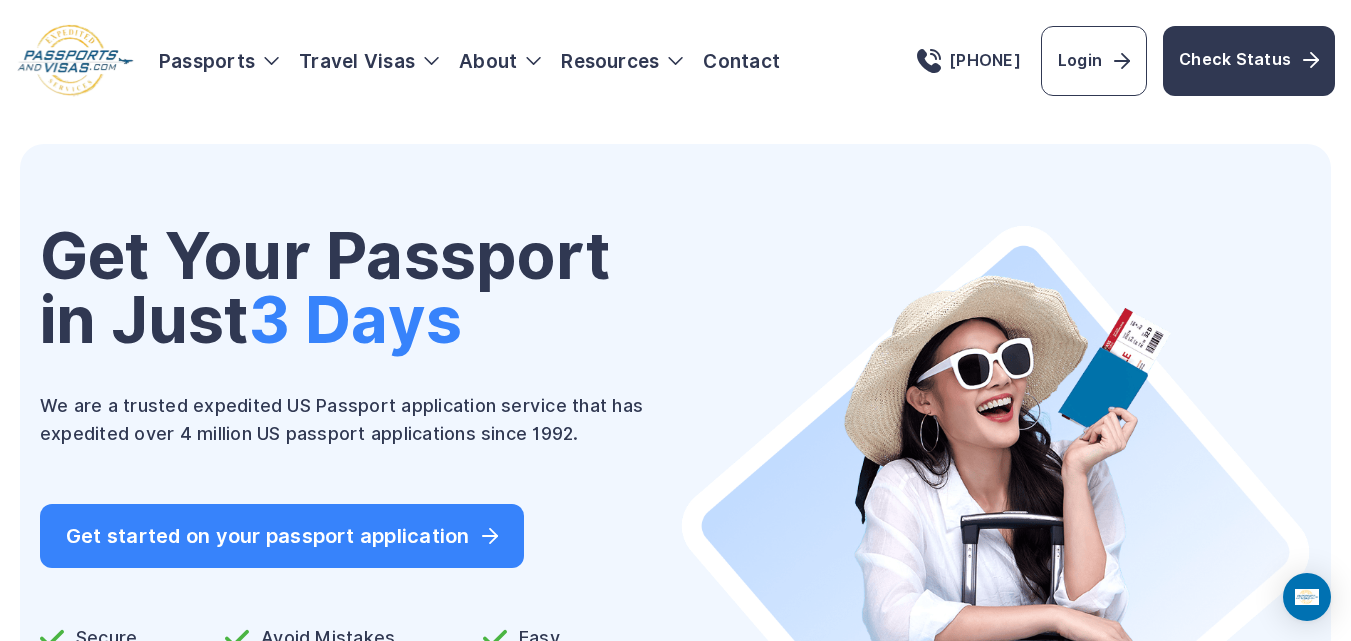 scroll, scrollTop: 0, scrollLeft: 0, axis: both 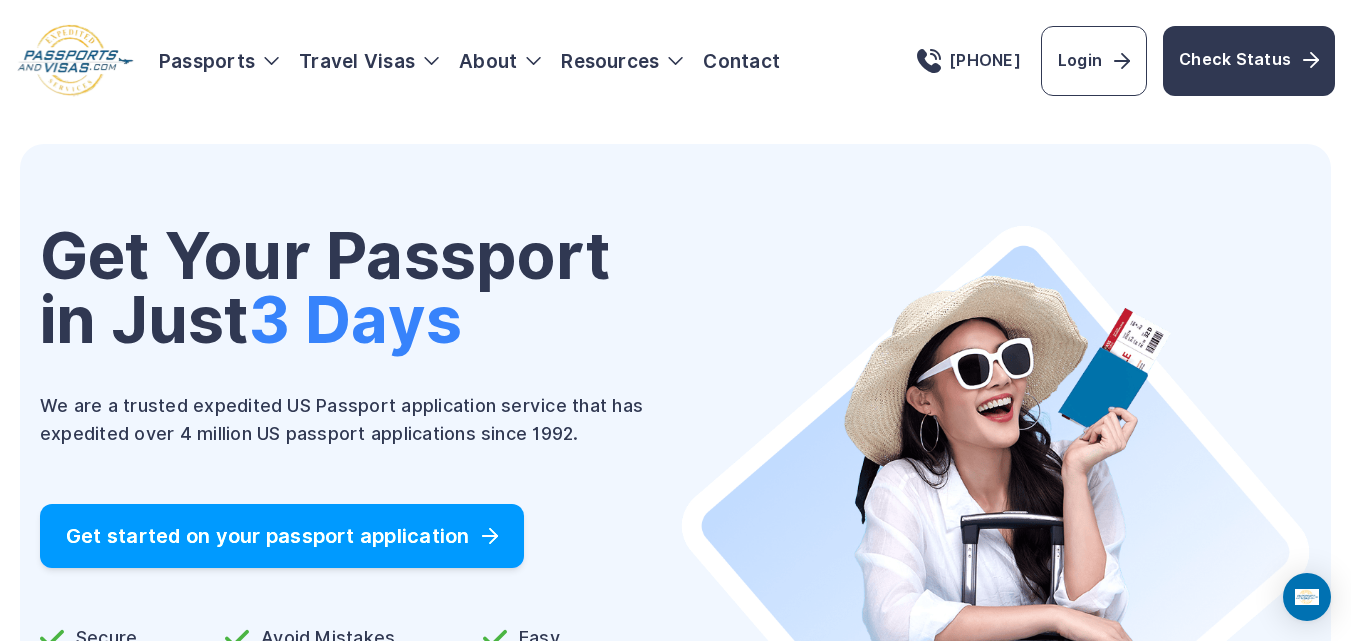 click on "Get started on your passport application" at bounding box center (282, 536) 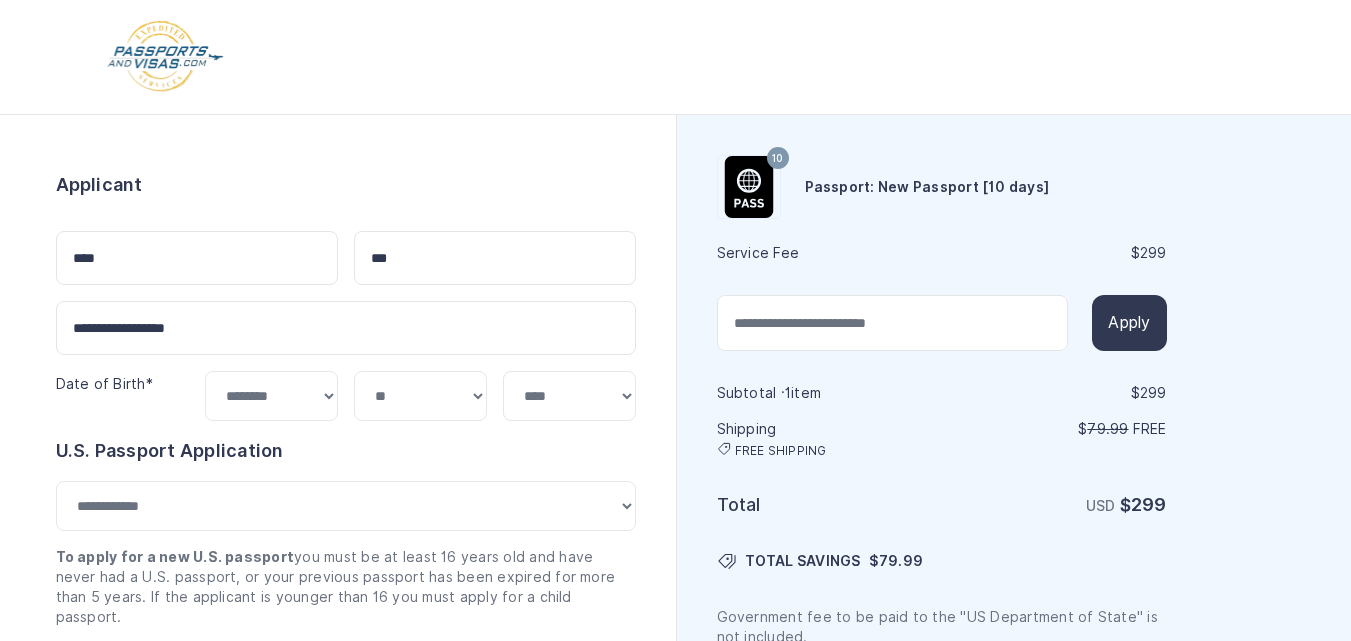 select on "**" 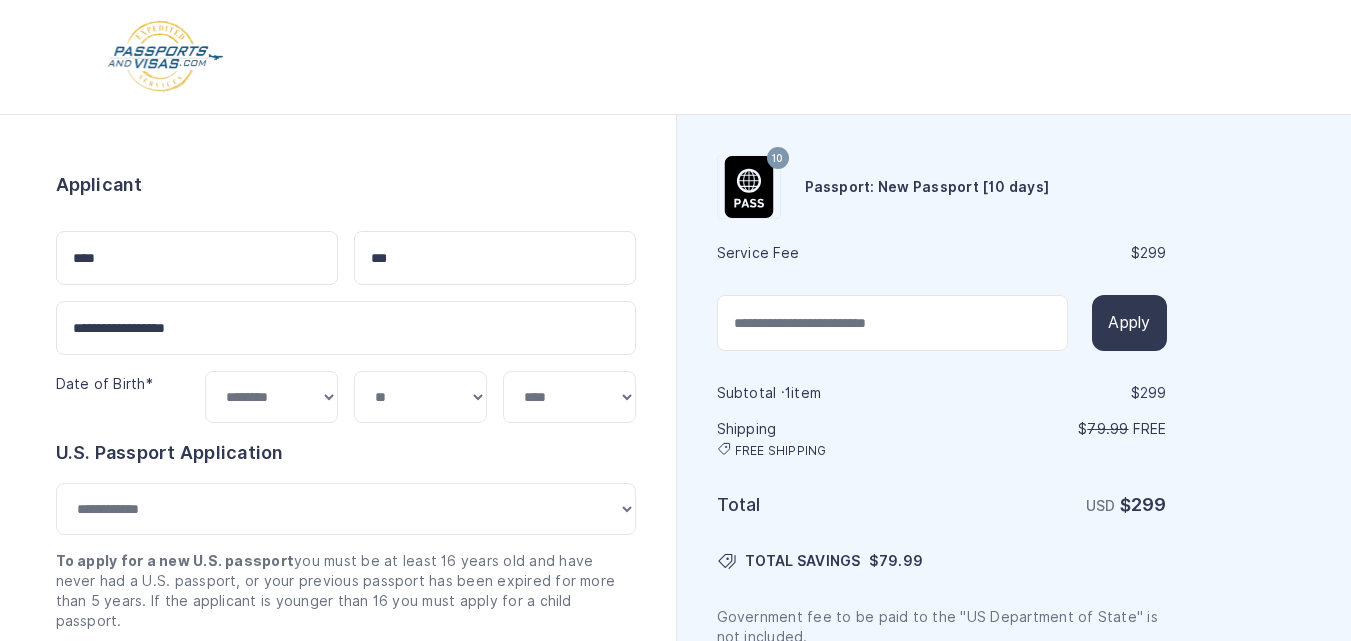 scroll, scrollTop: 0, scrollLeft: 0, axis: both 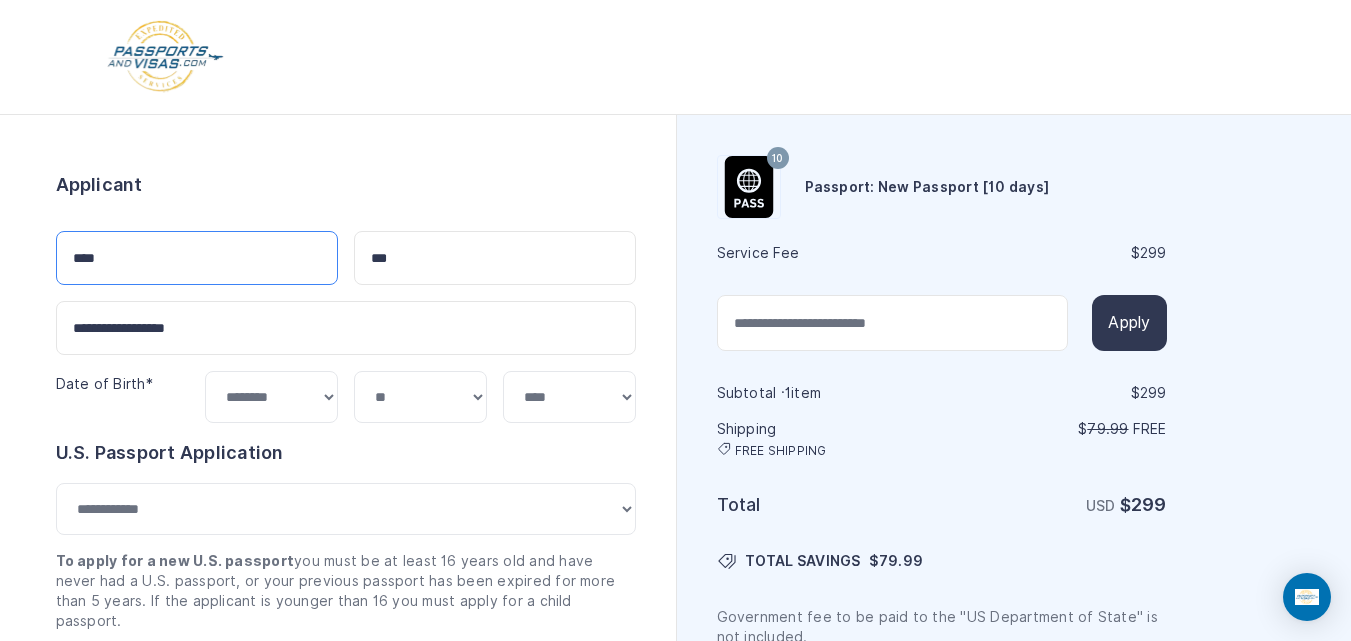 click on "****" at bounding box center [197, 258] 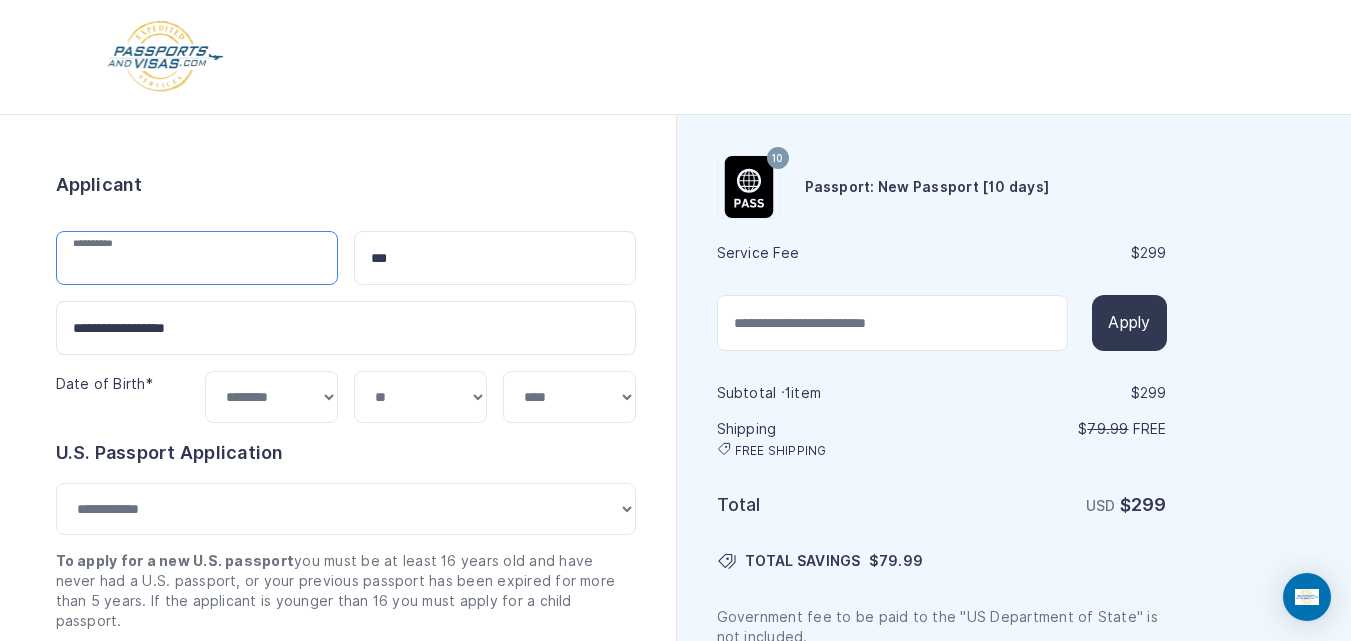 type 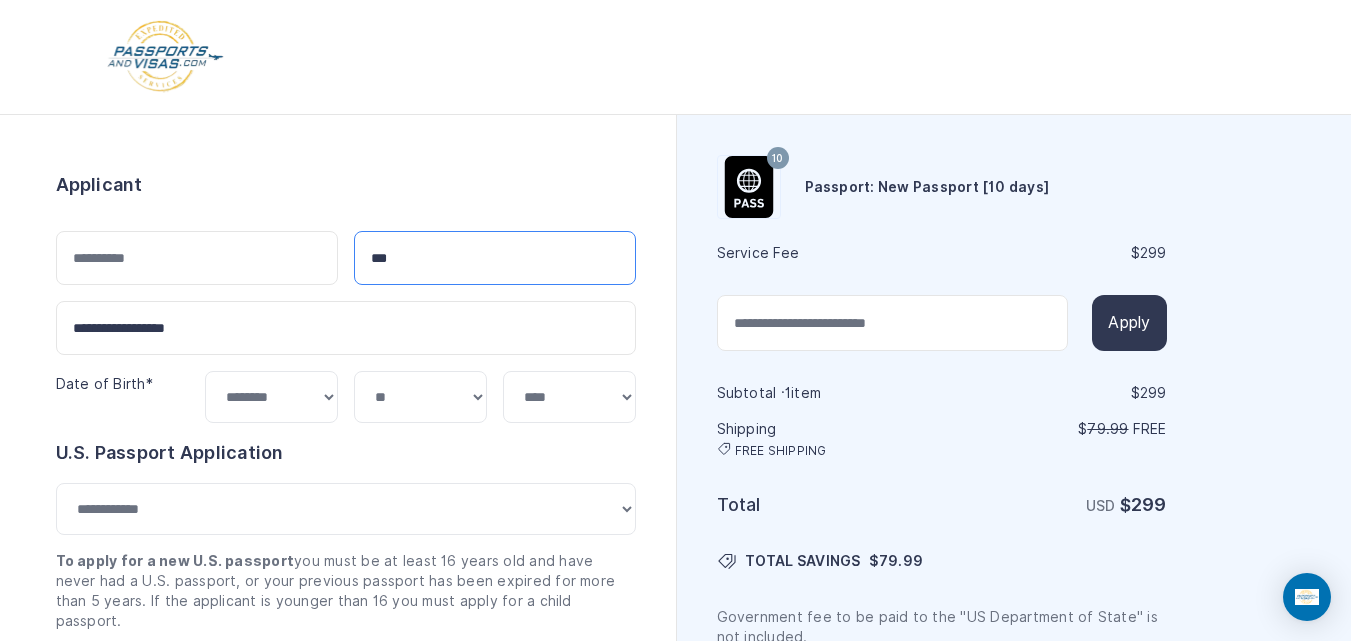click on "***" at bounding box center [495, 258] 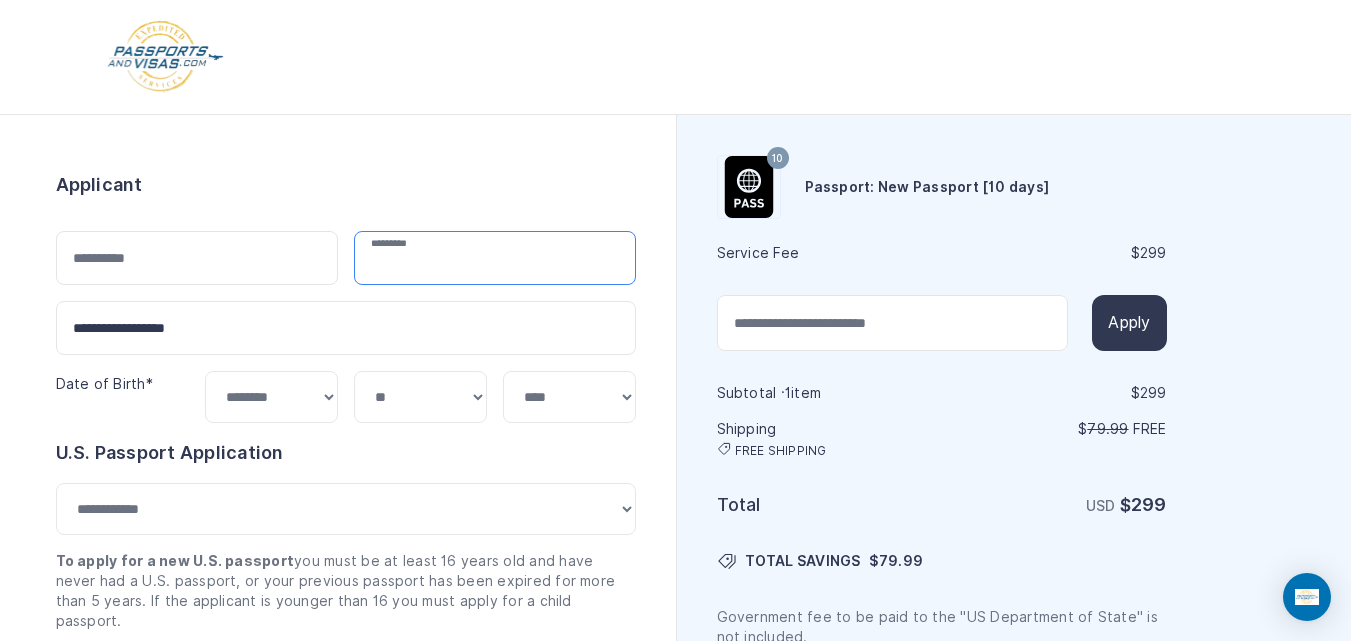 type 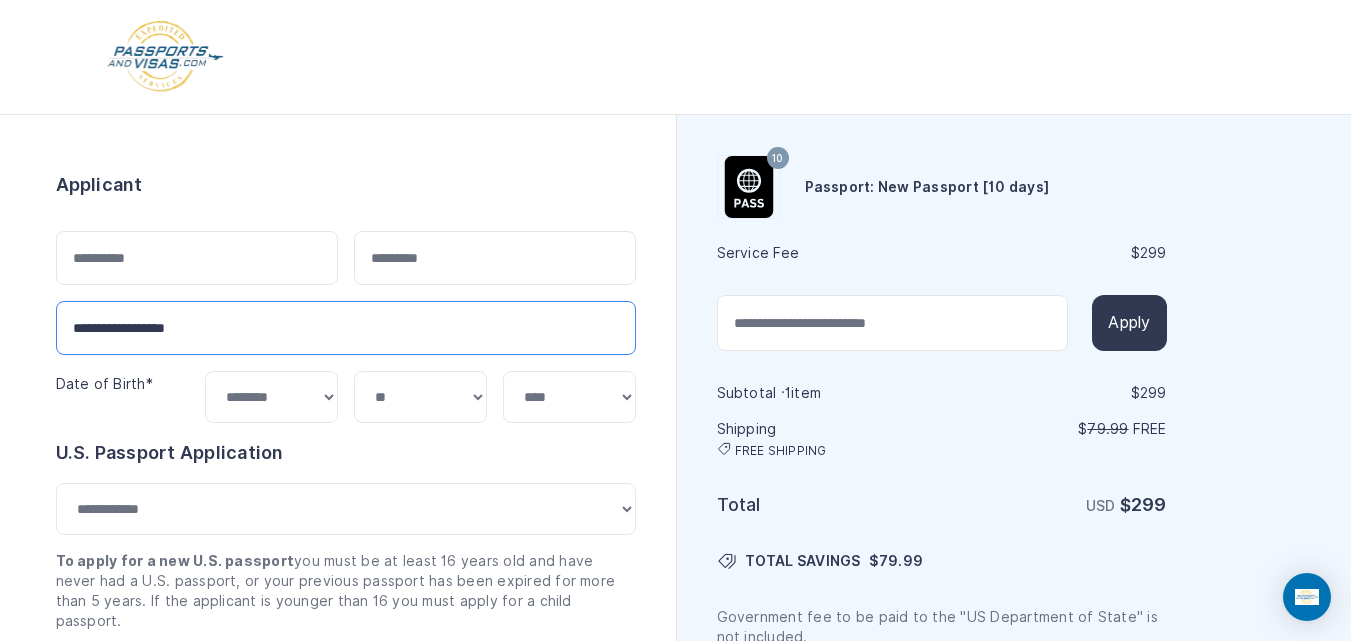 click on "**********" at bounding box center [346, 328] 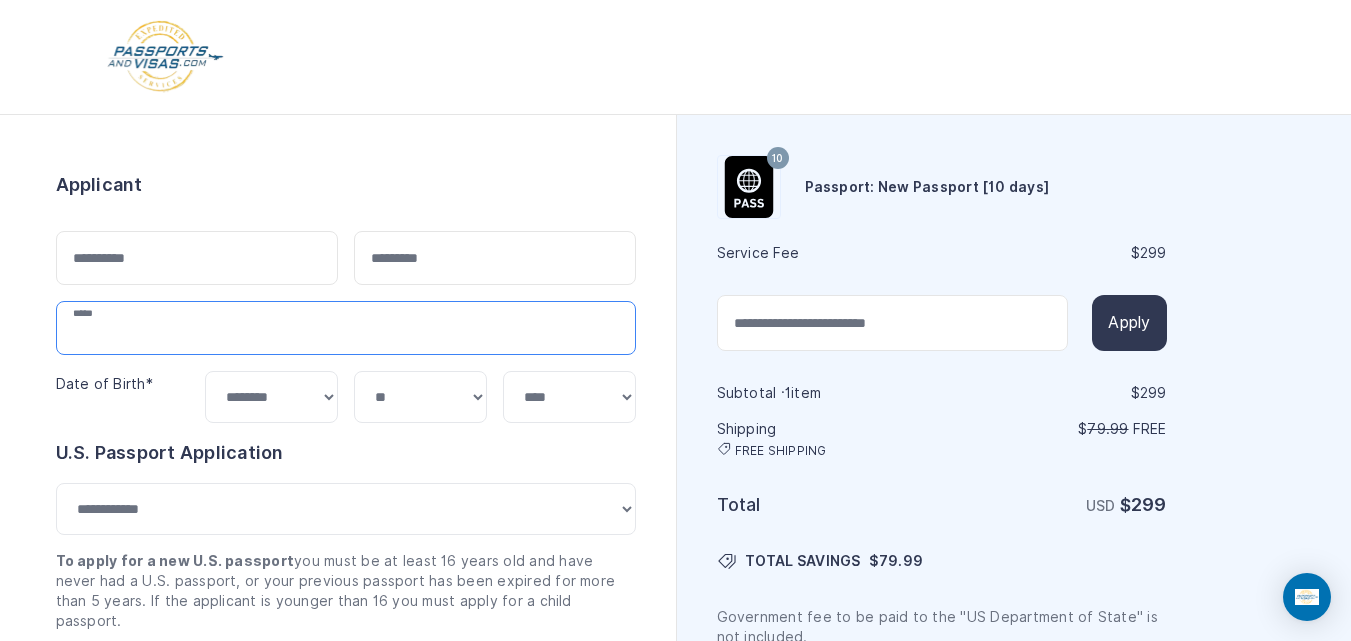 type 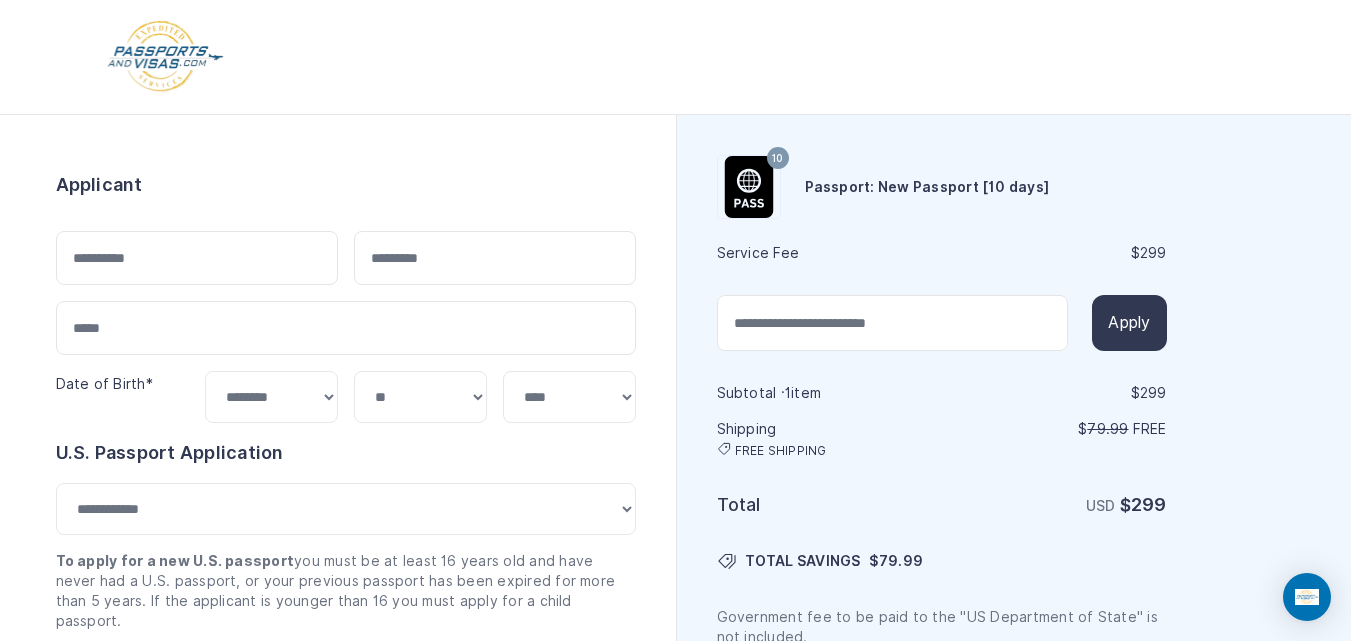 click on "Order summary
$ 299
10
299 1 $" at bounding box center (338, 1022) 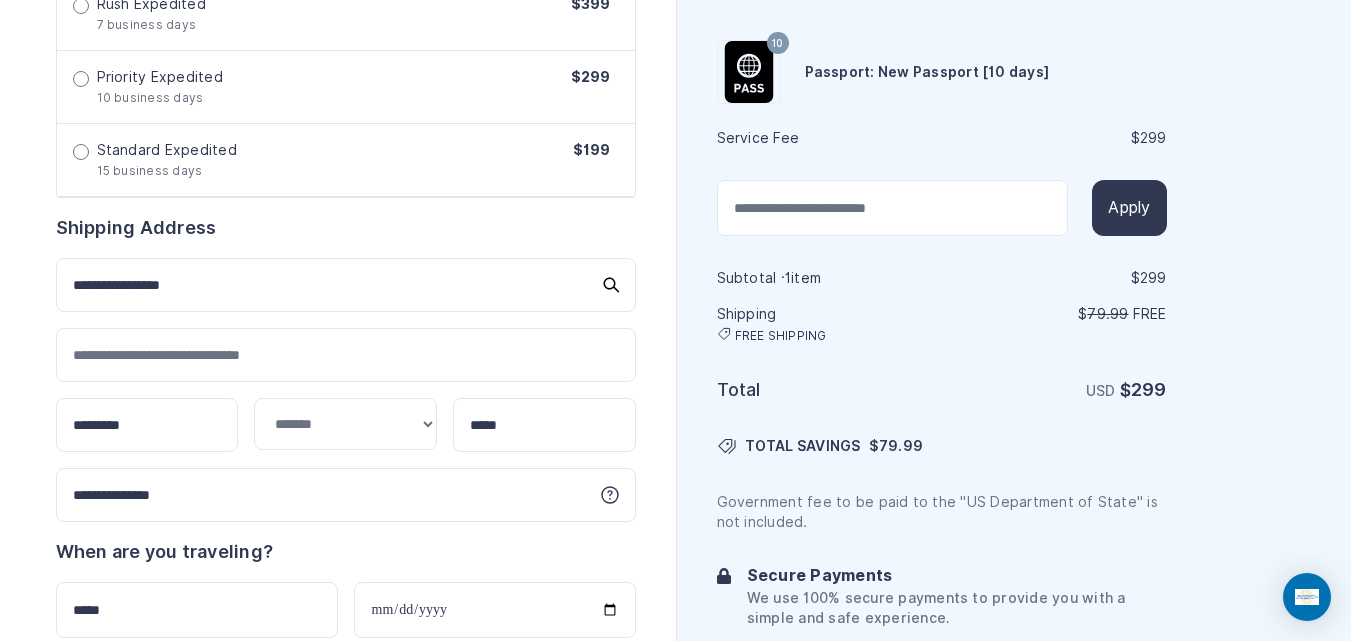 scroll, scrollTop: 907, scrollLeft: 0, axis: vertical 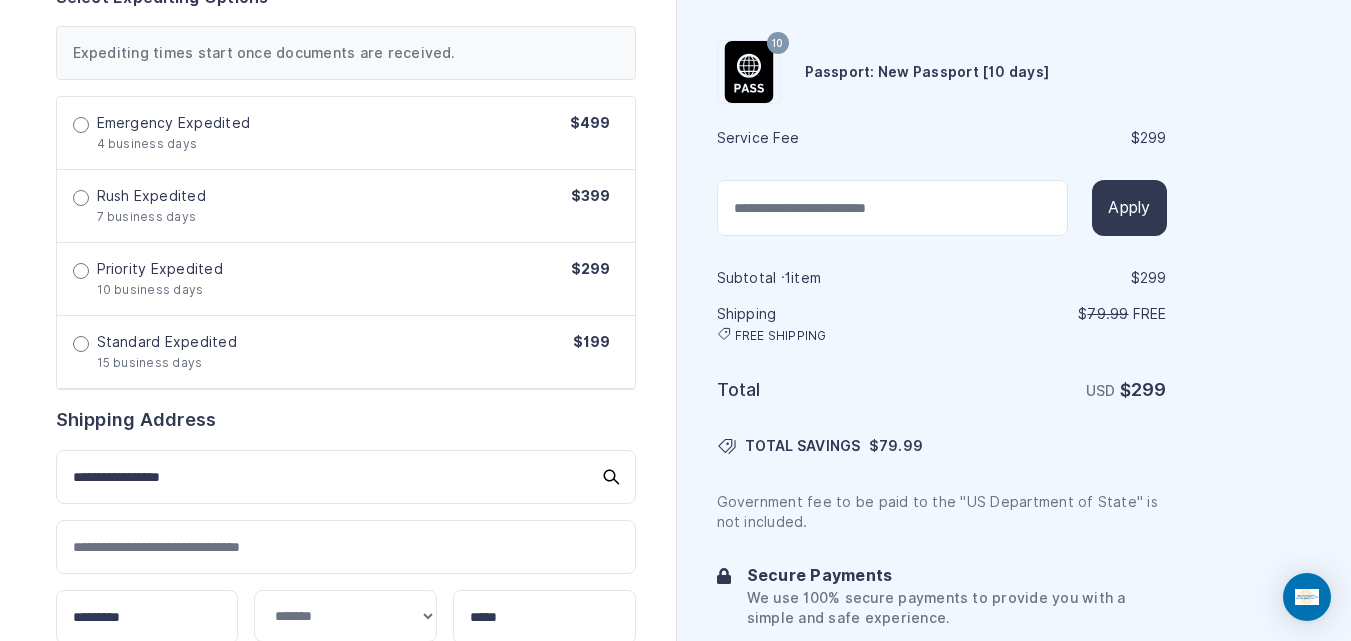 click on "Standard Expedited
15 business days
$199" at bounding box center (346, 352) 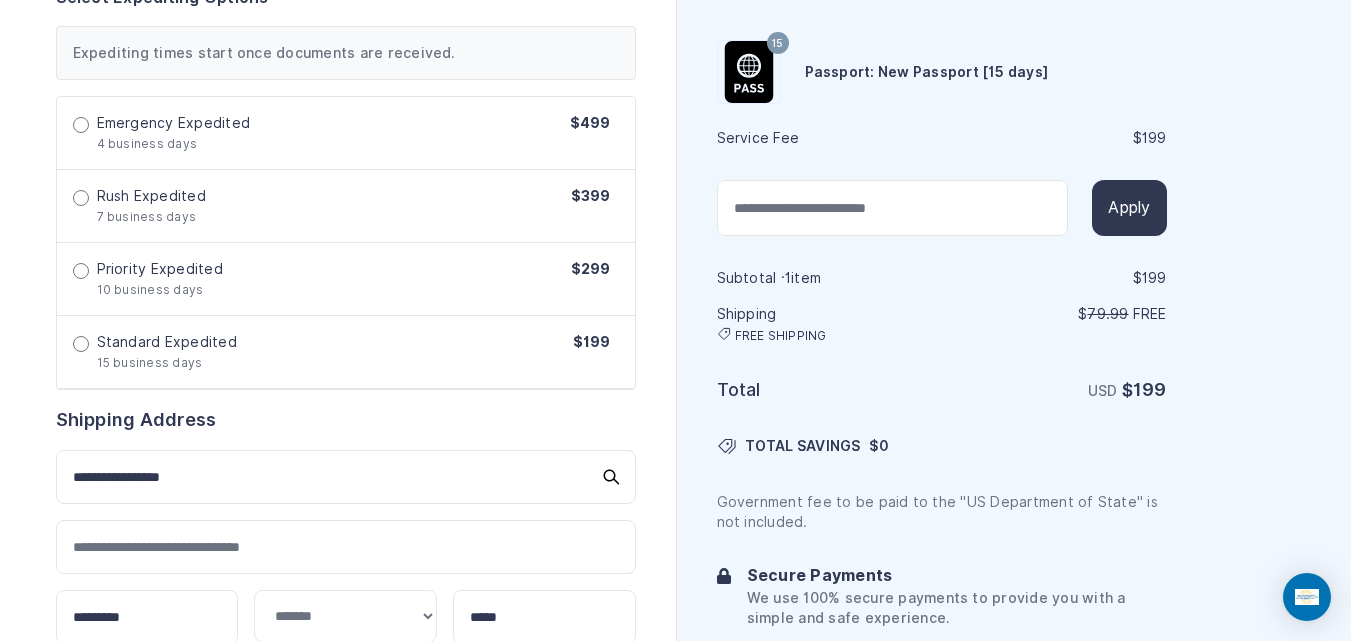 click on "Order summary
$ 199
15
199 1 $" at bounding box center [338, 361] 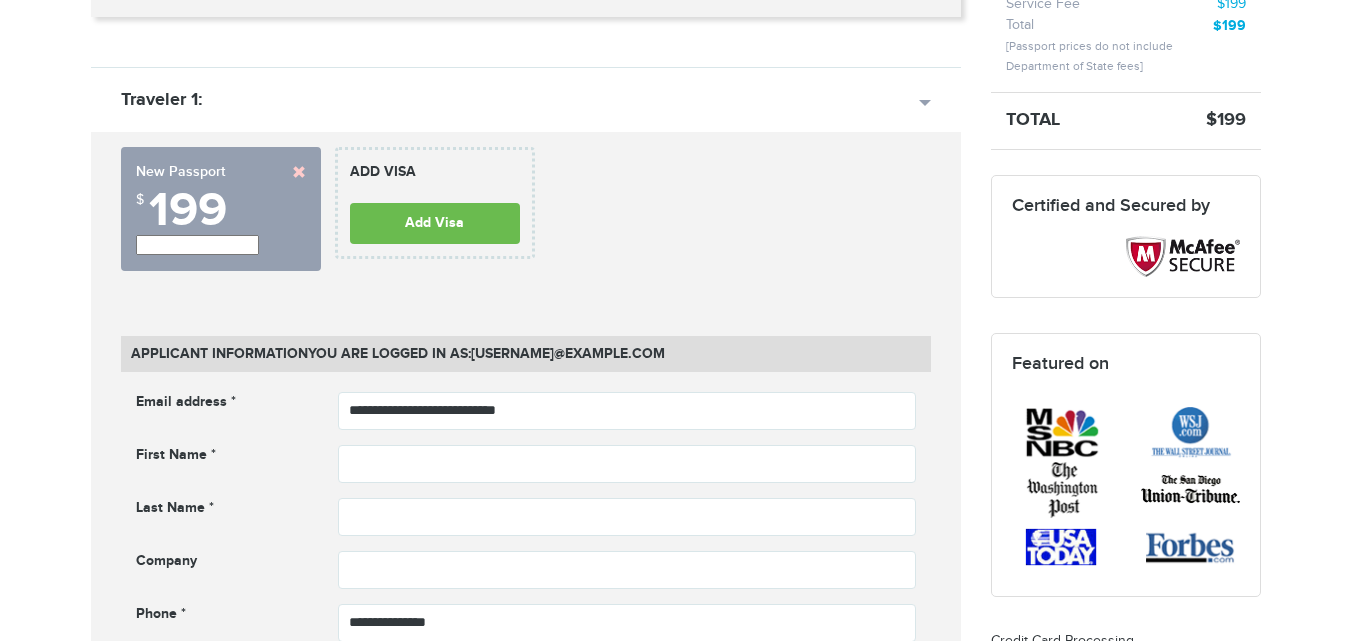 scroll, scrollTop: 560, scrollLeft: 0, axis: vertical 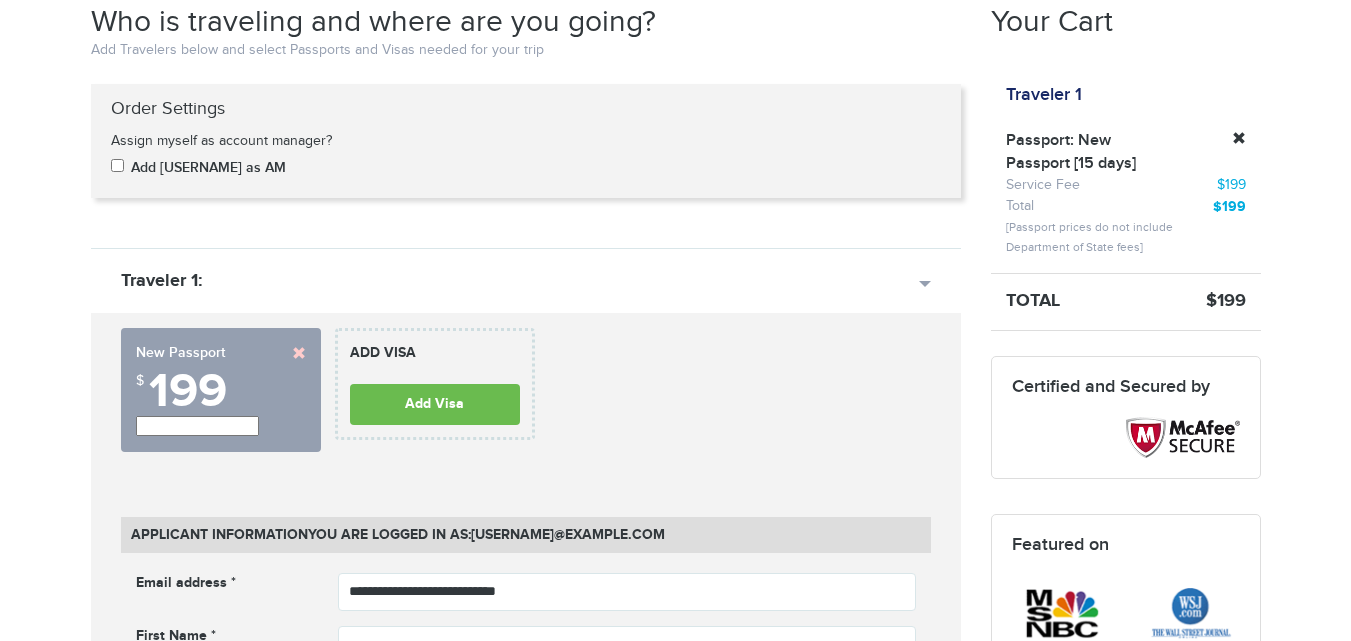 click on "**********" at bounding box center [197, 426] 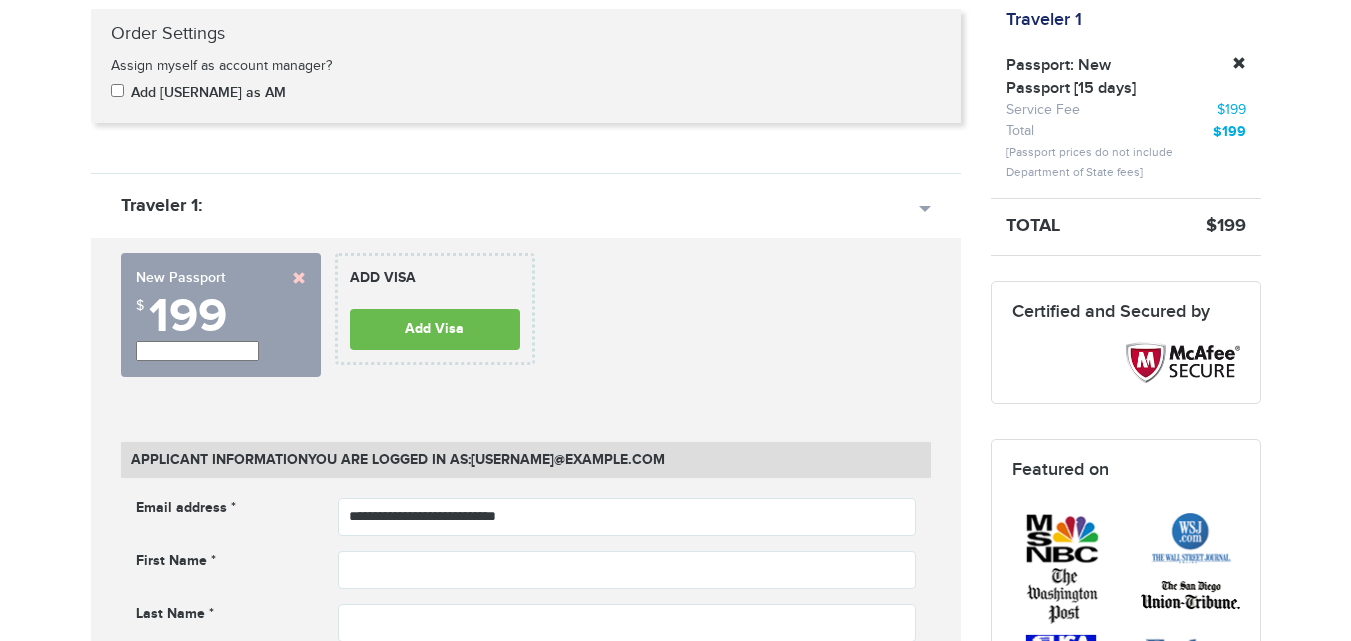 scroll, scrollTop: 604, scrollLeft: 0, axis: vertical 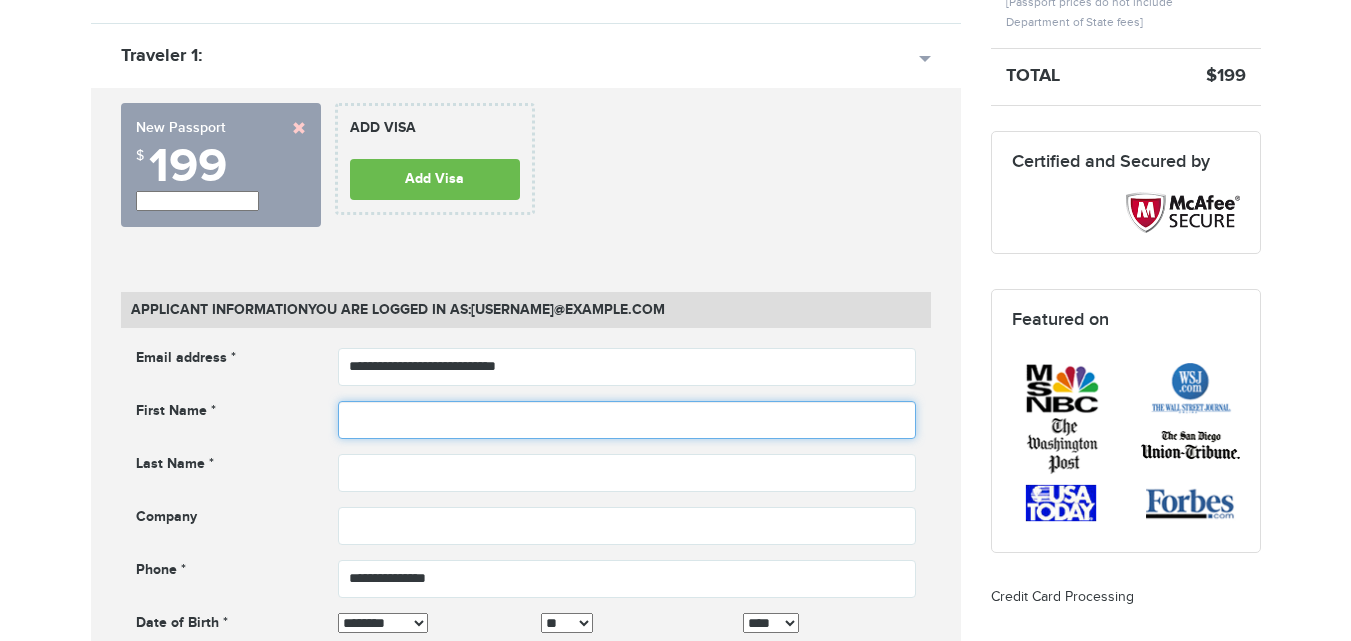 click at bounding box center [627, 420] 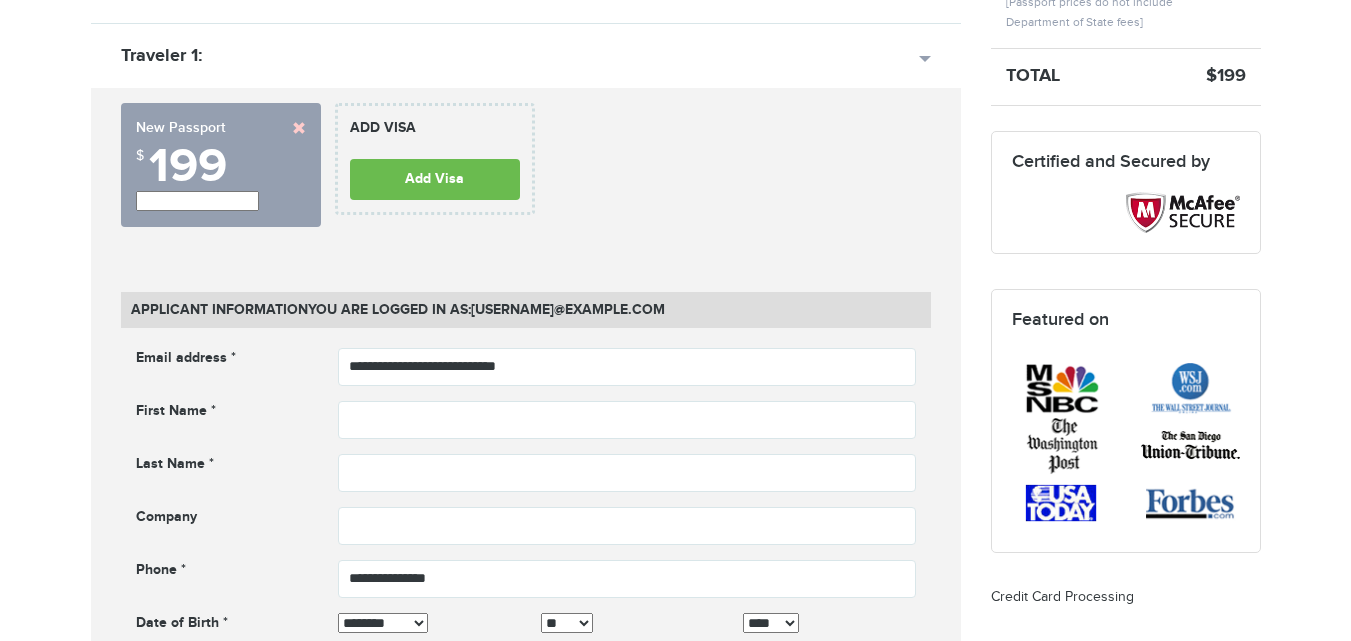 click on "800-860-8610
Passports & Visas.com
Login
Check Status
Passports
Passport Renewal
New Passport
Second Passport
Passport Name Change
Lost Passport" at bounding box center [675, 1273] 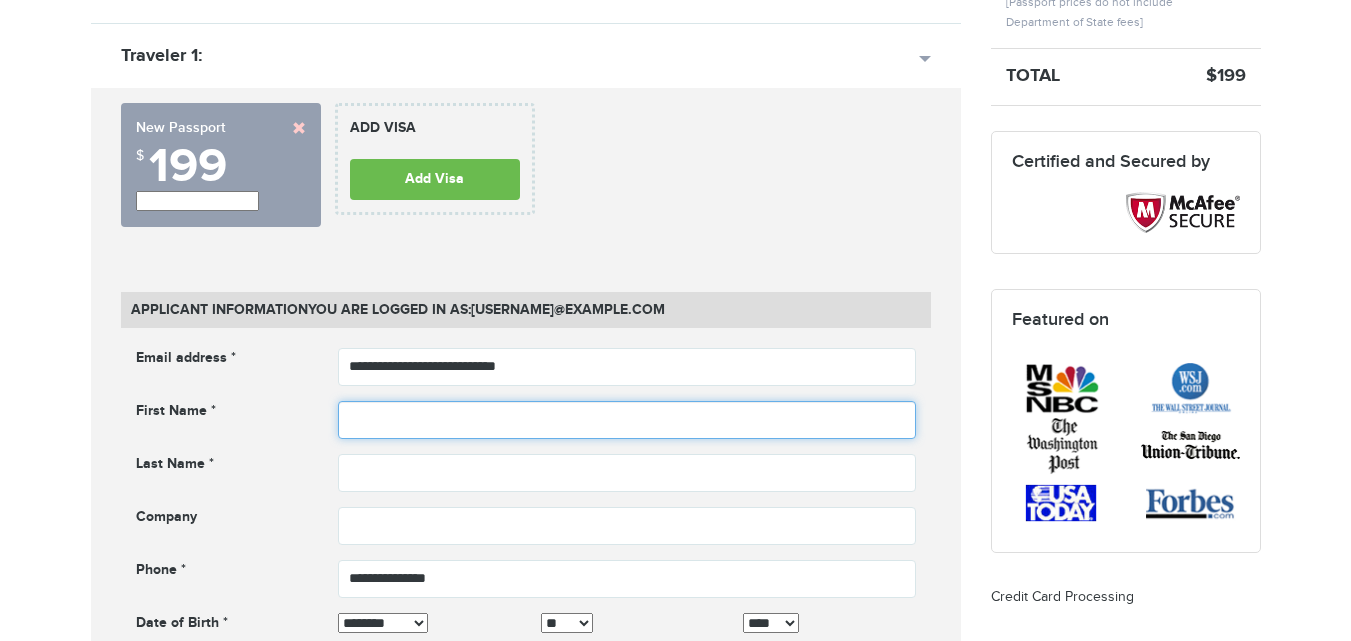 click at bounding box center [627, 420] 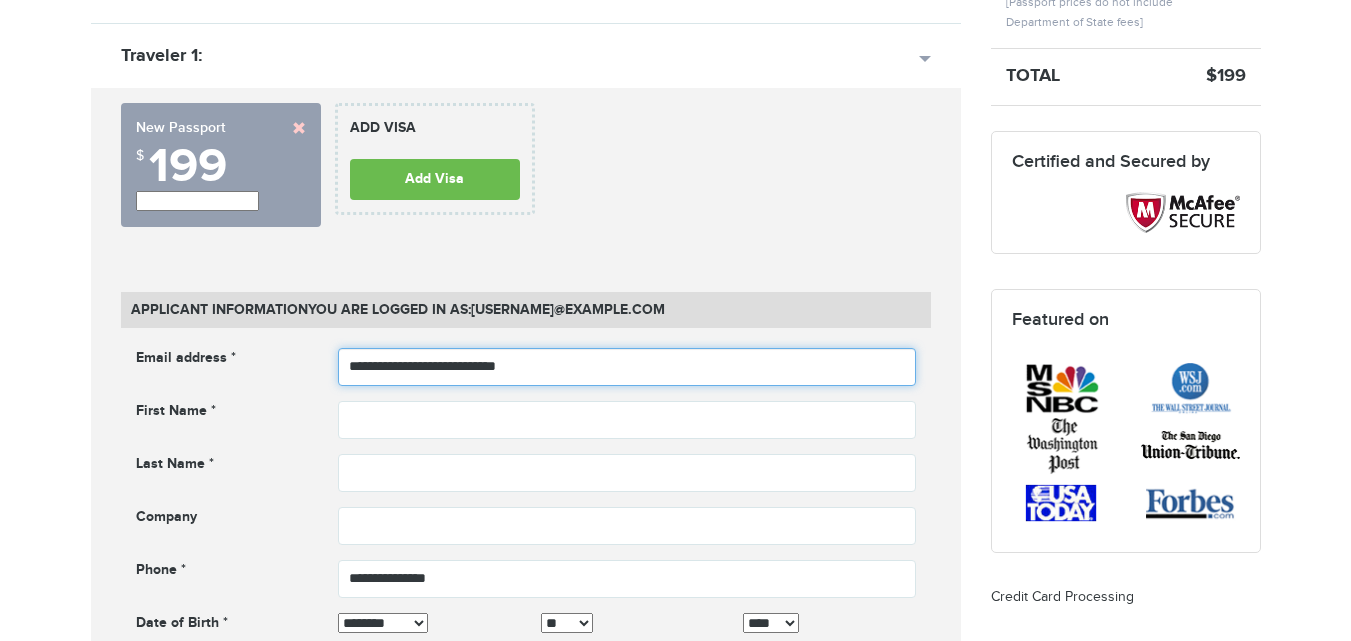 click on "**********" at bounding box center (627, 367) 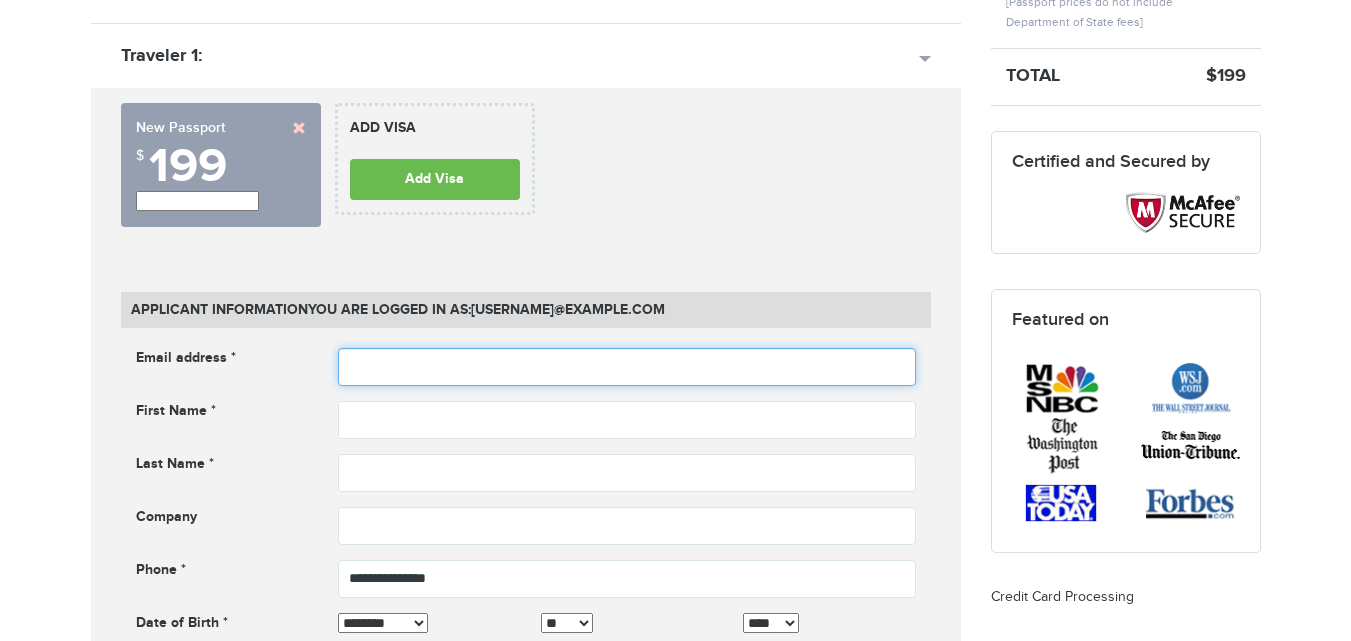 type 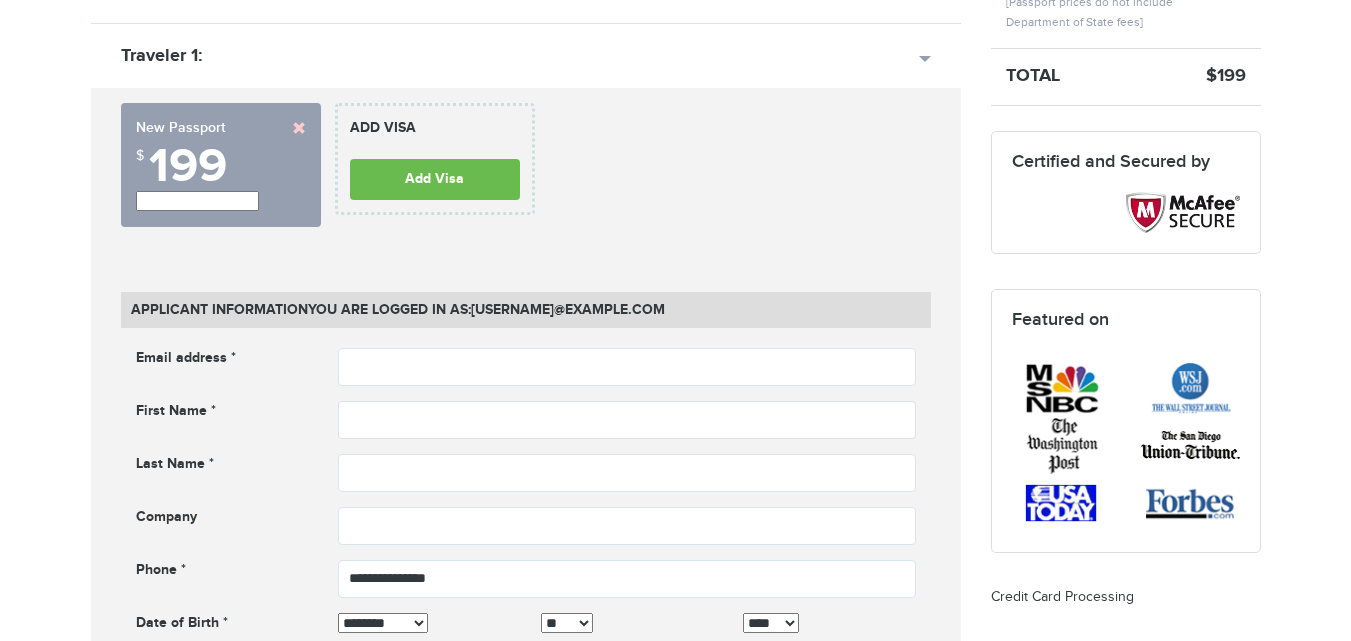 drag, startPoint x: 203, startPoint y: 204, endPoint x: 227, endPoint y: 204, distance: 24 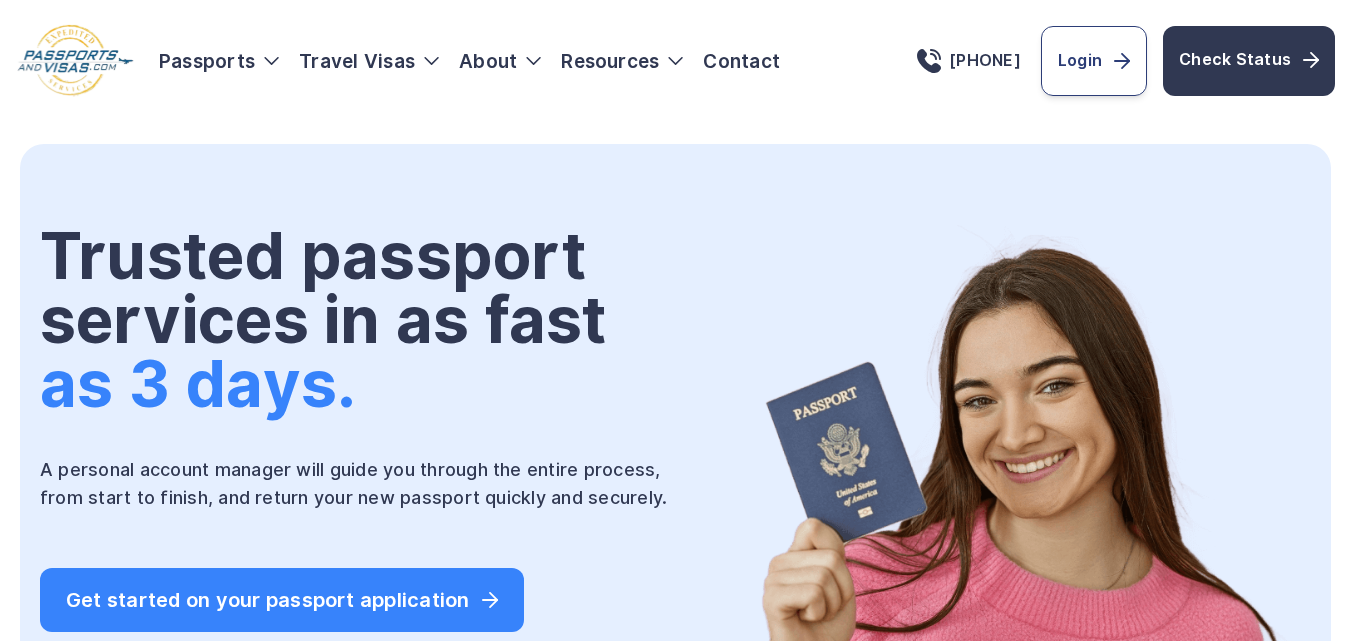 scroll, scrollTop: 0, scrollLeft: 0, axis: both 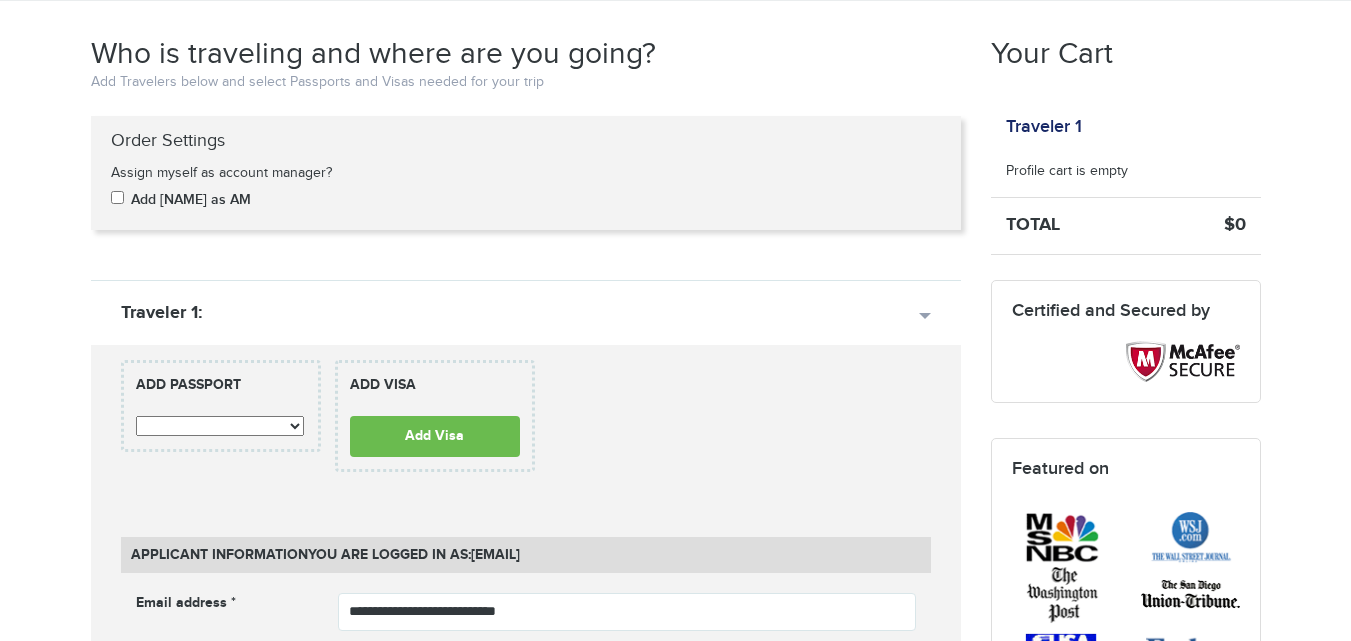 click on "800-860-8610
Passports & Visas.com
Login
Check Status
Passports
Passport Renewal
New Passport
Second Passport
Passport Name Change
Lost Passport" at bounding box center (675, 1045) 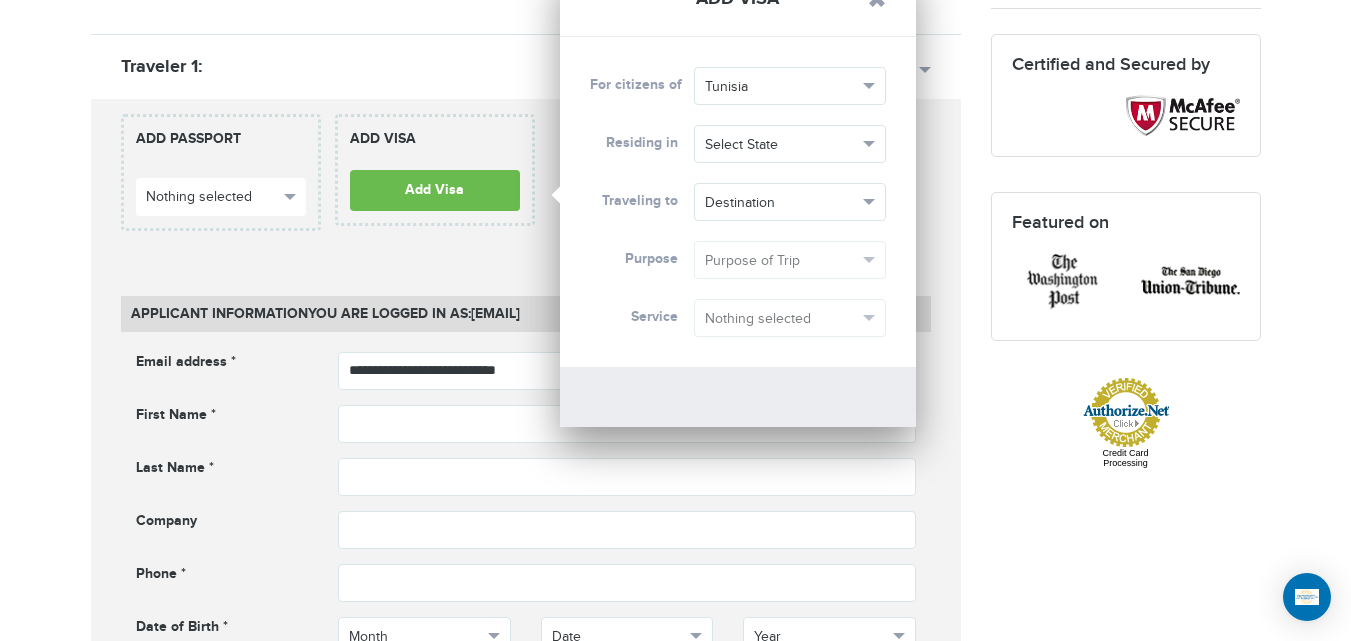 scroll, scrollTop: 0, scrollLeft: 0, axis: both 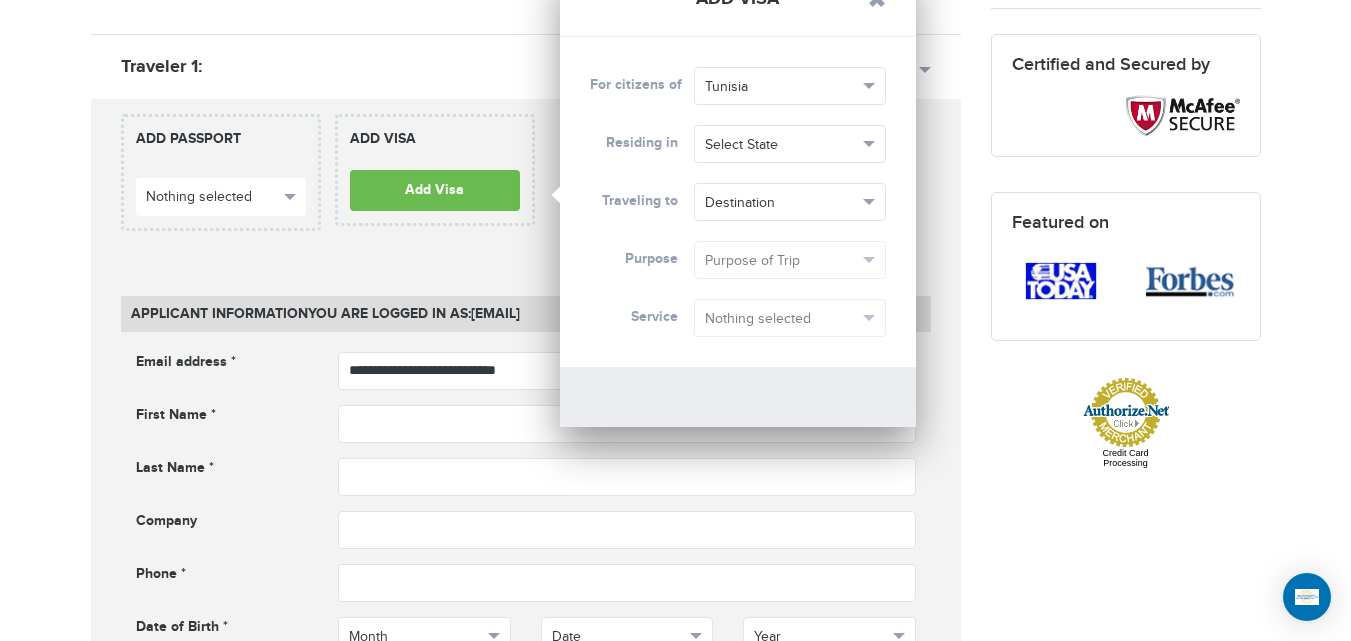 click on "[PHONE]
Passports & Visas.com
Hello, [NAME]
Passports
Passport Renewal
New Passport
Second Passport
Passport Name Change
Lost Passport
Child Passport
Travel Visas" at bounding box center (675, 833) 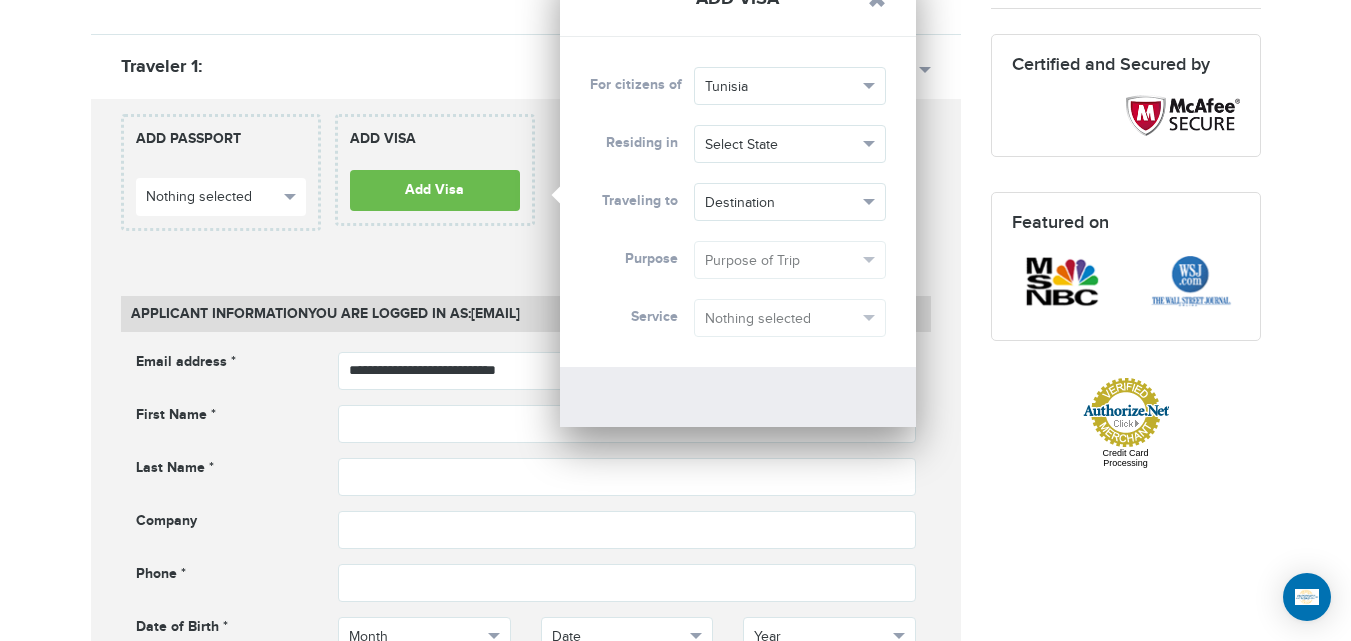 click on "720-902-3403
Passports & Visas.com
Hello, houcine
Passports
Passport Renewal
New Passport
Second Passport
Passport Name Change
Lost Passport
Child Passport
Travel Visas" at bounding box center (675, 833) 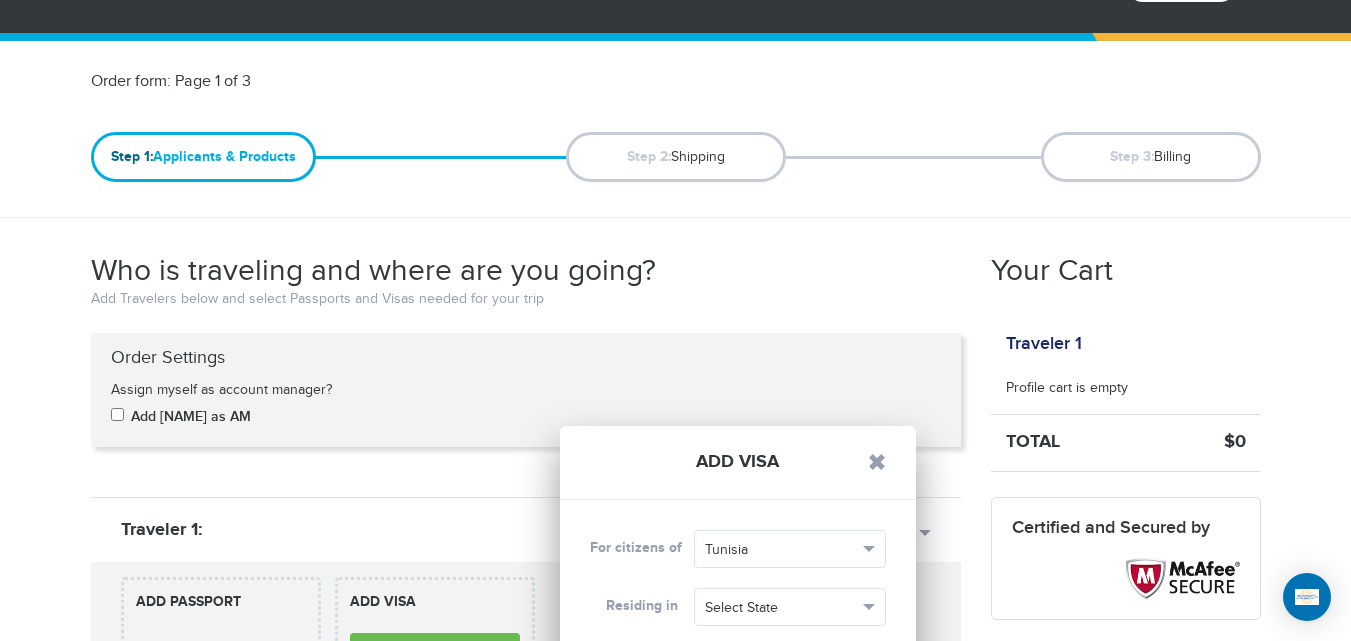 scroll, scrollTop: 0, scrollLeft: 0, axis: both 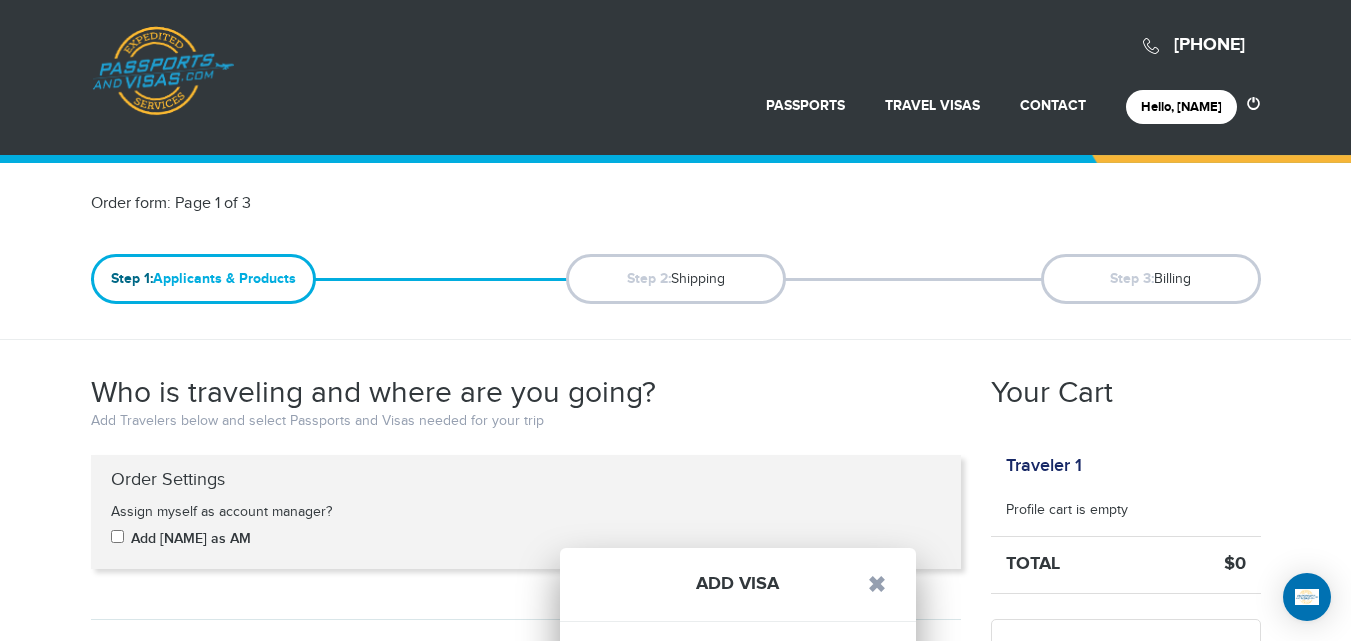 click on "720-902-3403
Passports & Visas.com
Hello, houcine
Passports
Passport Renewal
New Passport
Second Passport
Passport Name Change
Lost Passport
Child Passport
Travel Visas" at bounding box center (675, 1418) 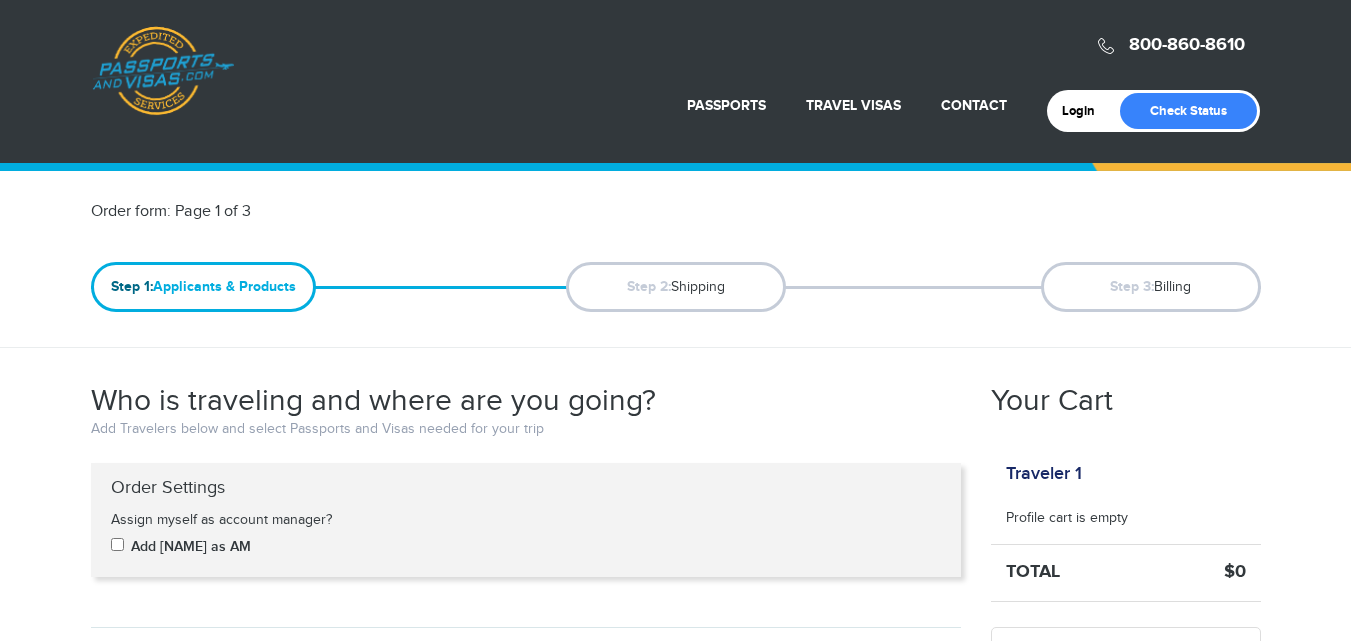 scroll, scrollTop: 0, scrollLeft: 0, axis: both 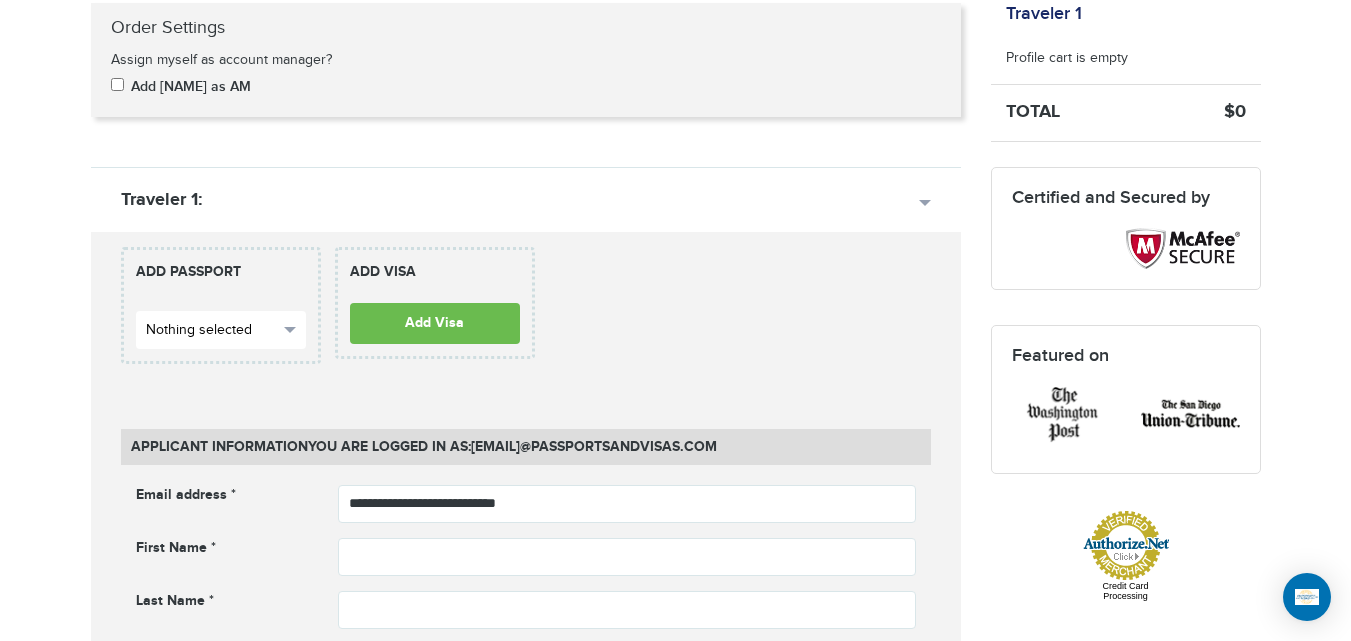 click on "Nothing selected" at bounding box center (212, 330) 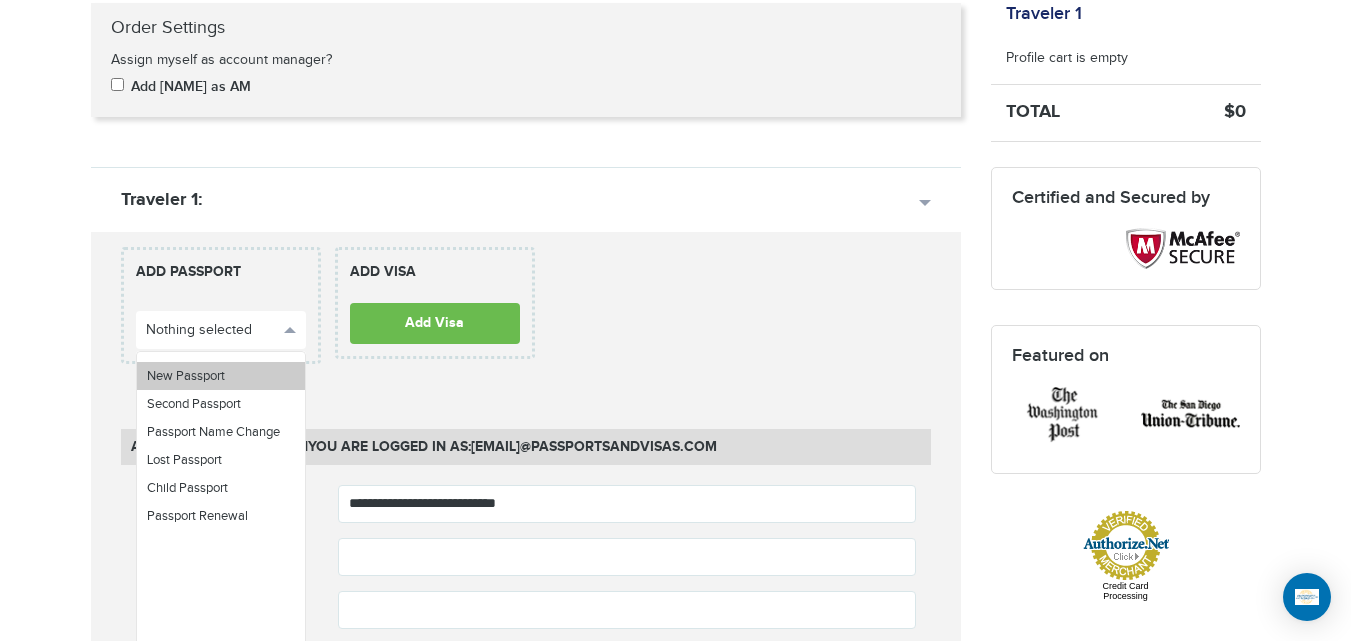 click on "New Passport" at bounding box center [221, 376] 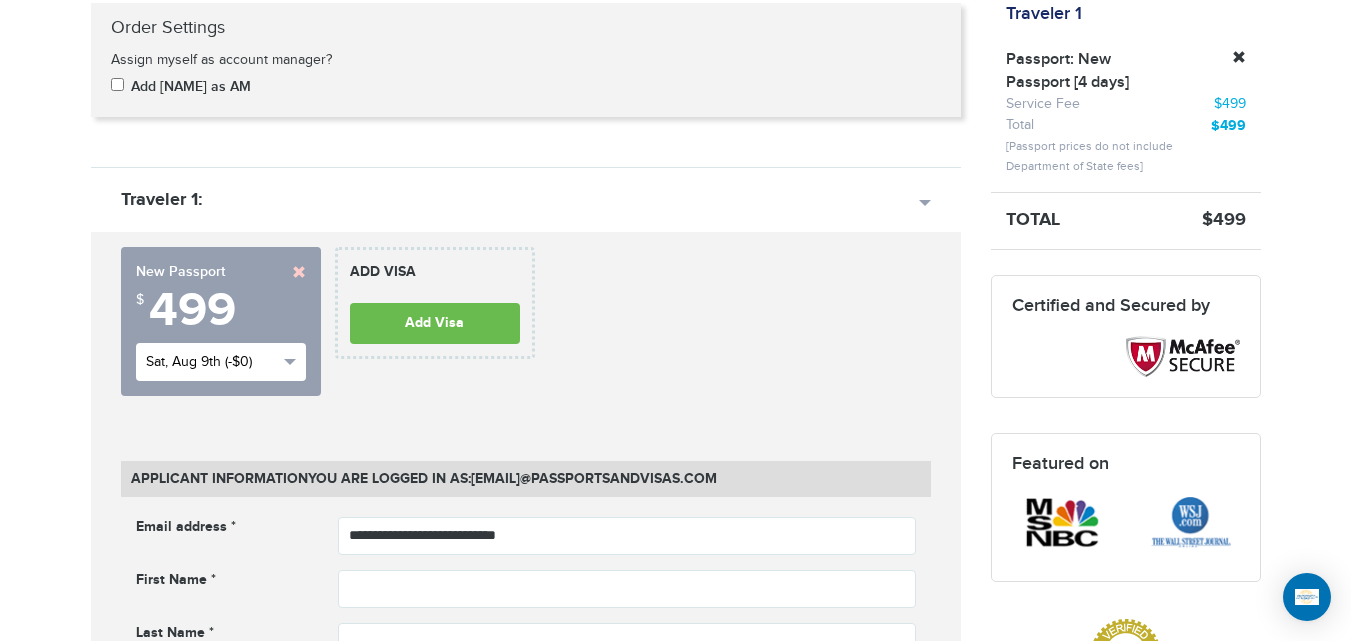 click on "Sat, Aug 9th (-$0)" at bounding box center (212, 362) 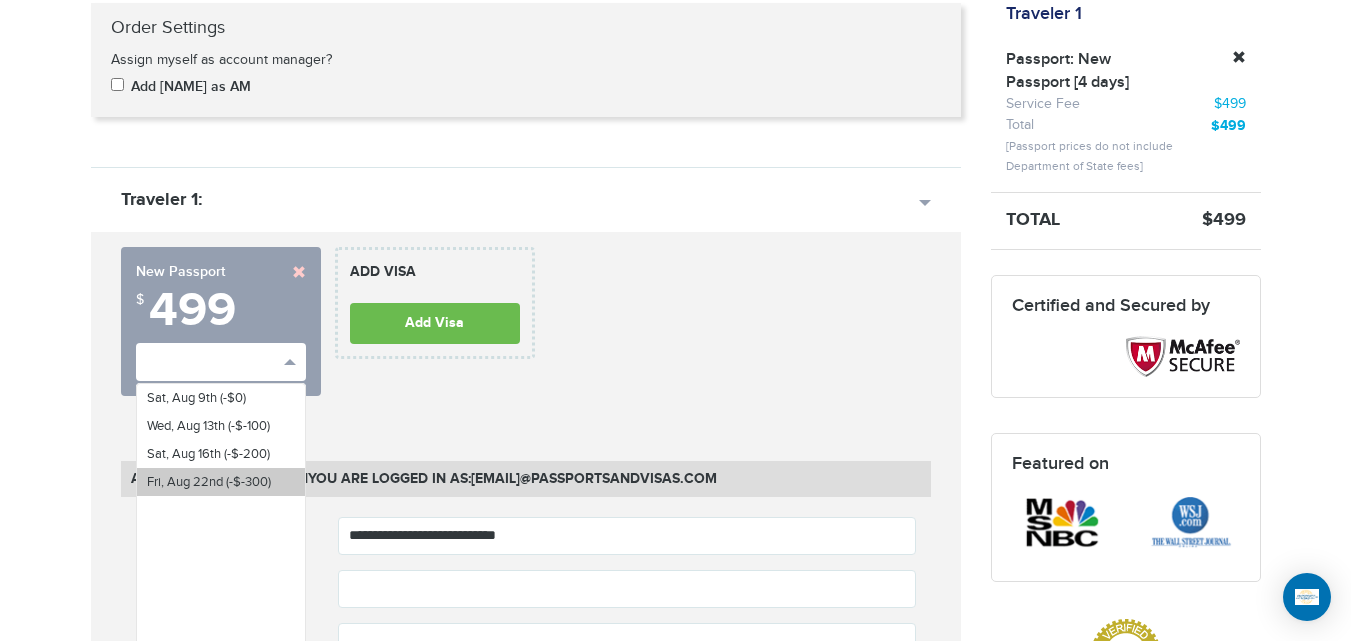 click on "Fri, Aug 22nd (-$-300)" at bounding box center [209, 482] 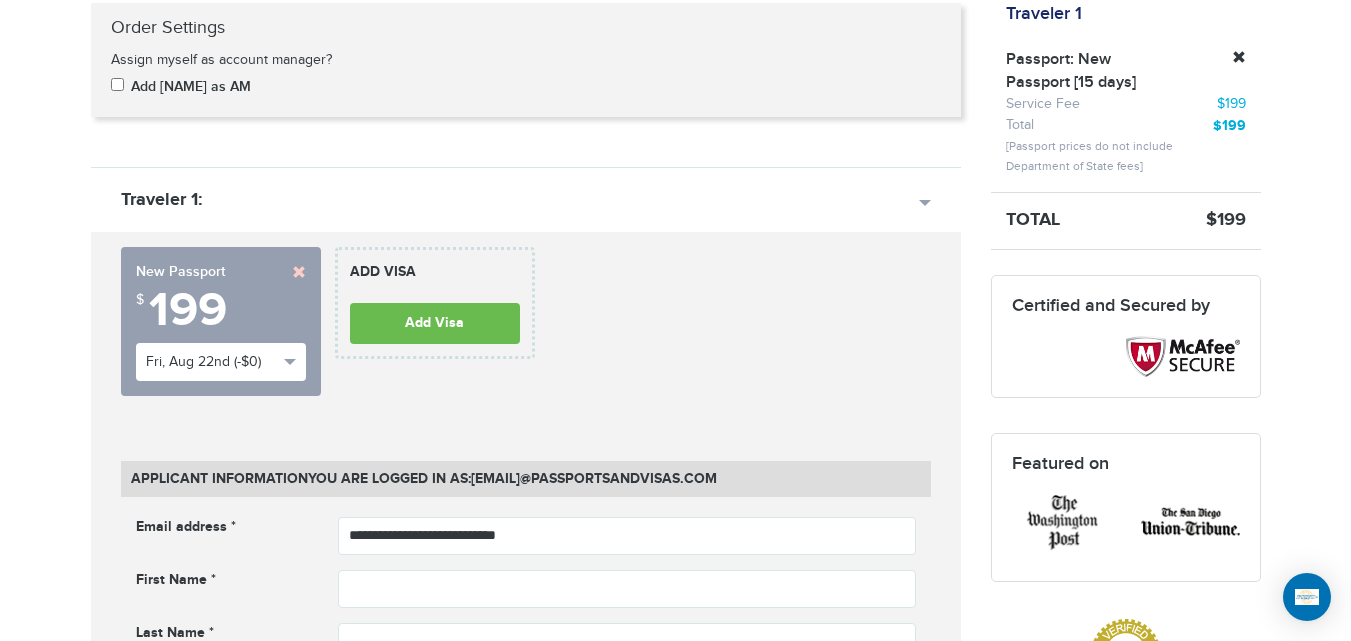 click on "720-902-3403
Passports & Visas.com
Hello, houcine
Passports
Passport Renewal
New Passport
Second Passport
Passport Name Change
Lost Passport
Child Passport
Travel Visas" at bounding box center [675, 1462] 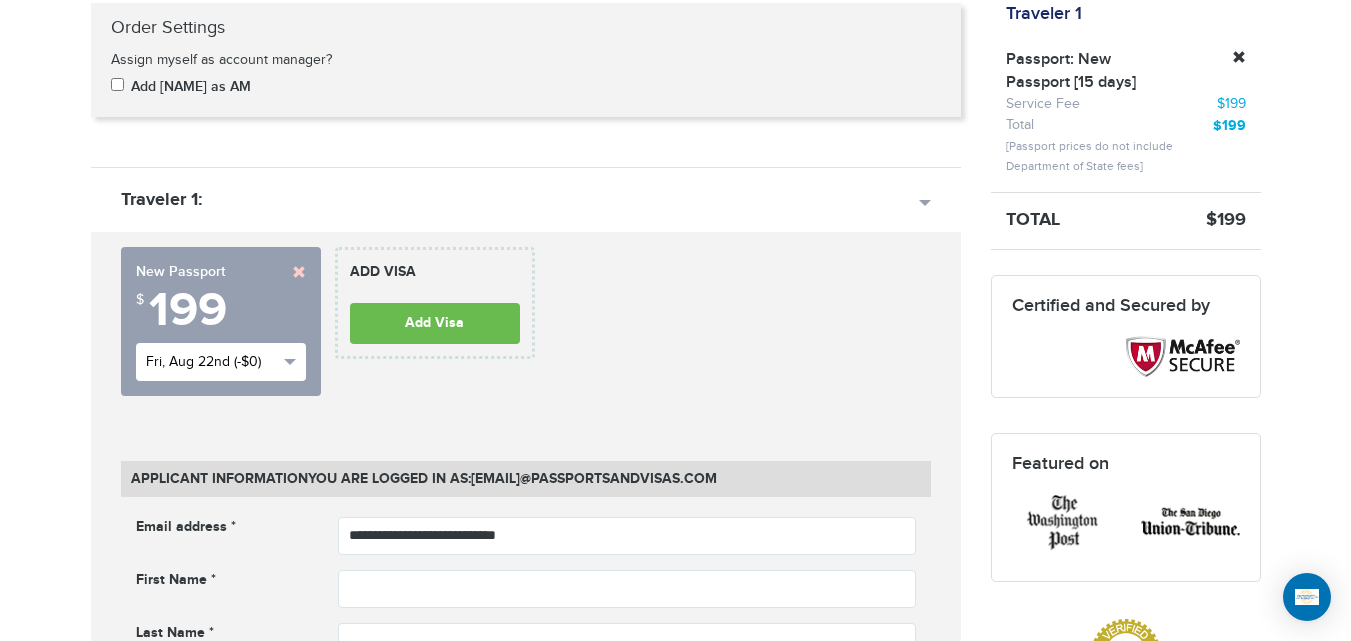 click on "Fri, Aug 22nd (-$0)" at bounding box center (221, 362) 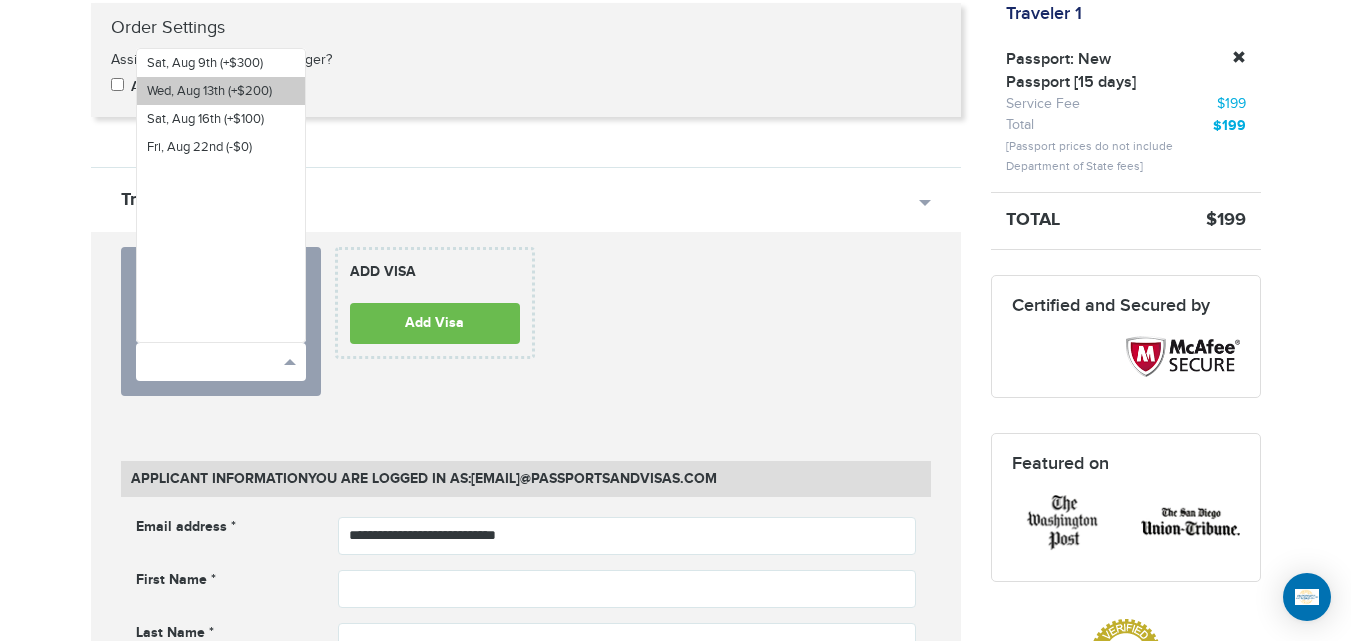 click on "Wed, Aug 13th (+$200)" at bounding box center (209, 91) 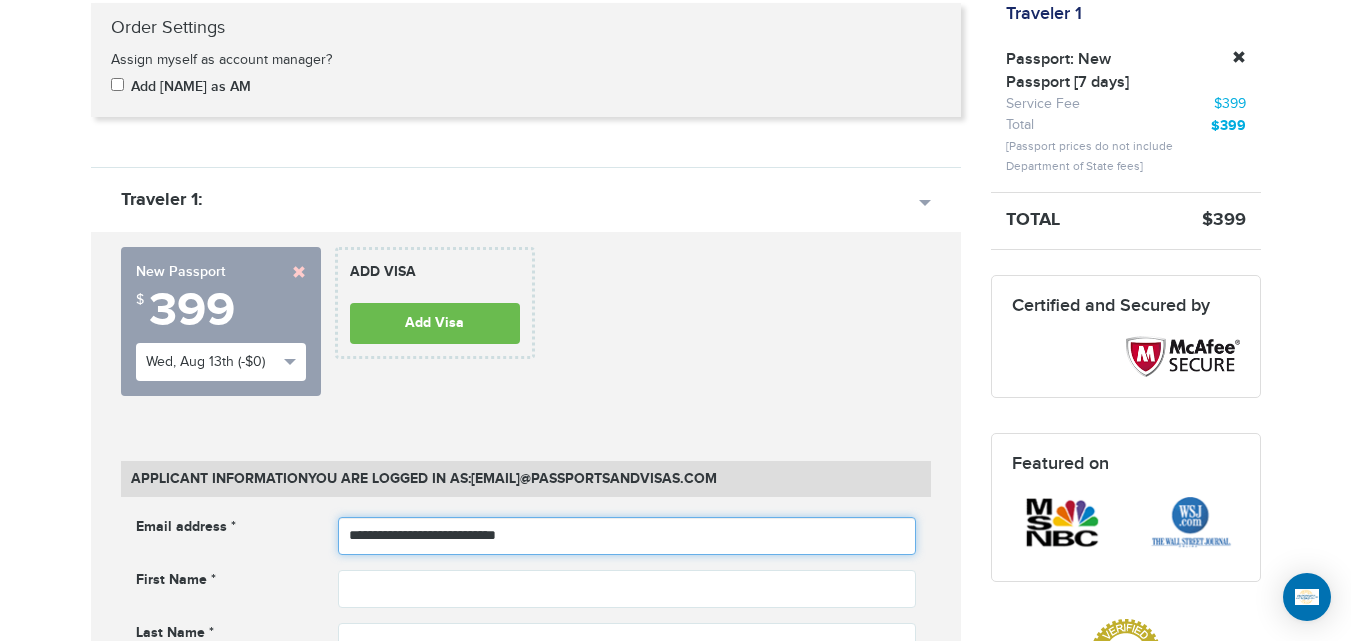 click on "**********" at bounding box center [627, 536] 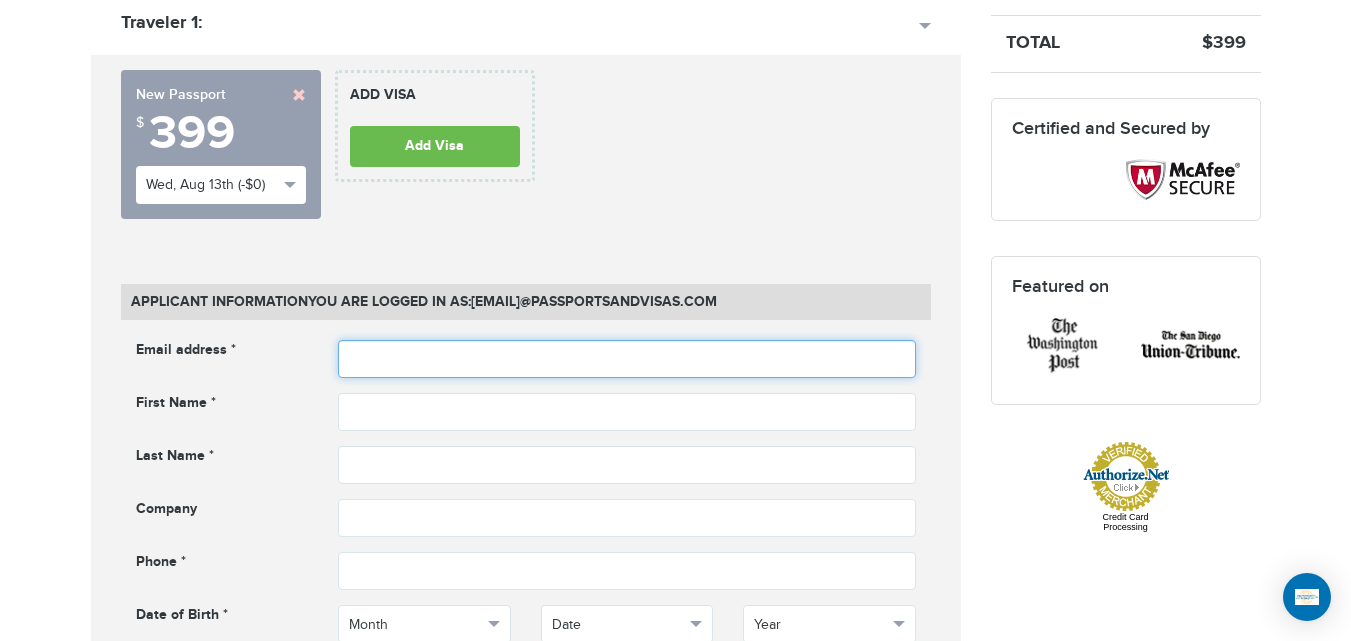 scroll, scrollTop: 655, scrollLeft: 0, axis: vertical 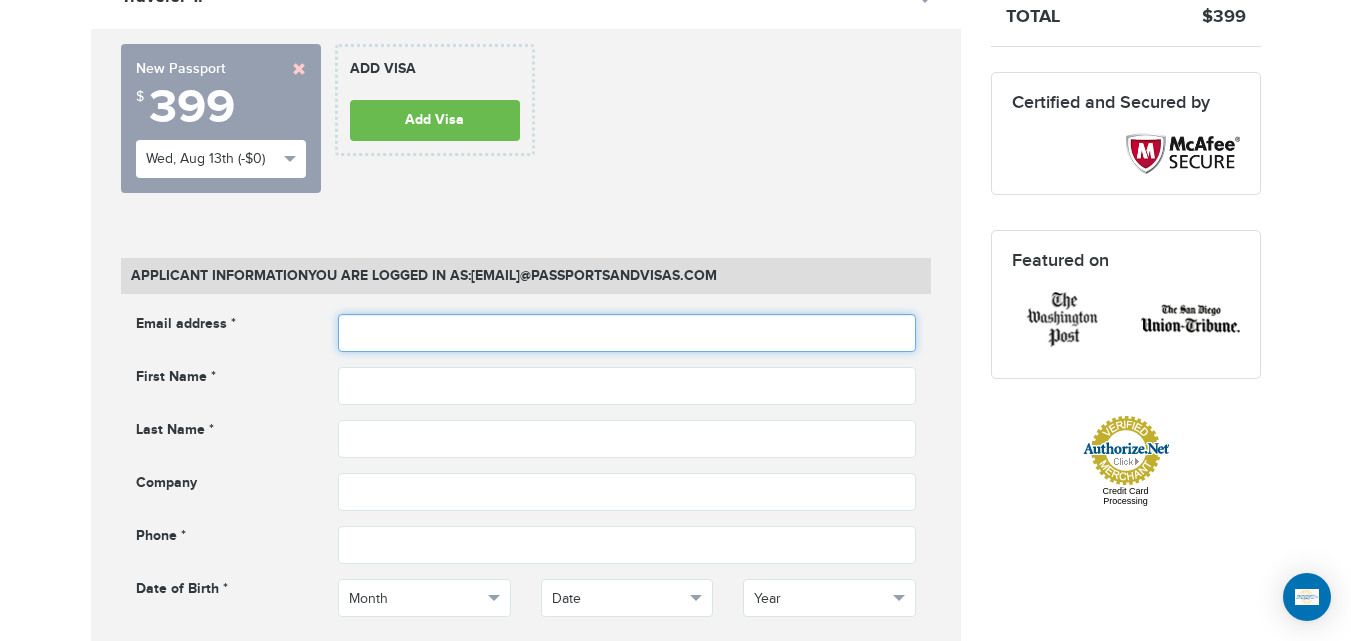 click at bounding box center [627, 333] 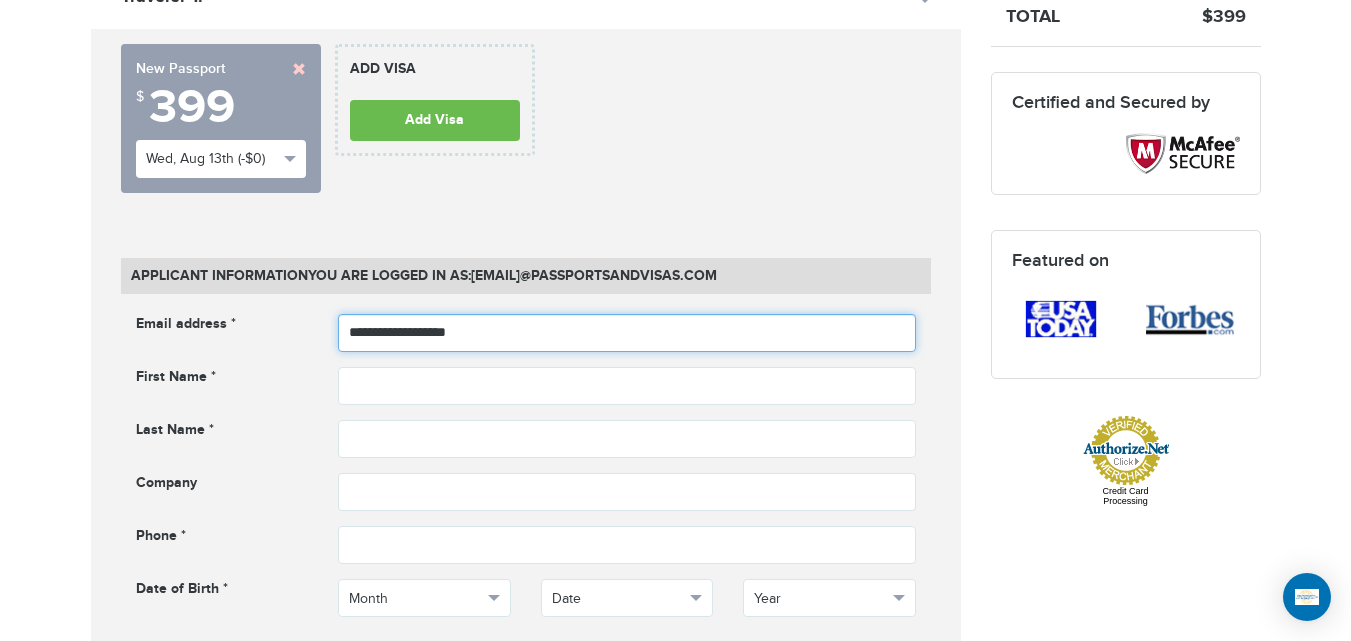 click on "**********" at bounding box center [627, 333] 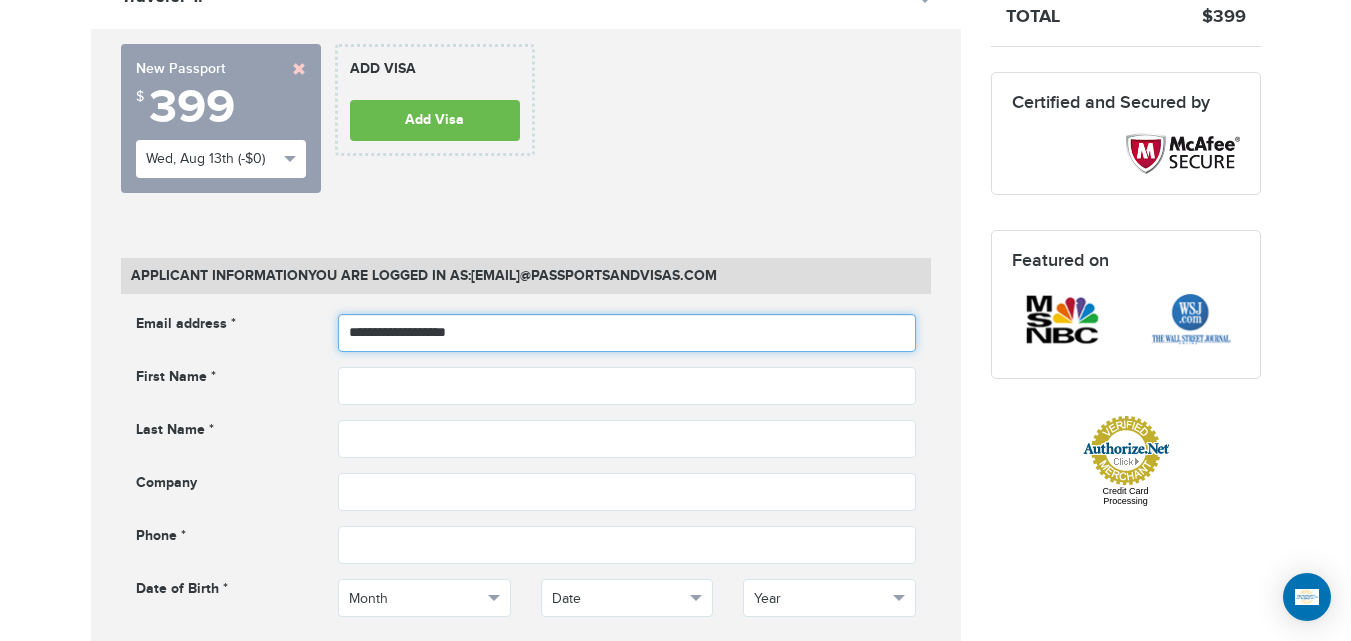 click on "**********" at bounding box center (627, 333) 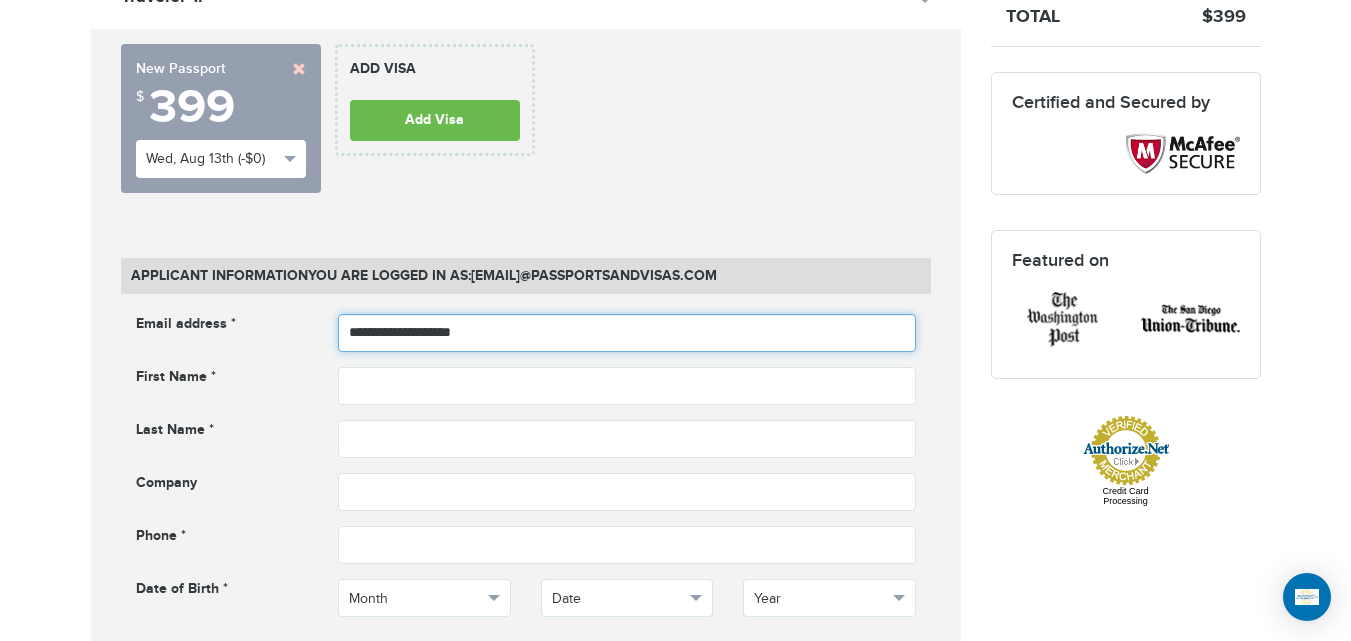 type on "**********" 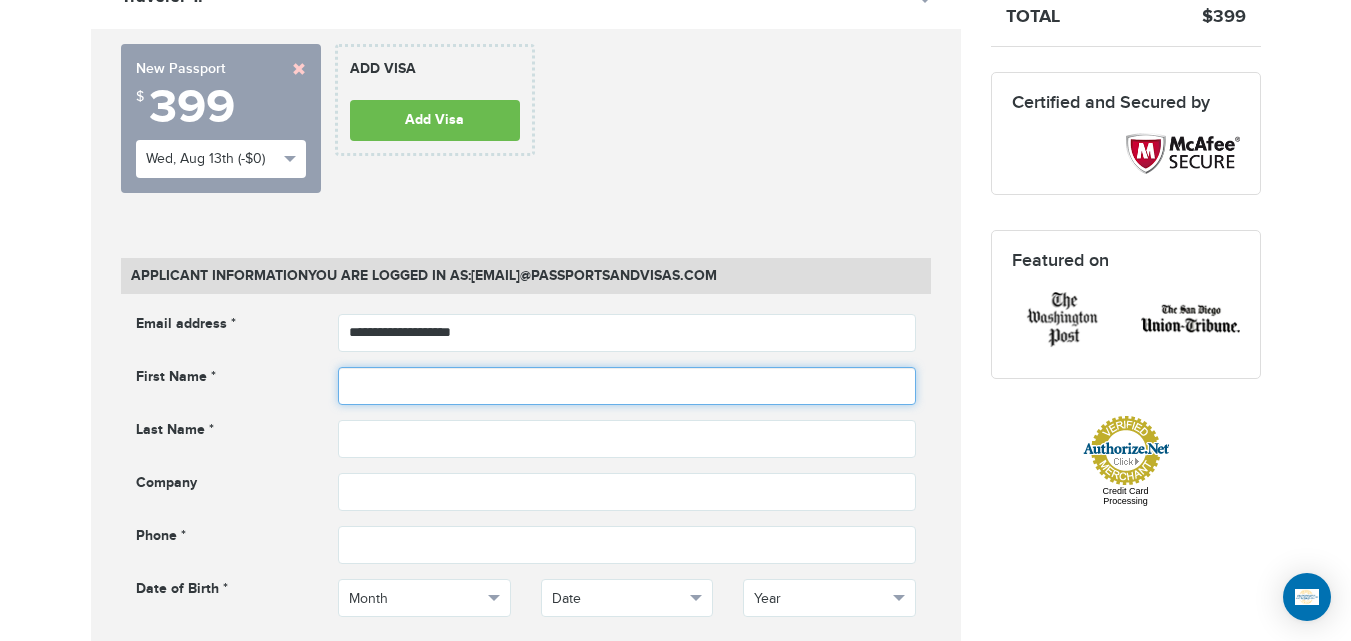 click at bounding box center (627, 386) 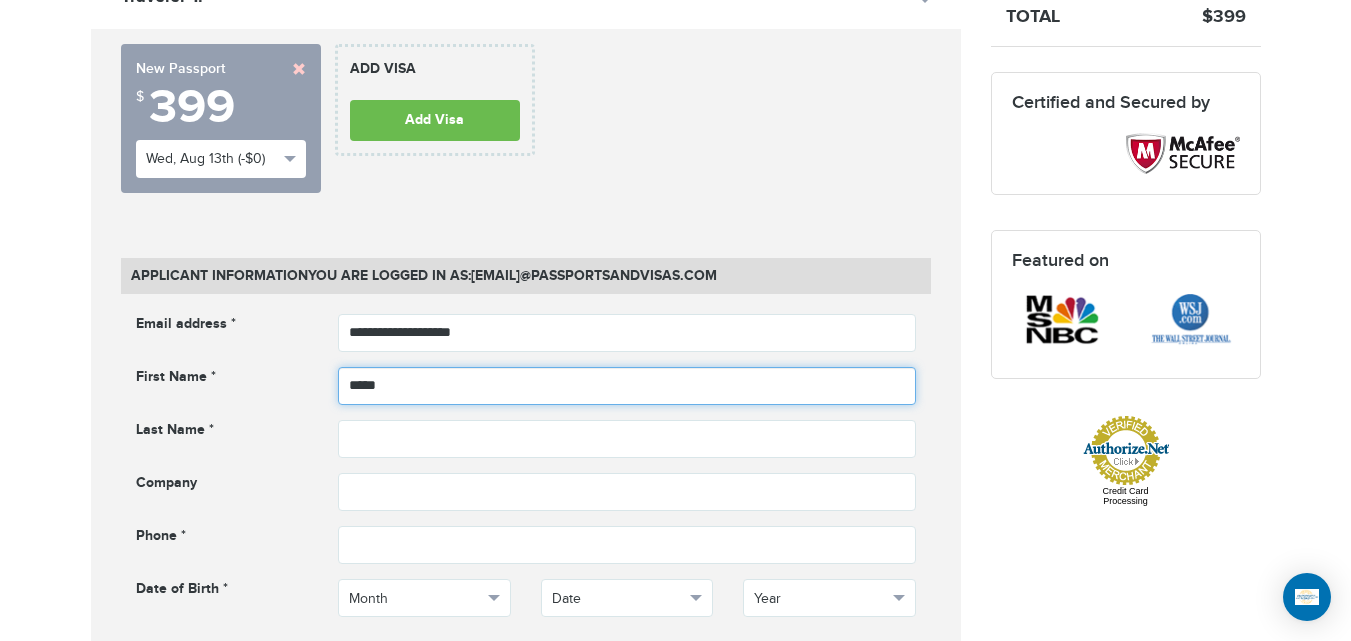 click on "*****" at bounding box center [627, 386] 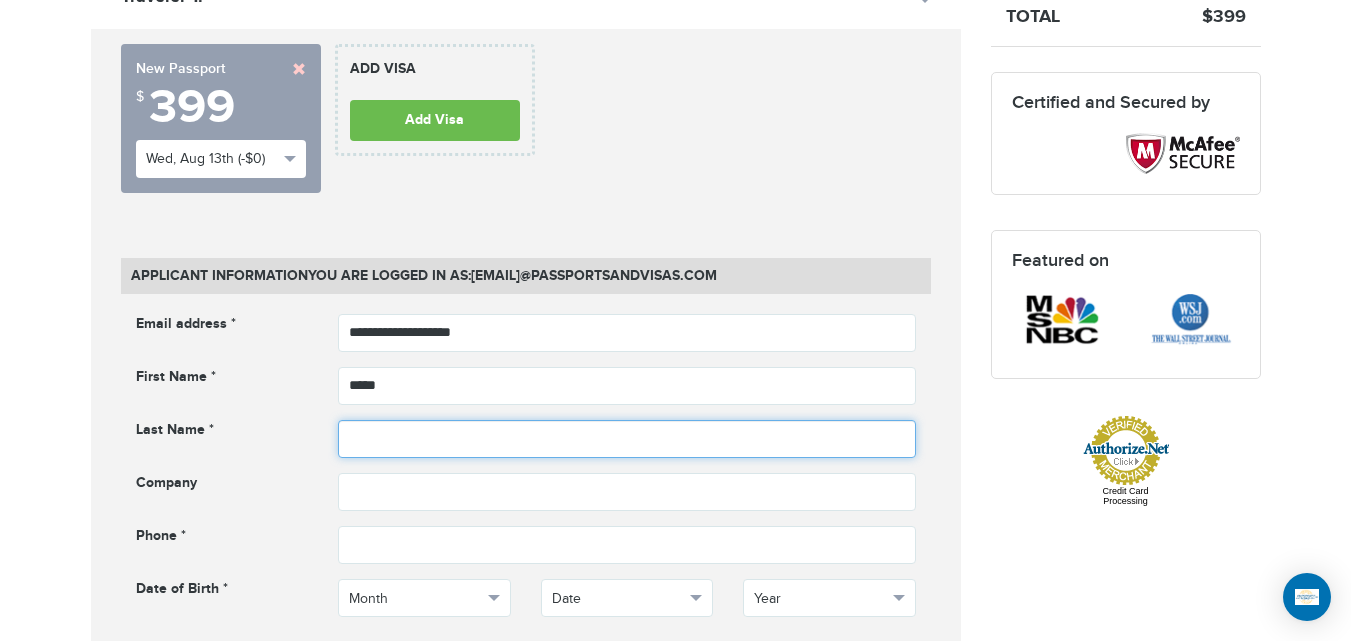 click at bounding box center (627, 439) 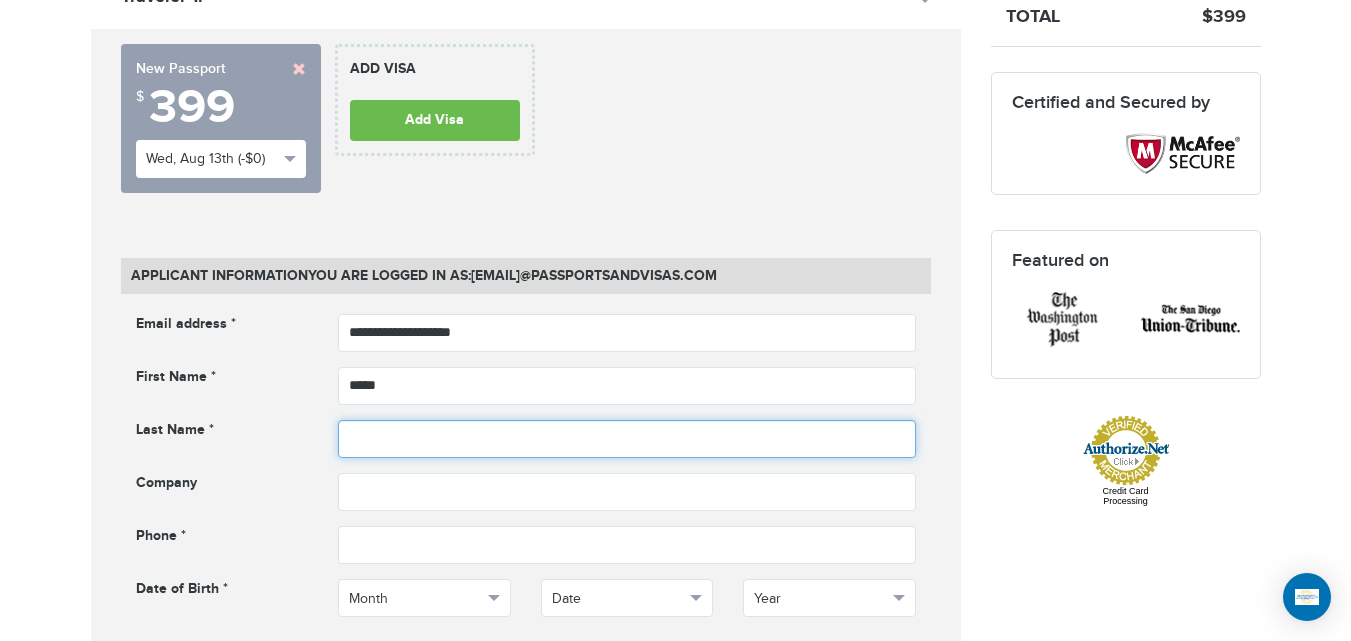 type on "*" 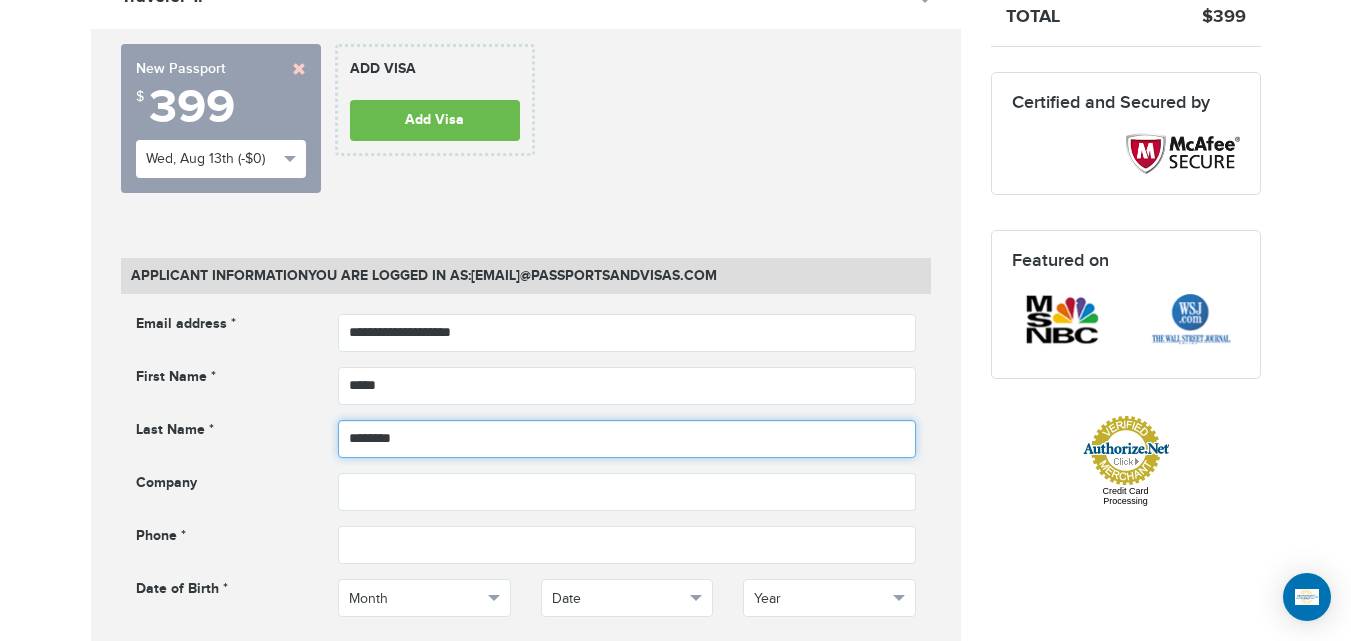 type on "********" 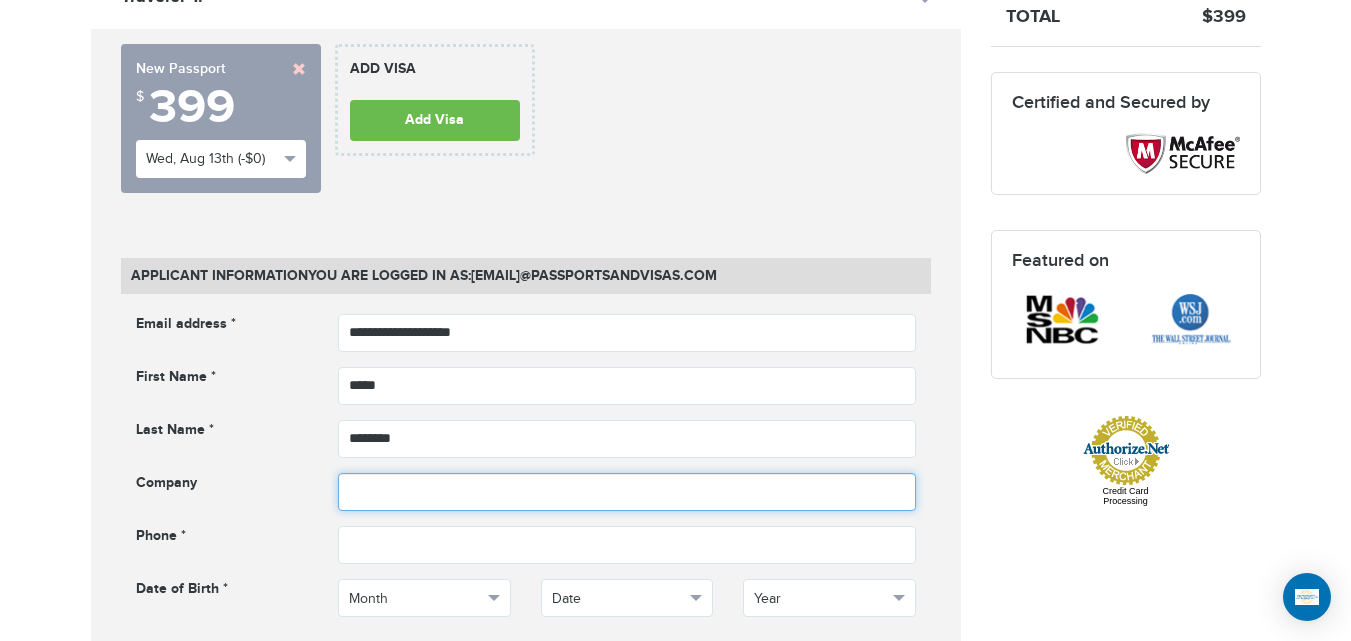 click at bounding box center (627, 492) 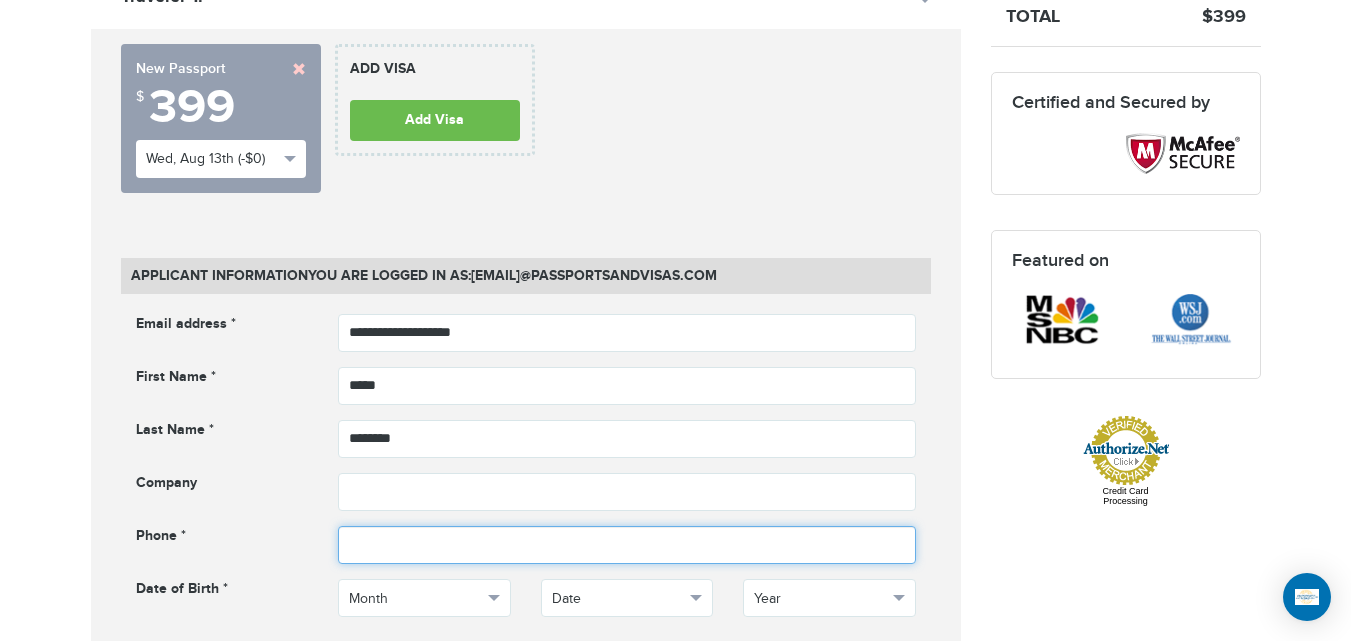 click at bounding box center (627, 545) 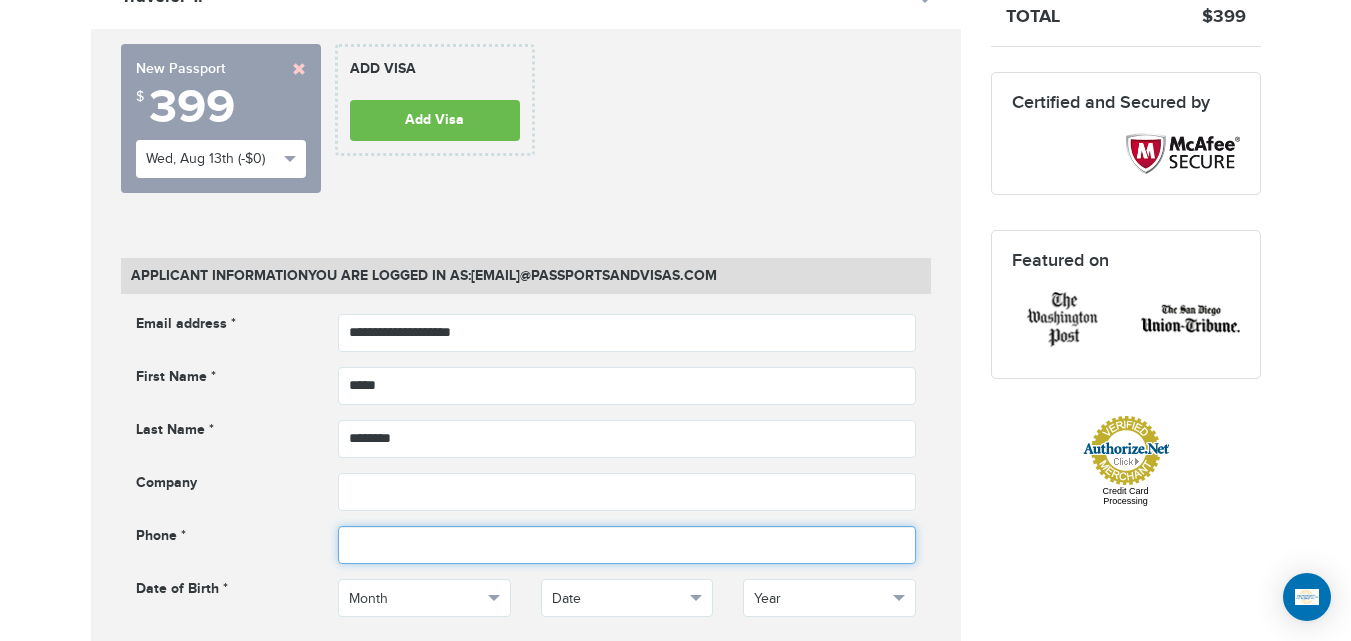 click at bounding box center [627, 545] 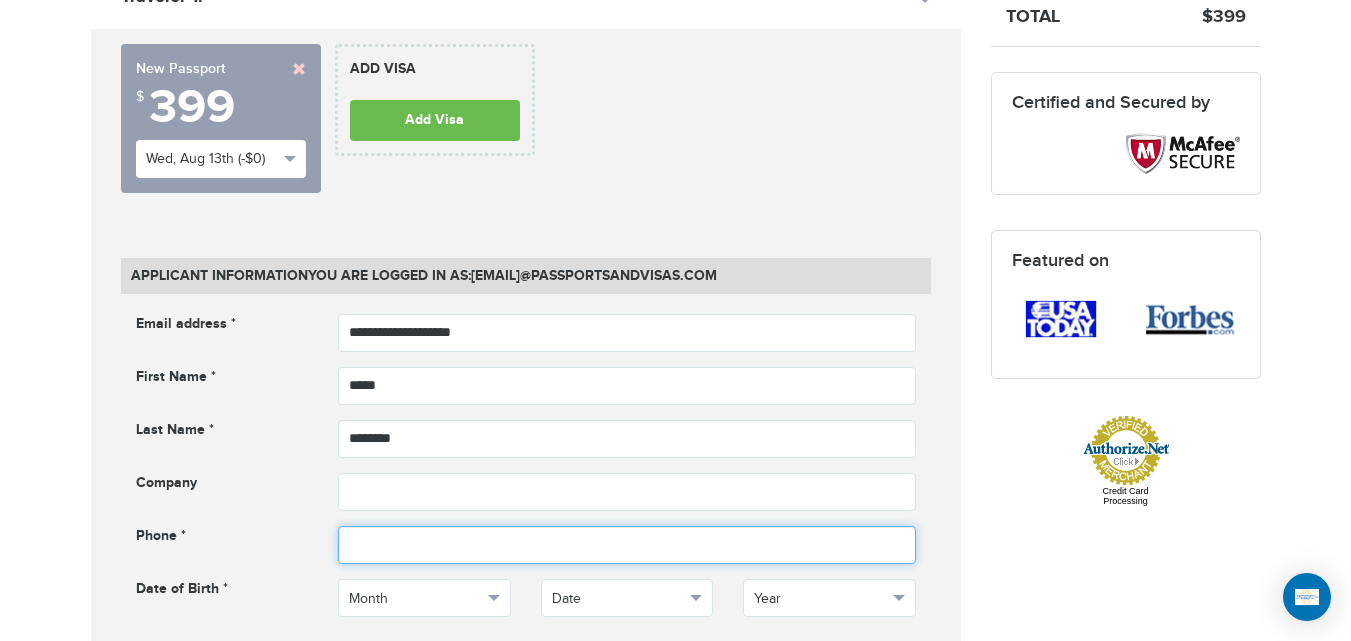 paste on "**********" 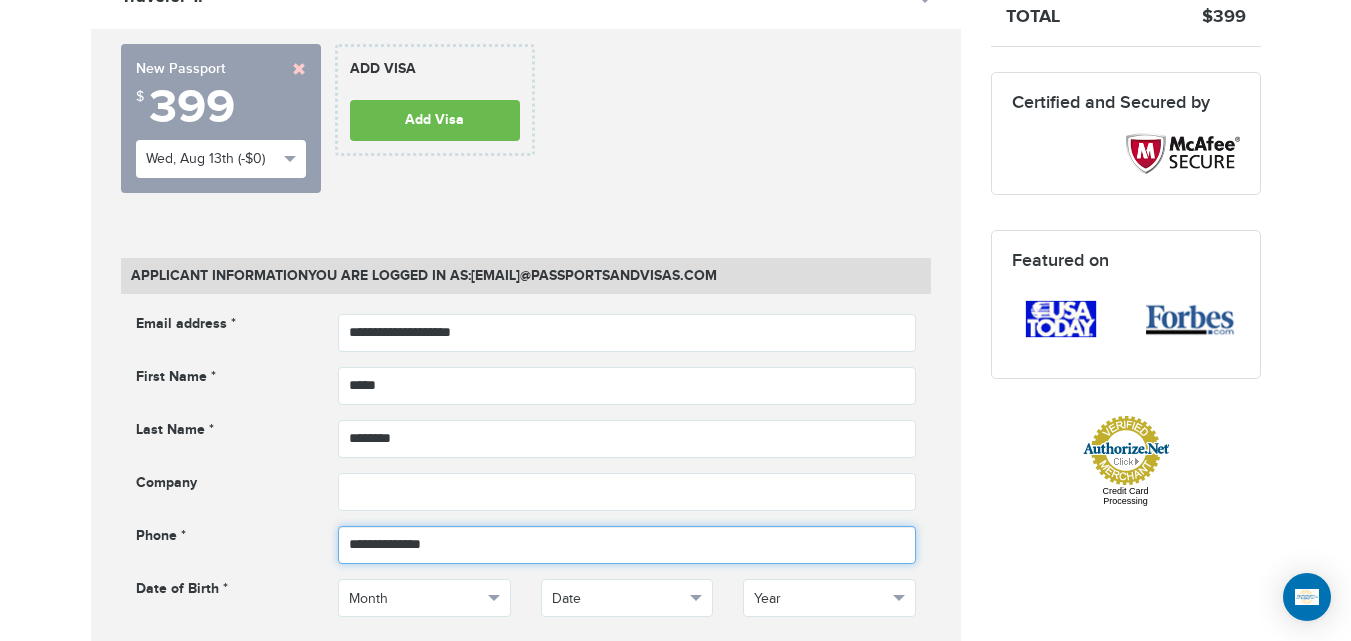 click at bounding box center (627, 545) 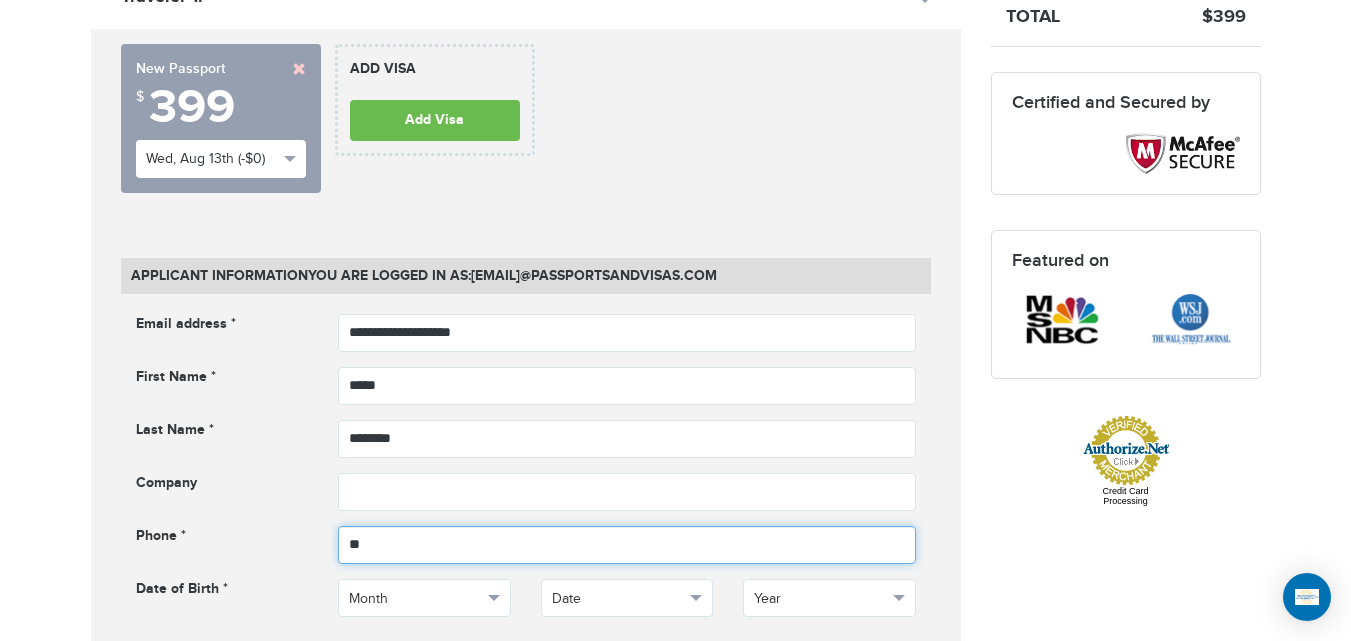 type on "*" 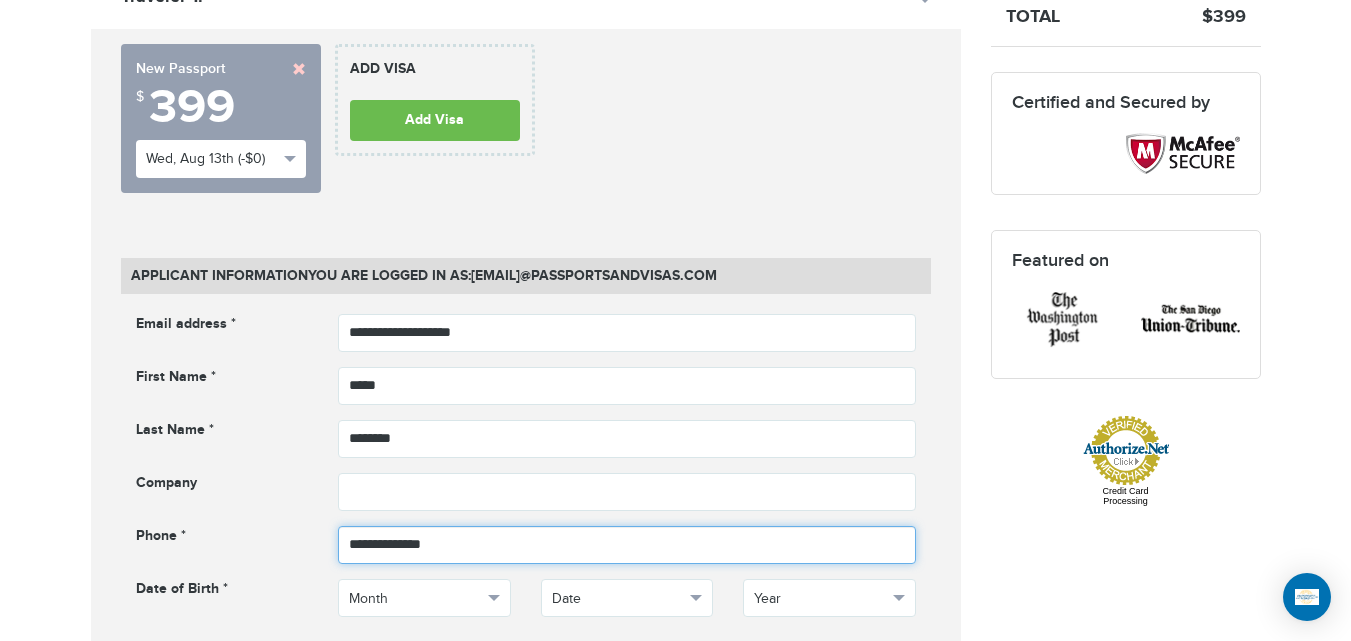type on "**********" 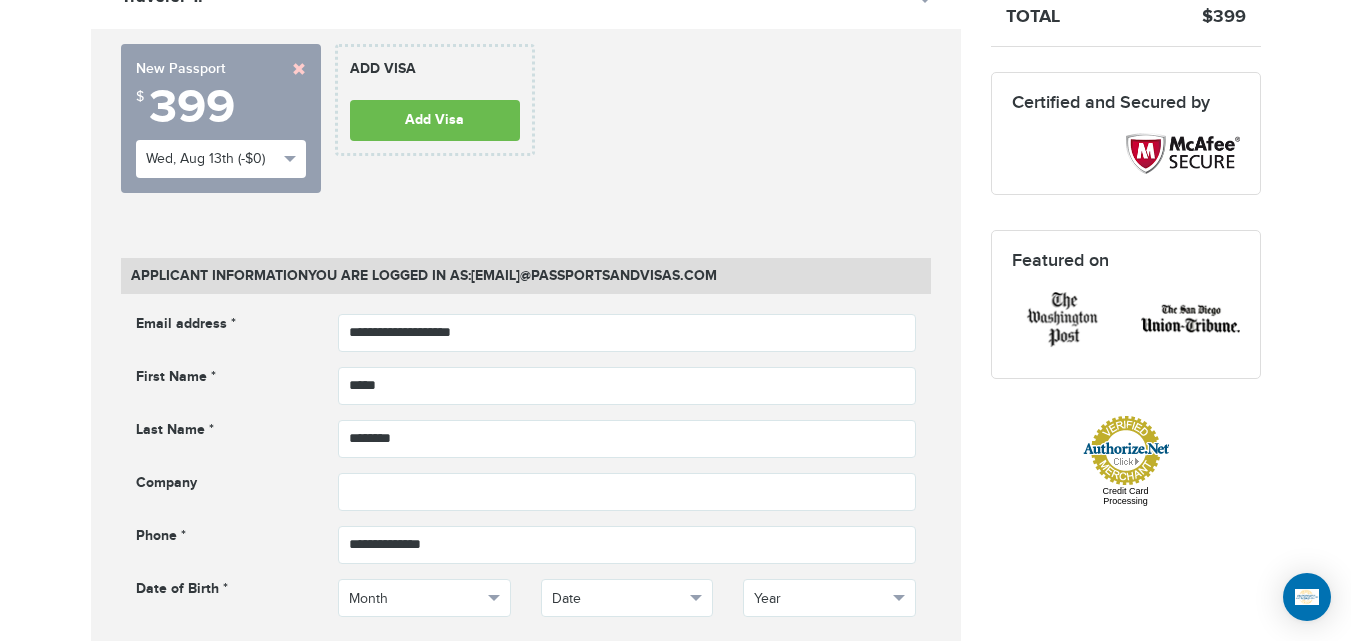 click on "720-902-3403
Passports & Visas.com
Hello, houcine
Passports
Passport Renewal
New Passport
Second Passport
Passport Name Change
Lost Passport
Child Passport
Travel Visas" at bounding box center (675, 1259) 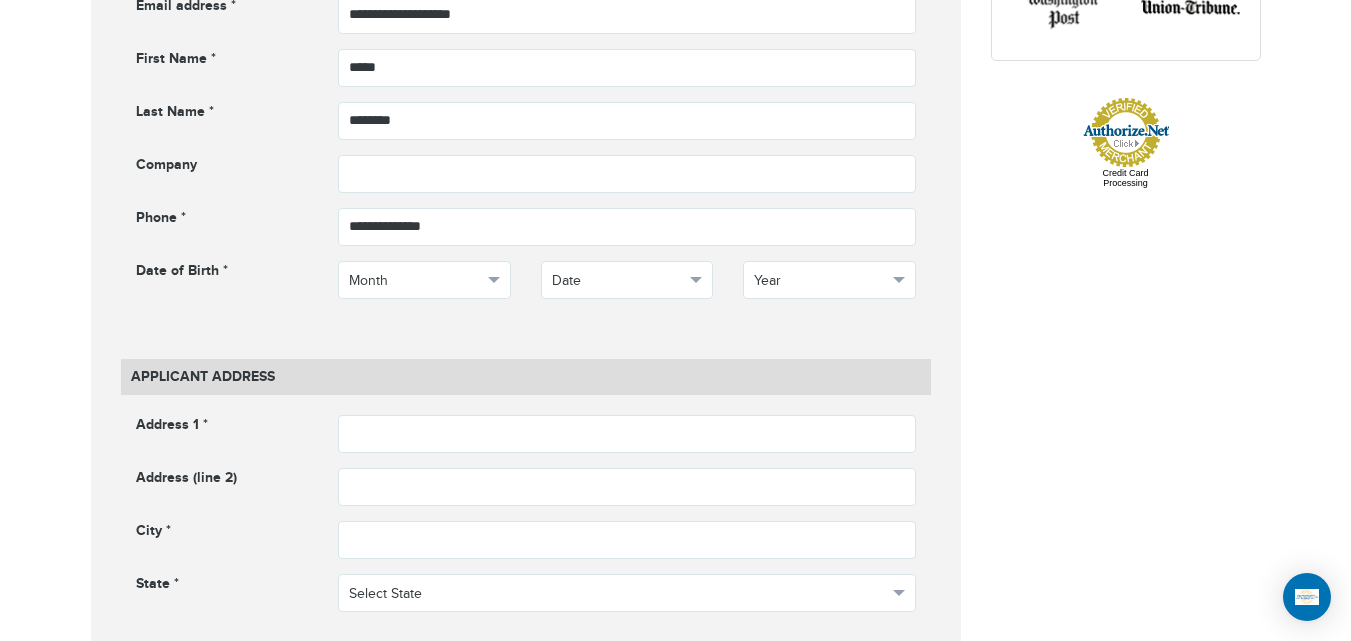 scroll, scrollTop: 1087, scrollLeft: 0, axis: vertical 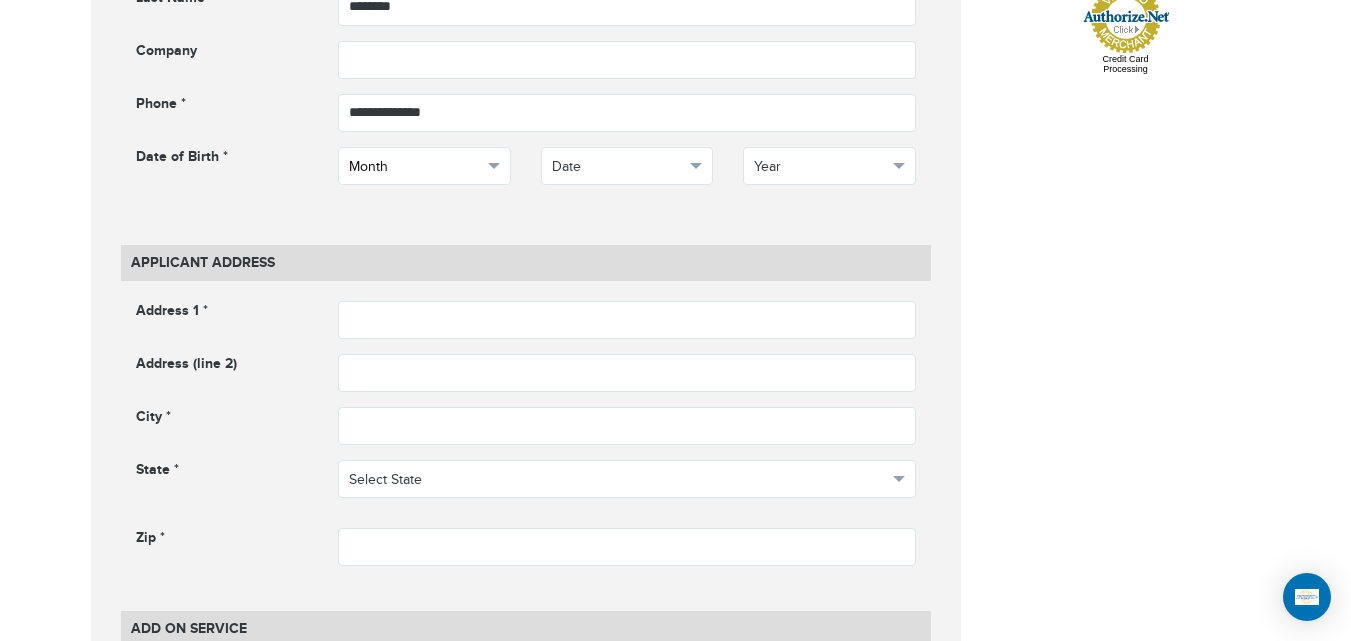 click on "Month" at bounding box center (415, 167) 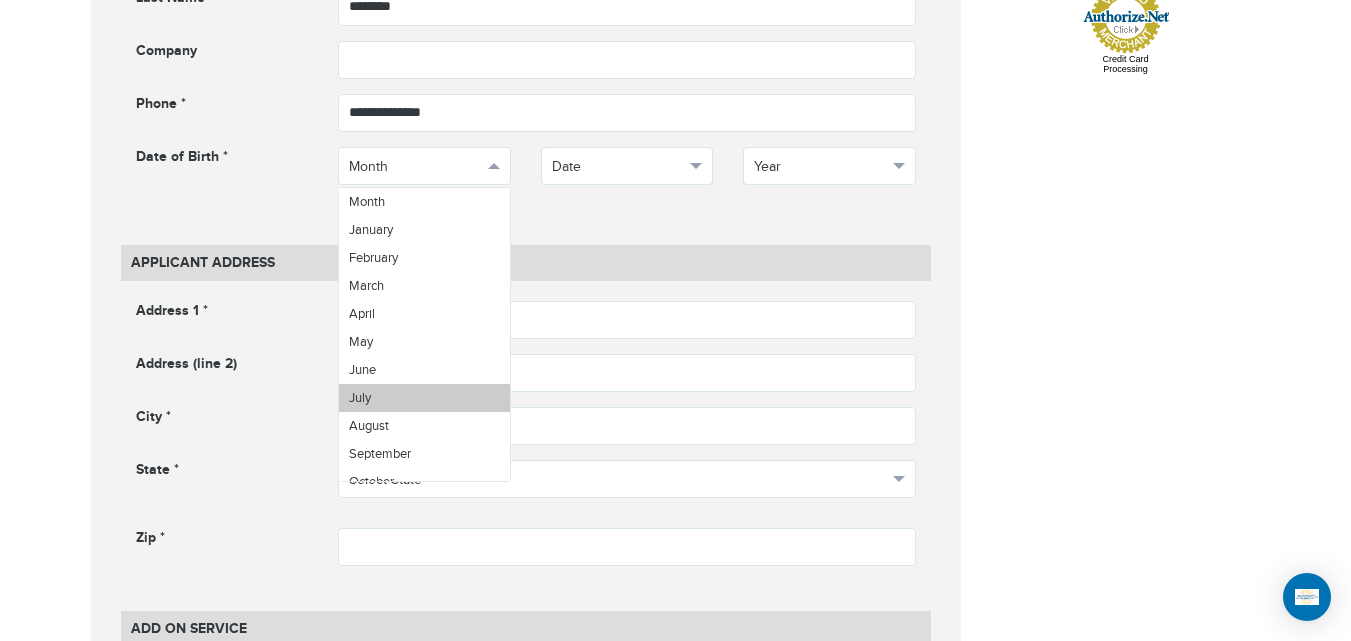 click on "July" at bounding box center (424, 398) 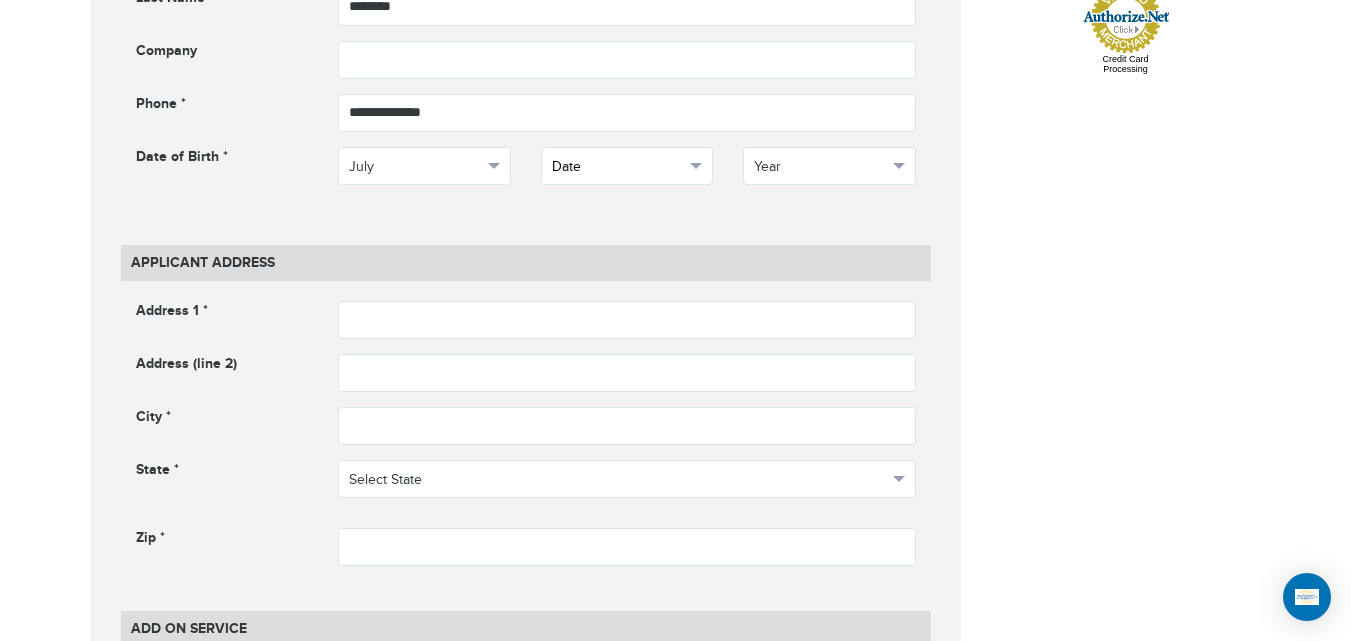 click on "Date" at bounding box center (627, 166) 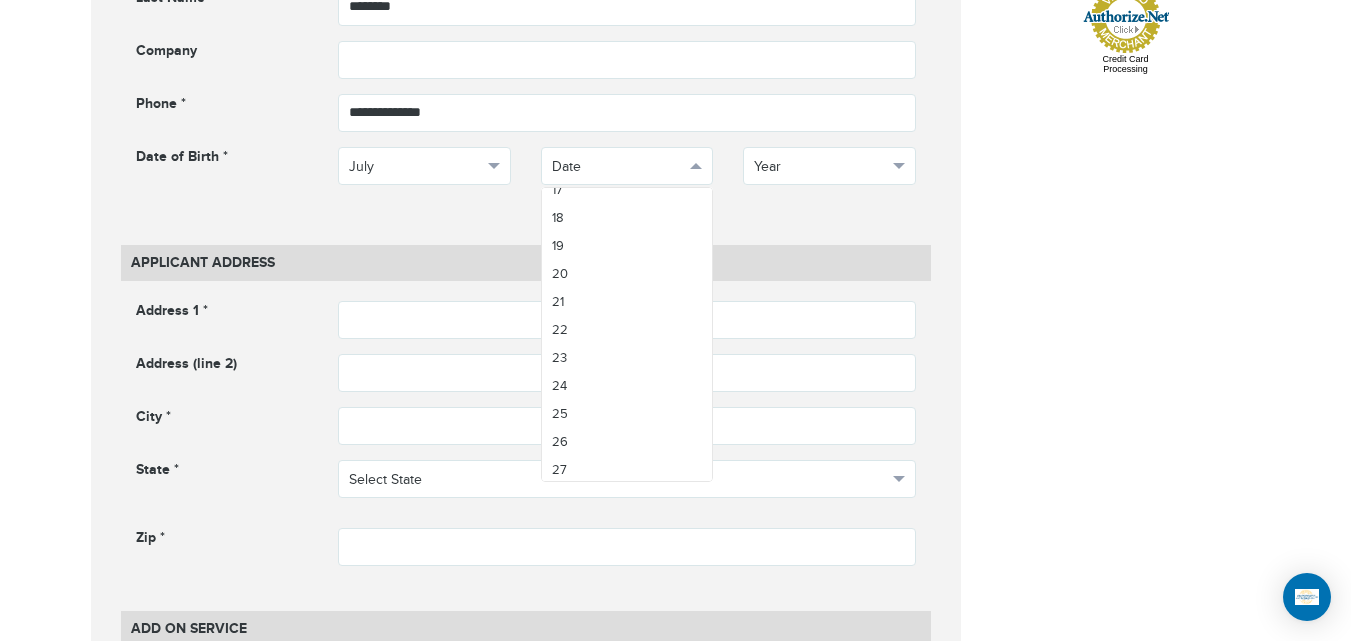 scroll, scrollTop: 526, scrollLeft: 0, axis: vertical 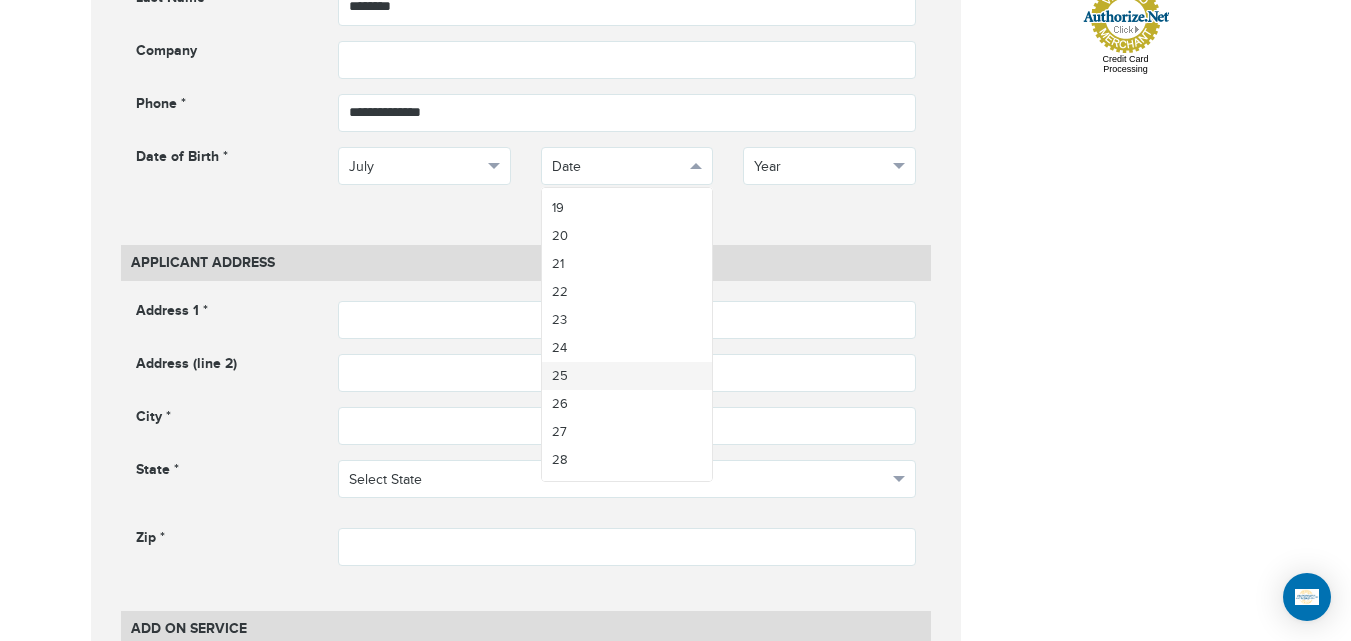 drag, startPoint x: 634, startPoint y: 382, endPoint x: 784, endPoint y: 221, distance: 220.04773 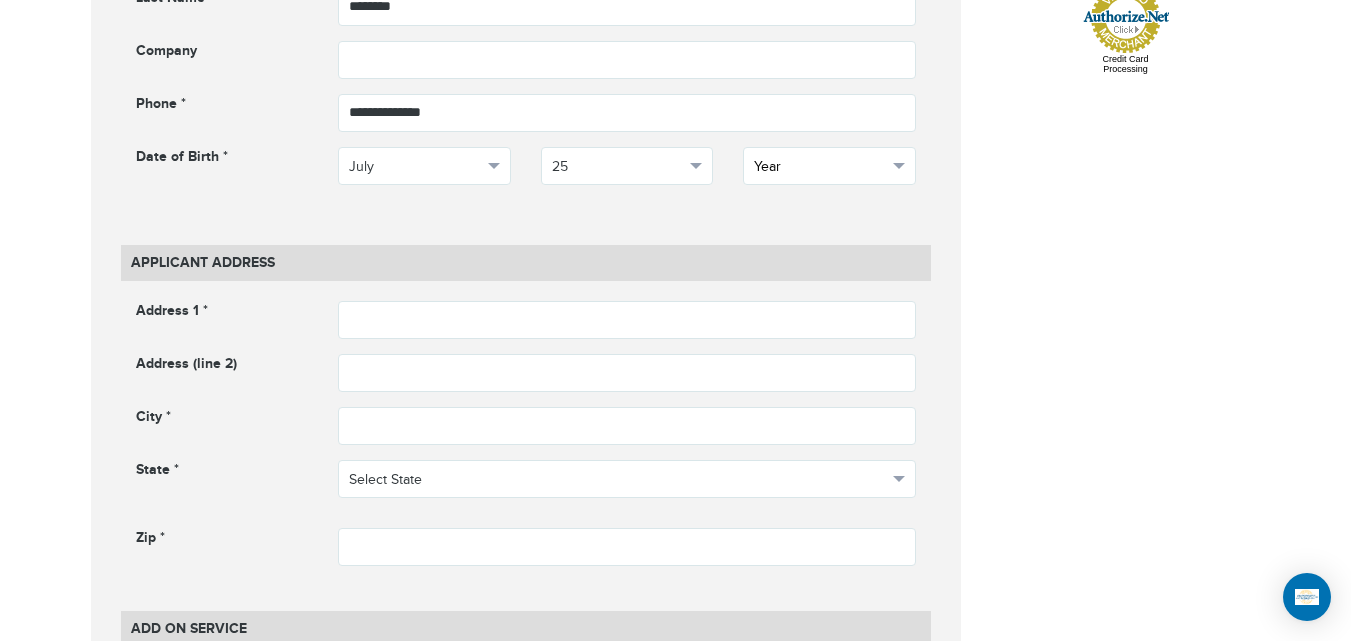 click on "Year" at bounding box center (820, 167) 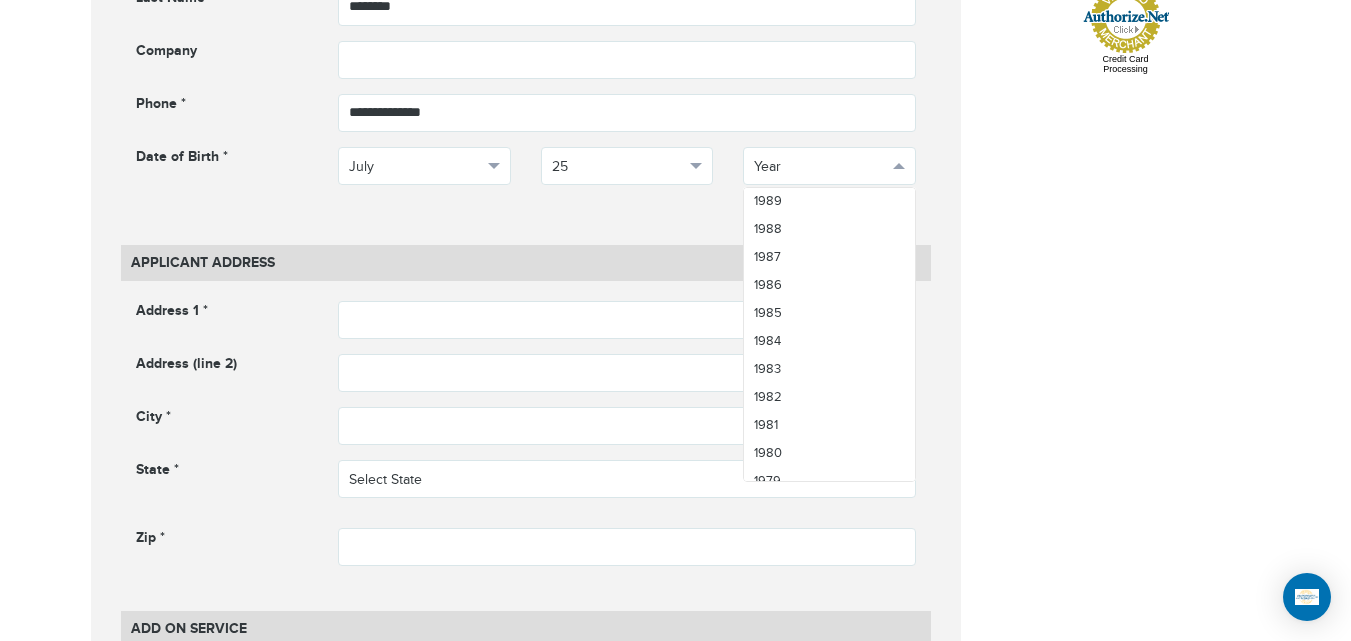 scroll, scrollTop: 921, scrollLeft: 0, axis: vertical 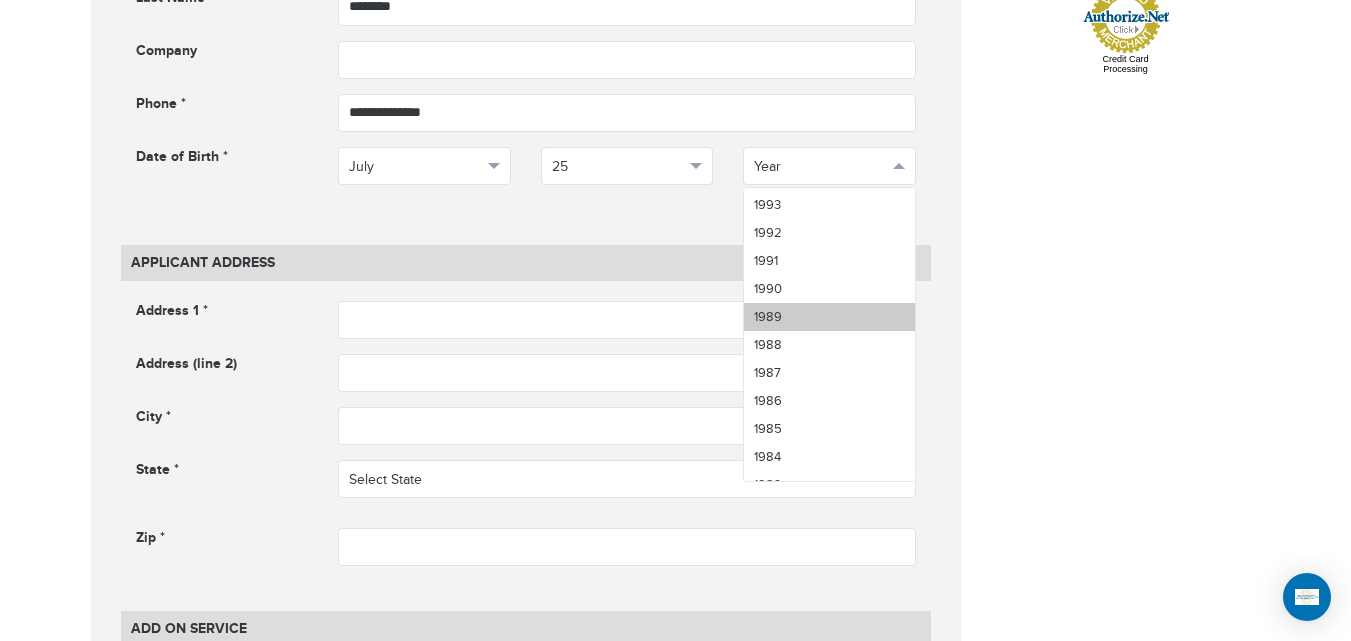 click on "1989" at bounding box center (829, 317) 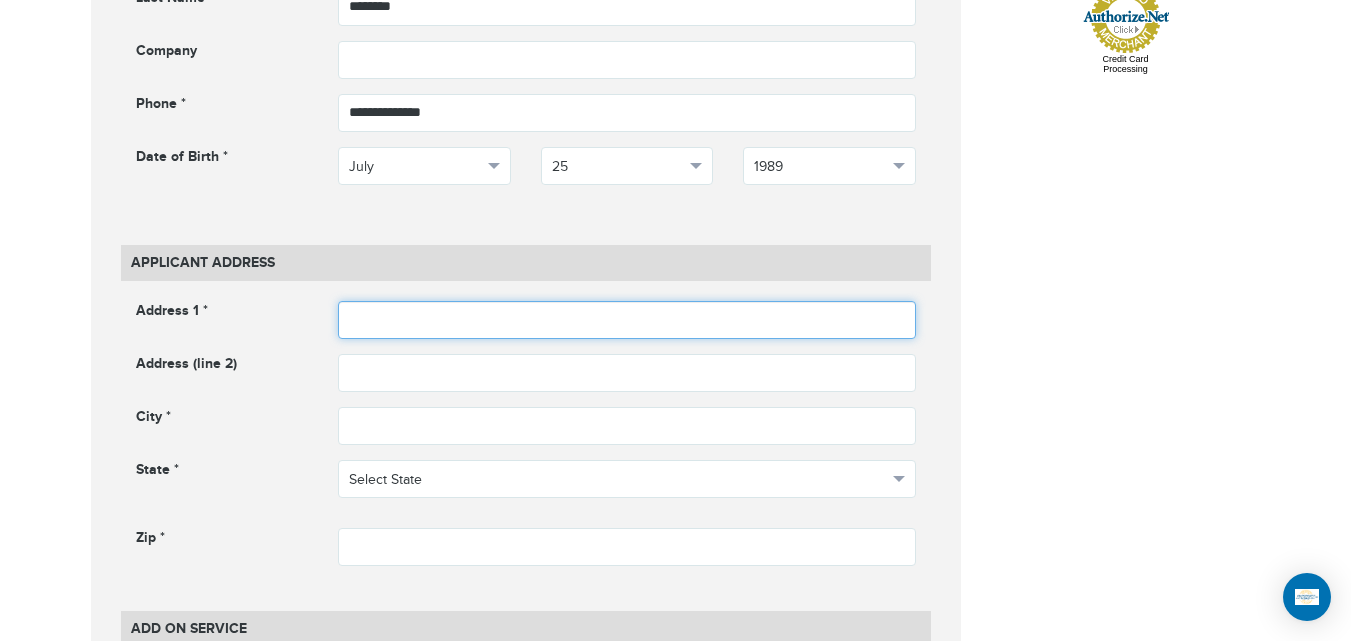 click at bounding box center [627, 320] 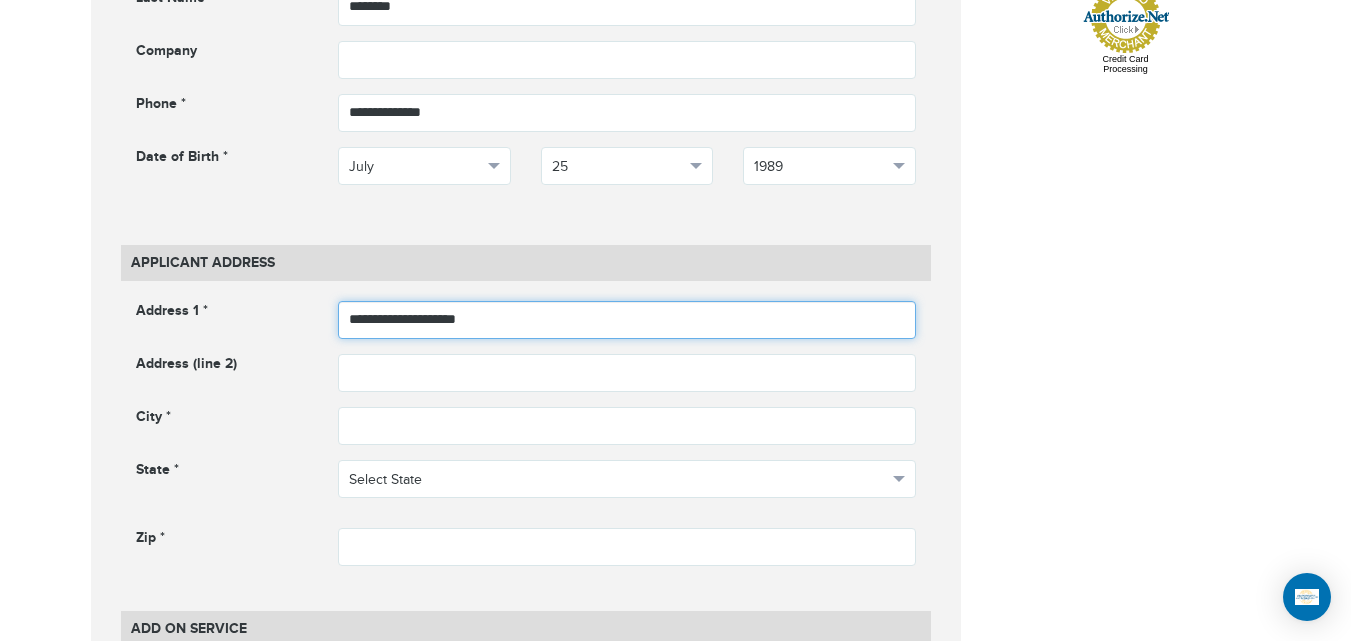 type on "**********" 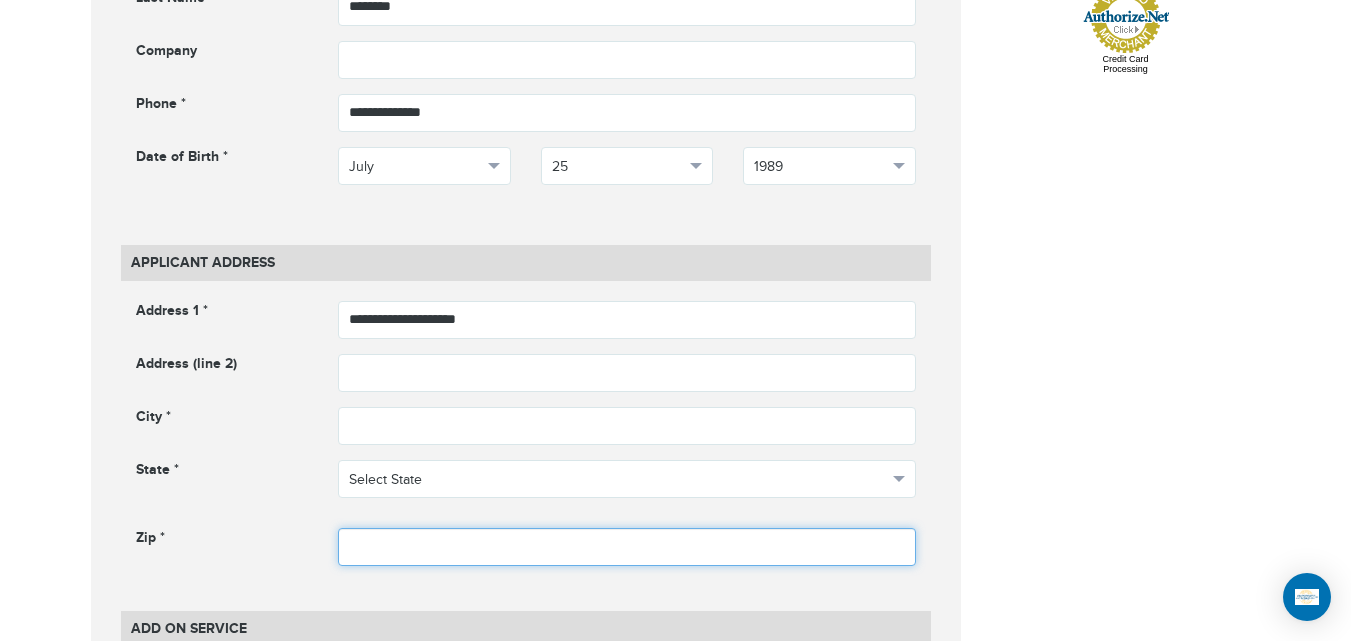 click at bounding box center (627, 547) 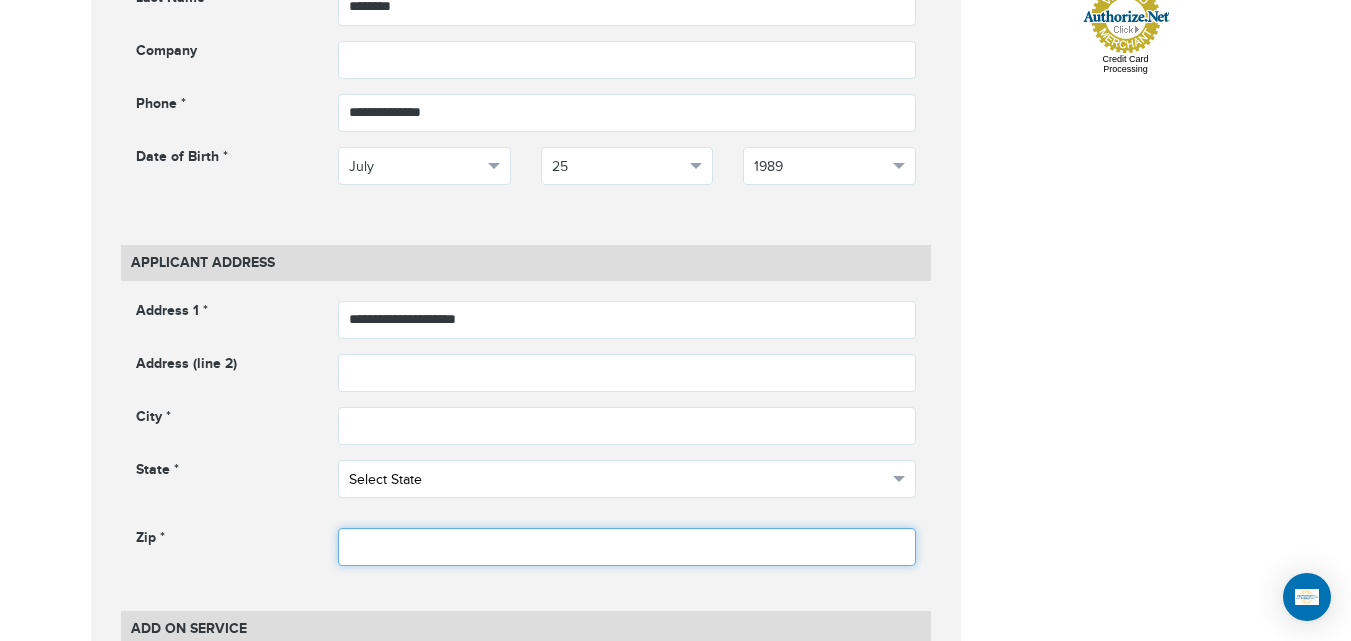 paste on "*****" 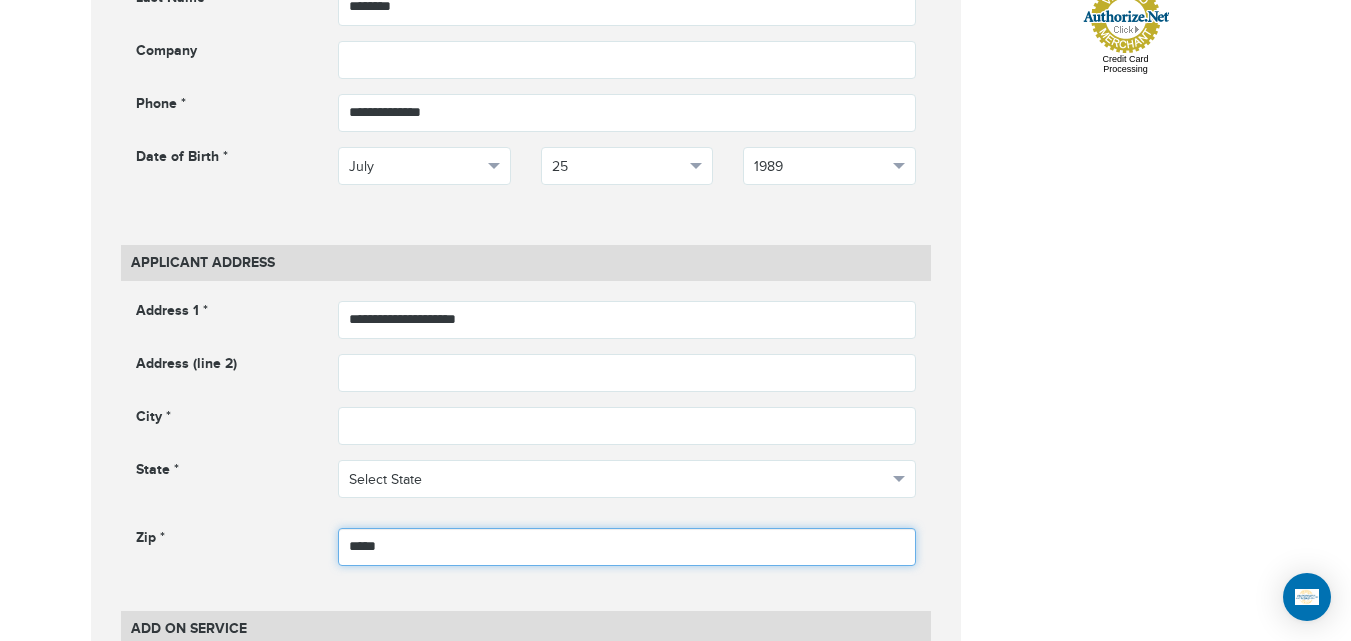 type on "*****" 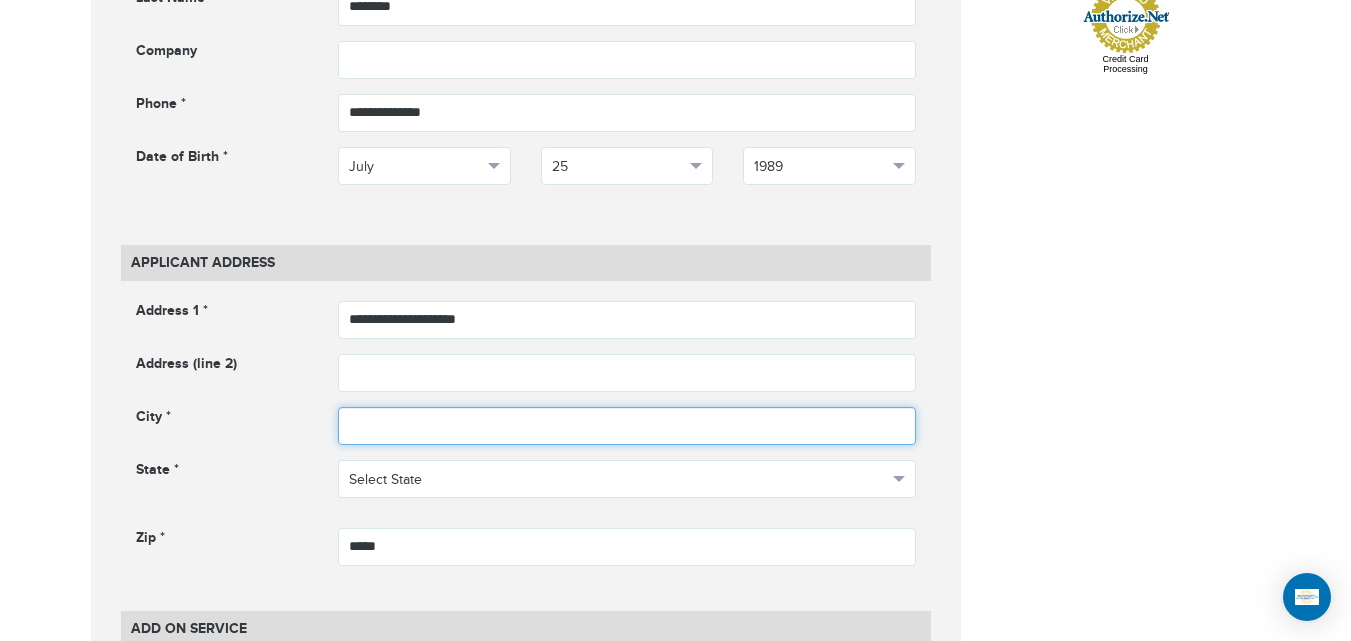 click at bounding box center [627, 426] 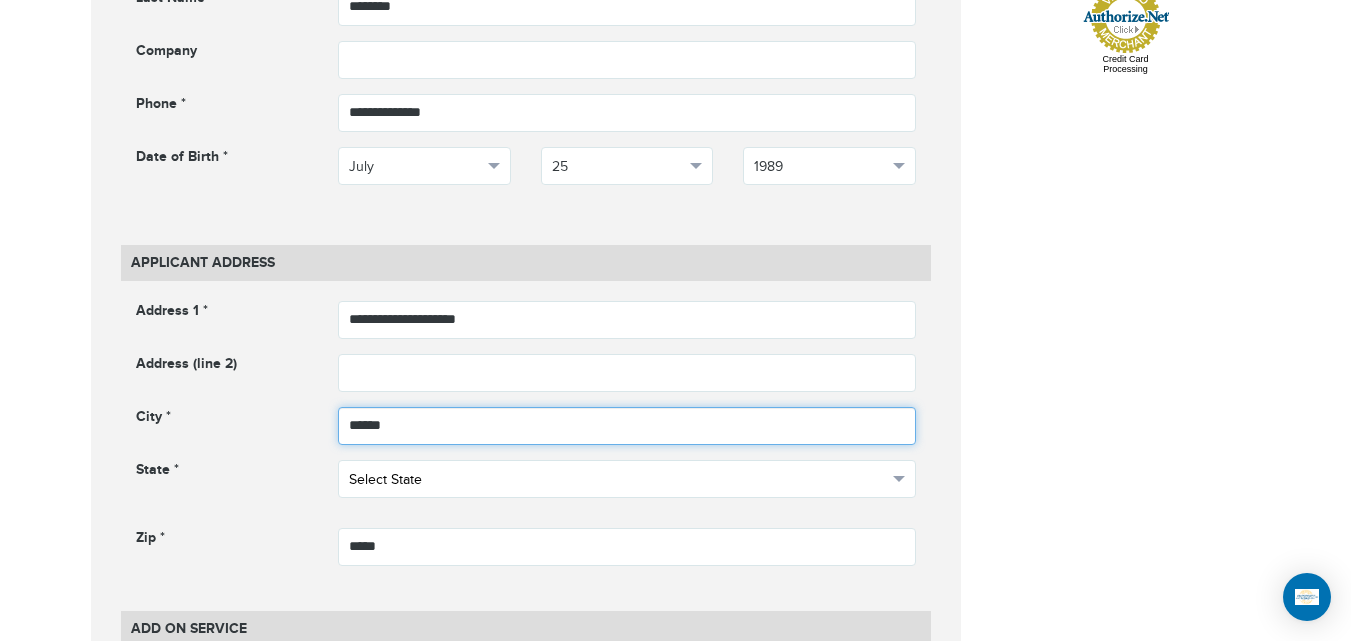 type on "******" 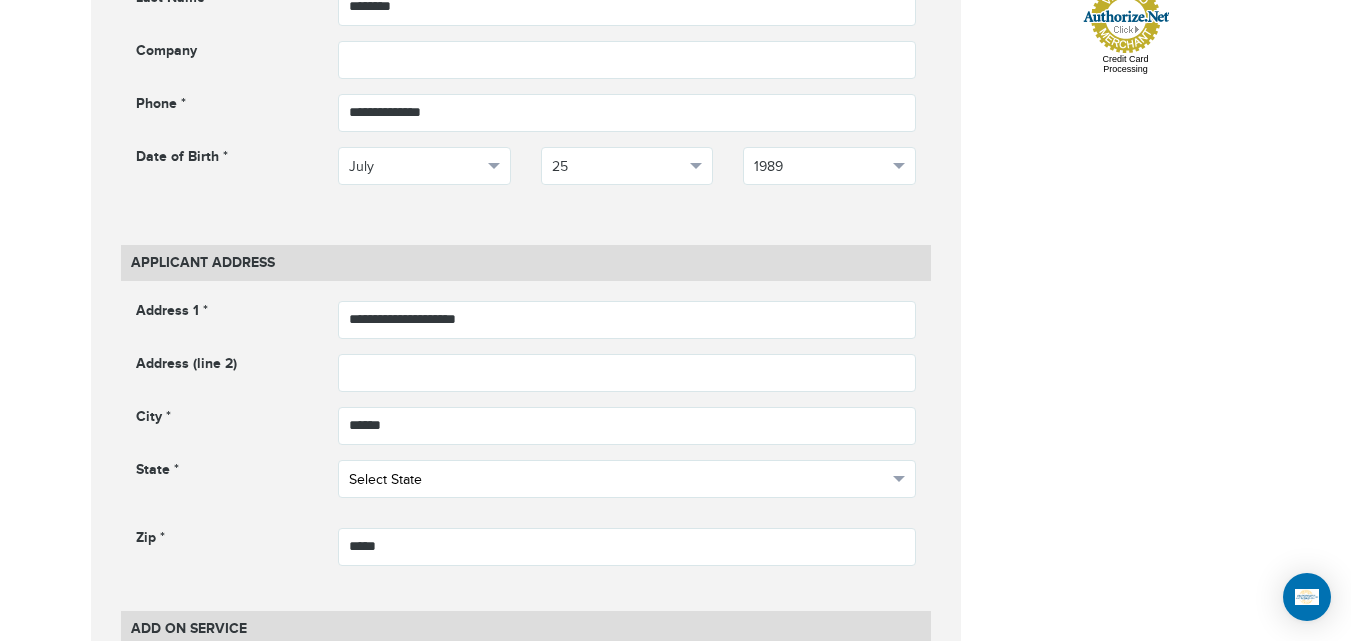 click on "Select State" at bounding box center (627, 479) 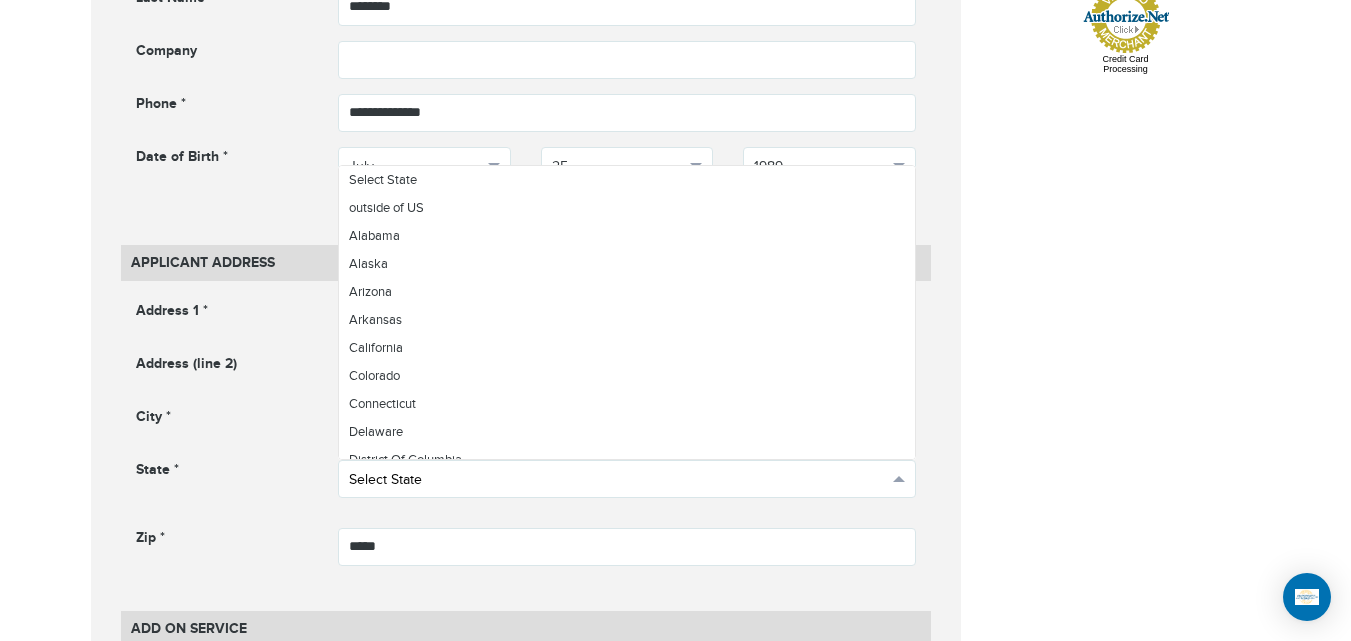 scroll, scrollTop: 1100, scrollLeft: 0, axis: vertical 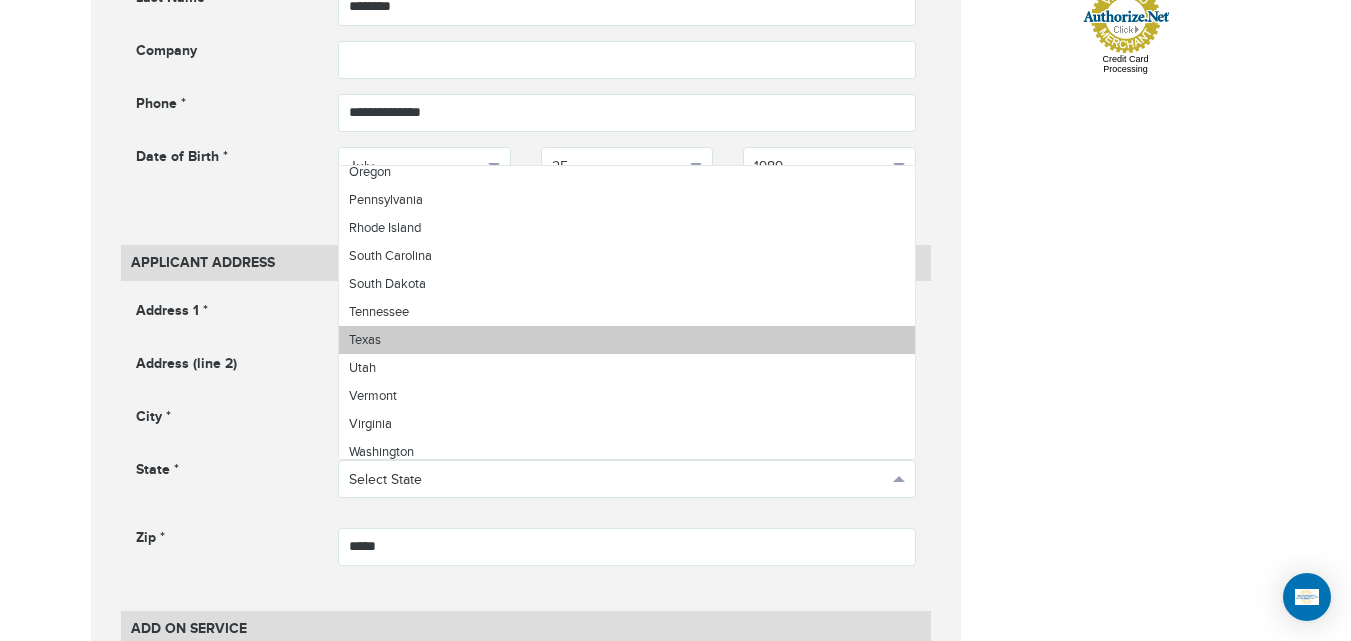 click on "Texas" at bounding box center [627, 340] 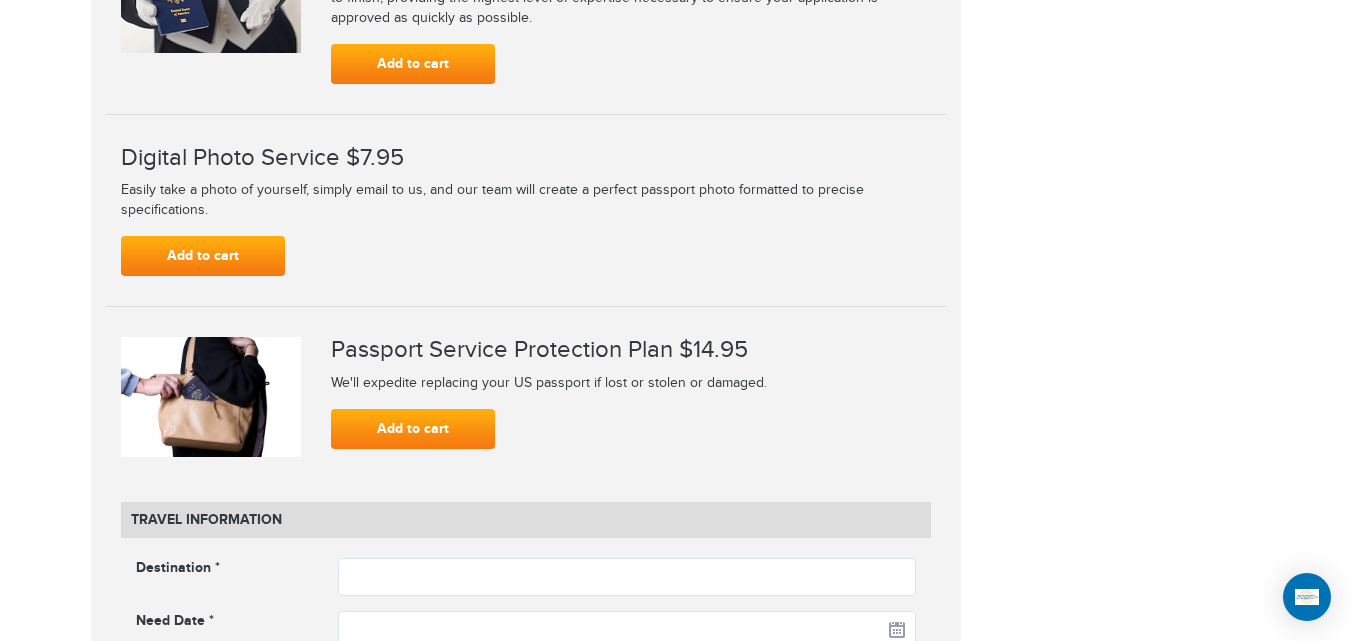 scroll, scrollTop: 2443, scrollLeft: 0, axis: vertical 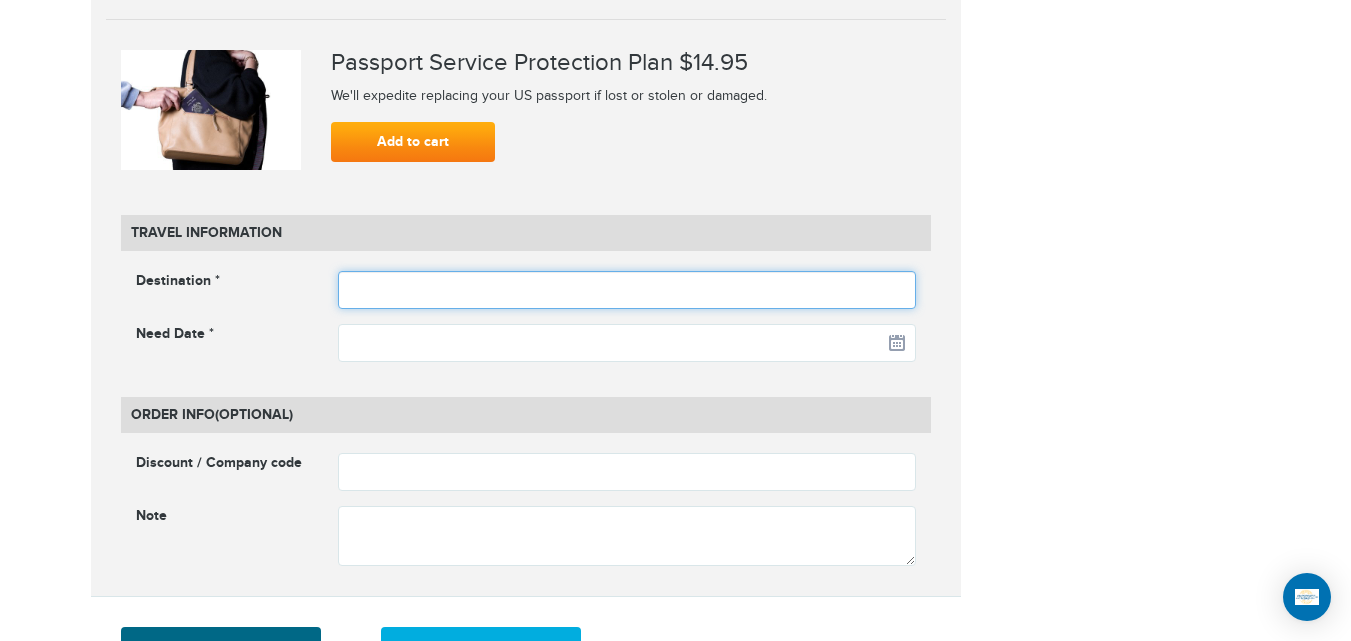 click at bounding box center (627, 290) 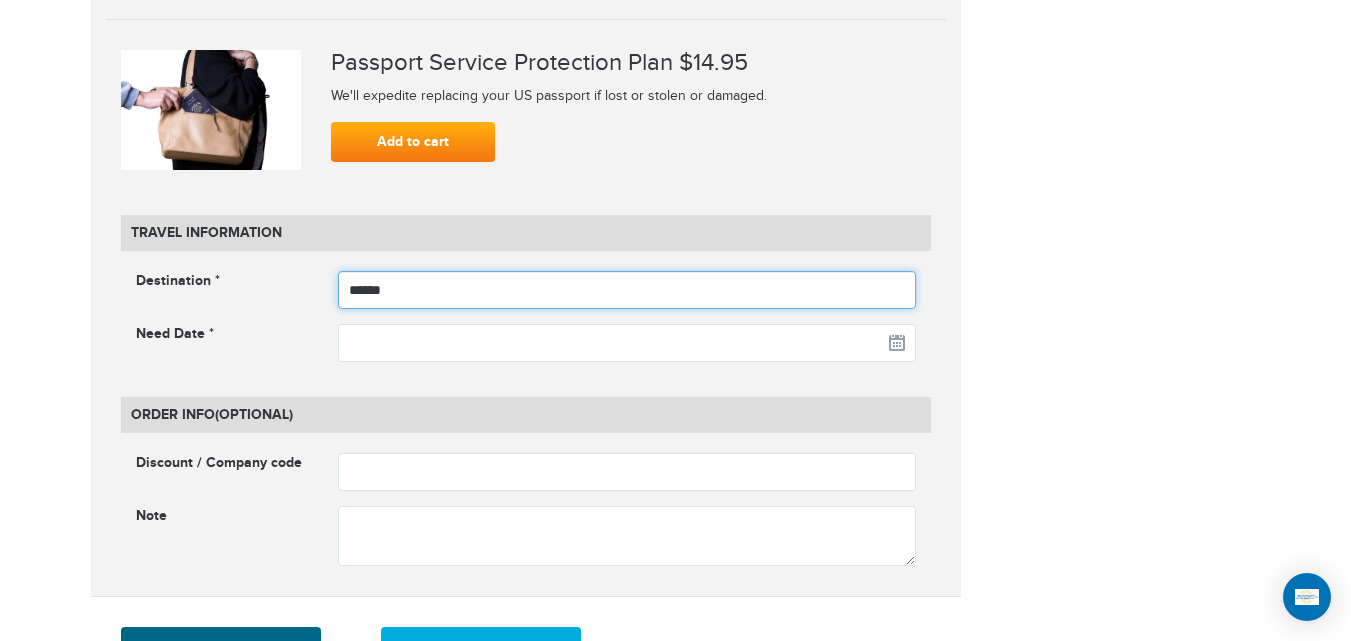 type on "******" 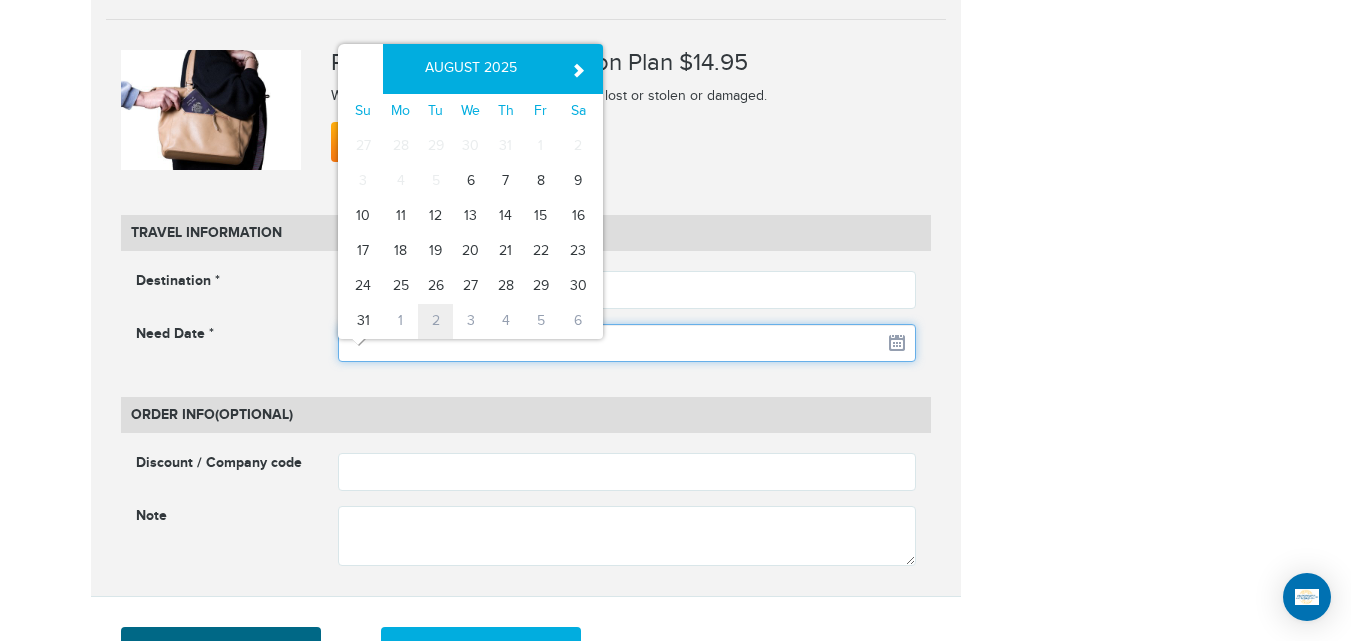 drag, startPoint x: 367, startPoint y: 336, endPoint x: 423, endPoint y: 338, distance: 56.0357 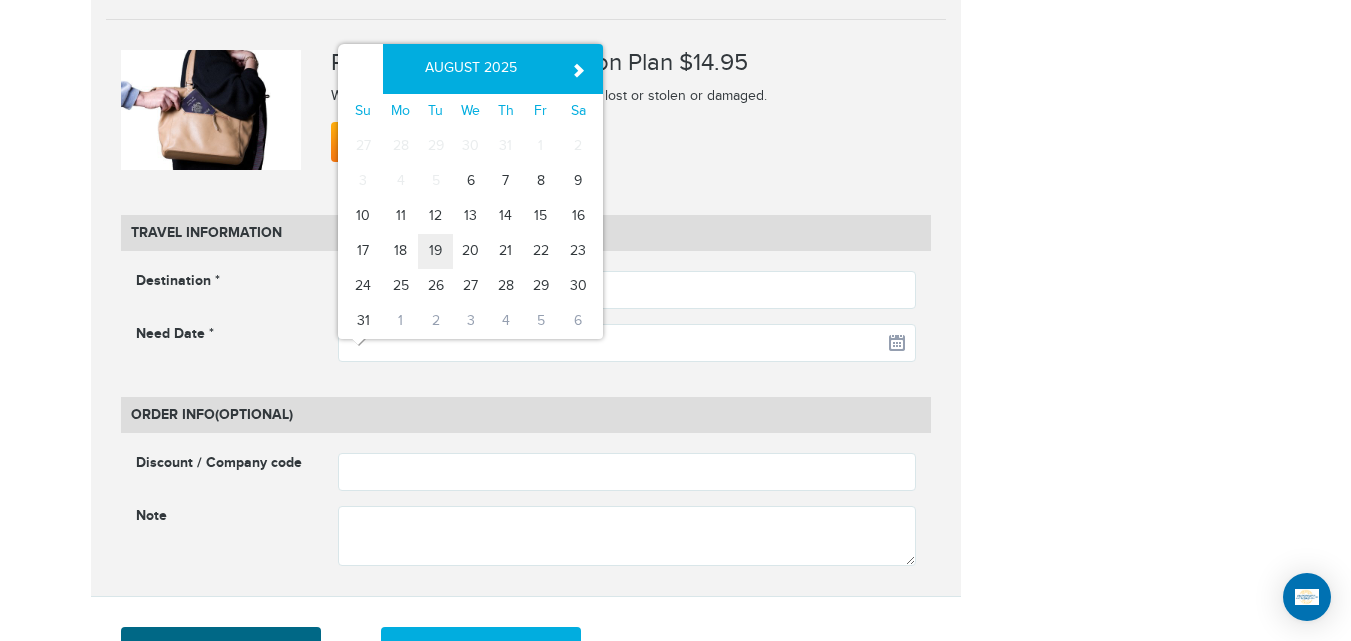 click on "19" at bounding box center (435, 251) 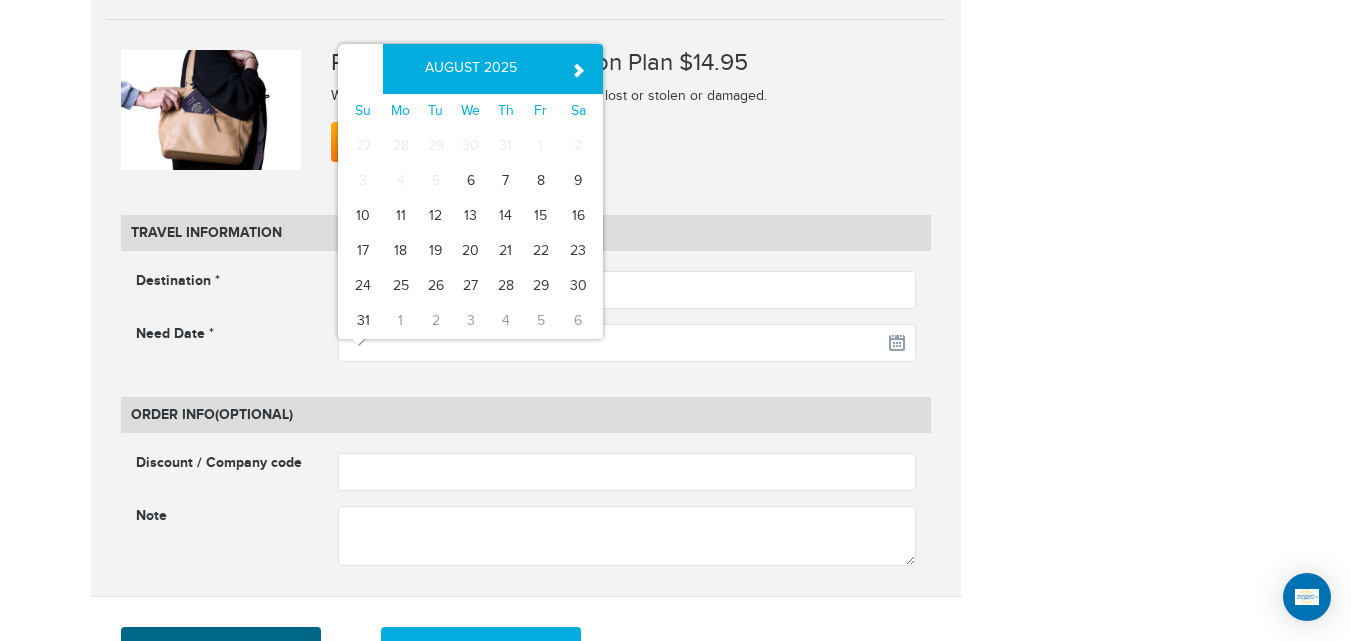 type on "**********" 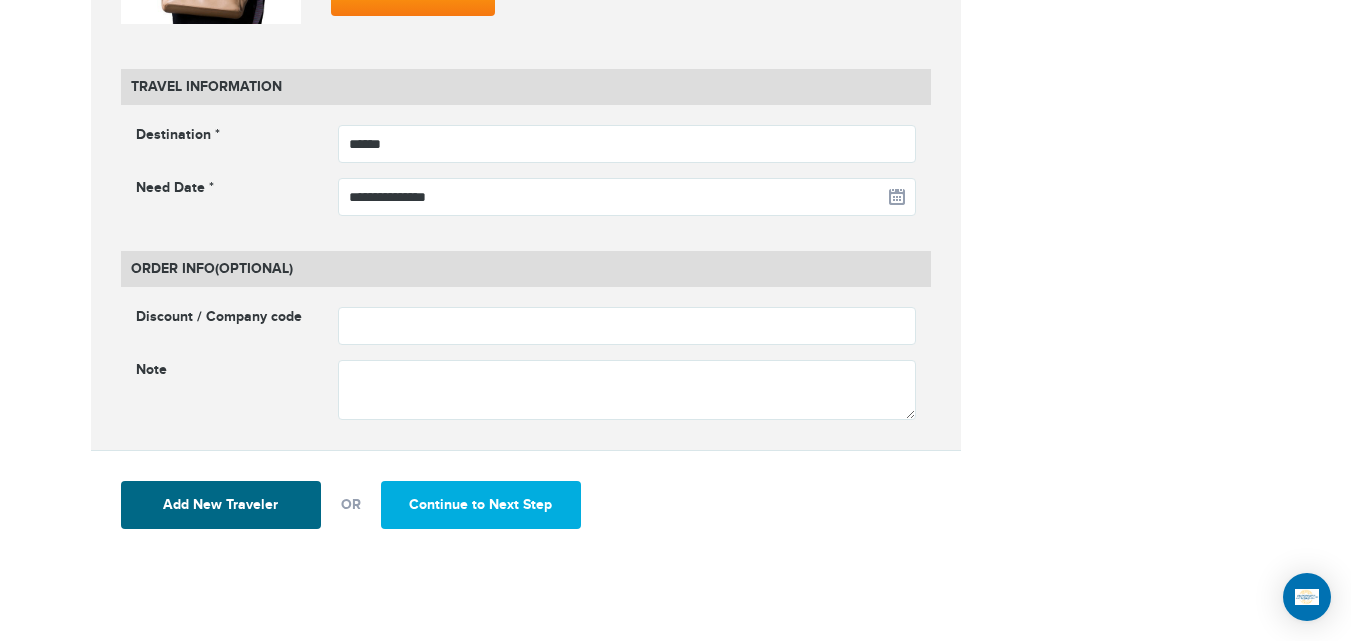 scroll, scrollTop: 2856, scrollLeft: 0, axis: vertical 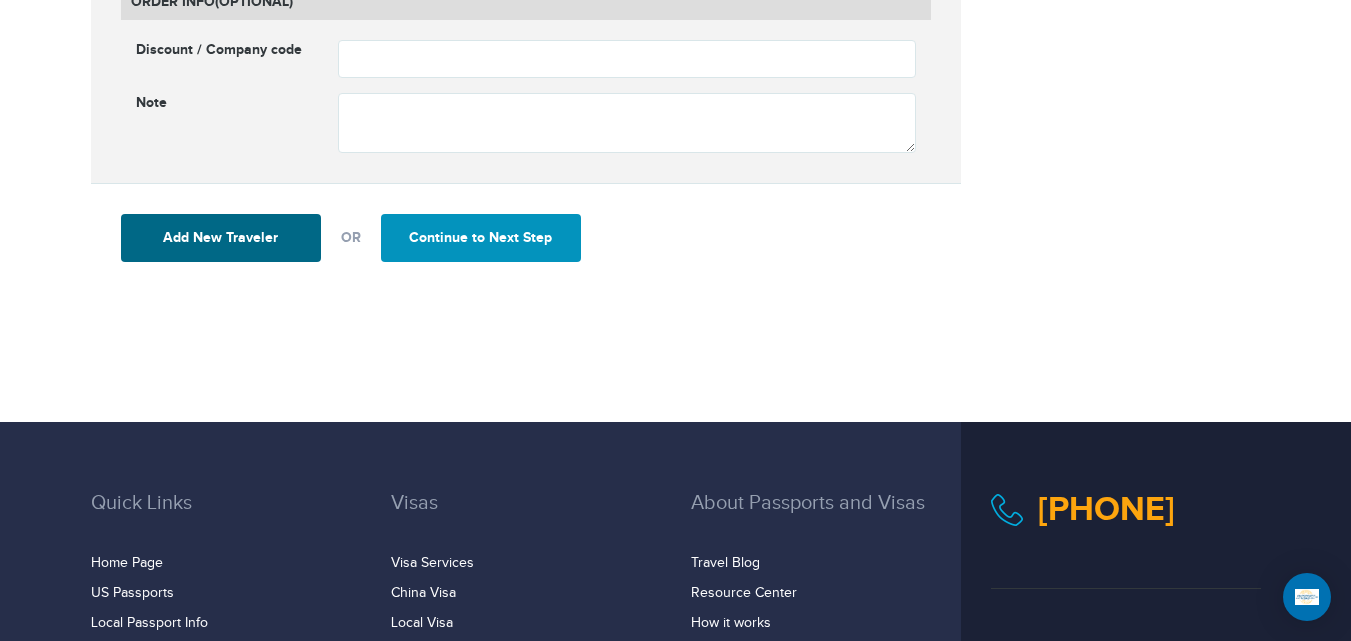 click on "Continue to Next Step" at bounding box center [481, 238] 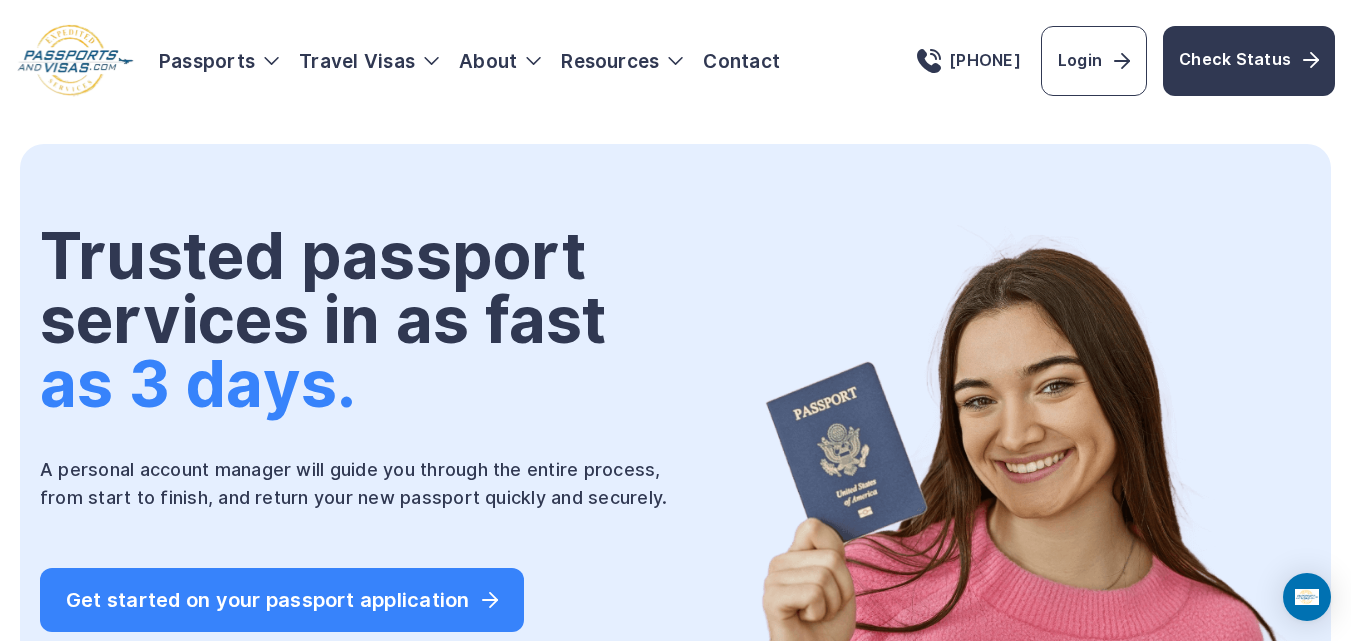 scroll, scrollTop: 0, scrollLeft: 0, axis: both 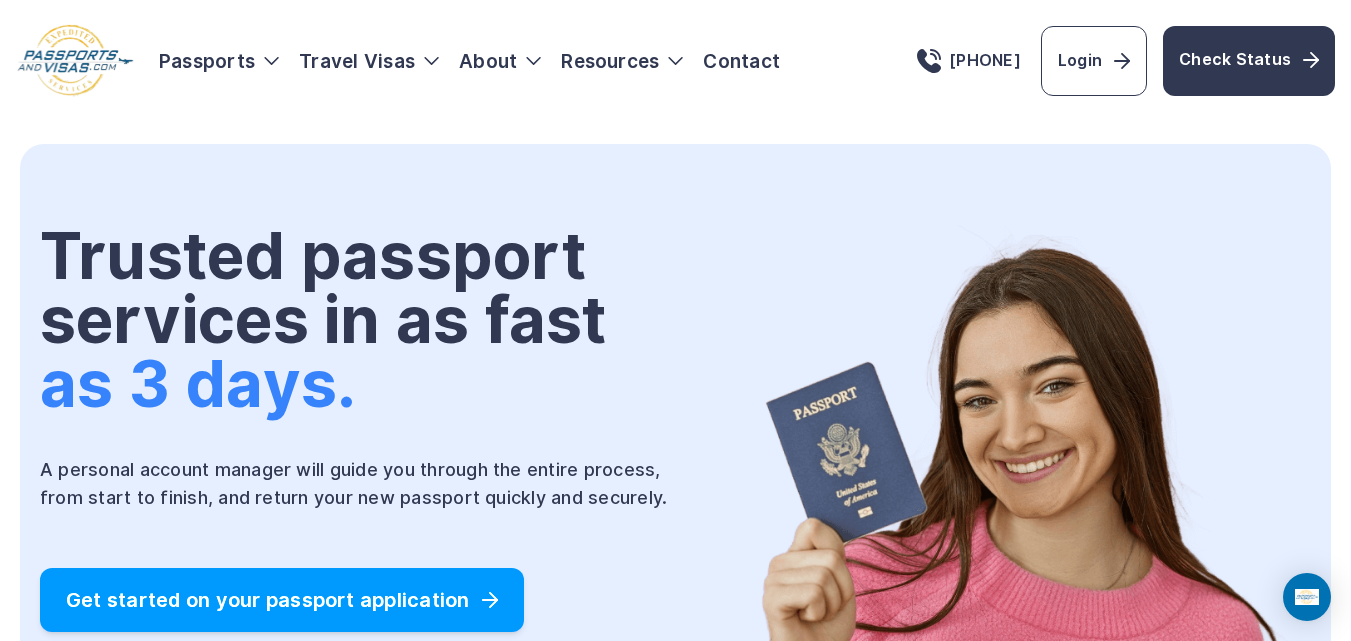 click on "Get started on your passport application" at bounding box center [282, 600] 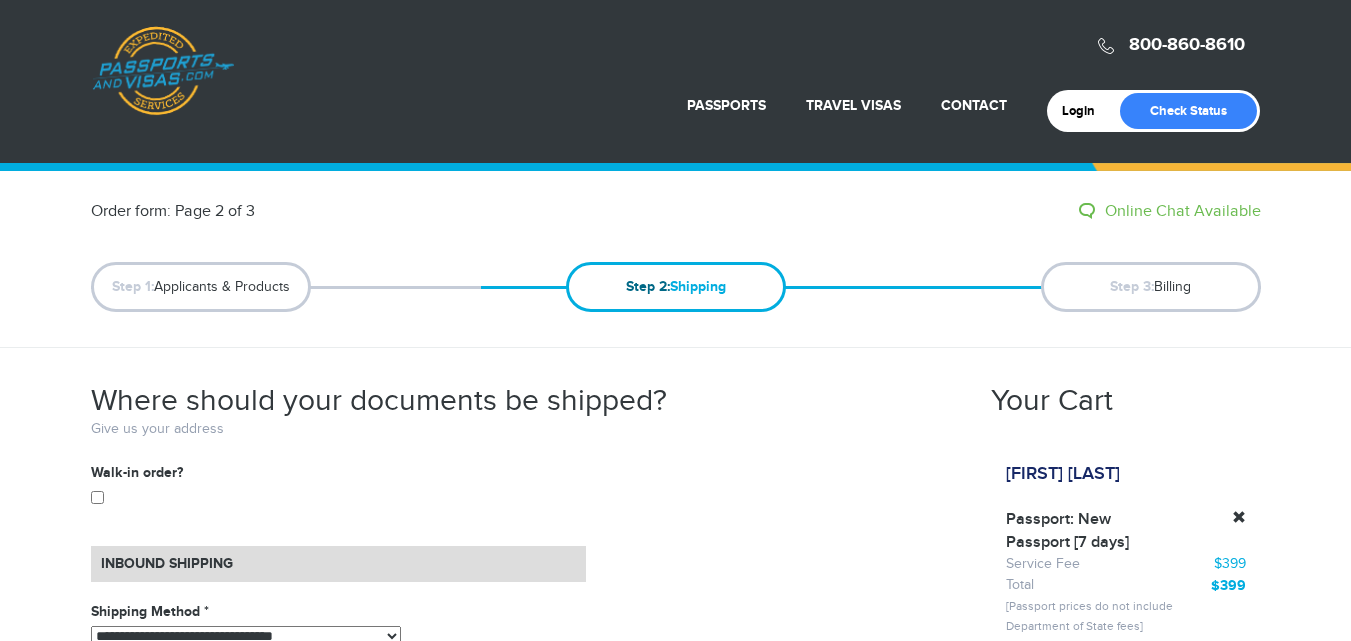 scroll, scrollTop: 0, scrollLeft: 0, axis: both 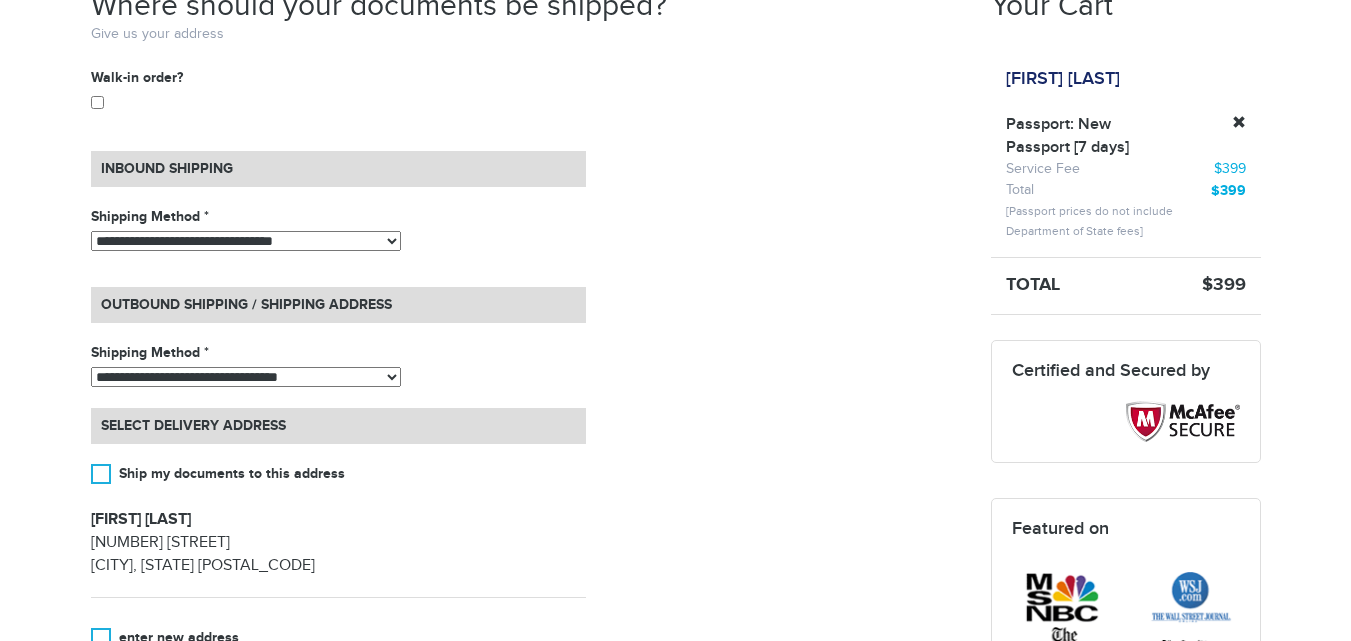 click on "**********" at bounding box center [246, 241] 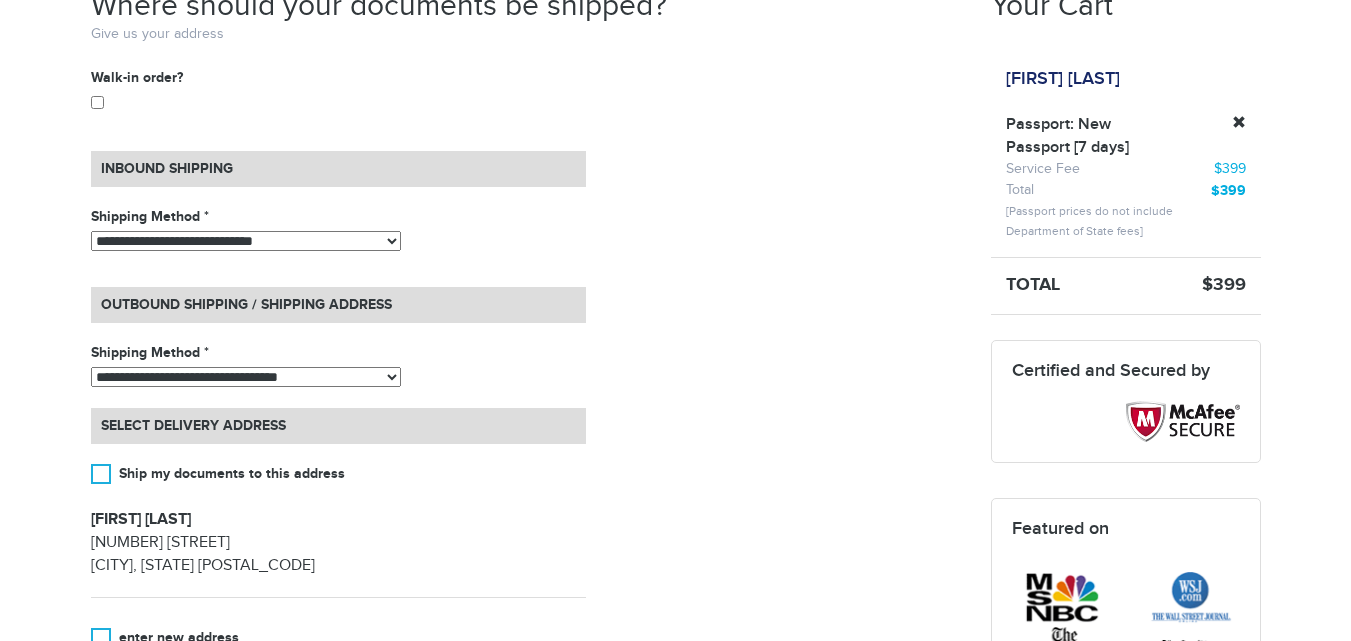 click on "**********" at bounding box center [246, 241] 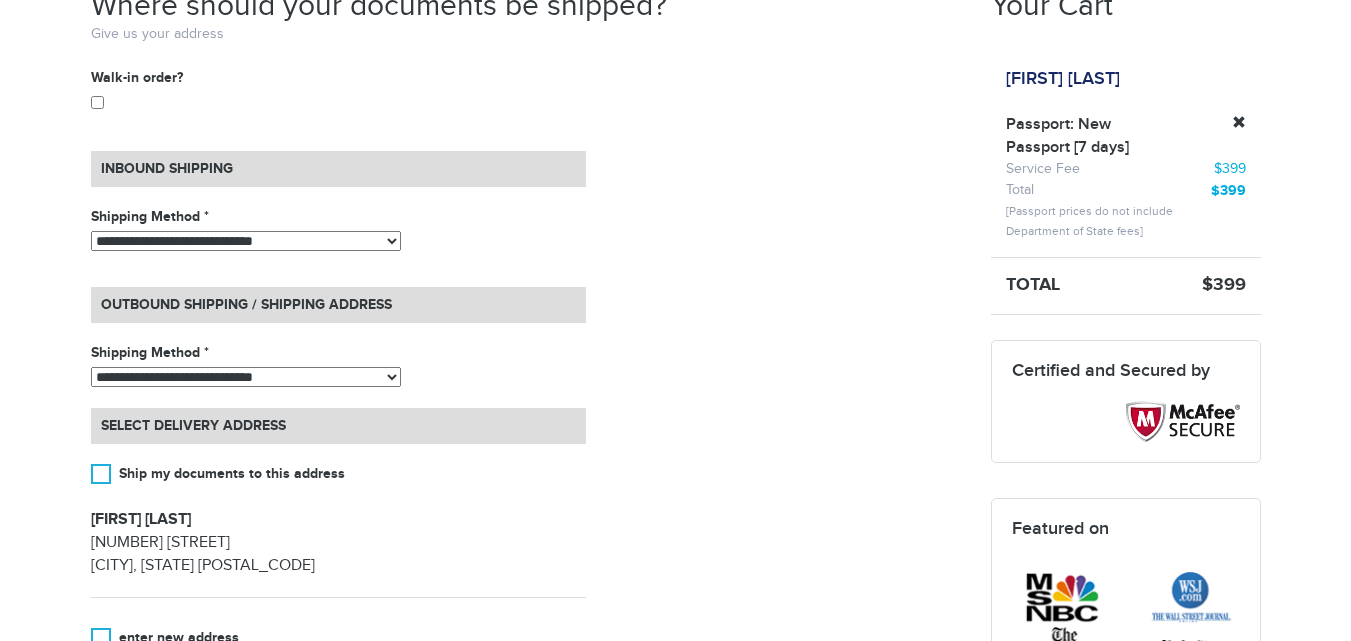 click on "**********" at bounding box center [246, 377] 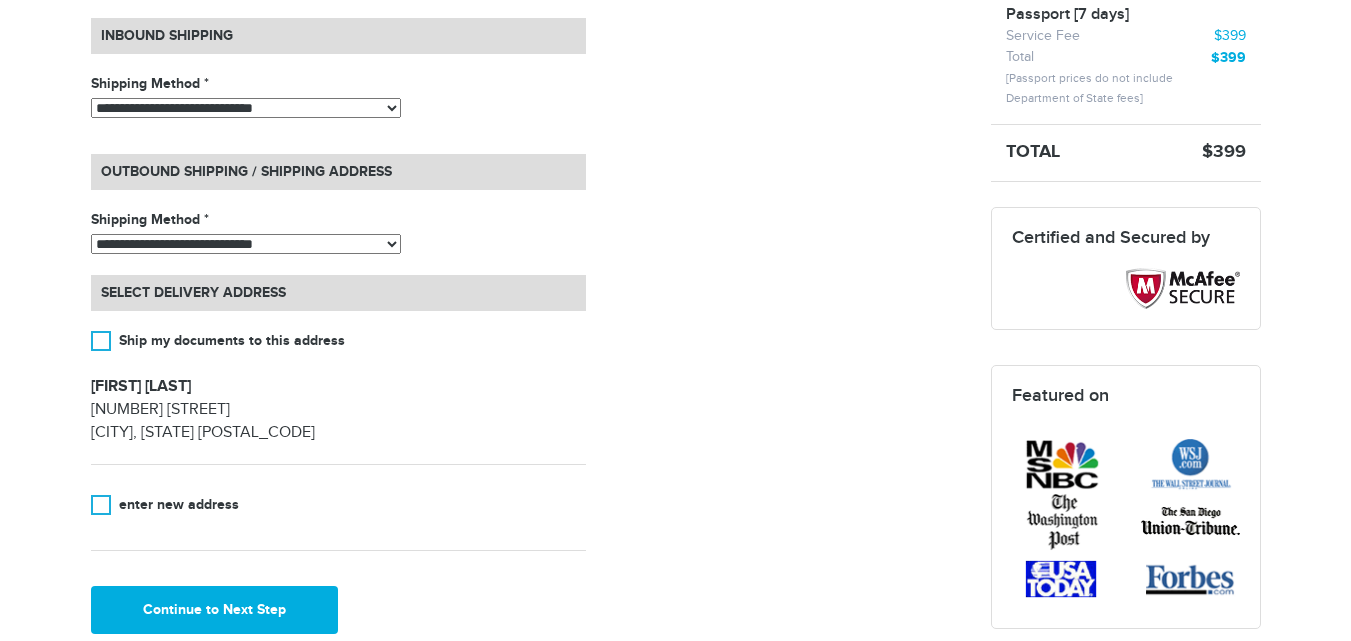 scroll, scrollTop: 569, scrollLeft: 0, axis: vertical 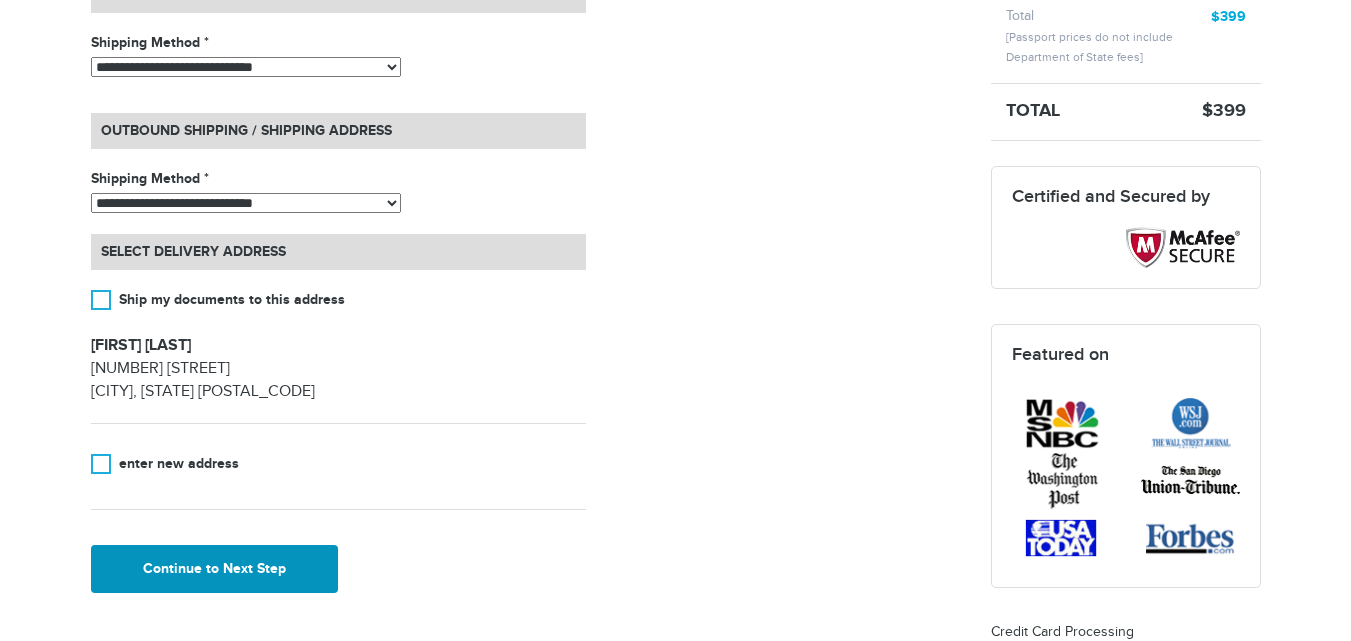 click on "Continue to Next Step" at bounding box center [215, 569] 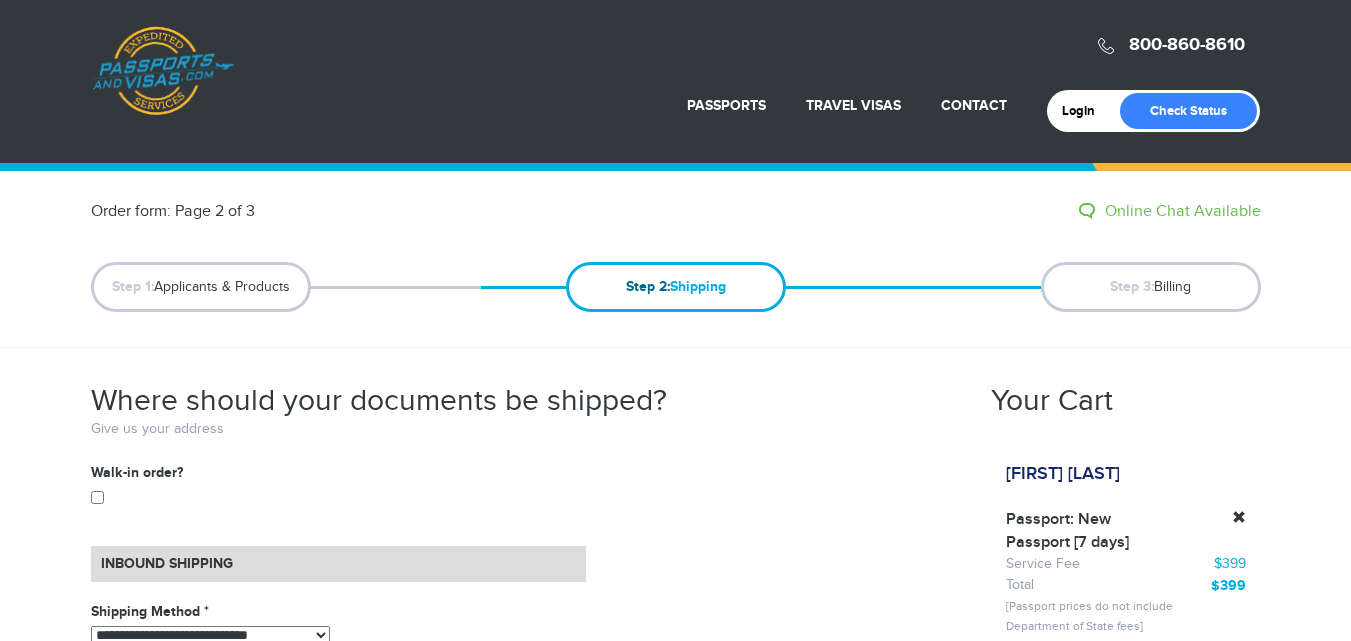 select on "*****" 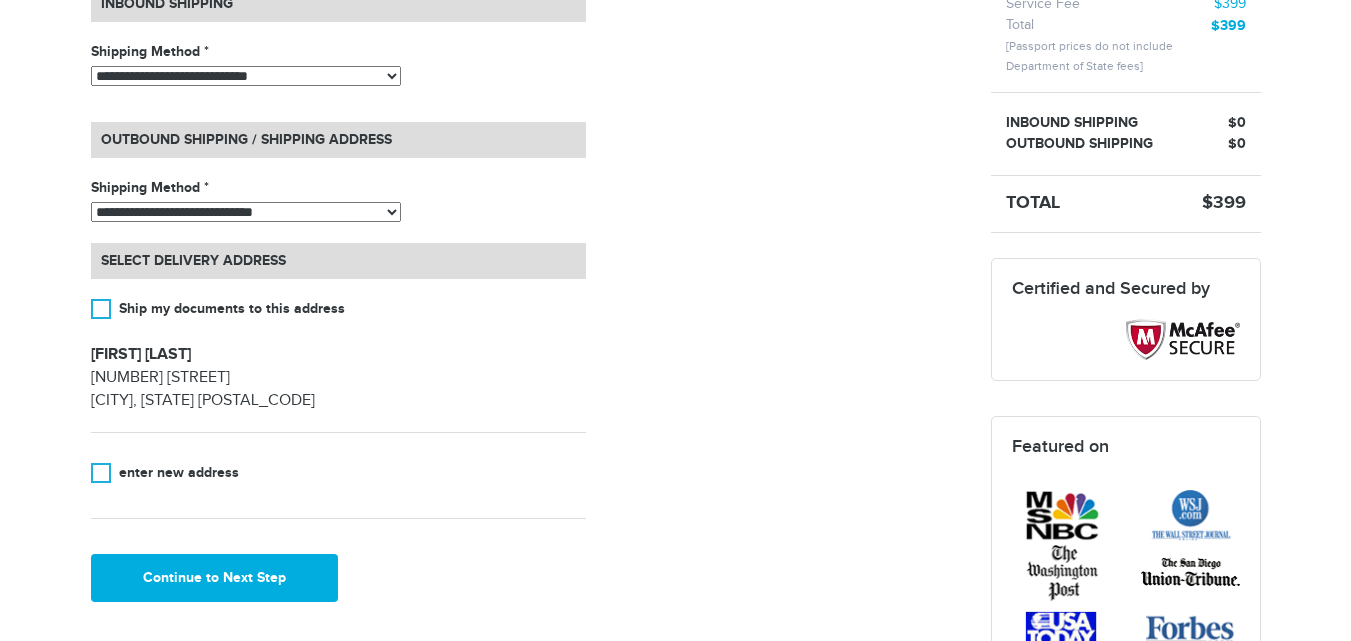 scroll, scrollTop: 560, scrollLeft: 0, axis: vertical 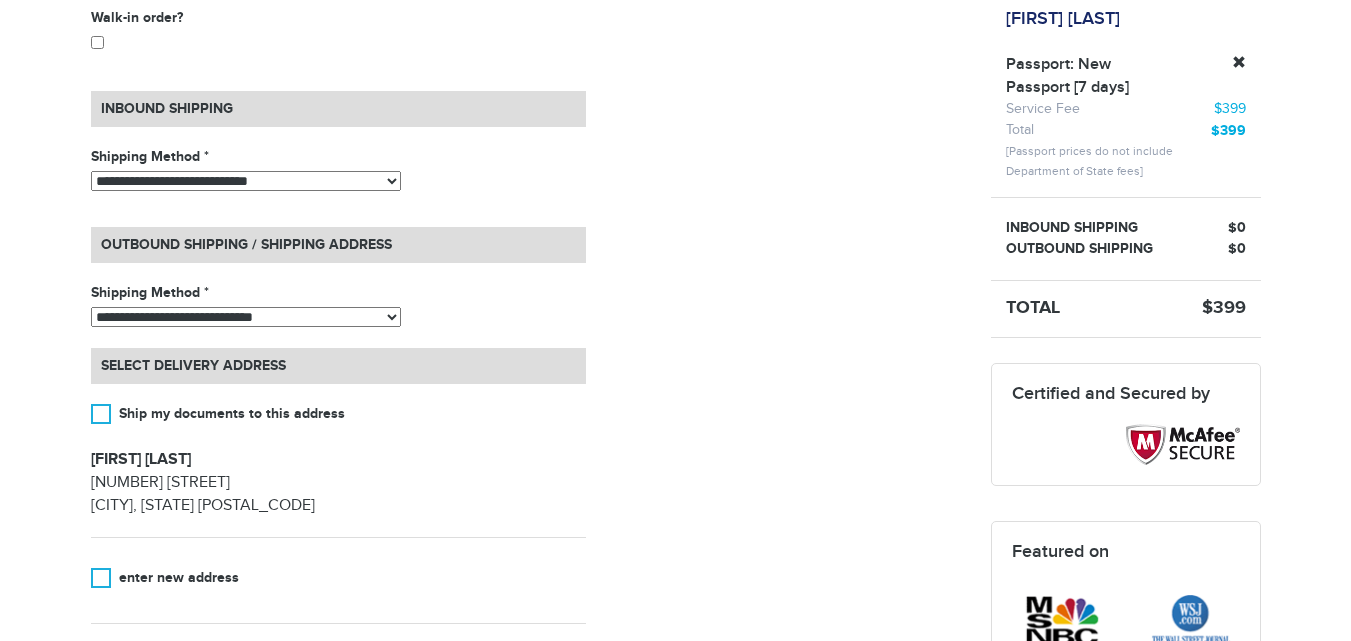 click on "**********" at bounding box center [526, 358] 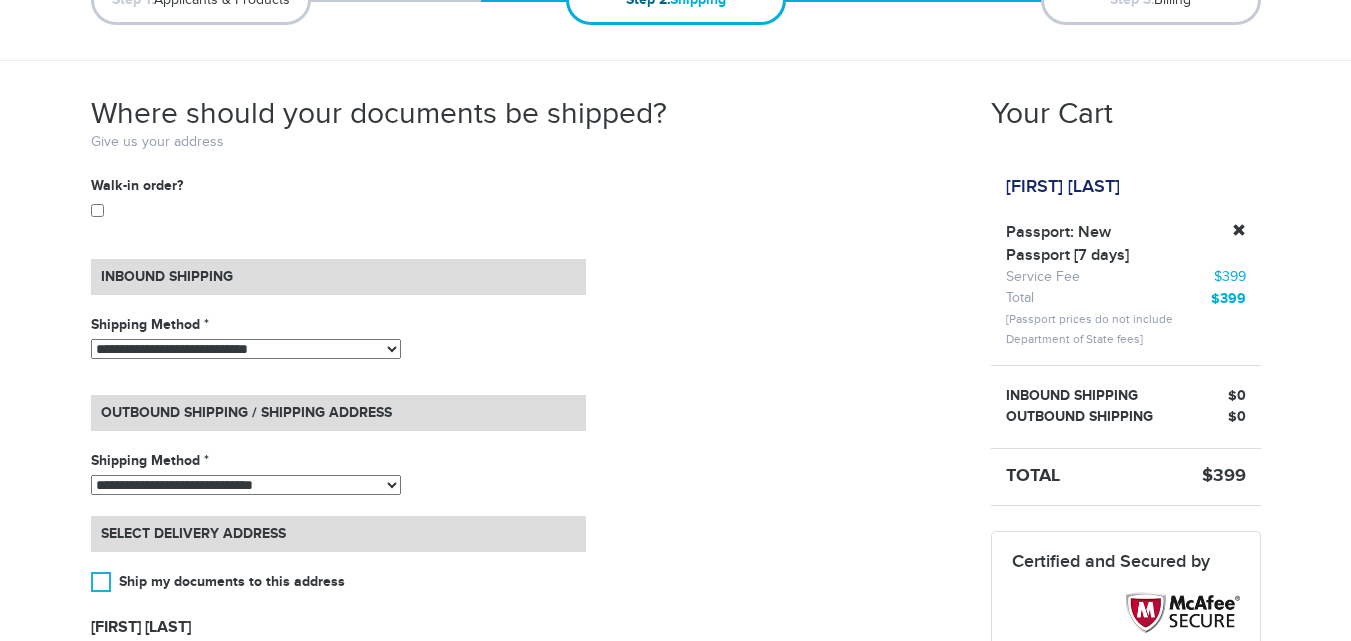 scroll, scrollTop: 165, scrollLeft: 0, axis: vertical 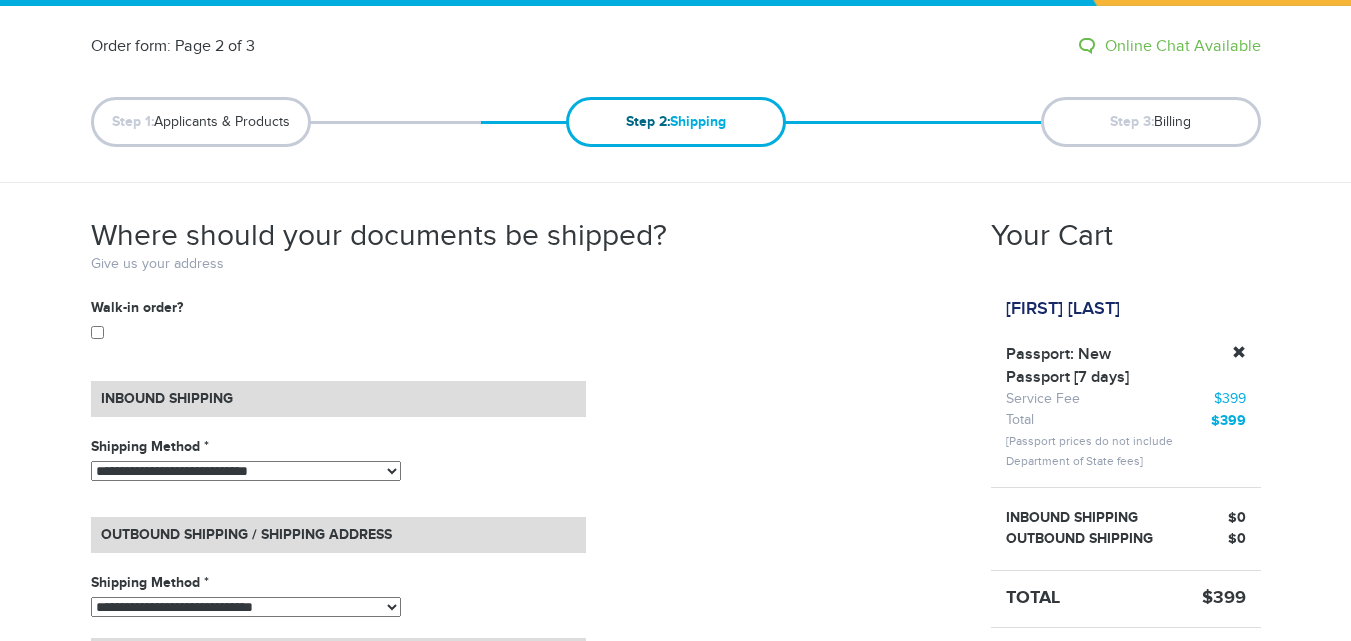 click on "Where should your documents be shipped?
Give us your address" at bounding box center (526, 258) 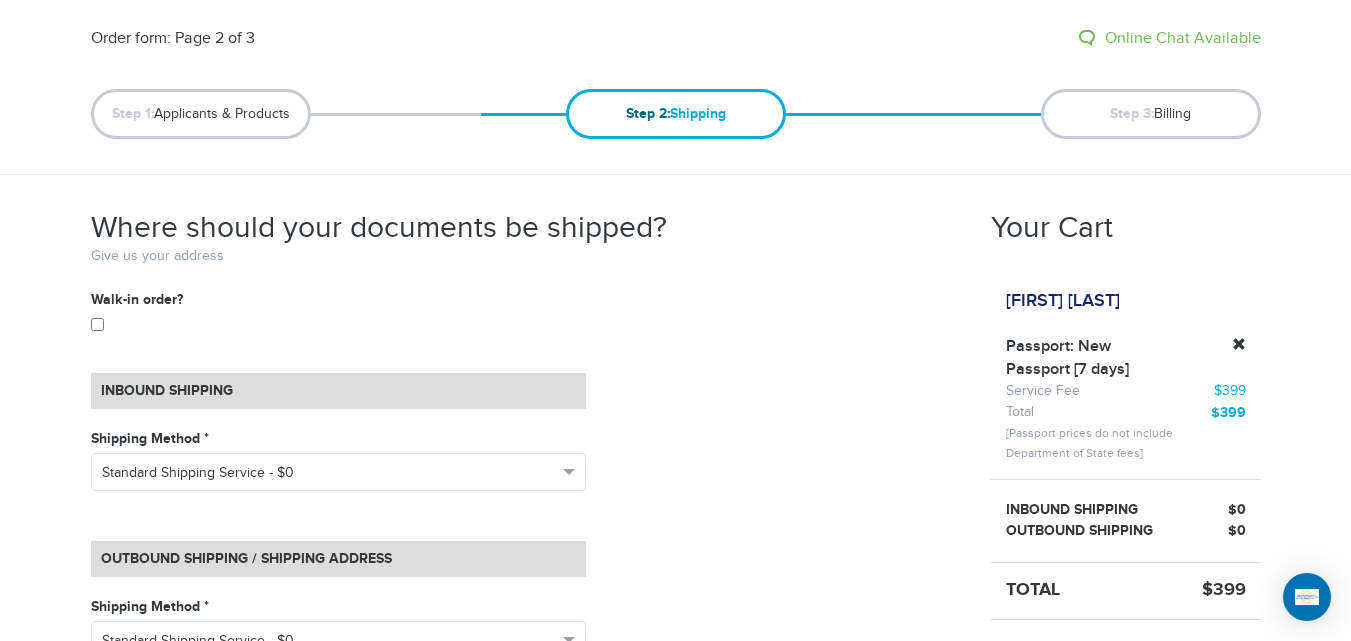 scroll, scrollTop: 159, scrollLeft: 0, axis: vertical 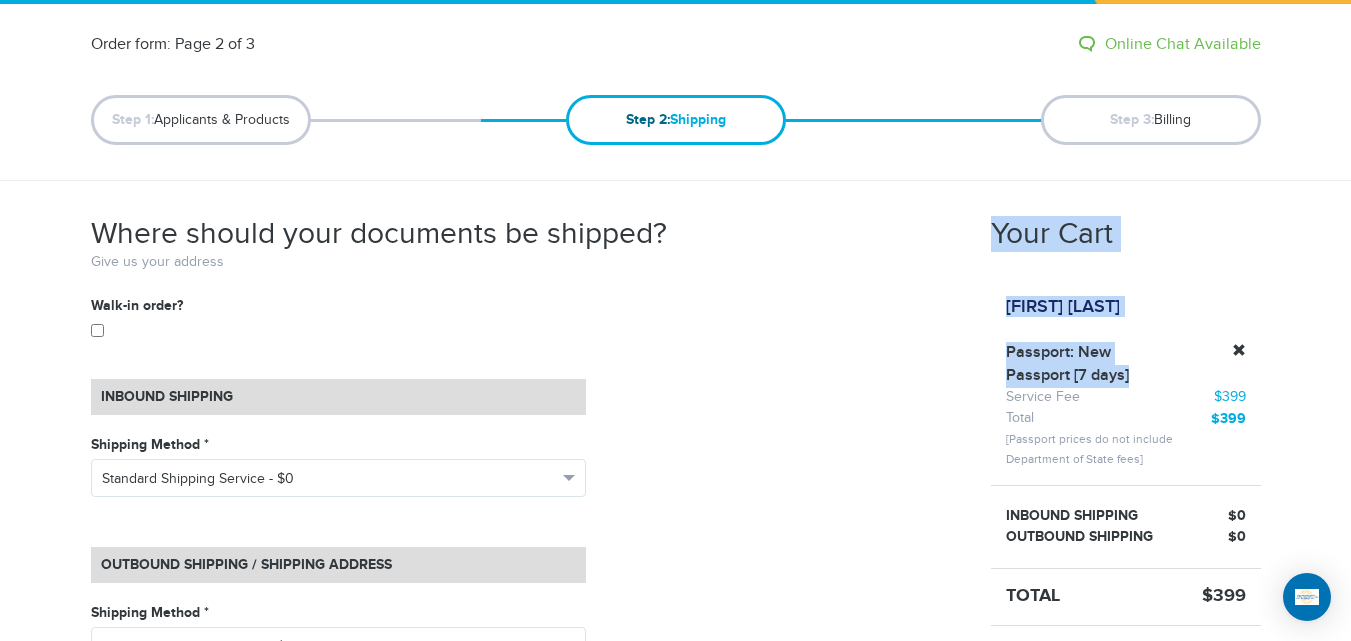 drag, startPoint x: 987, startPoint y: 236, endPoint x: 1136, endPoint y: 372, distance: 201.73497 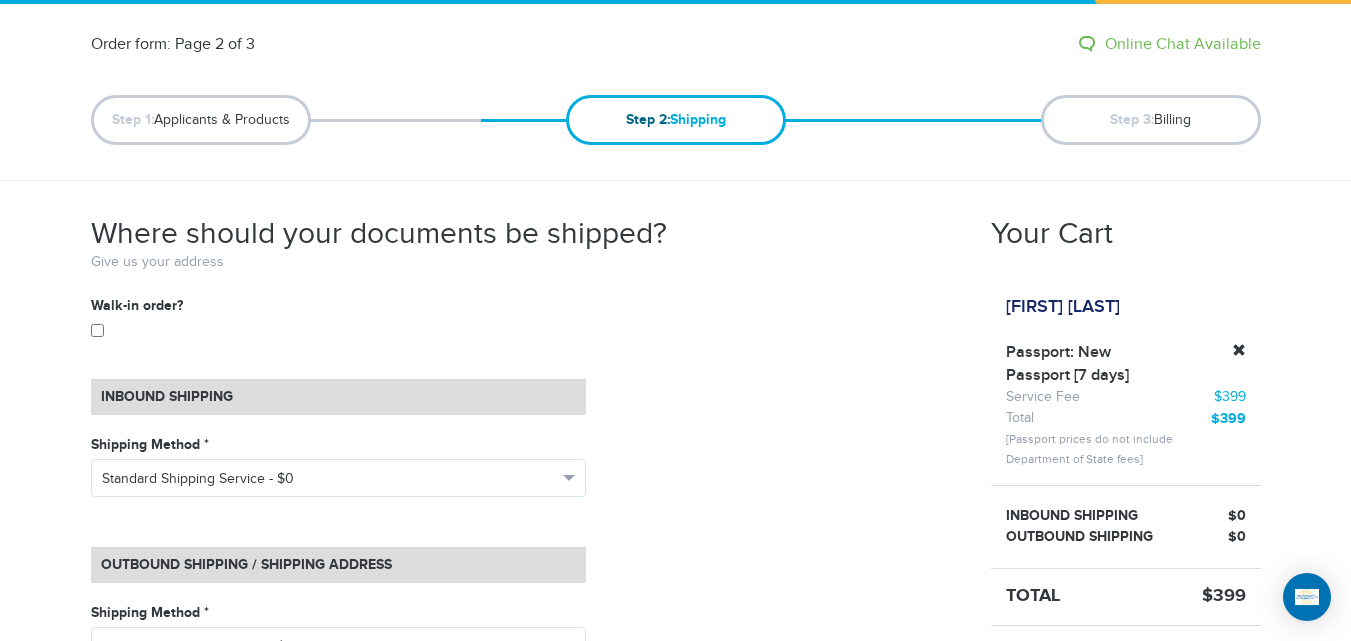 click on "Where should your documents be shipped?
Give us your address" at bounding box center [526, 256] 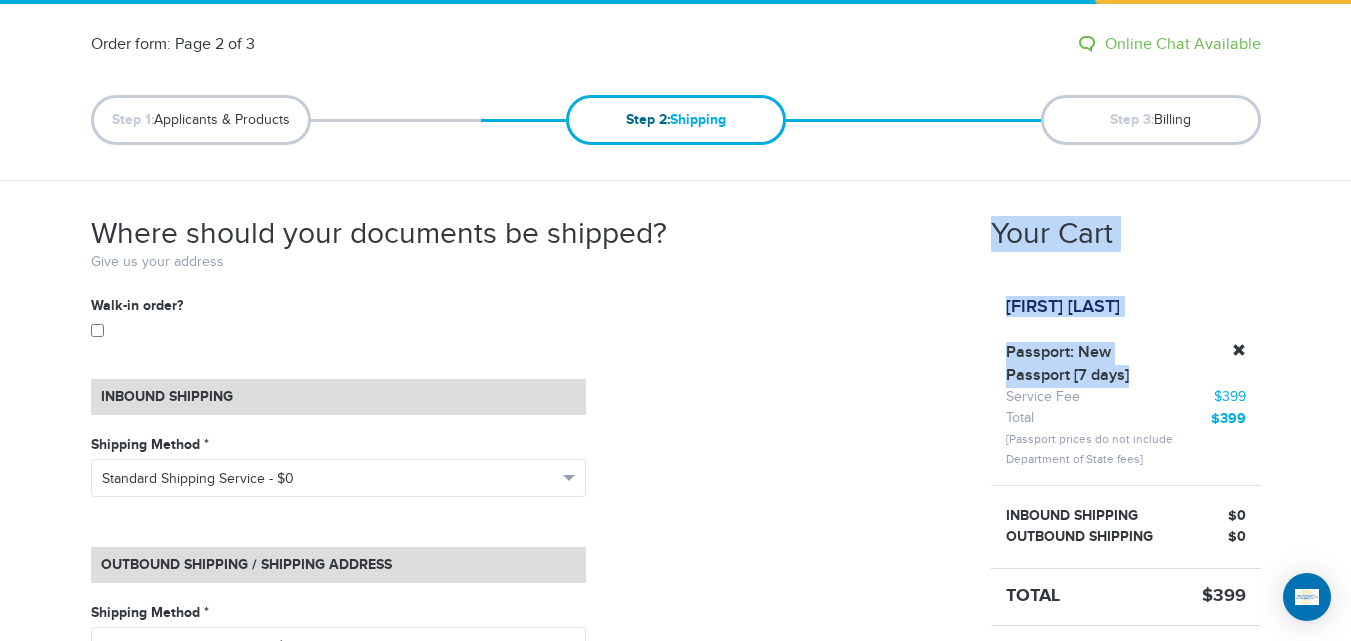 drag, startPoint x: 1133, startPoint y: 368, endPoint x: 985, endPoint y: 227, distance: 204.4138 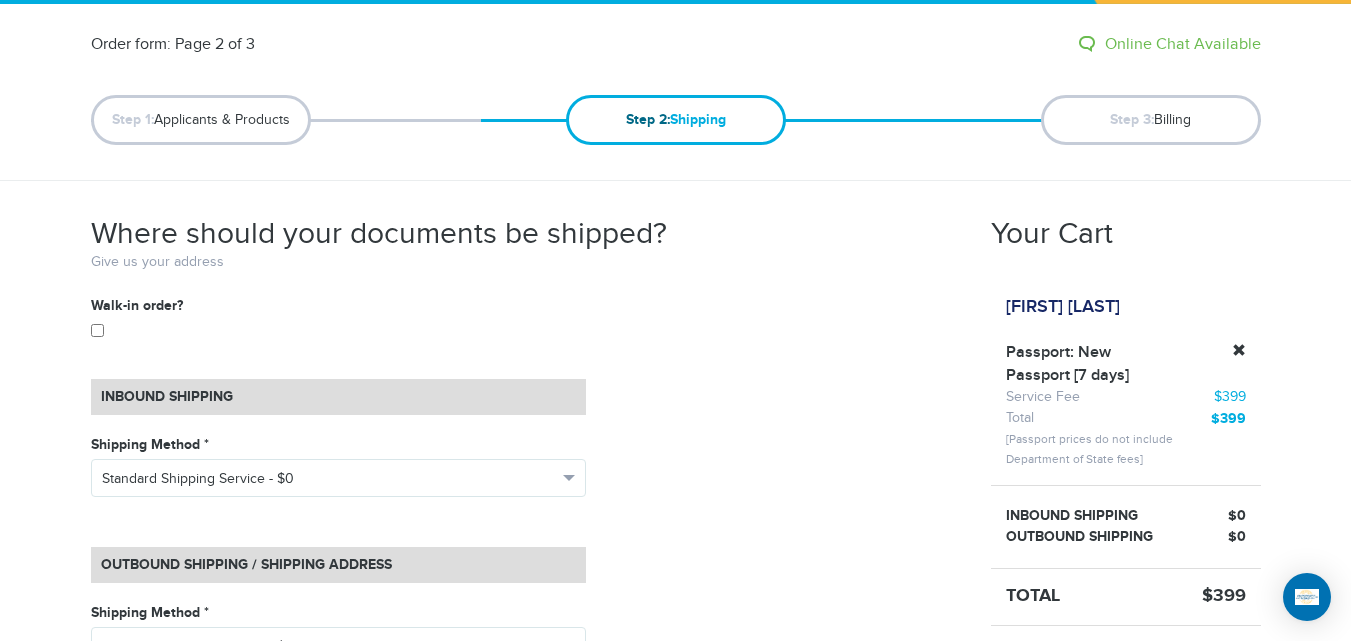click on "Your Cart
Zaida gonzalez
Passport: New Passport [7 days]
Service Fee
$399
Total $399" at bounding box center [1126, 650] 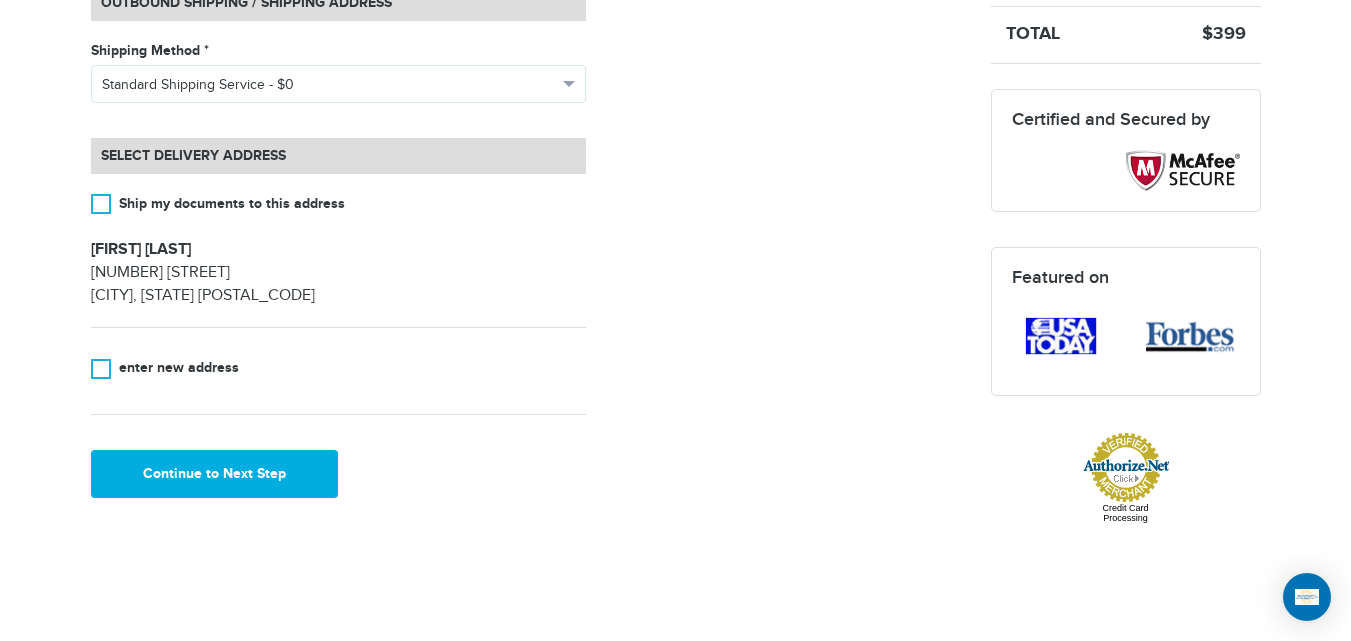 scroll, scrollTop: 599, scrollLeft: 0, axis: vertical 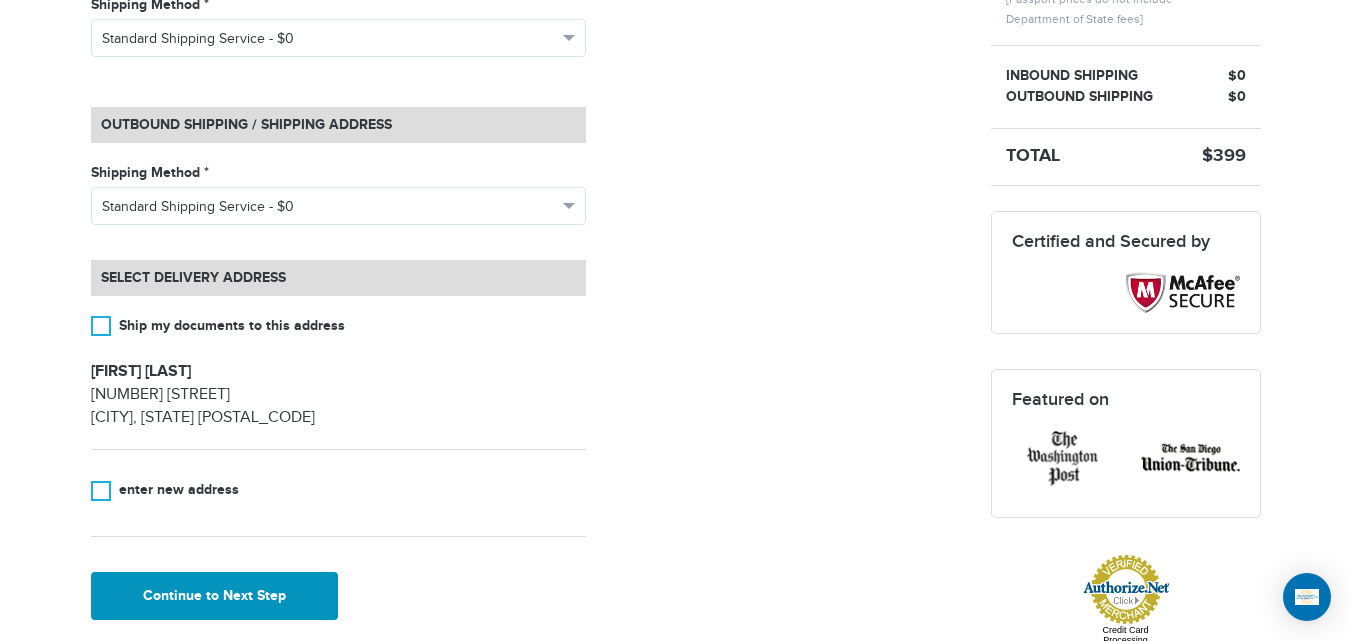 click on "Continue to Next Step" at bounding box center (215, 596) 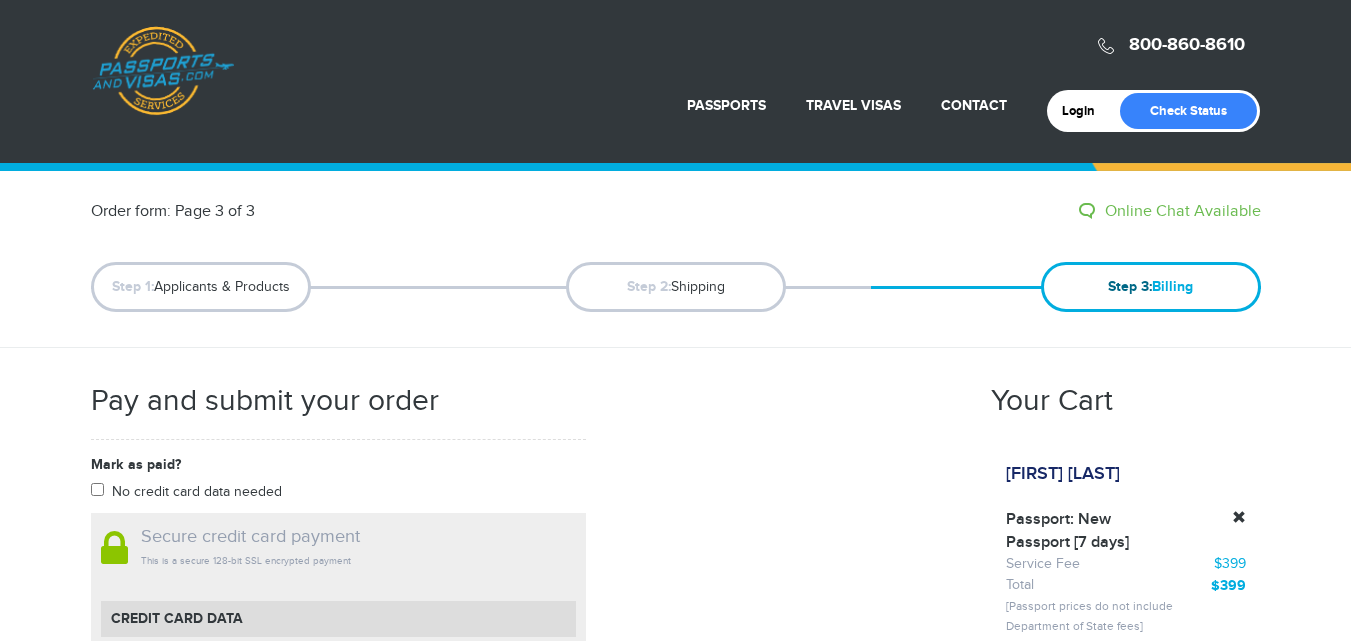 scroll, scrollTop: 0, scrollLeft: 0, axis: both 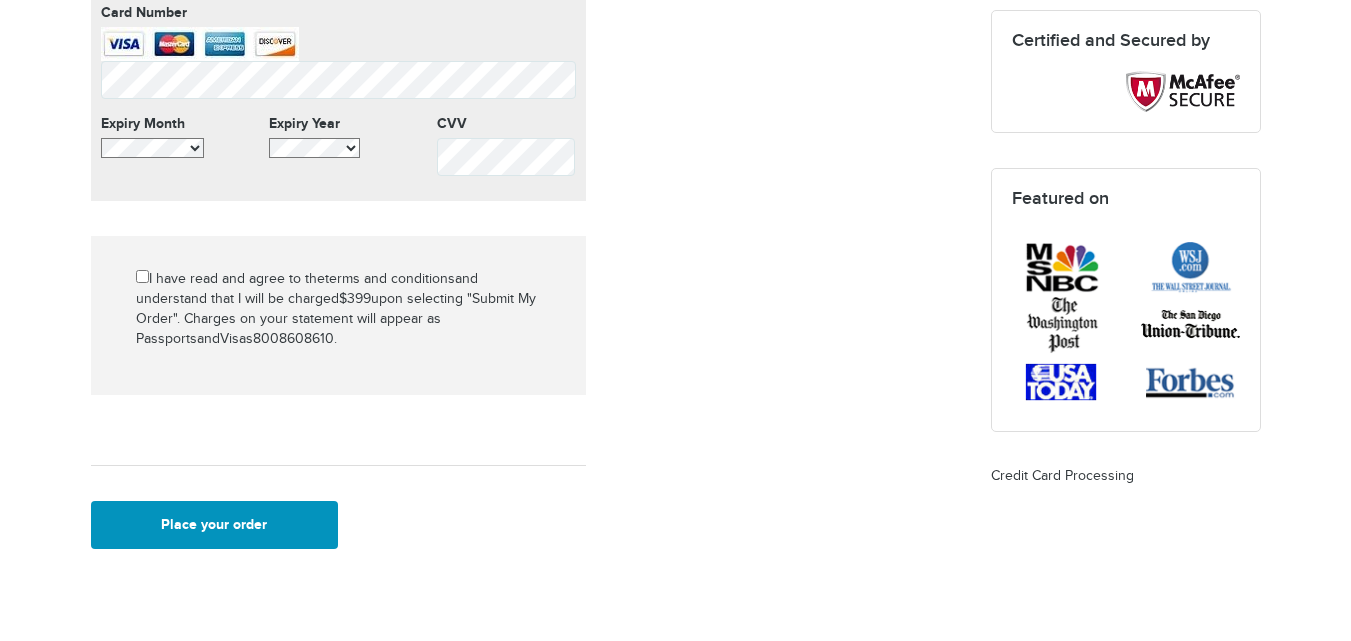 click on "Place your order" at bounding box center [215, 525] 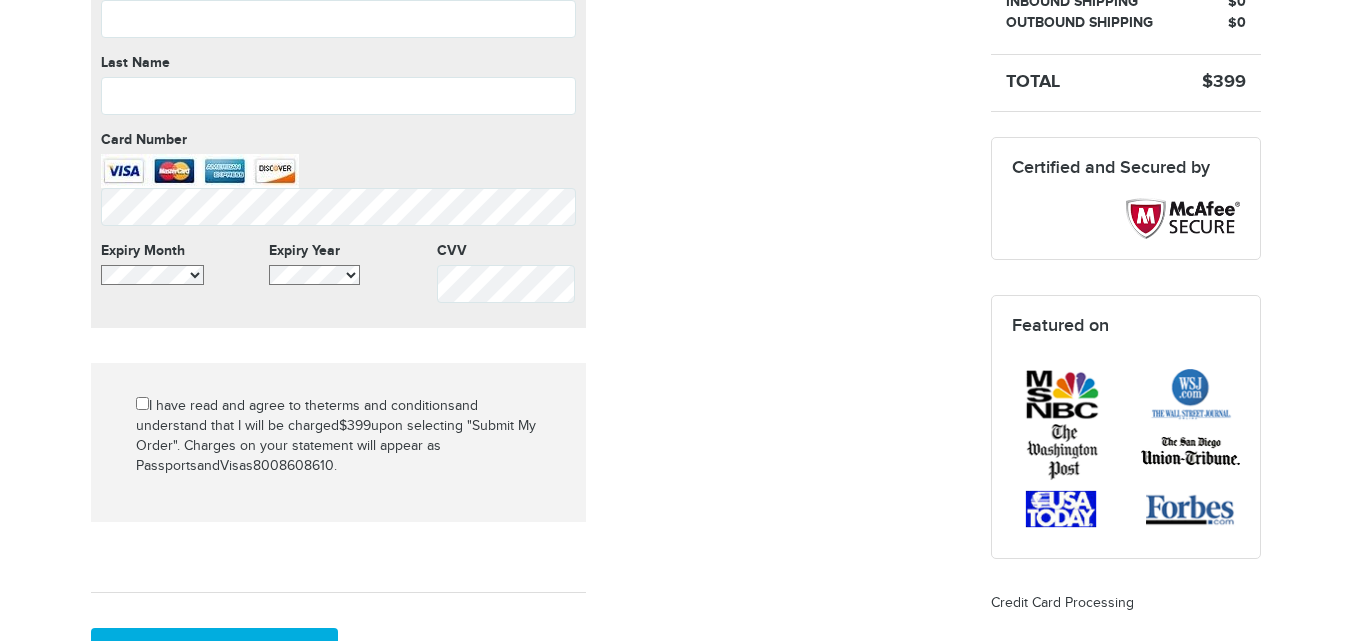 click on "Mark as paid?
No credit card data needed
Amount
*
Comment for manual payment
Secure credit card payment This is a secure 128-bit SSL encrypted payment
Credit Card data
First Name
First Name cannot be empty
Last Name
Last Name cannot be empty
Card Number
Card Number cannot be empty
Expiry Month" at bounding box center (526, 224) 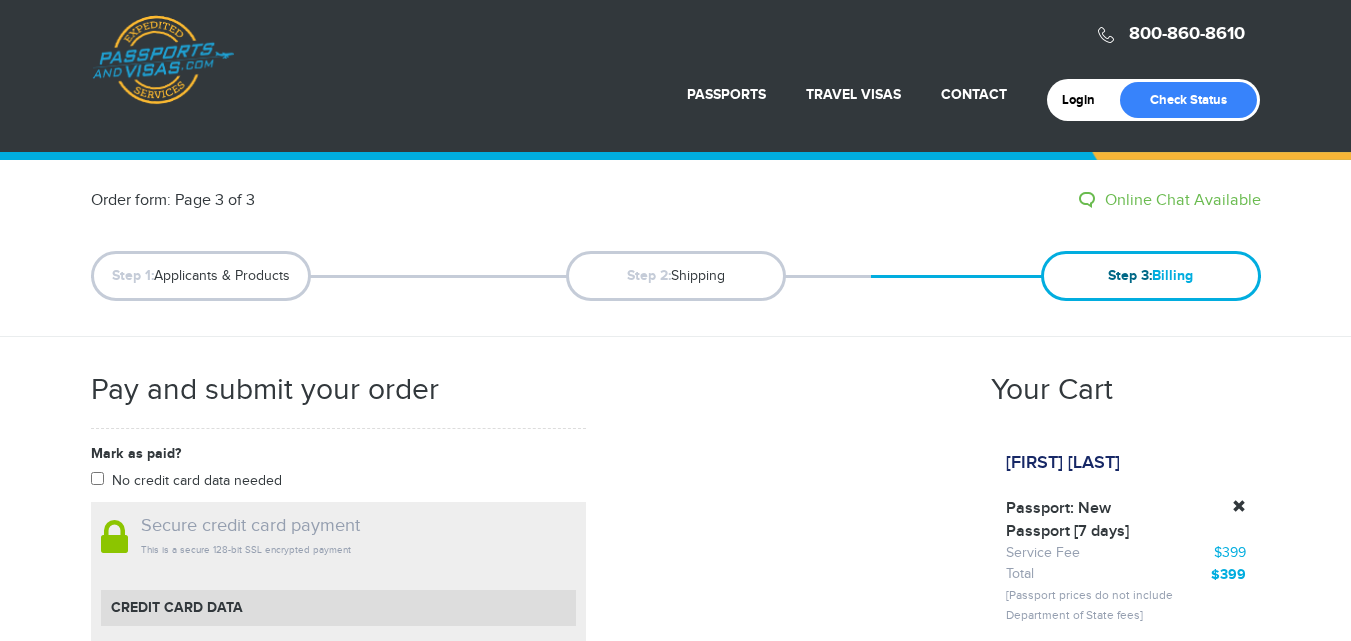 scroll, scrollTop: 0, scrollLeft: 0, axis: both 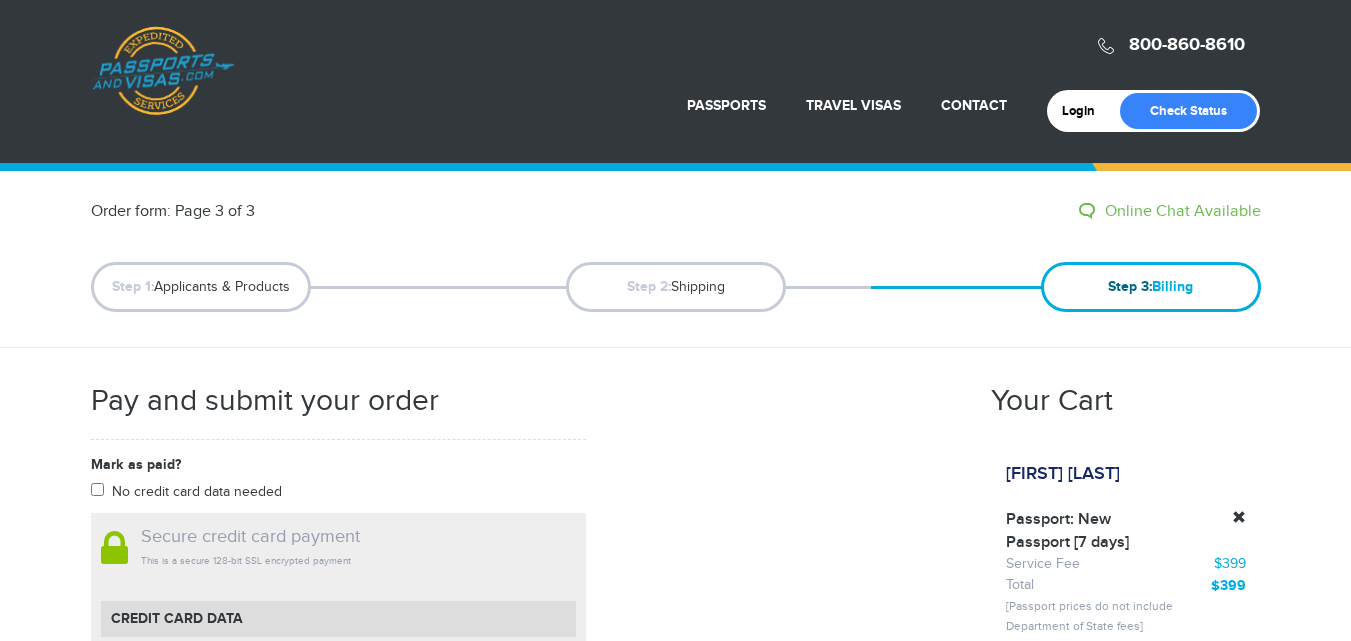 click on "[PHONE]
Passports & Visas.com
Login
Check Status
Passports
Passport Renewal
New Passport
Second Passport
Passport Name Change
Lost Passport" at bounding box center [675, 1036] 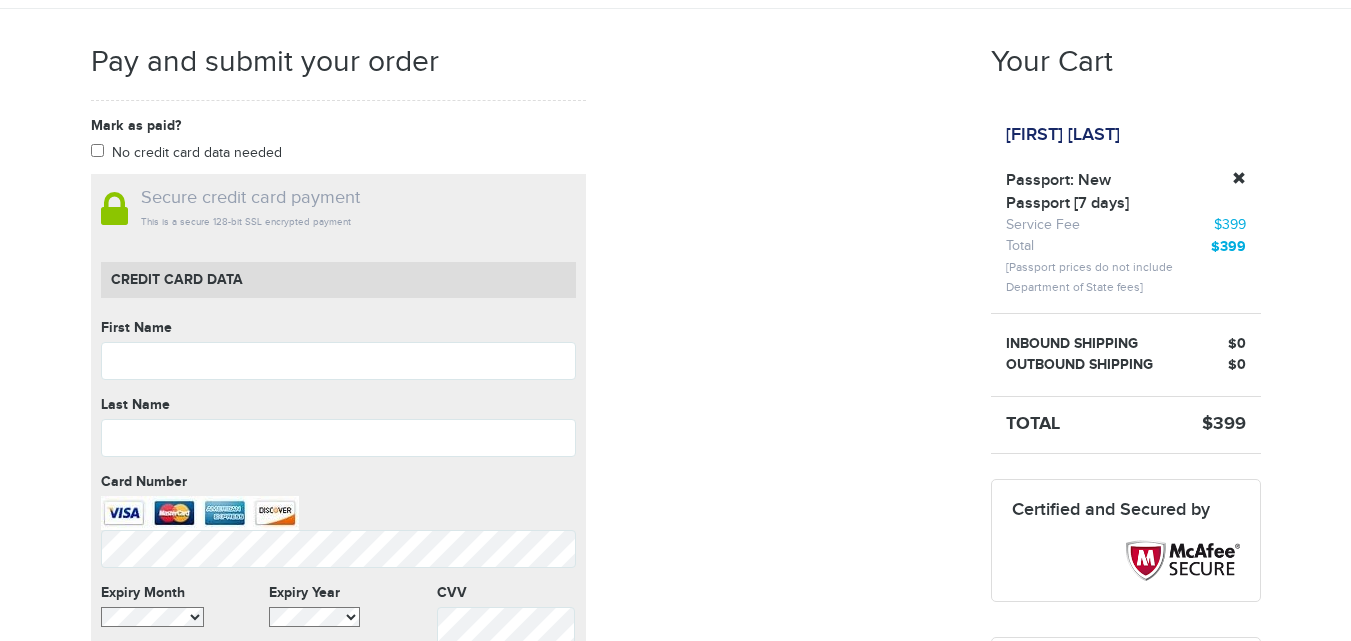 scroll, scrollTop: 515, scrollLeft: 0, axis: vertical 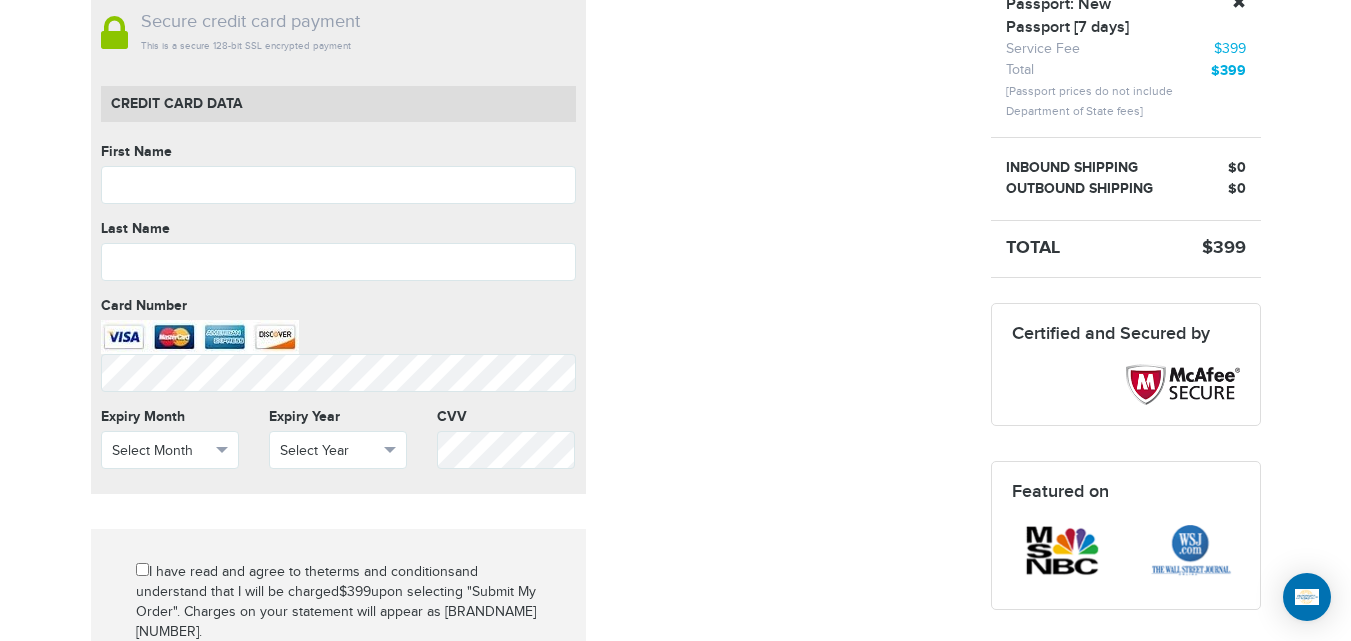 click on "Mark as paid?
No credit card data needed
Amount
*
Comment for manual payment
Secure credit card payment This is a secure 128-bit SSL encrypted payment
Credit Card data
First Name
First Name cannot be empty
Last Name
Last Name cannot be empty
Card Number
Card Number cannot be empty
Expiry Month
Select Month   Select Month January February" at bounding box center [526, 390] 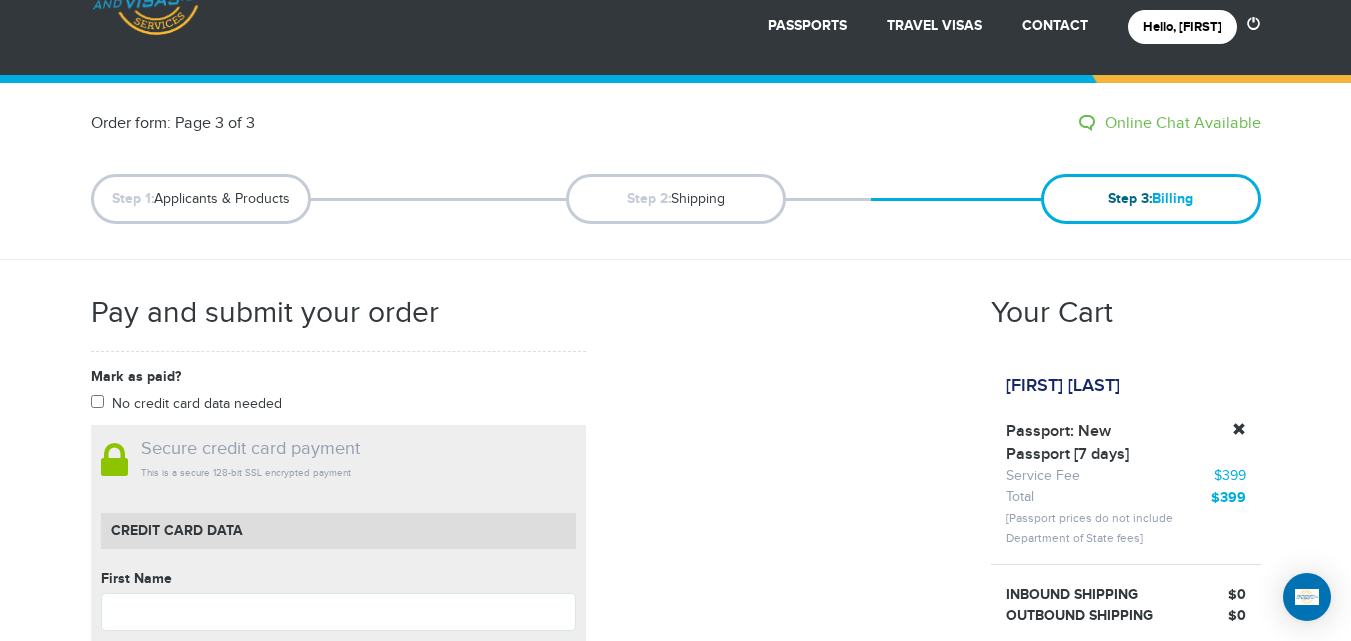 scroll, scrollTop: 59, scrollLeft: 0, axis: vertical 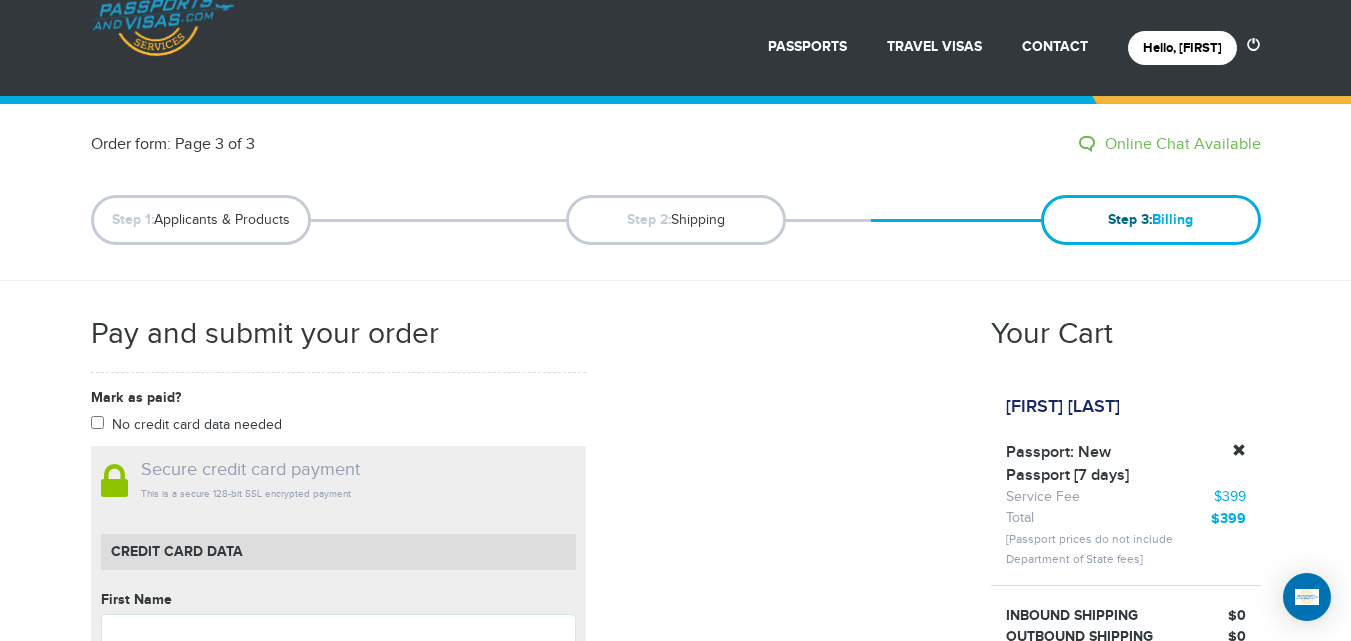 click on "Mark as paid?
No credit card data needed
Amount
*
Comment for manual payment
Secure credit card payment This is a secure 128-bit SSL encrypted payment
Credit Card data
First Name
First Name cannot be empty
Last Name
Last Name cannot be empty
Card Number
Card Number cannot be empty
Expiry Month
Select Month   Select Month January February March" at bounding box center [338, 838] 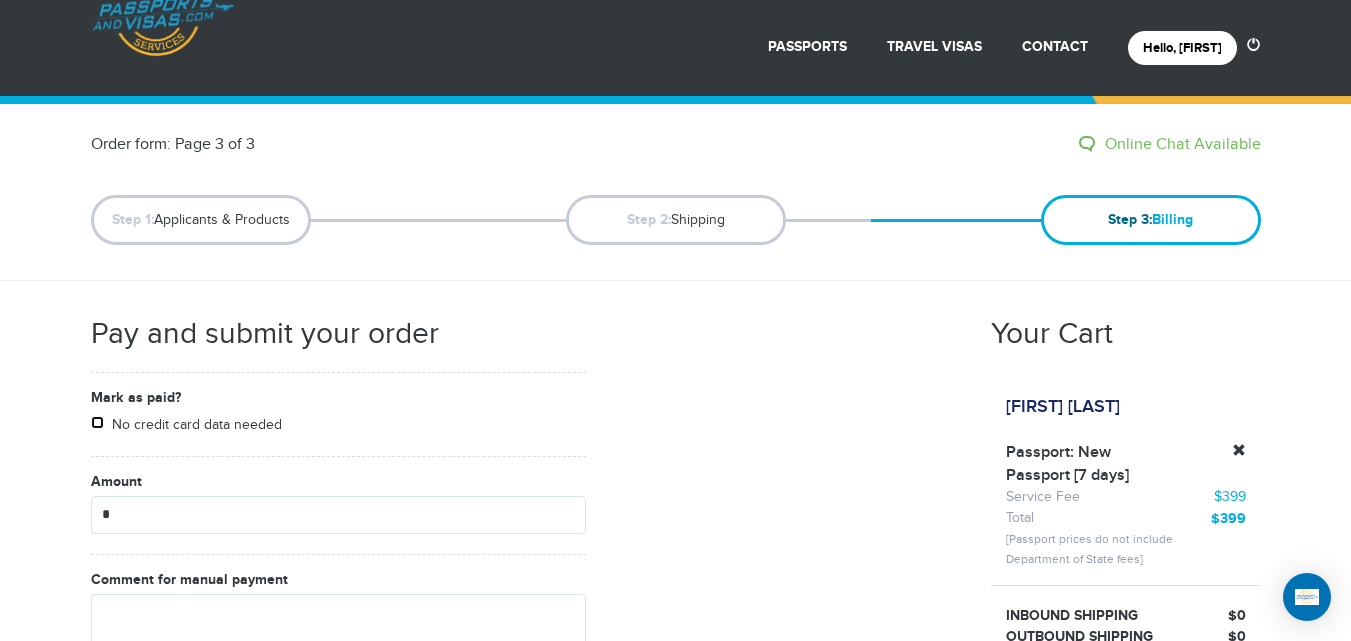 scroll, scrollTop: 0, scrollLeft: 0, axis: both 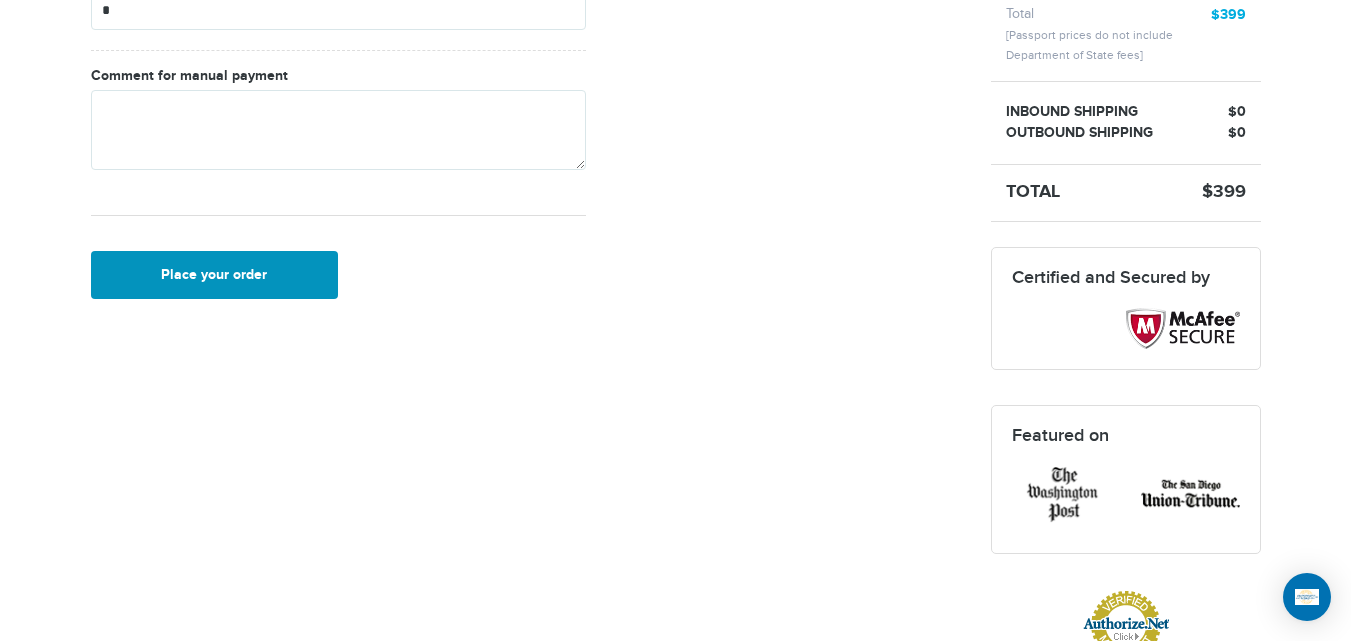 click on "Place your order" at bounding box center [215, 275] 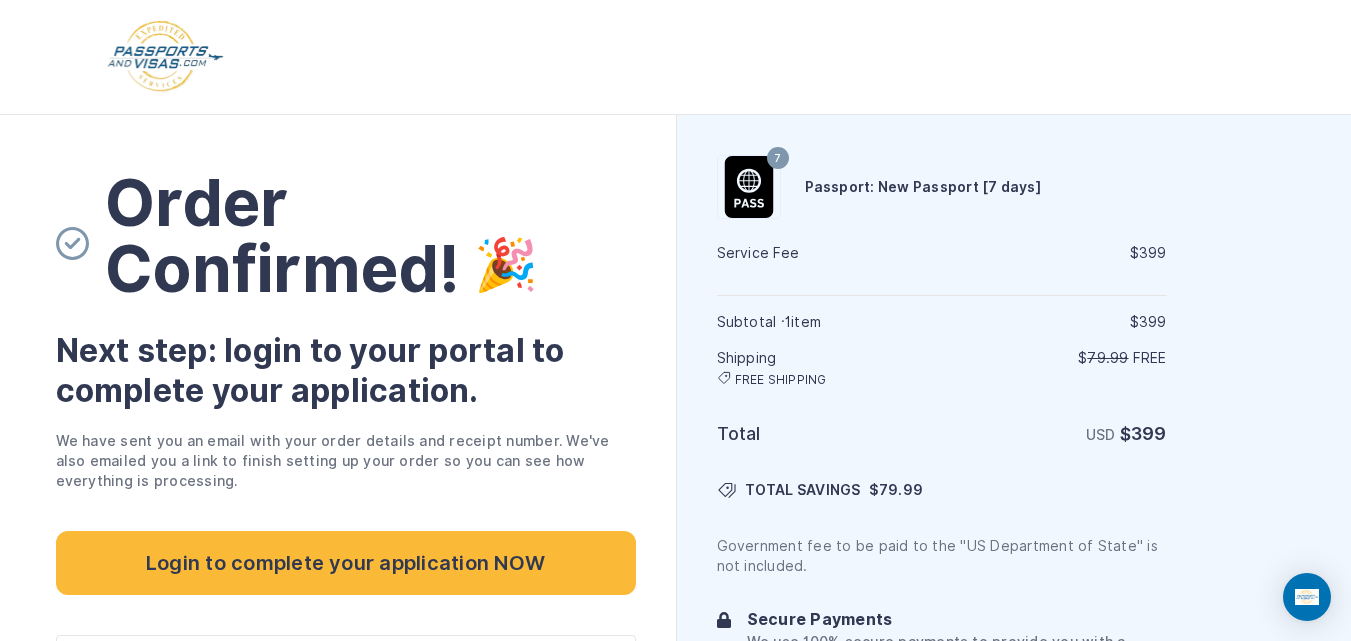 scroll, scrollTop: 0, scrollLeft: 0, axis: both 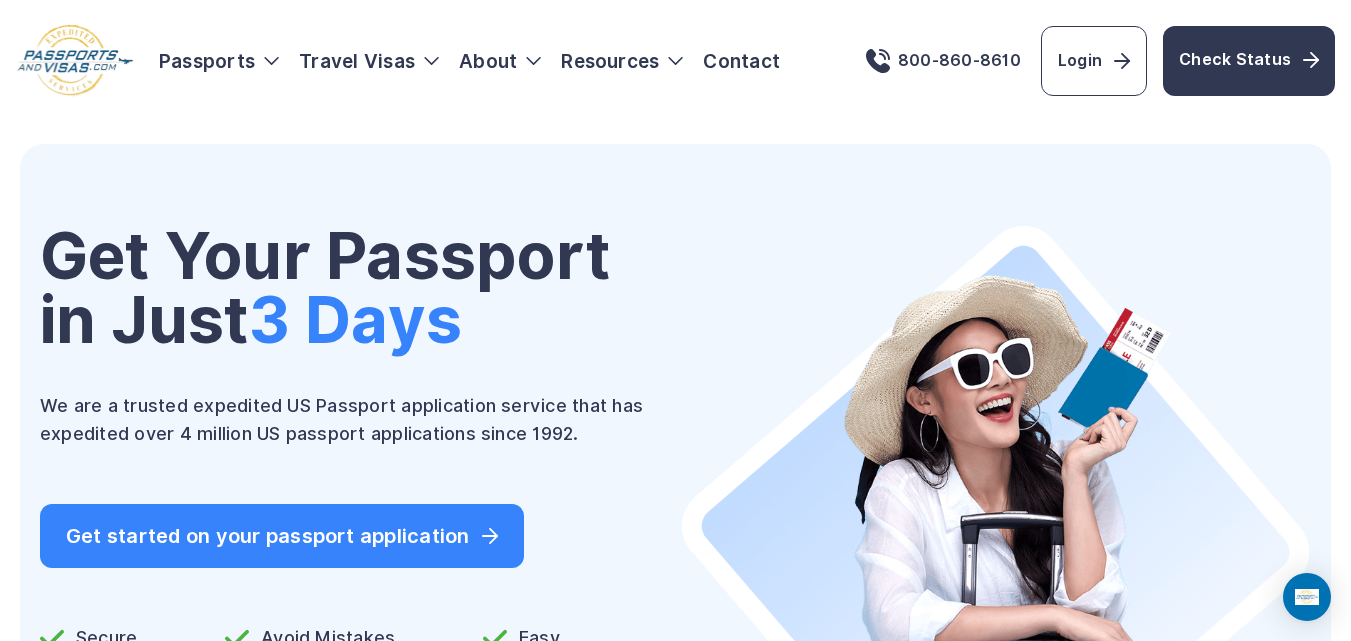 drag, startPoint x: 46, startPoint y: 257, endPoint x: 495, endPoint y: 348, distance: 458.1288 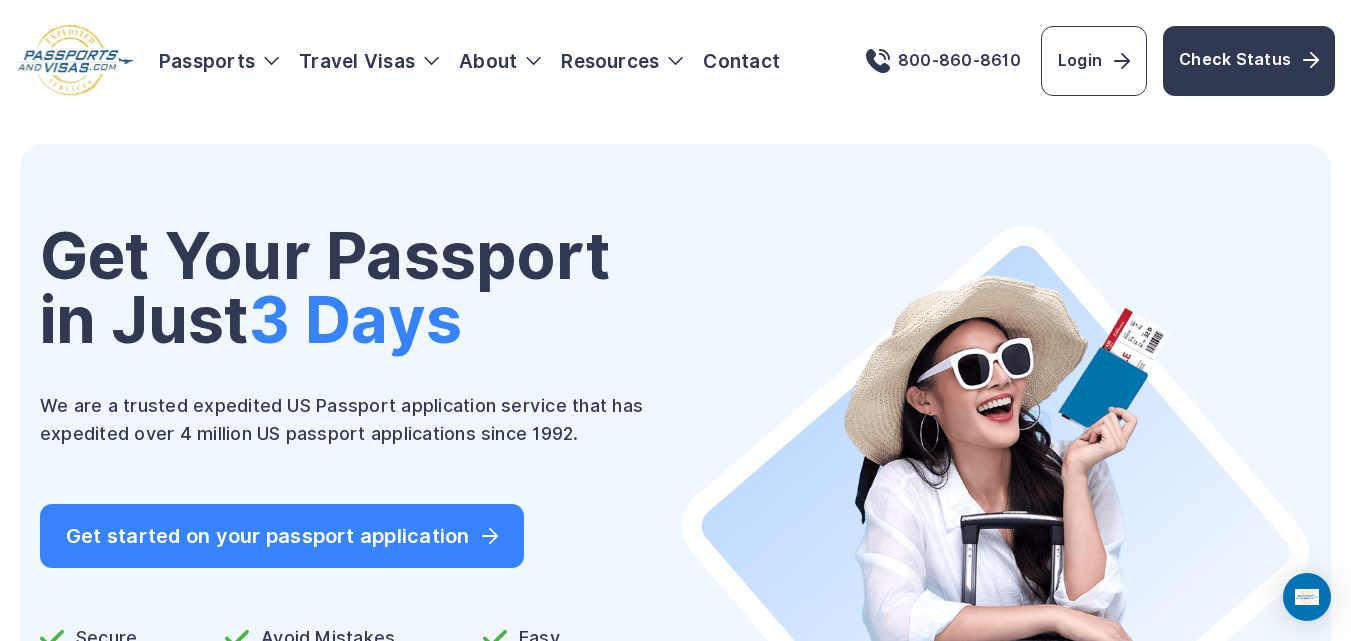 drag, startPoint x: 41, startPoint y: 236, endPoint x: 544, endPoint y: 314, distance: 509.01178 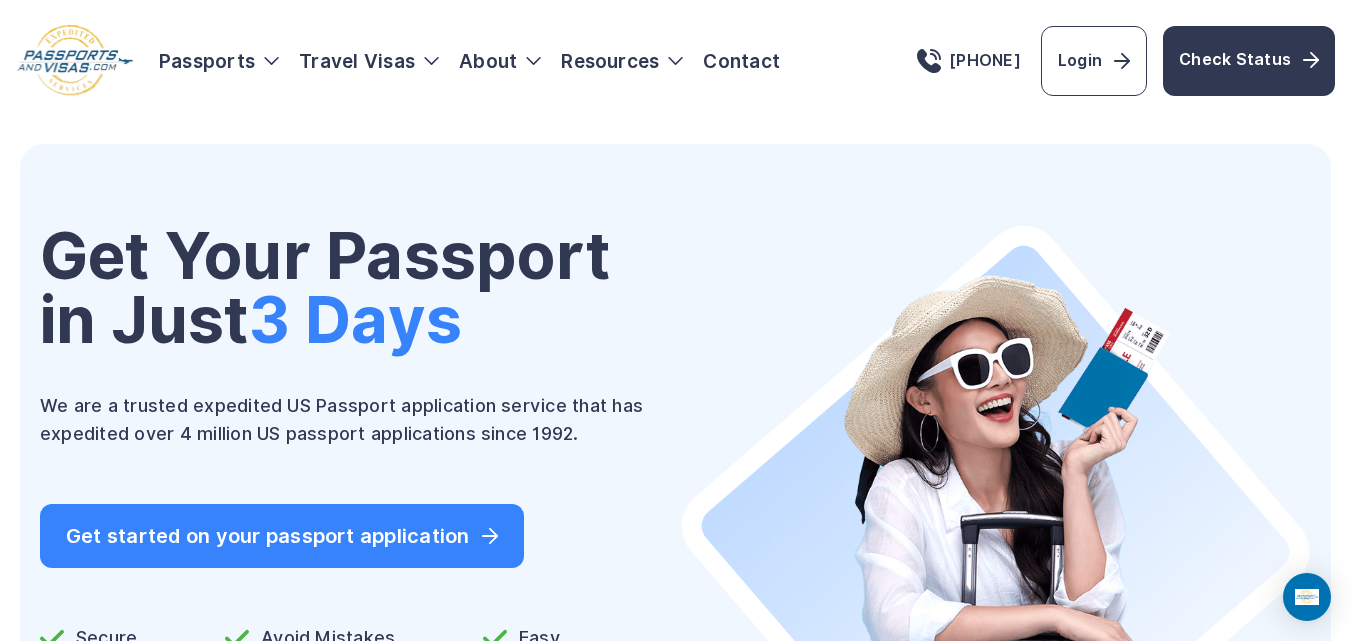 click on "Get Your Passport in Just  3 Days" at bounding box center [356, 288] 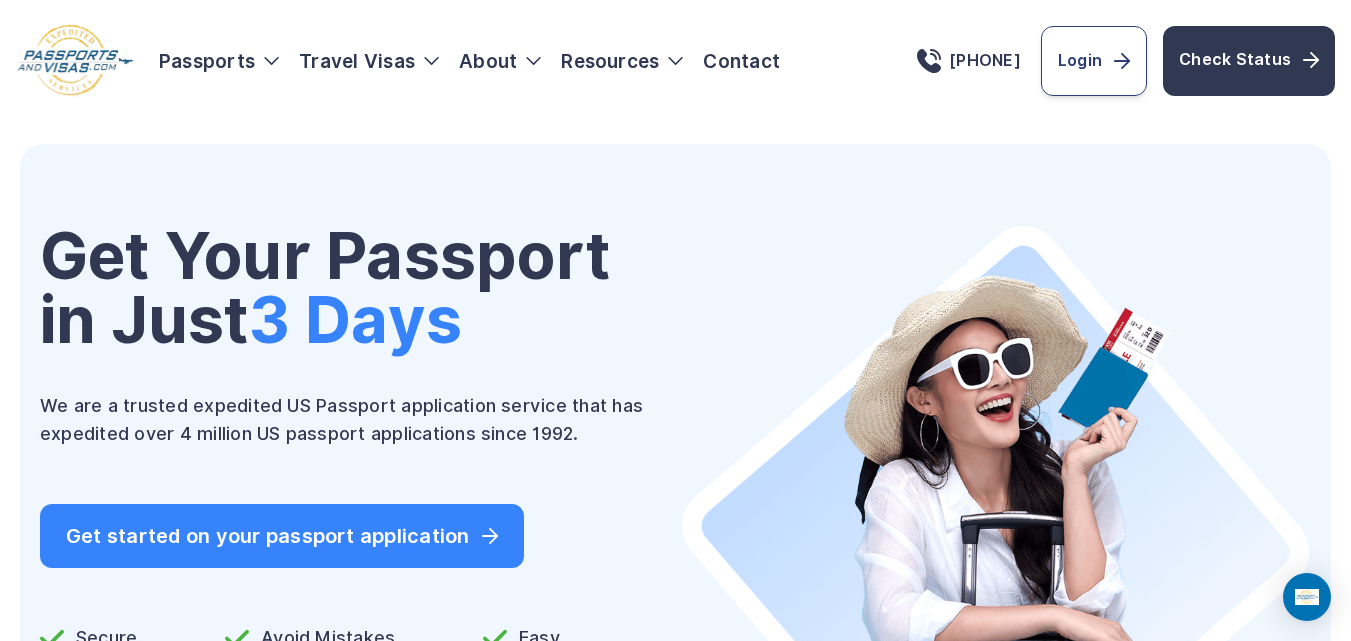 click on "Login" at bounding box center (1094, 61) 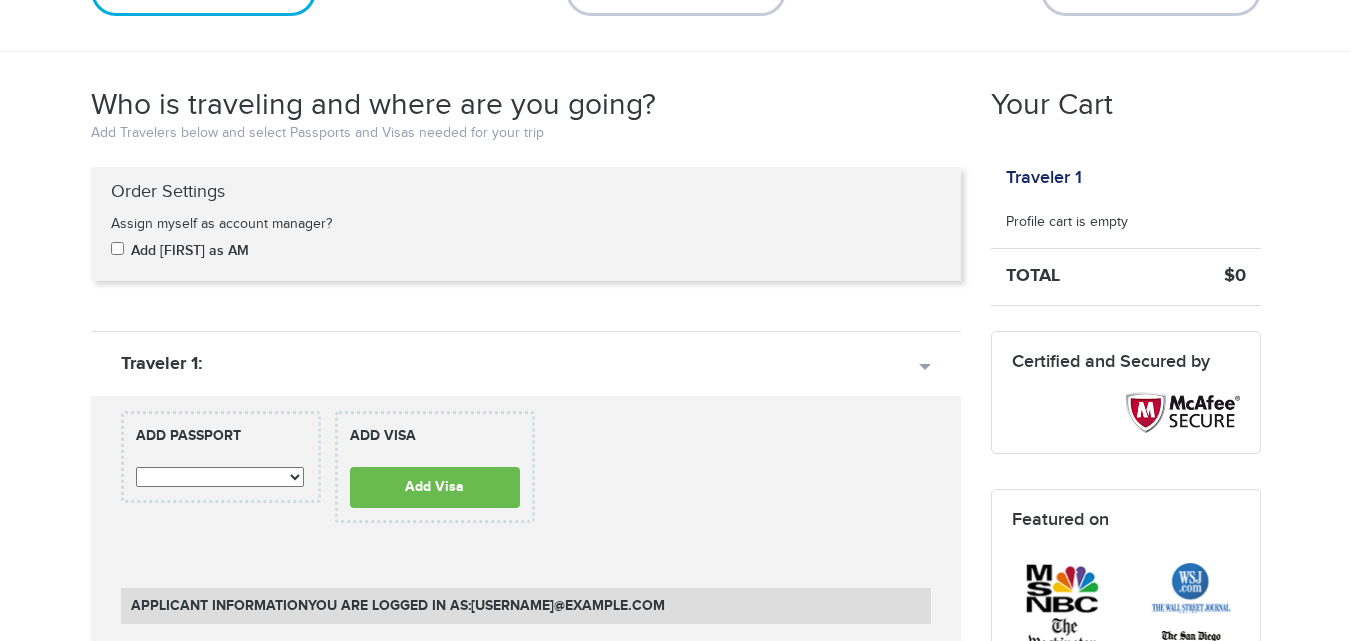 scroll, scrollTop: 296, scrollLeft: 0, axis: vertical 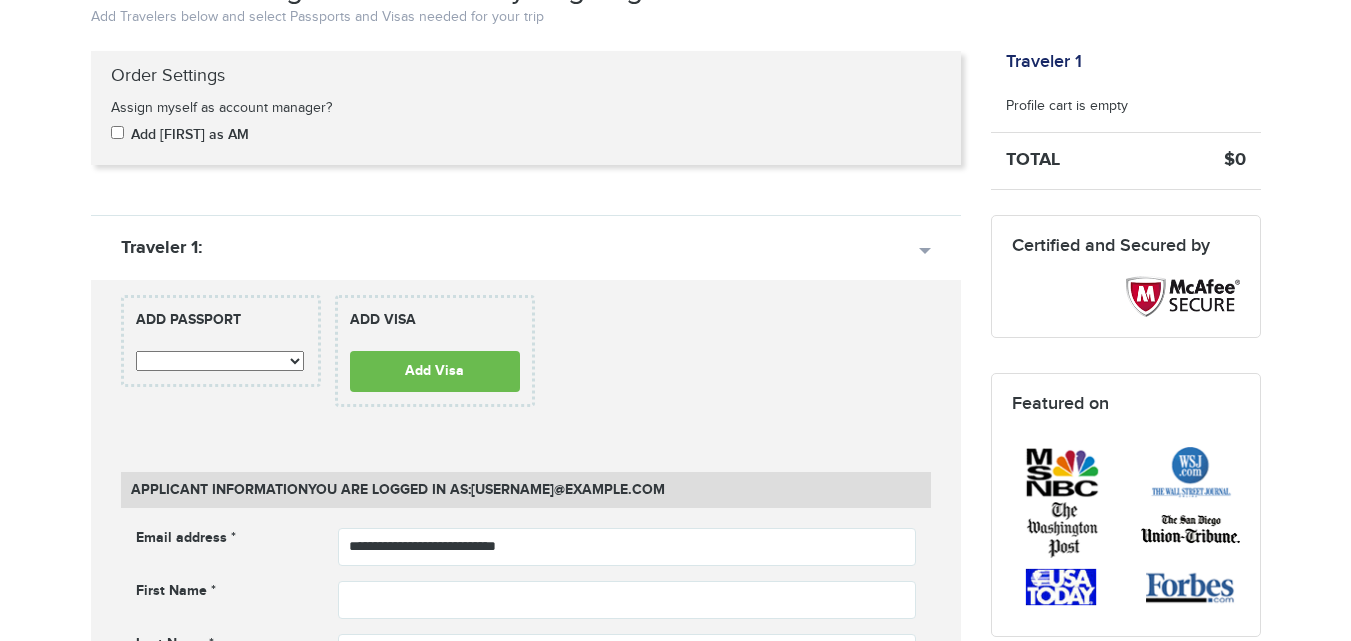 click on "**********" at bounding box center (220, 361) 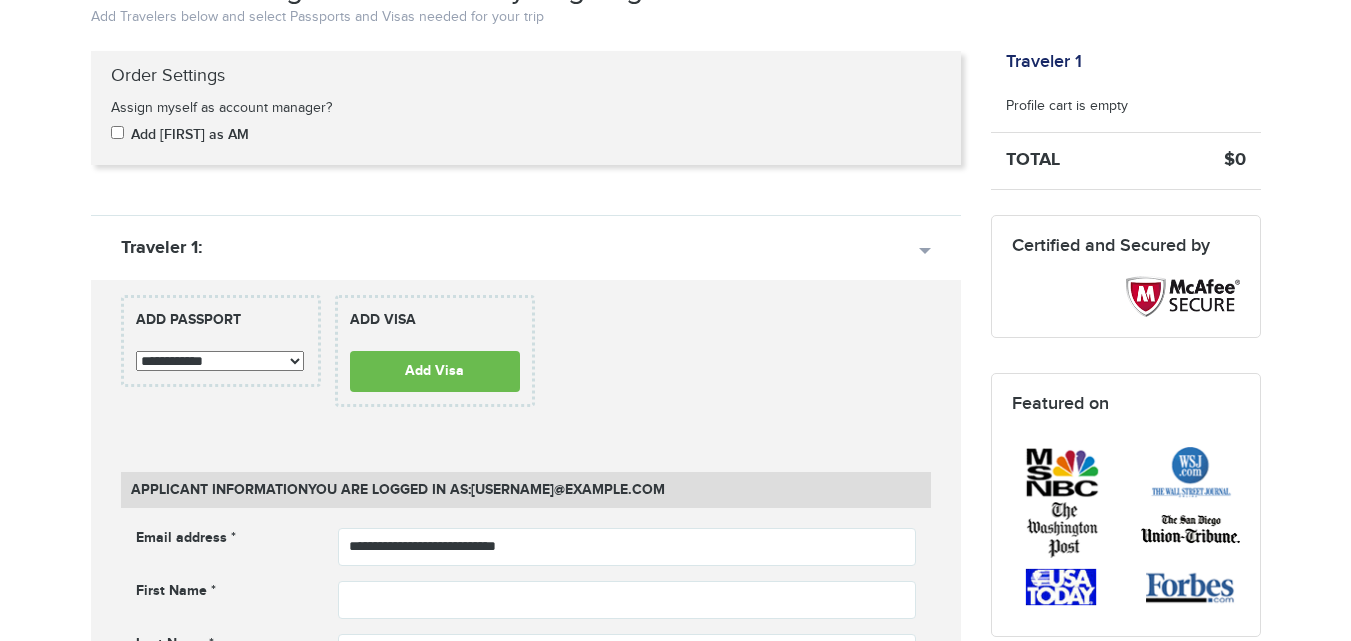 click on "**********" at bounding box center (220, 361) 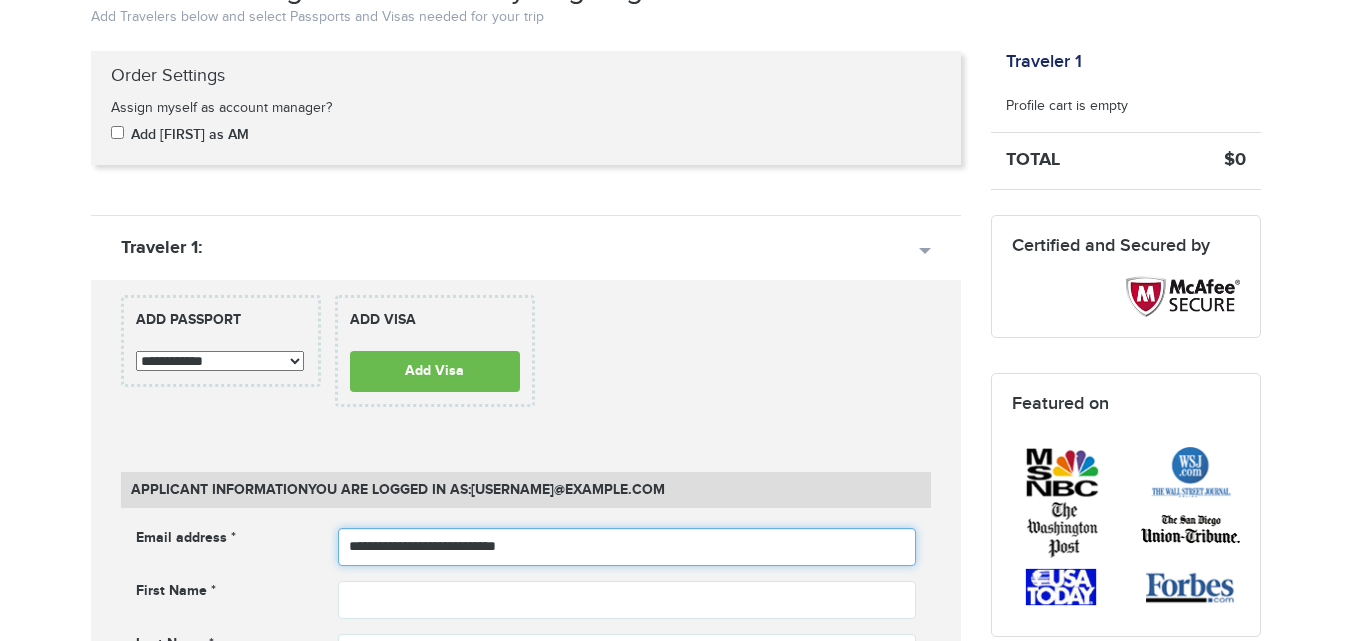 click on "**********" at bounding box center [627, 547] 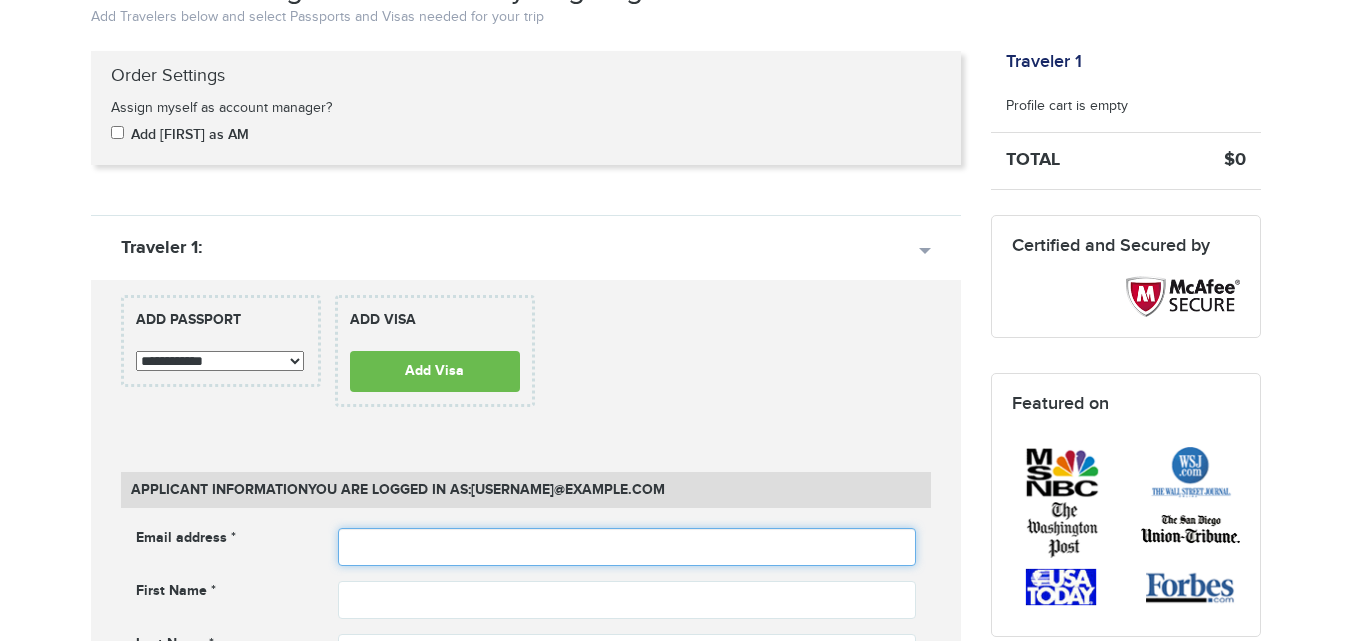 type 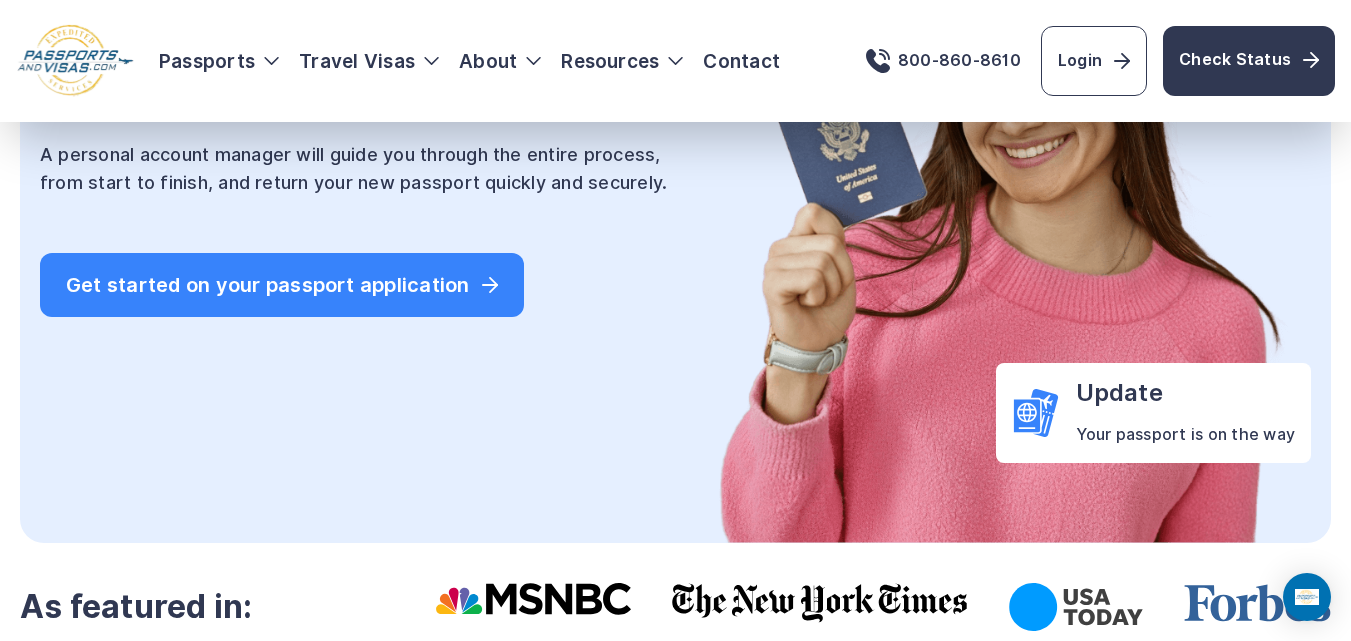 click on "Get started on your passport application" at bounding box center [282, 285] 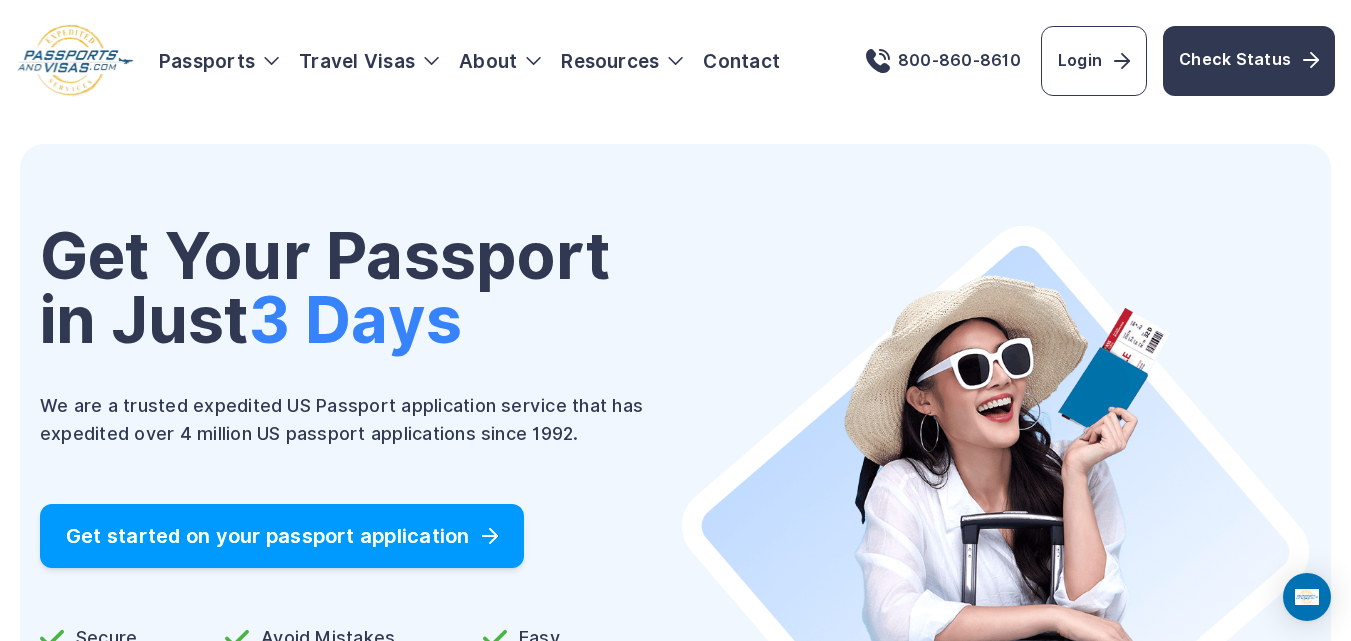 scroll, scrollTop: 0, scrollLeft: 0, axis: both 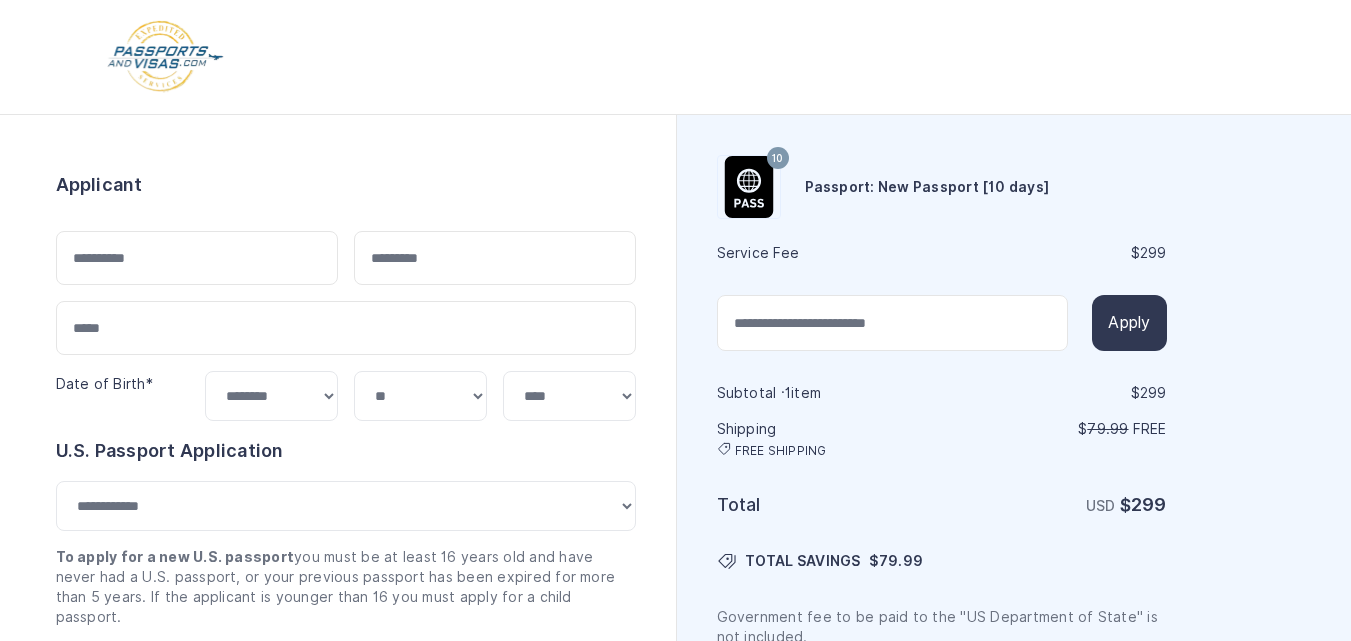 select on "**" 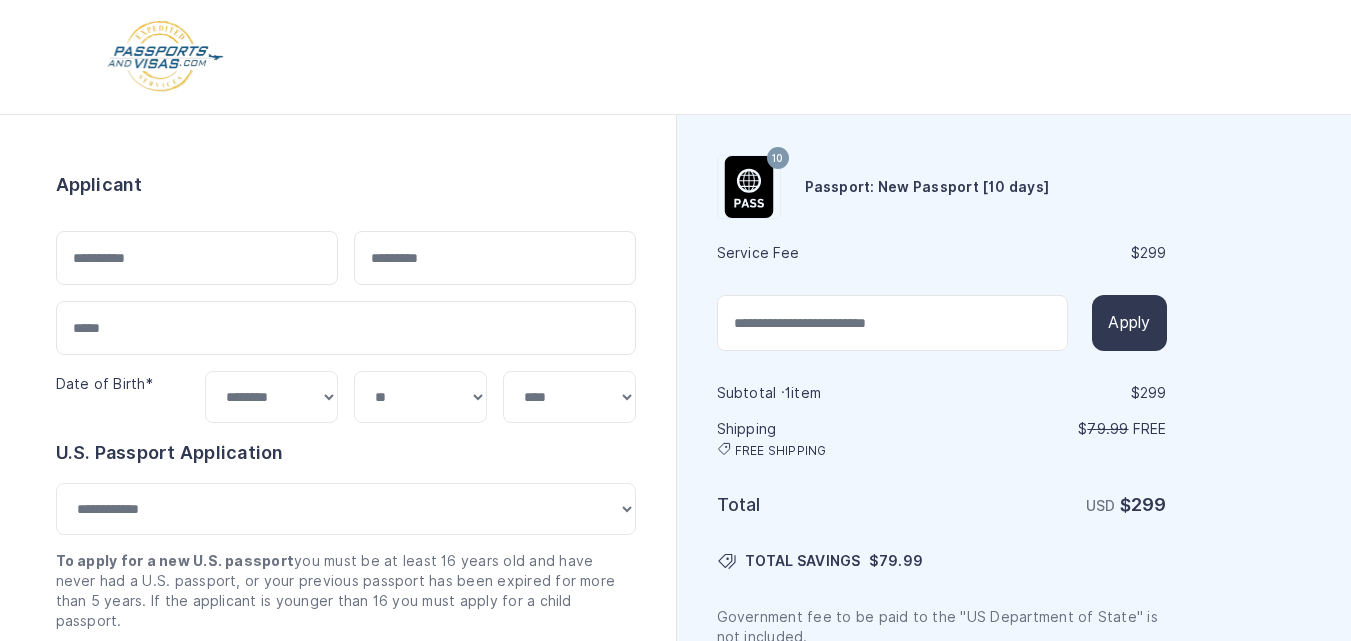 scroll, scrollTop: 0, scrollLeft: 0, axis: both 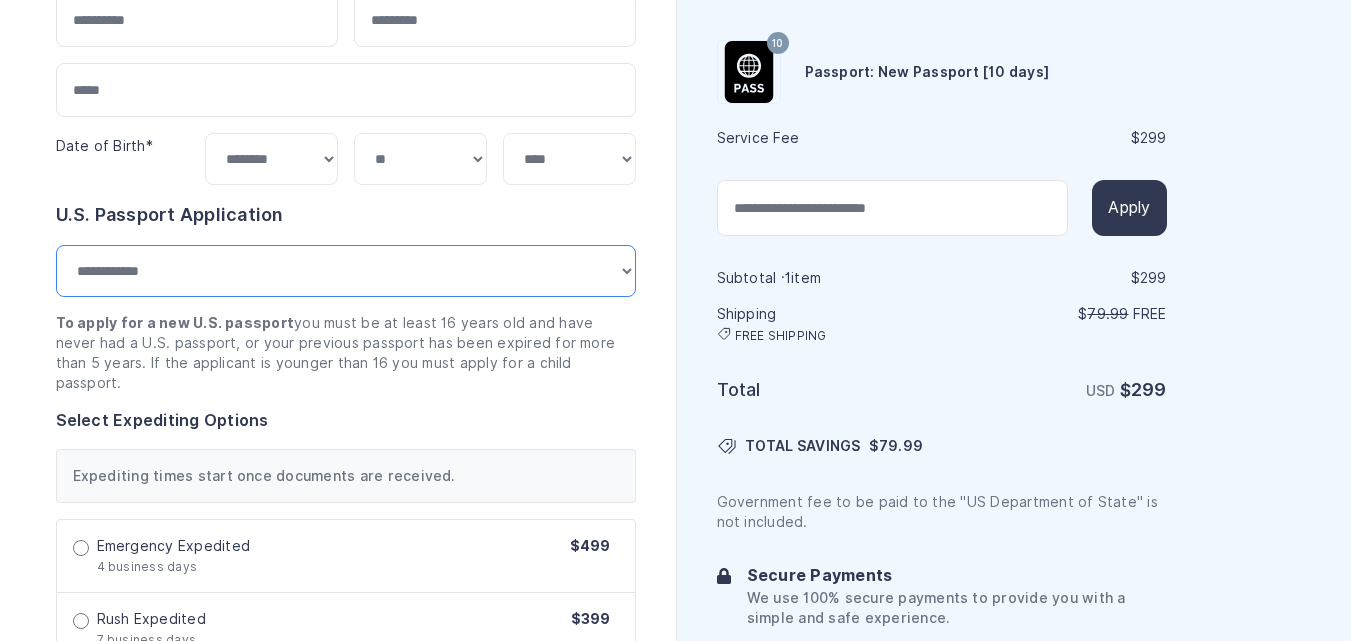 click on "**********" at bounding box center (346, 271) 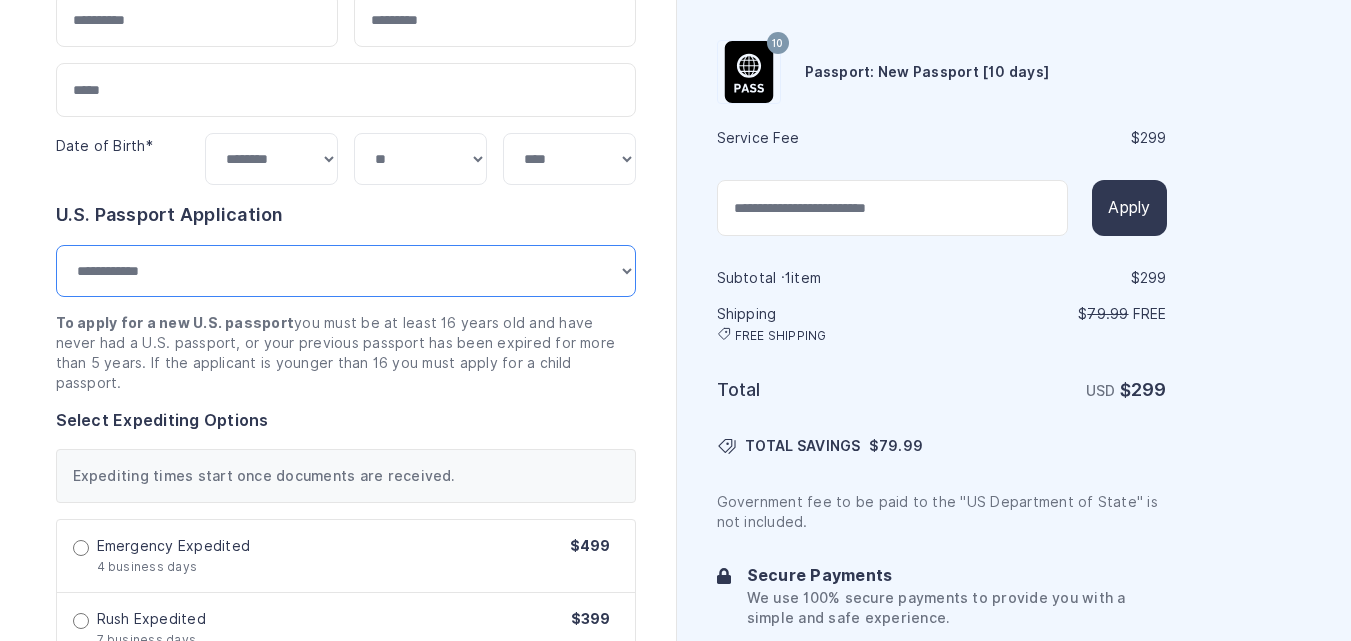 select on "*****" 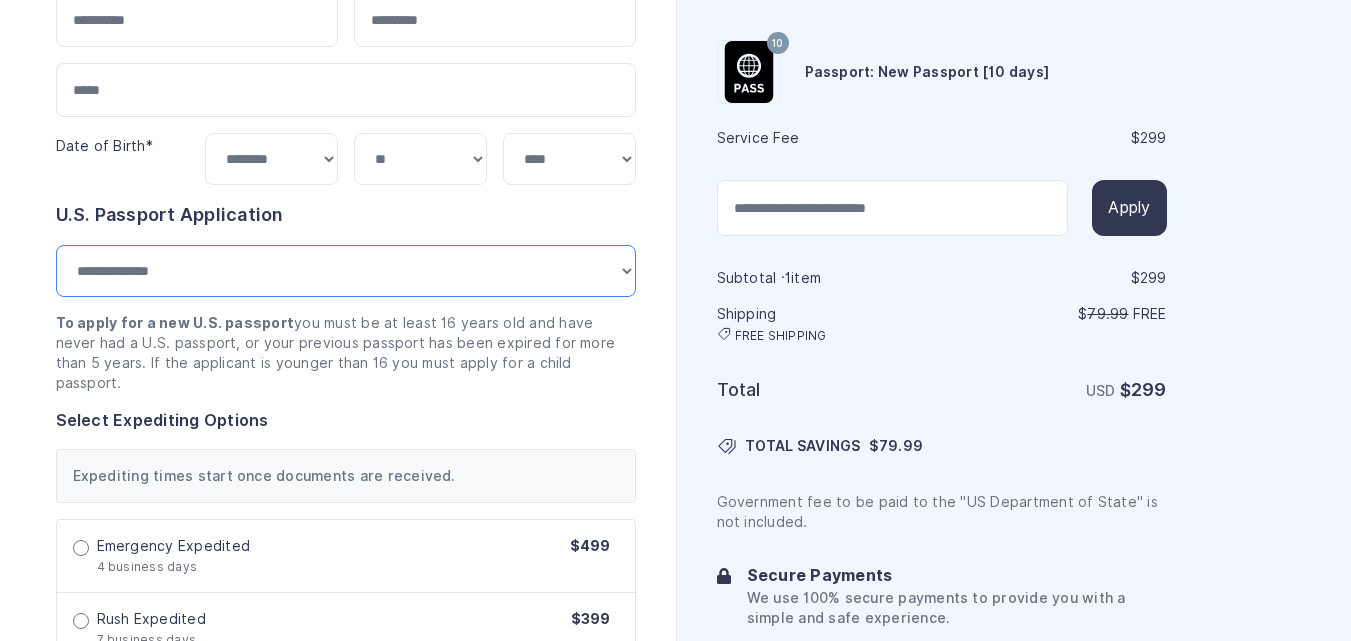 click on "**********" at bounding box center (346, 271) 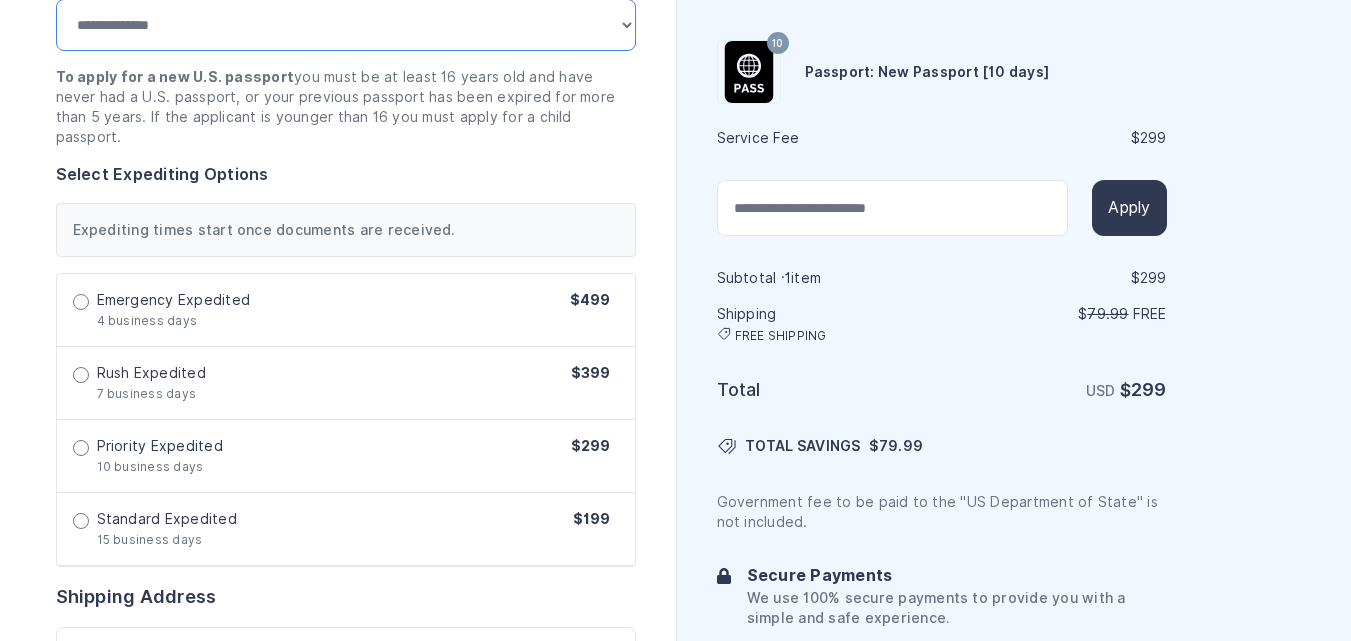 scroll, scrollTop: 499, scrollLeft: 0, axis: vertical 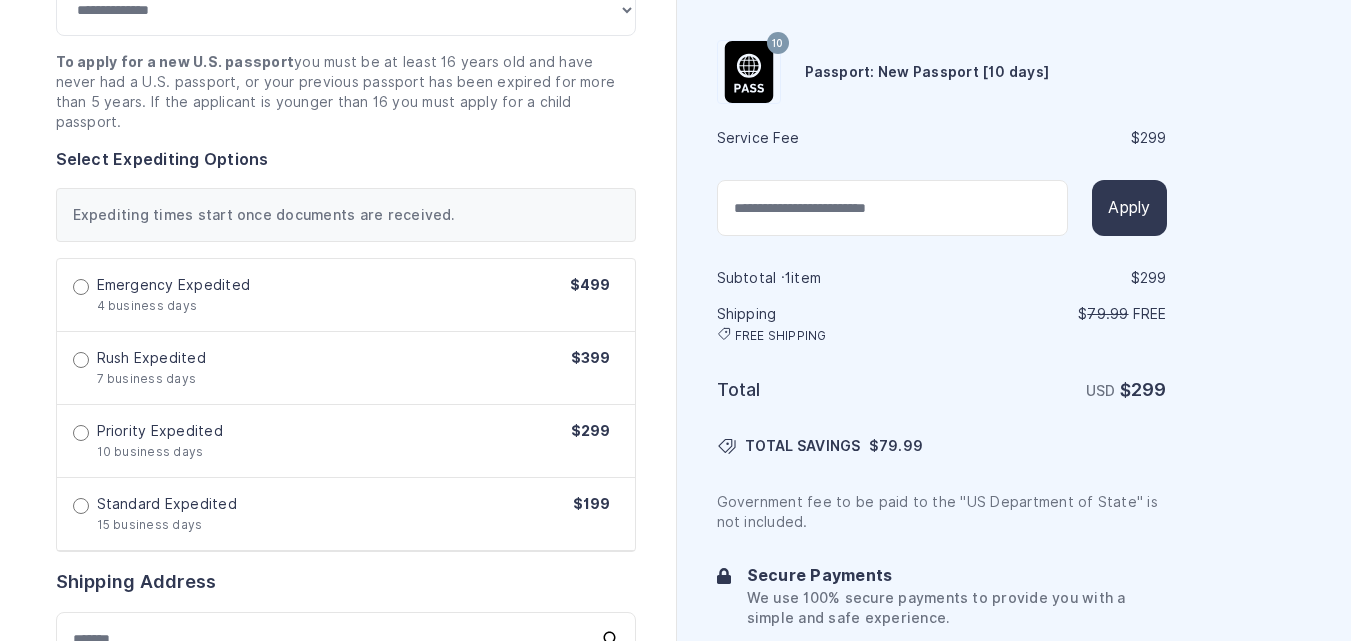 click on "Order summary
$ 299
10
299 1 $" at bounding box center (338, 523) 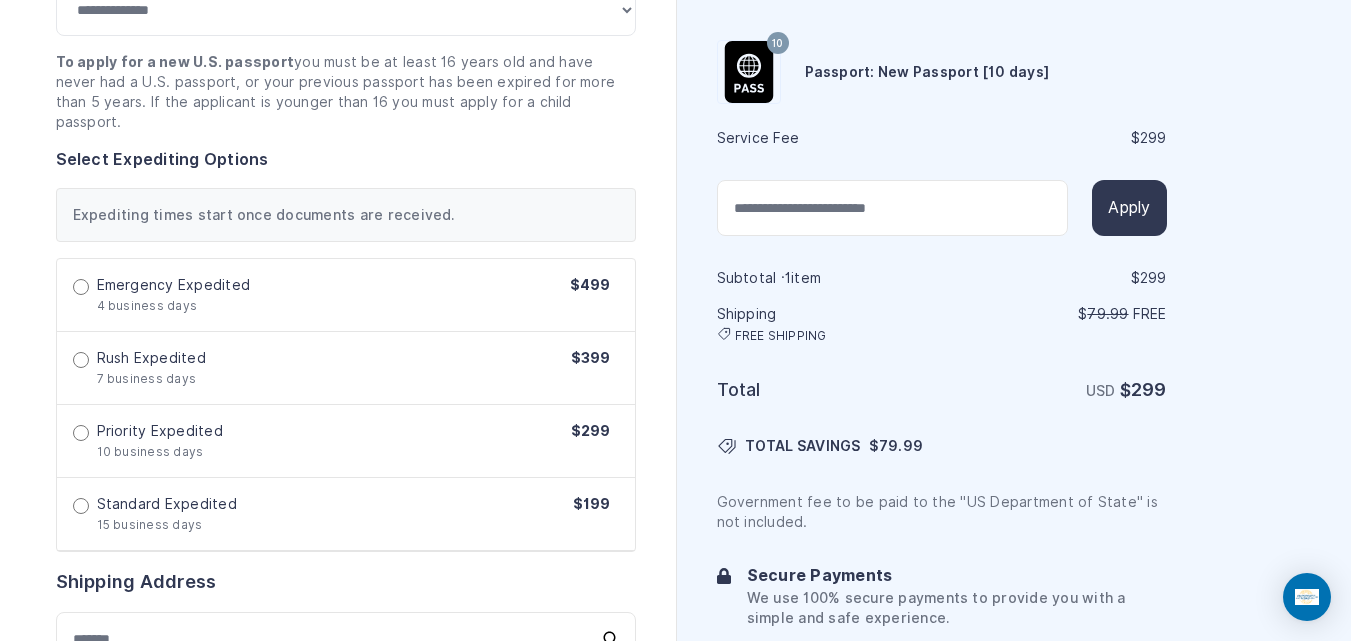 click on "Standard Expedited" at bounding box center (167, 504) 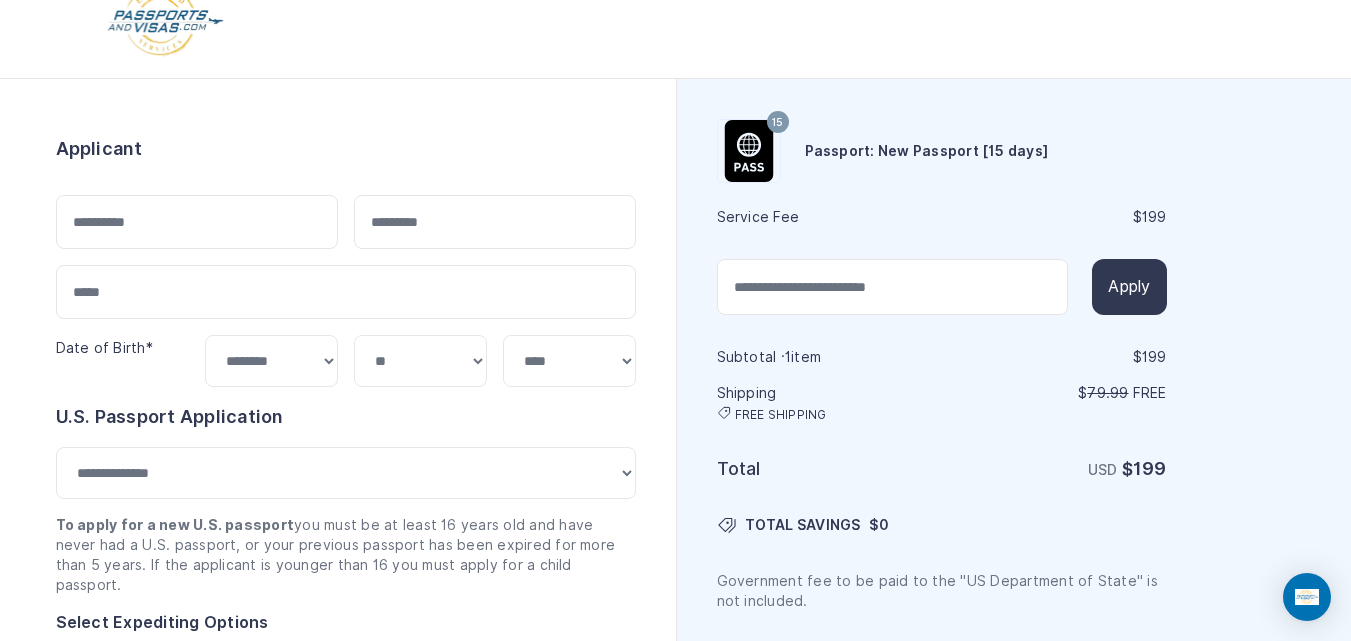 scroll, scrollTop: 0, scrollLeft: 0, axis: both 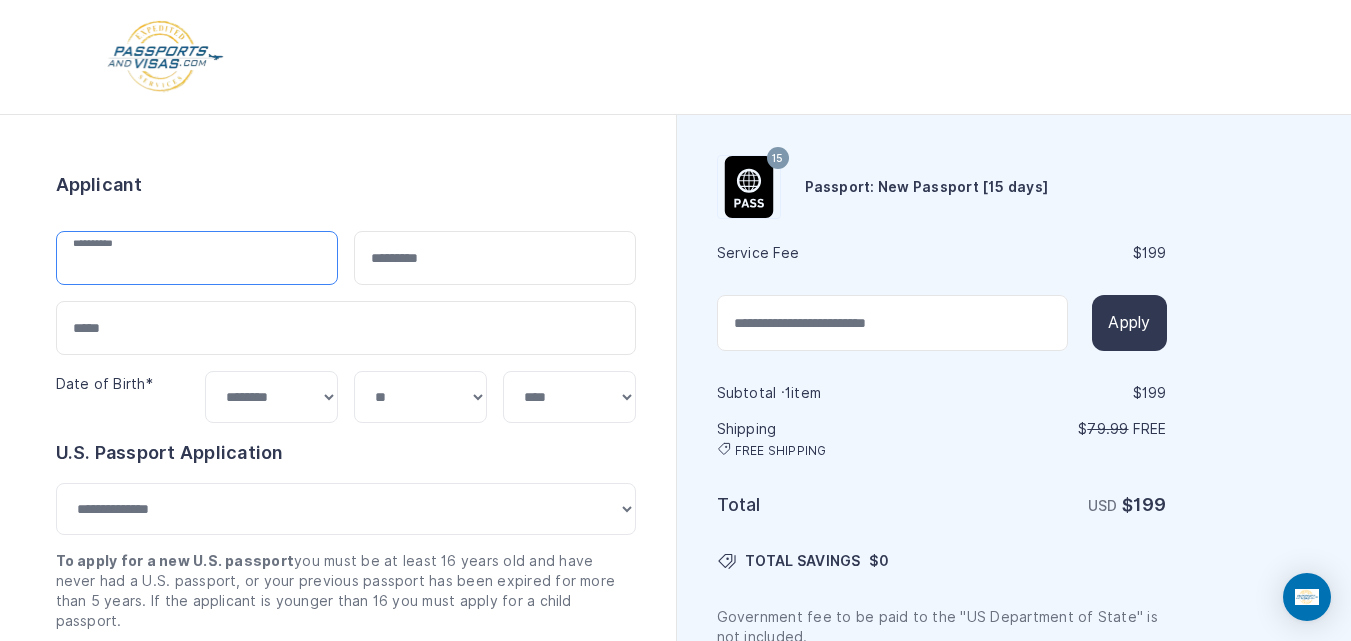 click at bounding box center [197, 258] 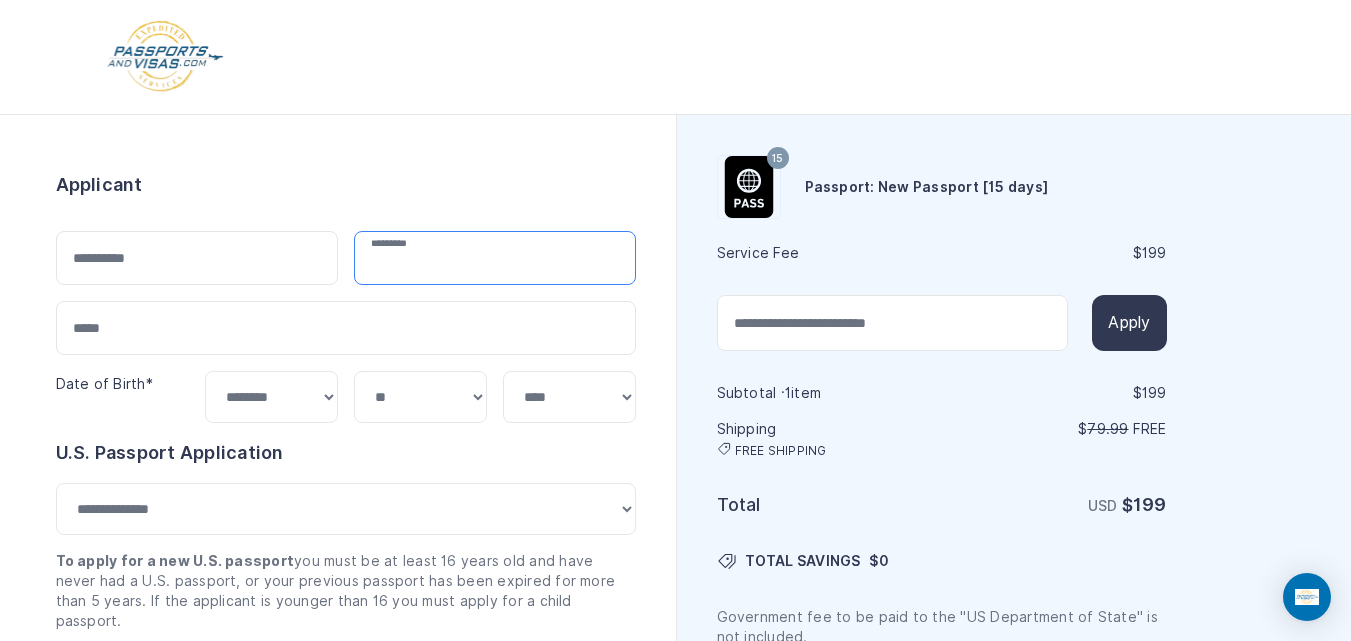 click at bounding box center (495, 258) 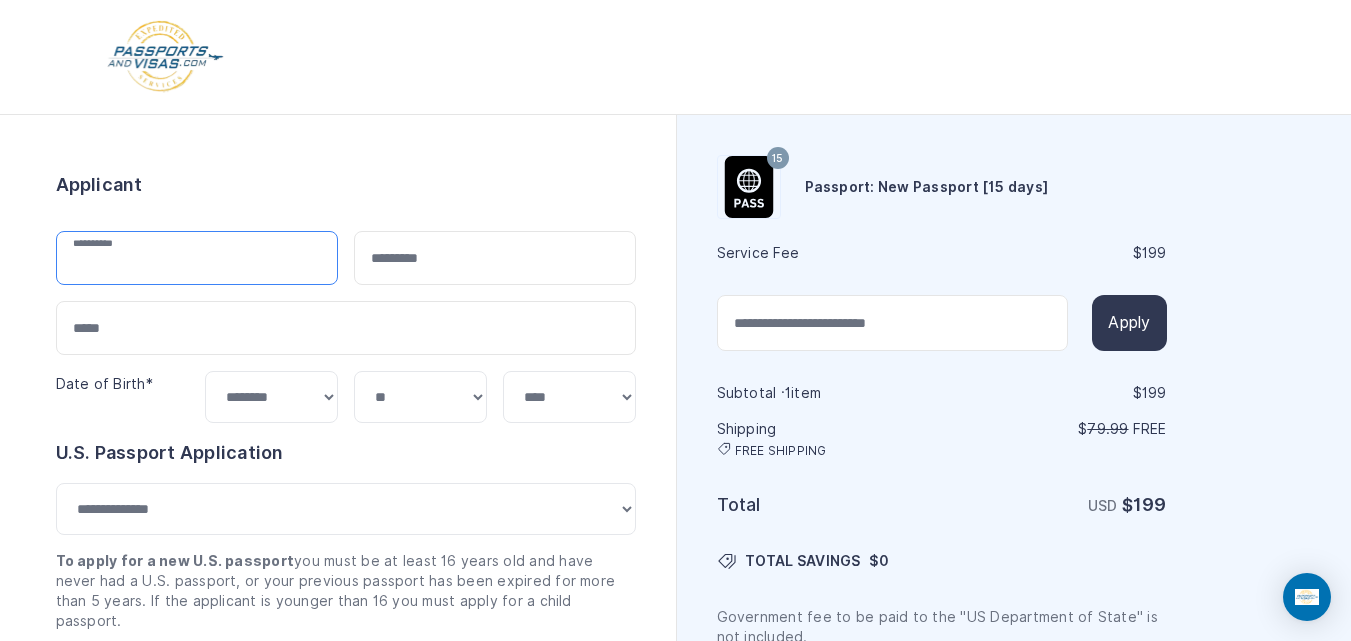 click at bounding box center [197, 258] 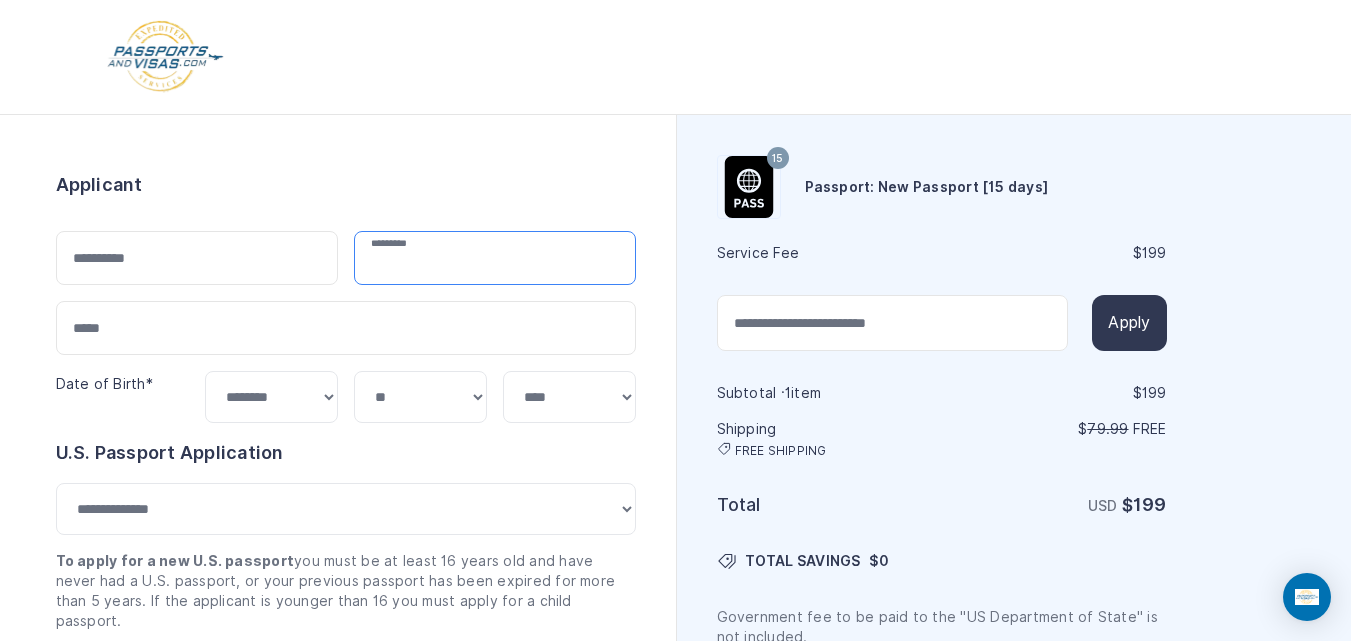 click at bounding box center (495, 258) 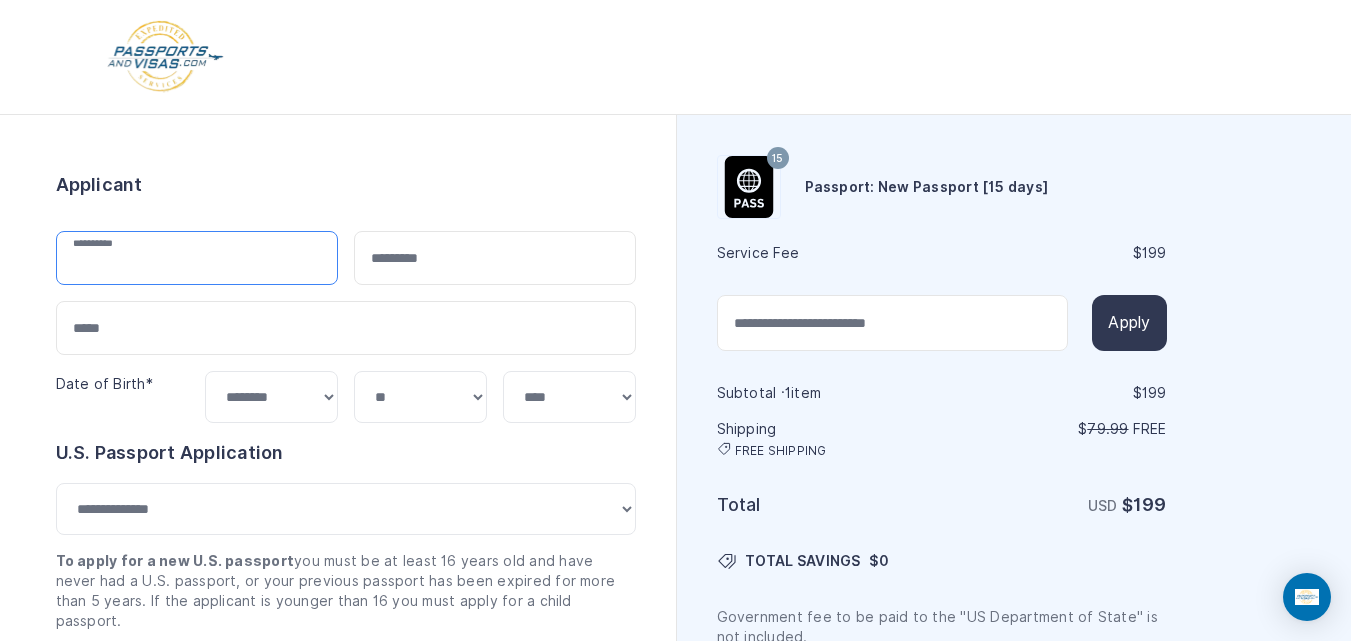click at bounding box center [197, 258] 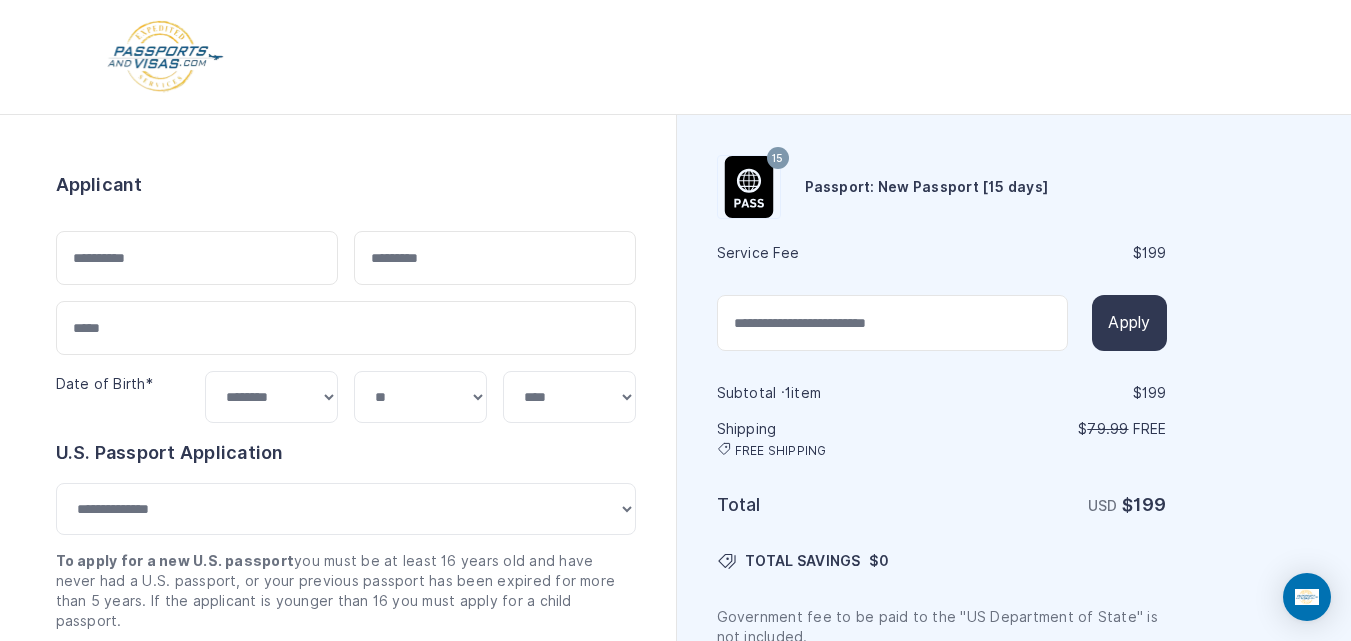 click on "Applicant" at bounding box center (346, 185) 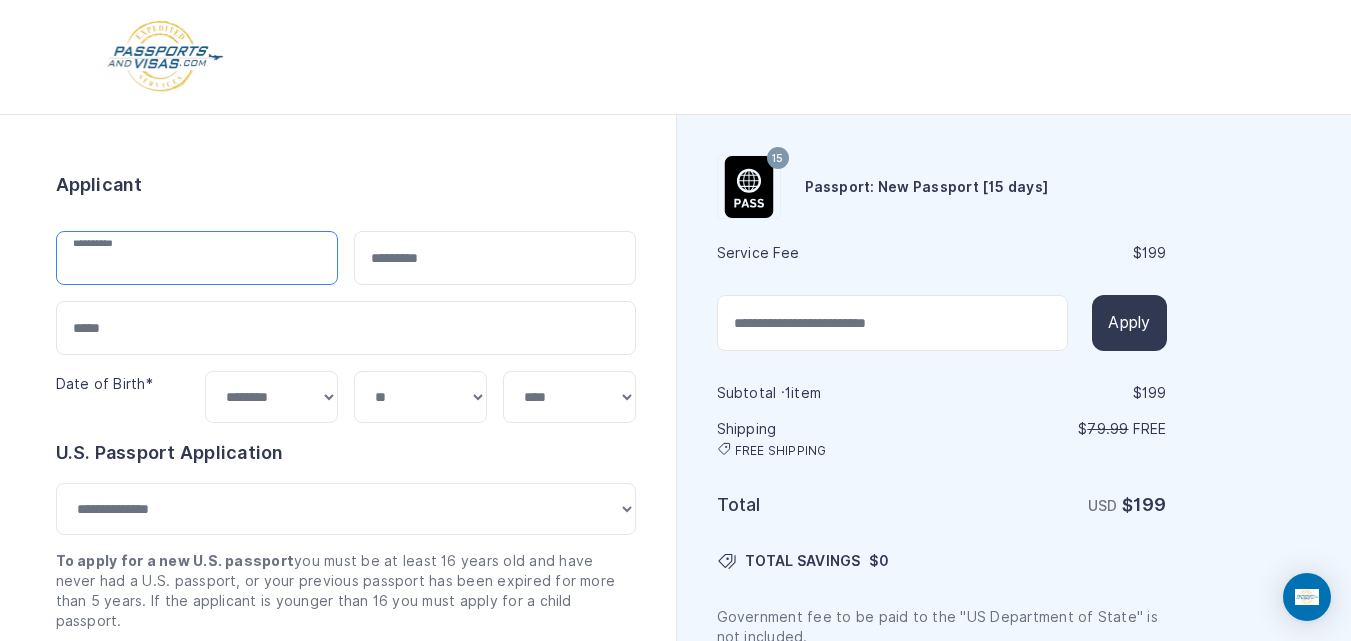 click at bounding box center [197, 258] 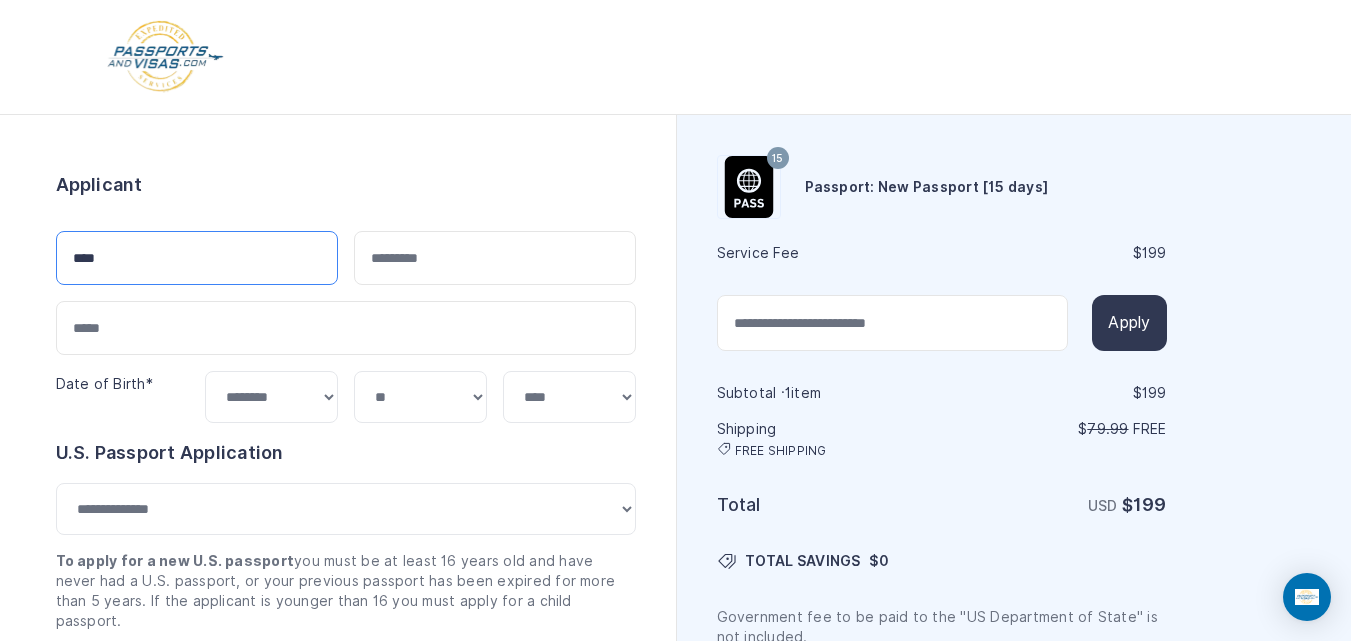 type on "****" 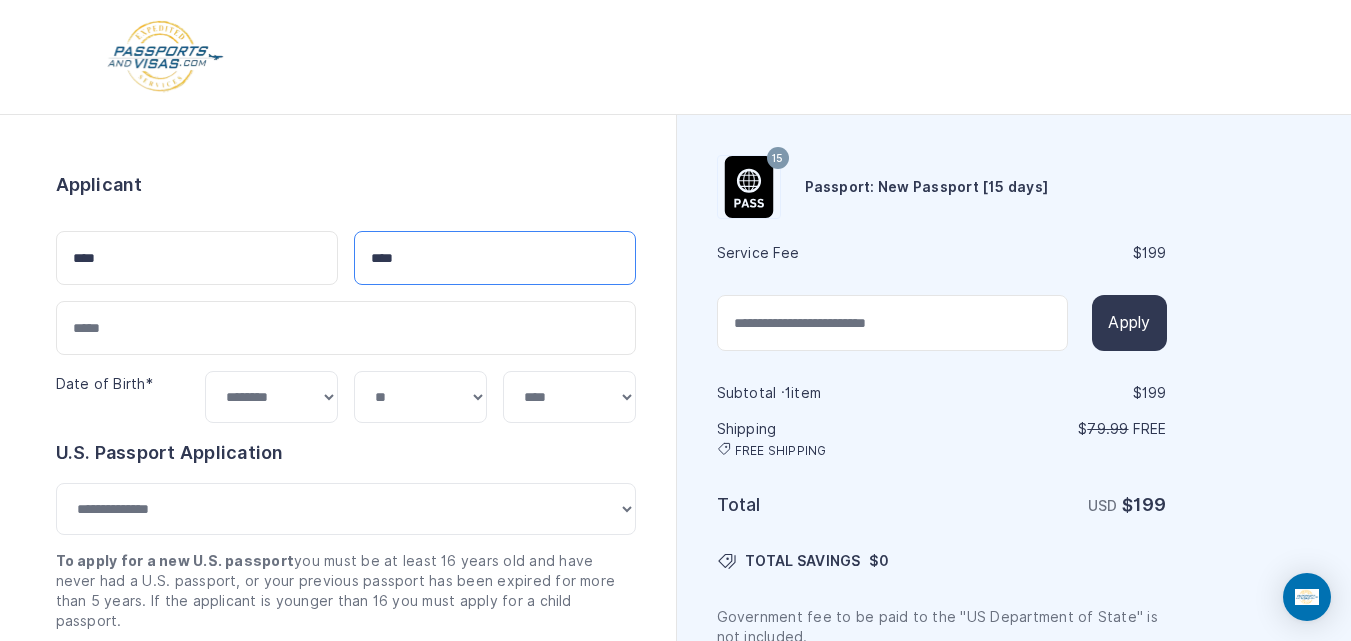 type on "****" 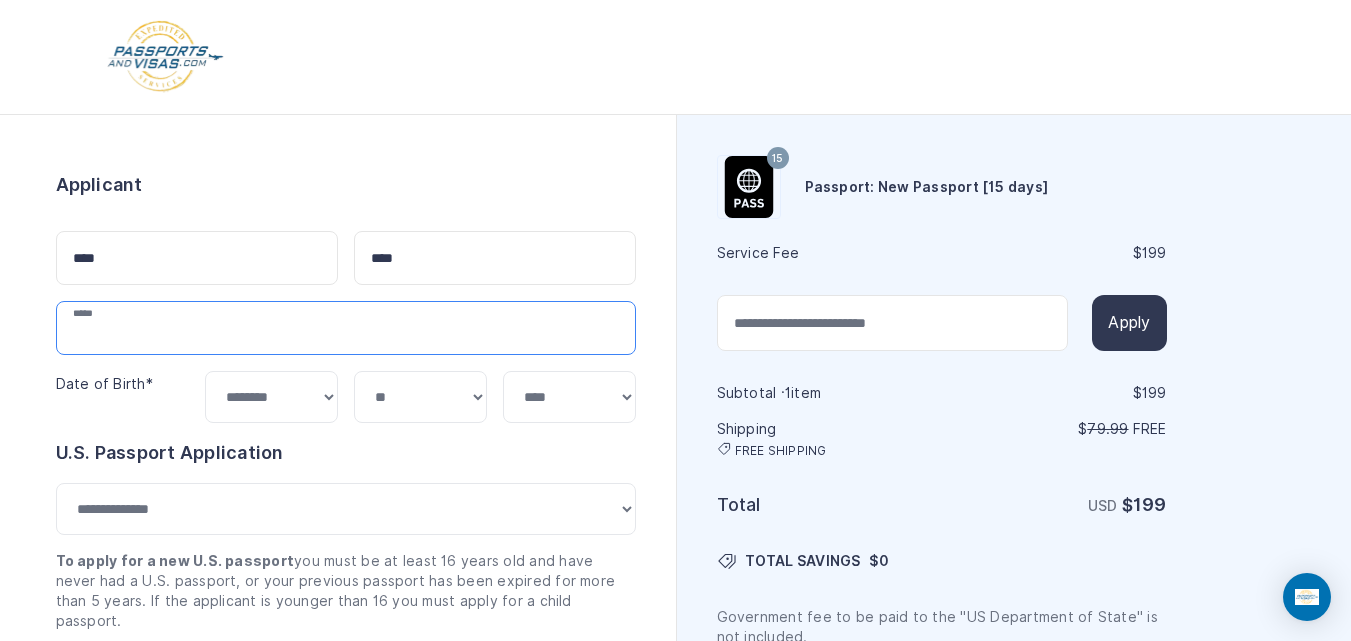 click at bounding box center [346, 328] 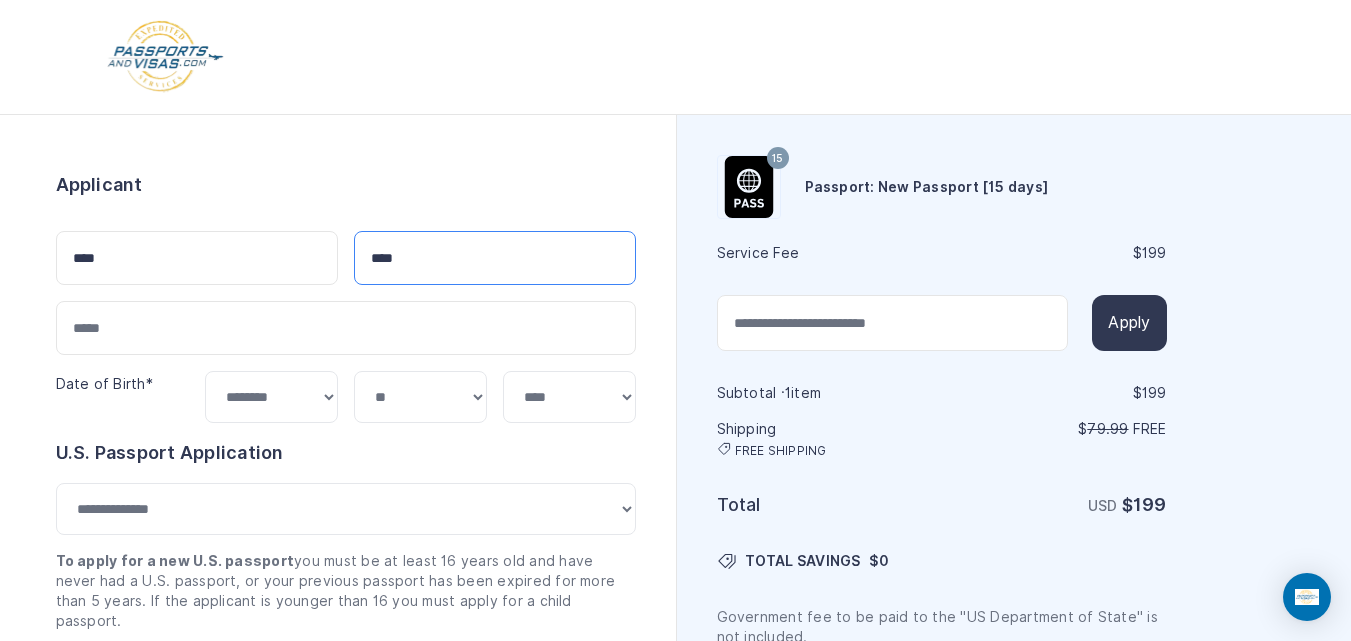 click on "****" at bounding box center (495, 258) 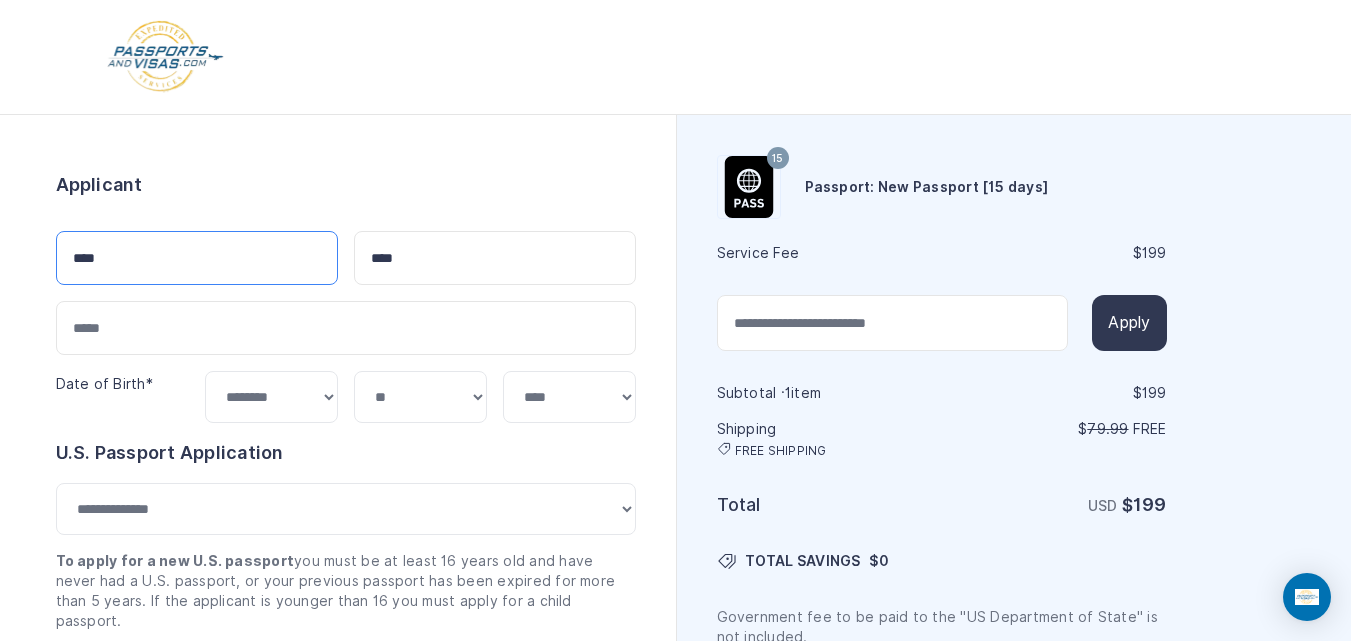 click on "****" at bounding box center (197, 258) 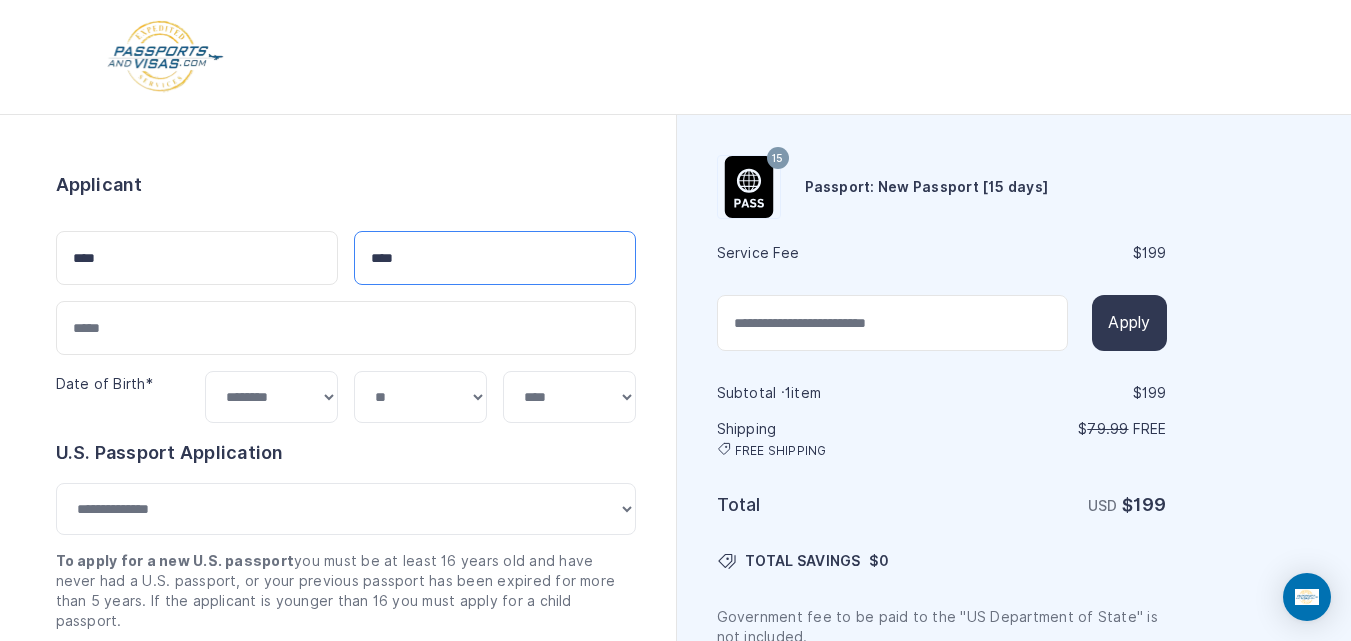 click on "****" at bounding box center (495, 258) 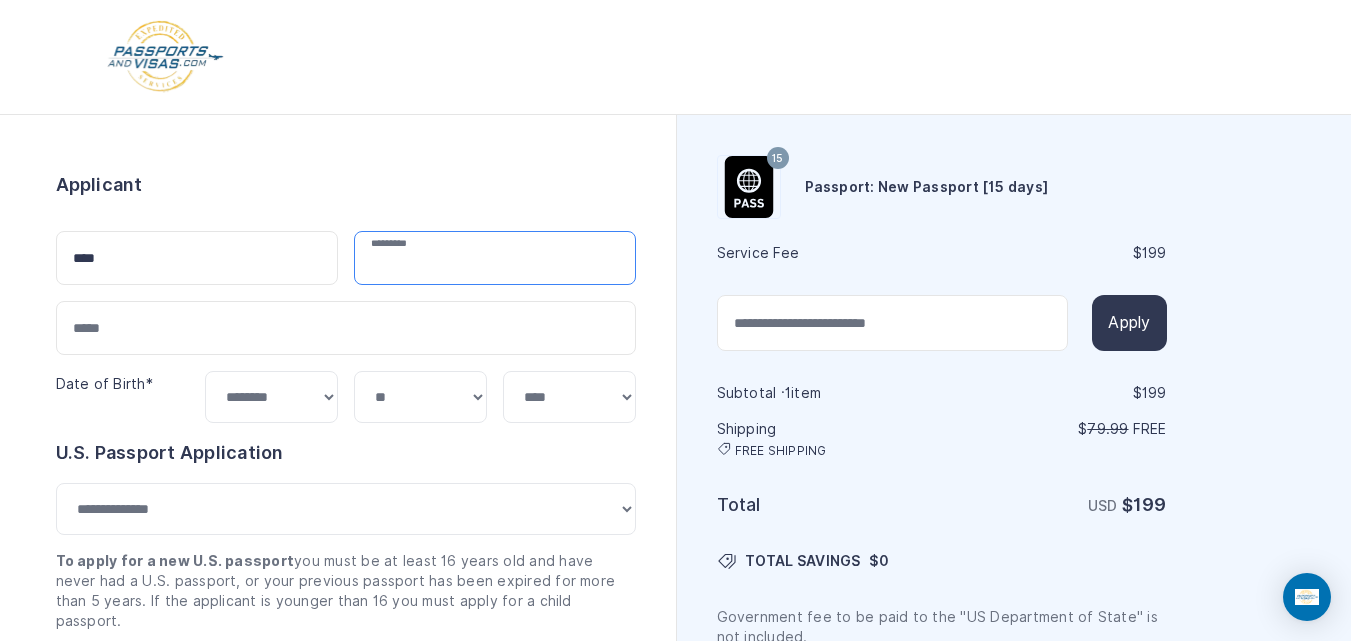 type 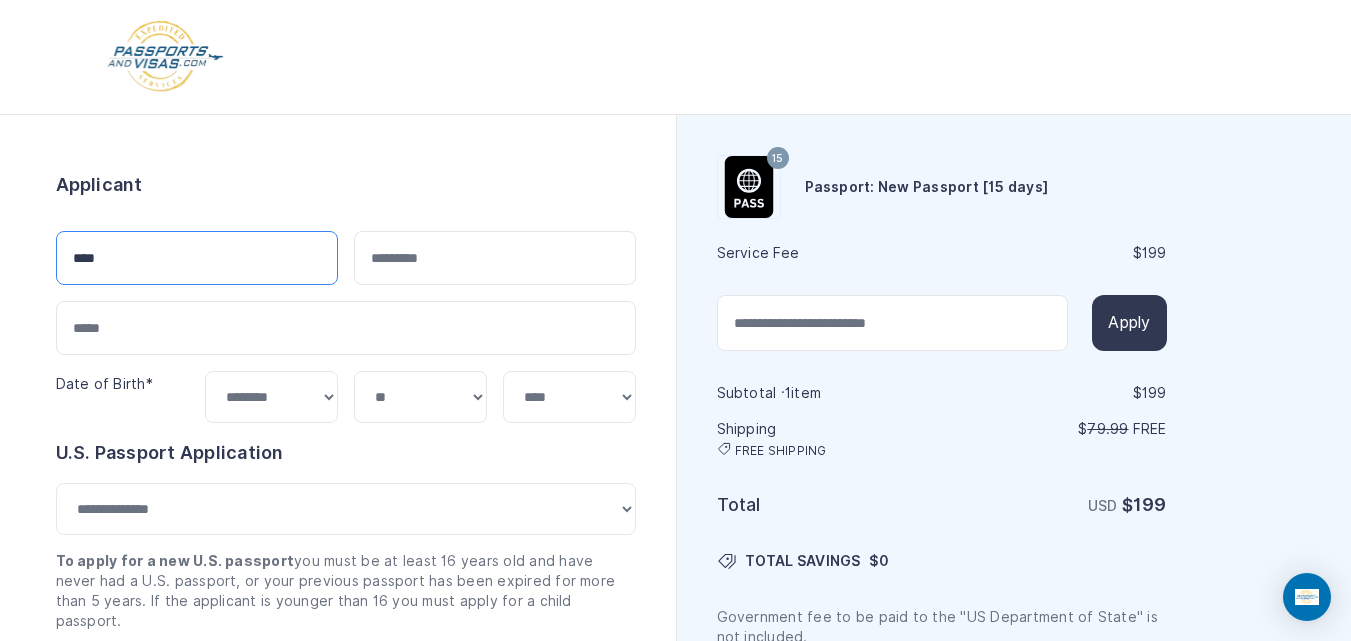 click on "****" at bounding box center (197, 258) 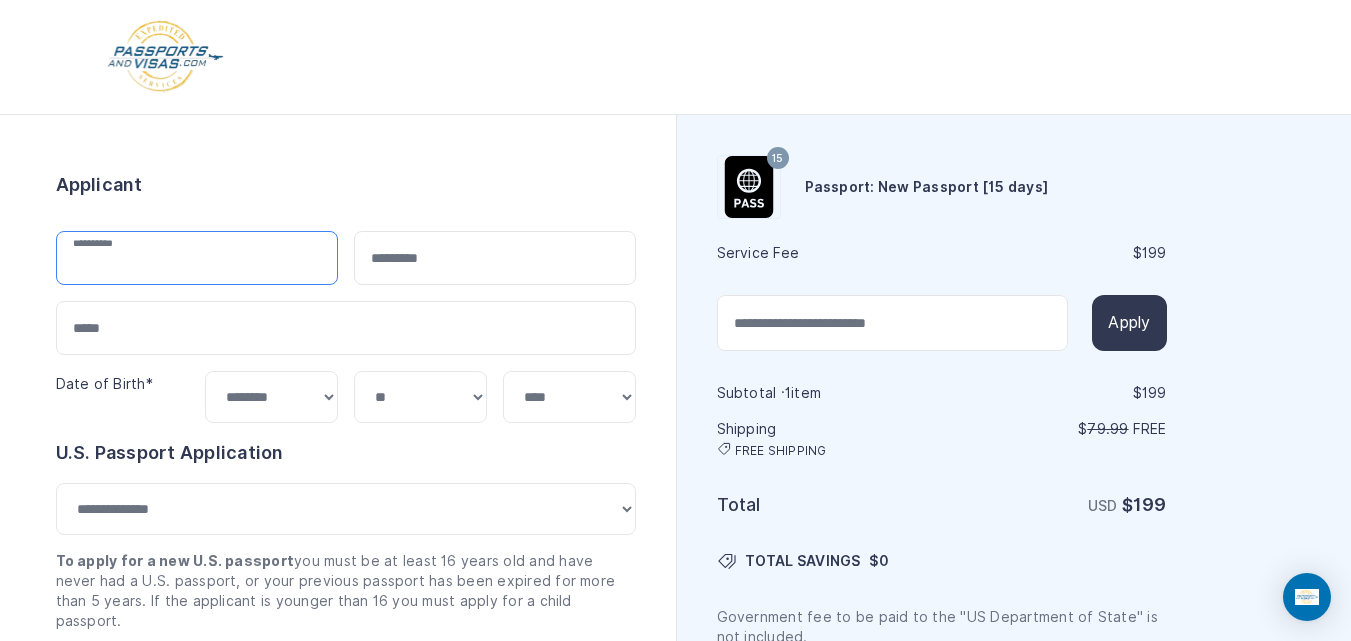 click at bounding box center (197, 258) 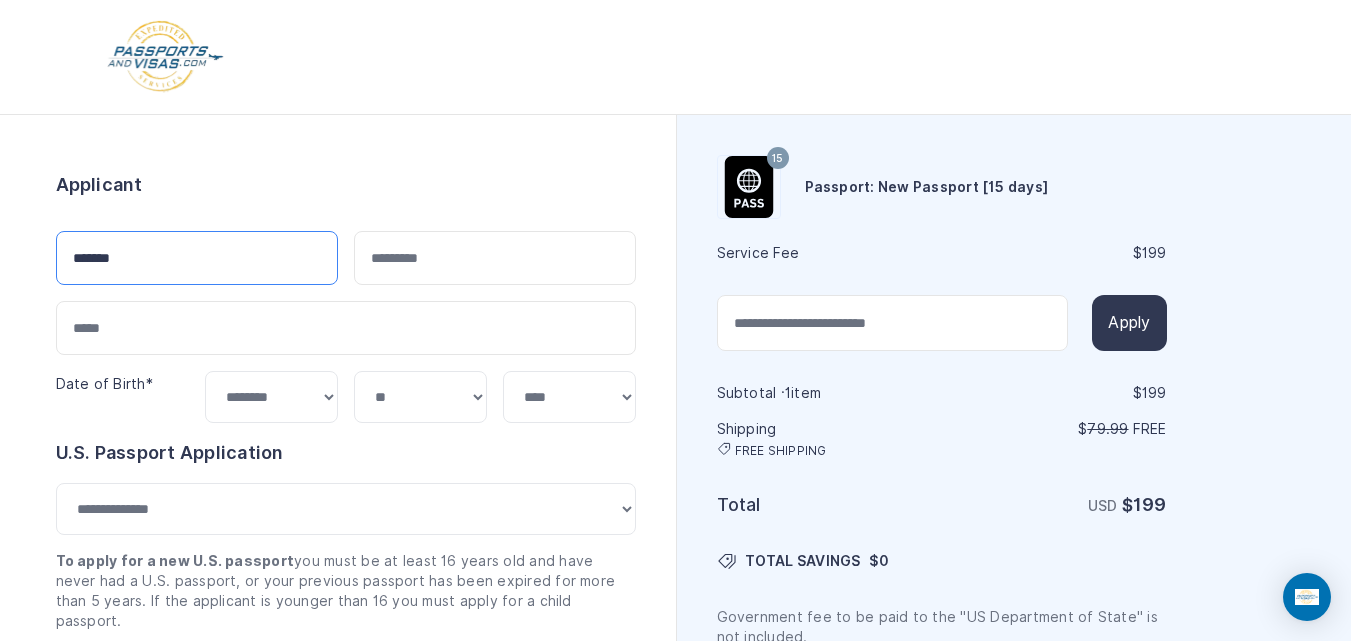 type on "*******" 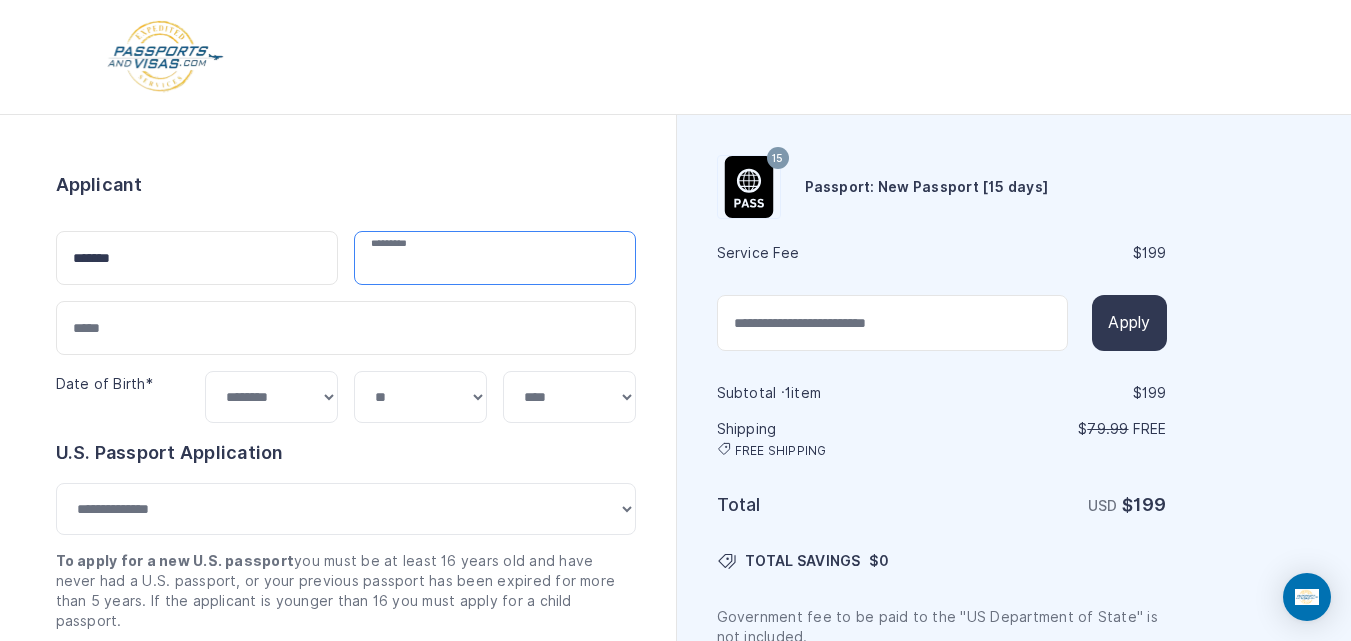 click at bounding box center (495, 258) 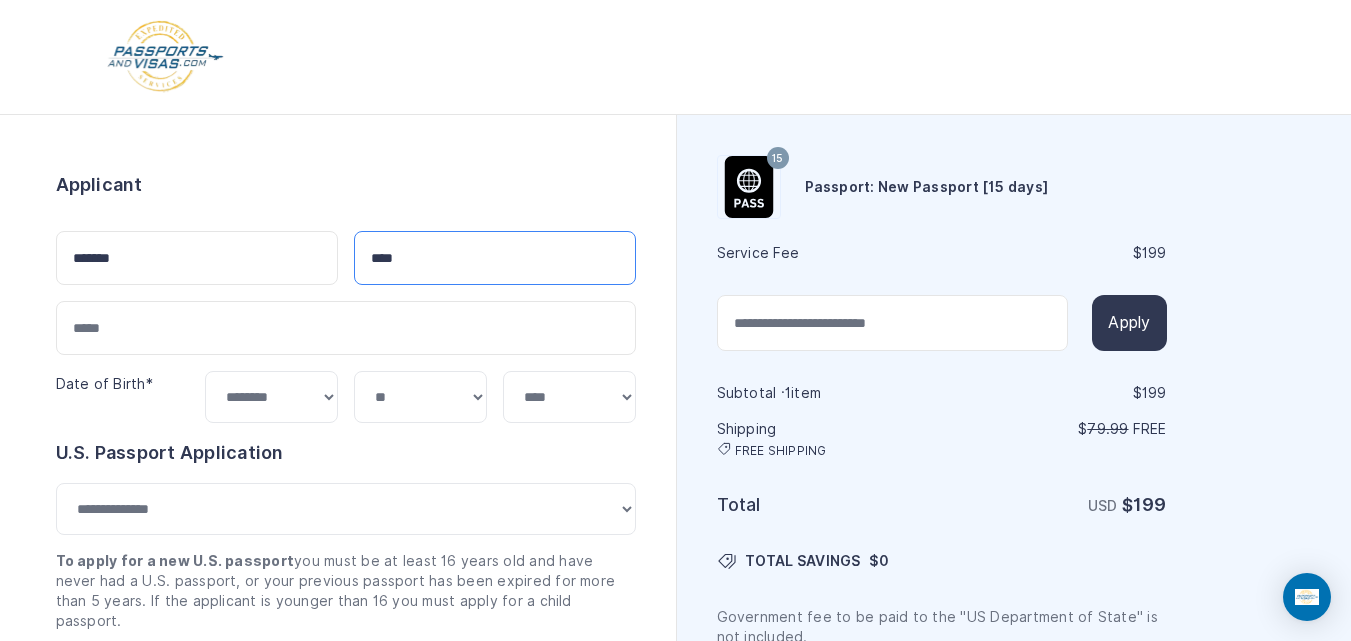 type on "****" 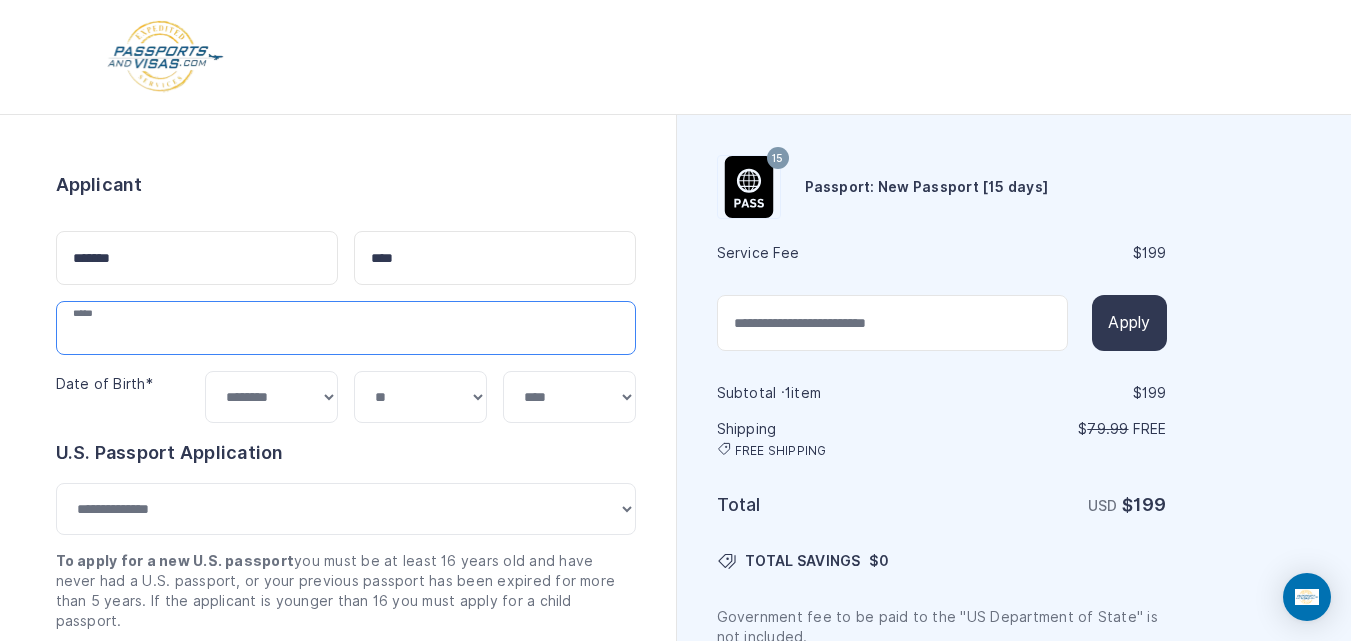 click at bounding box center (346, 328) 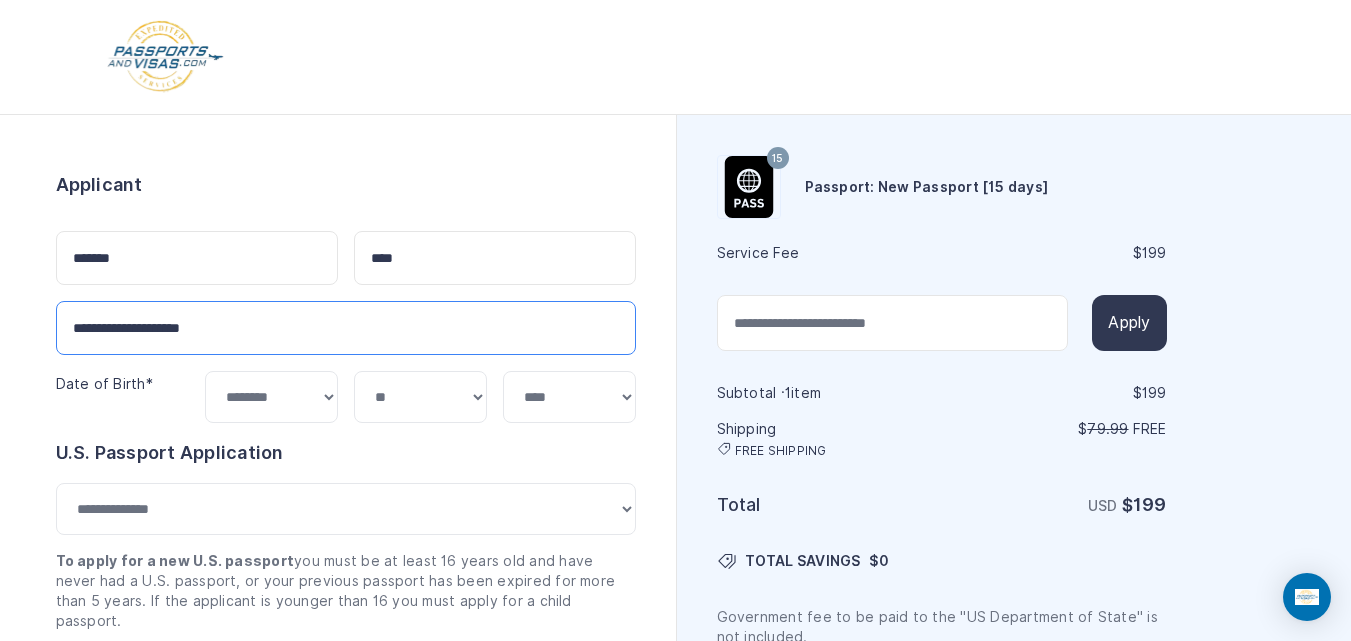 type on "**********" 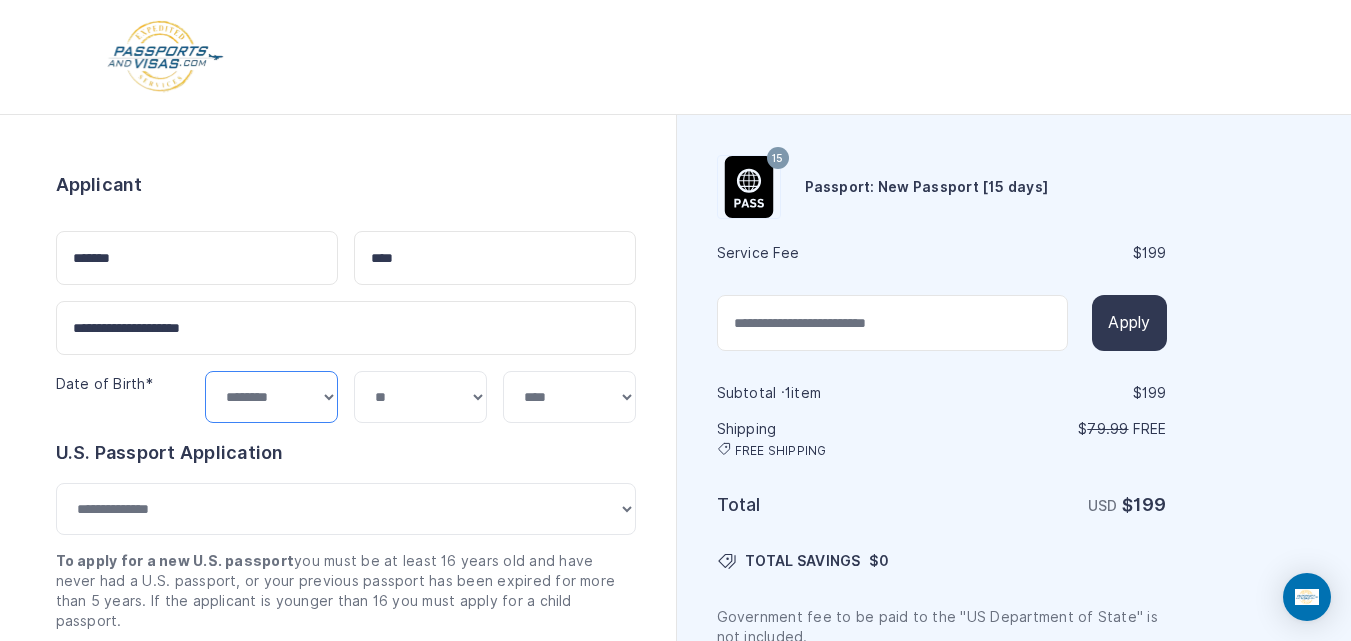 click on "*****
*******
********
*****
*****
***
****
****
******
*********
*******
********
********" at bounding box center [271, 397] 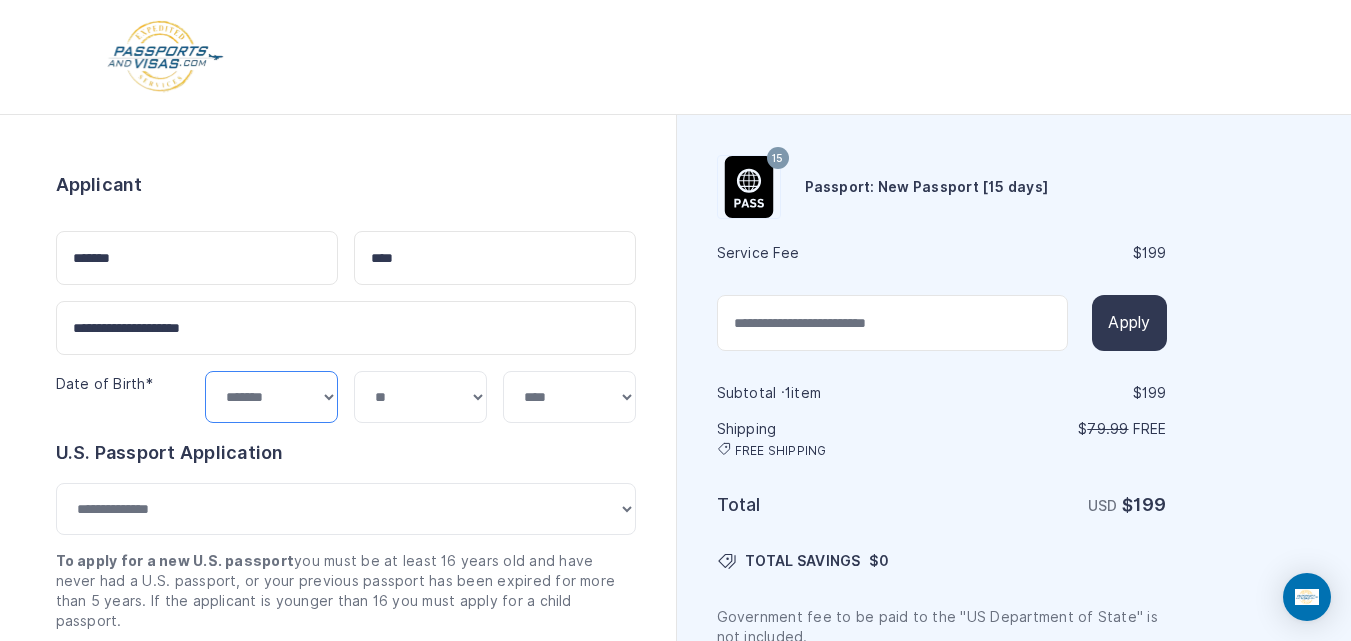 click on "*****
*******
********
*****
*****
***
****
****
******
*********
*******
********
********" at bounding box center (271, 397) 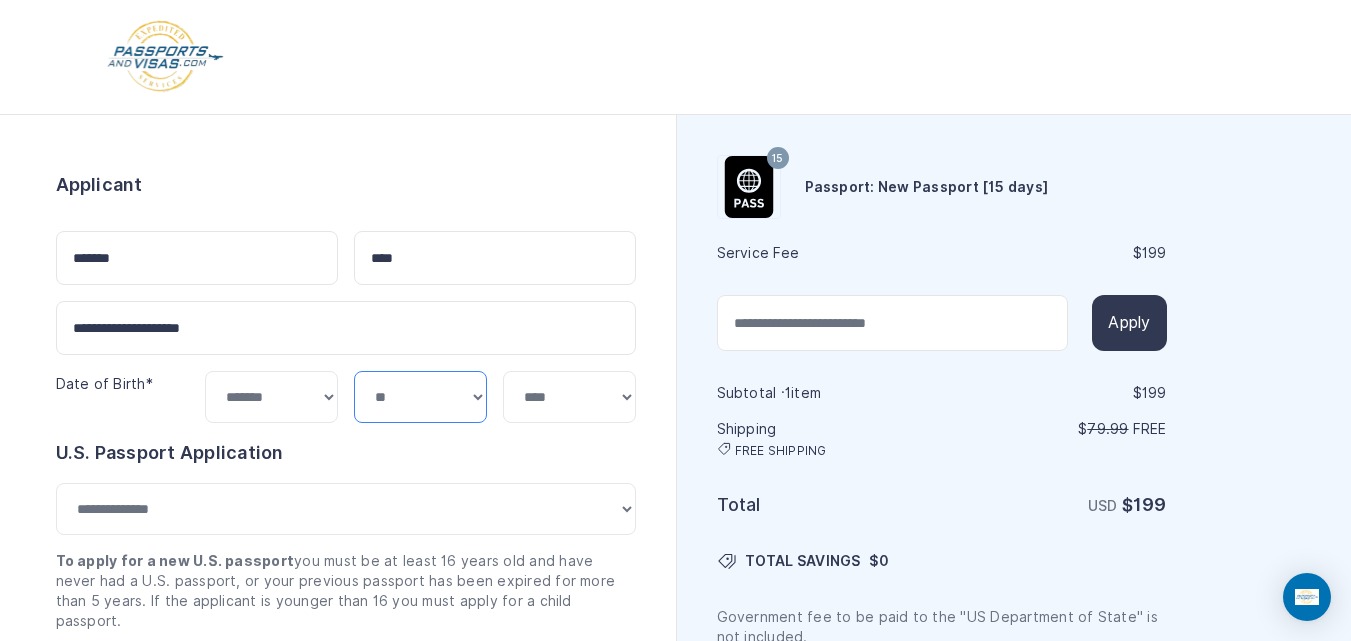 click on "***
*
*
*
*
*
*
*
*
*
**
**
**
**
** ** ** ** ** **" at bounding box center [420, 397] 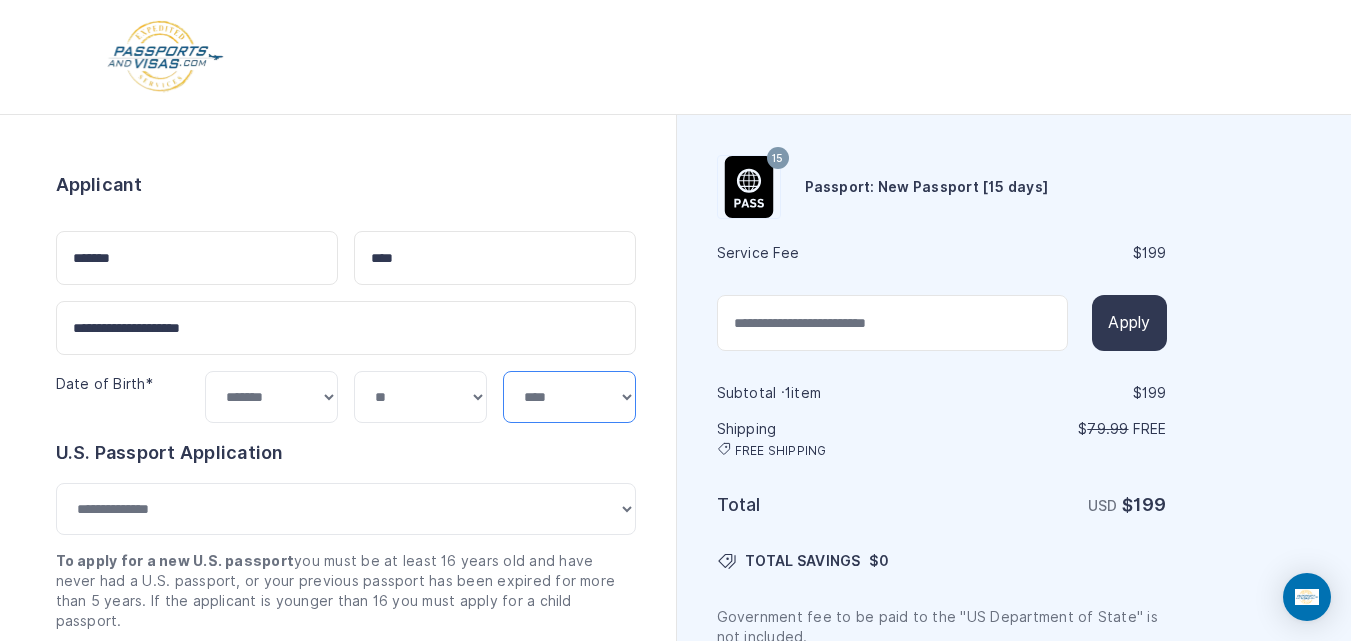 click on "****
****
****
****
****
****
****
****
****
****
****
****
****
**** **** **** **** **** **** **** **** **** **** ****" at bounding box center (569, 397) 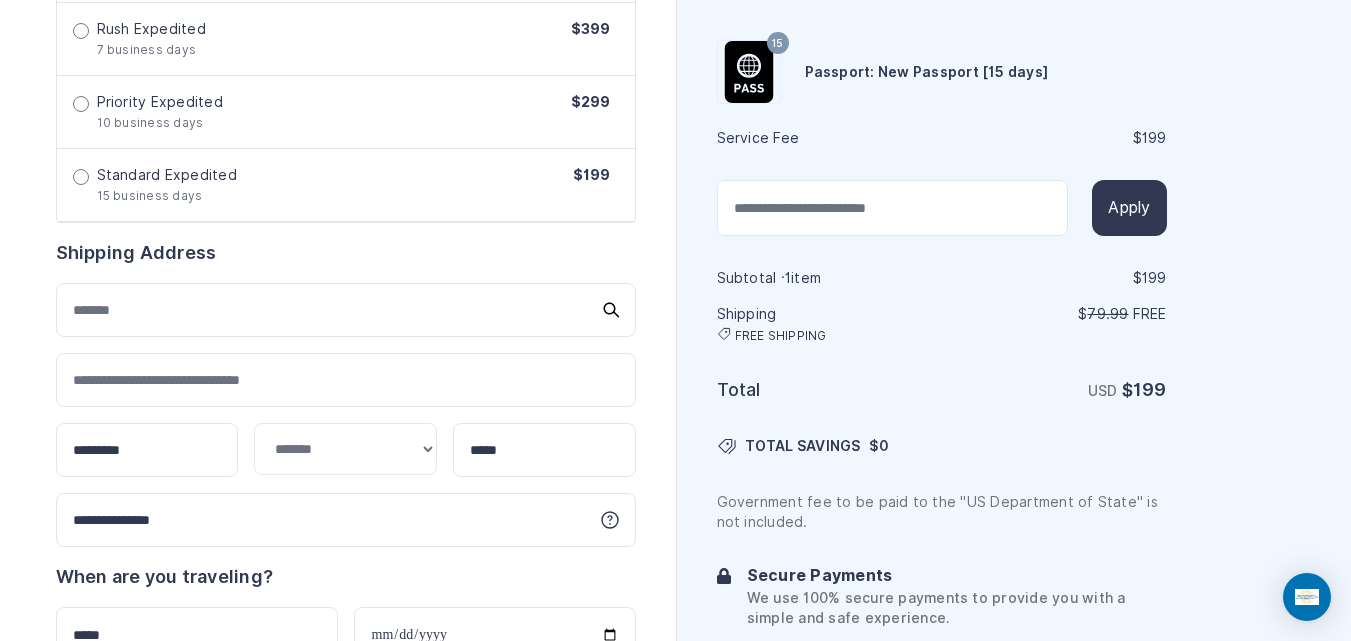 scroll, scrollTop: 878, scrollLeft: 0, axis: vertical 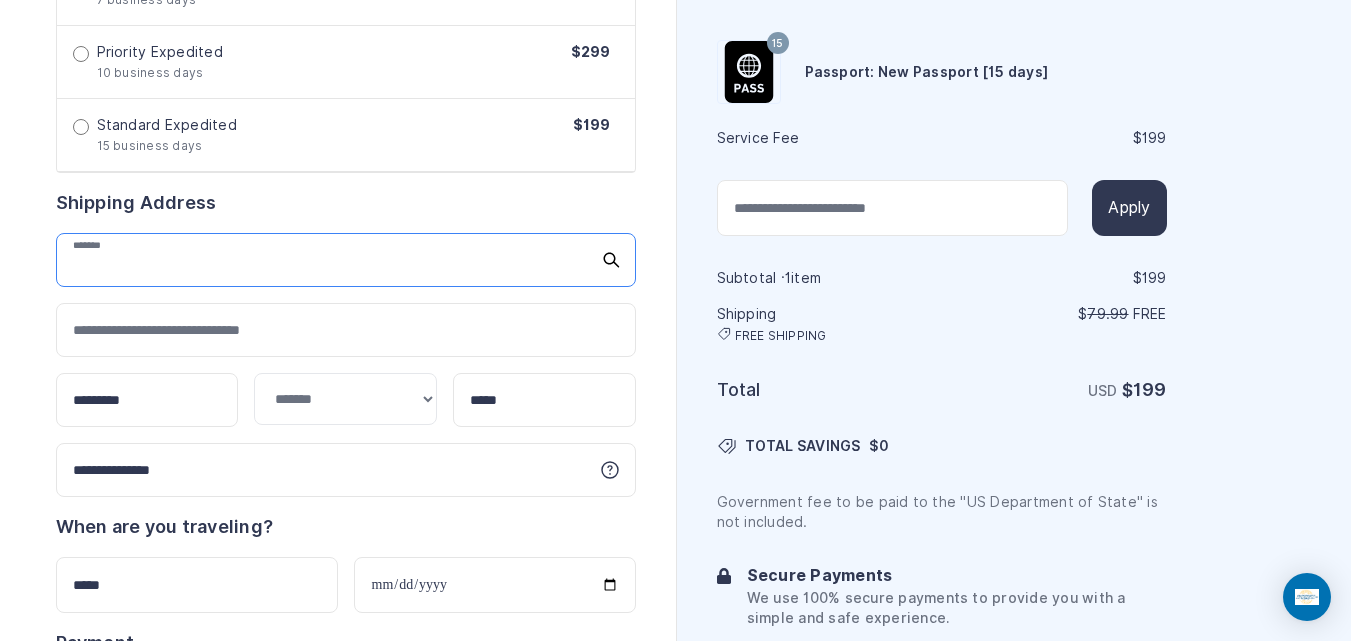 click at bounding box center [346, 260] 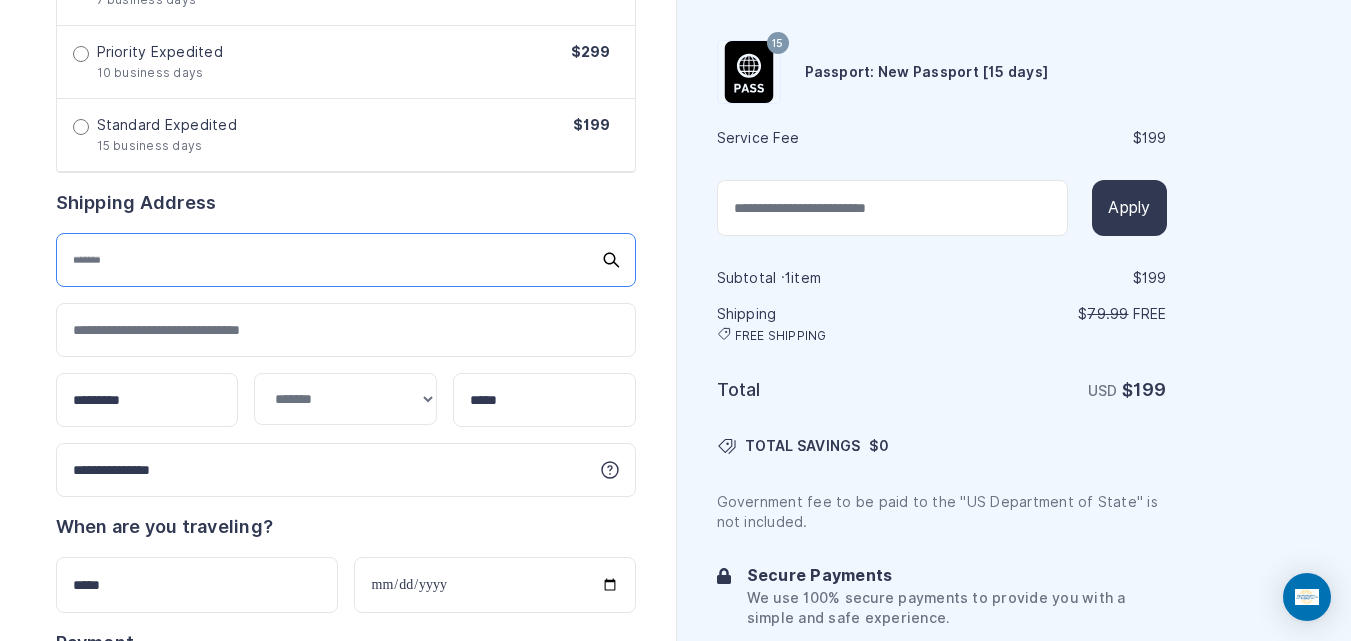 paste on "**********" 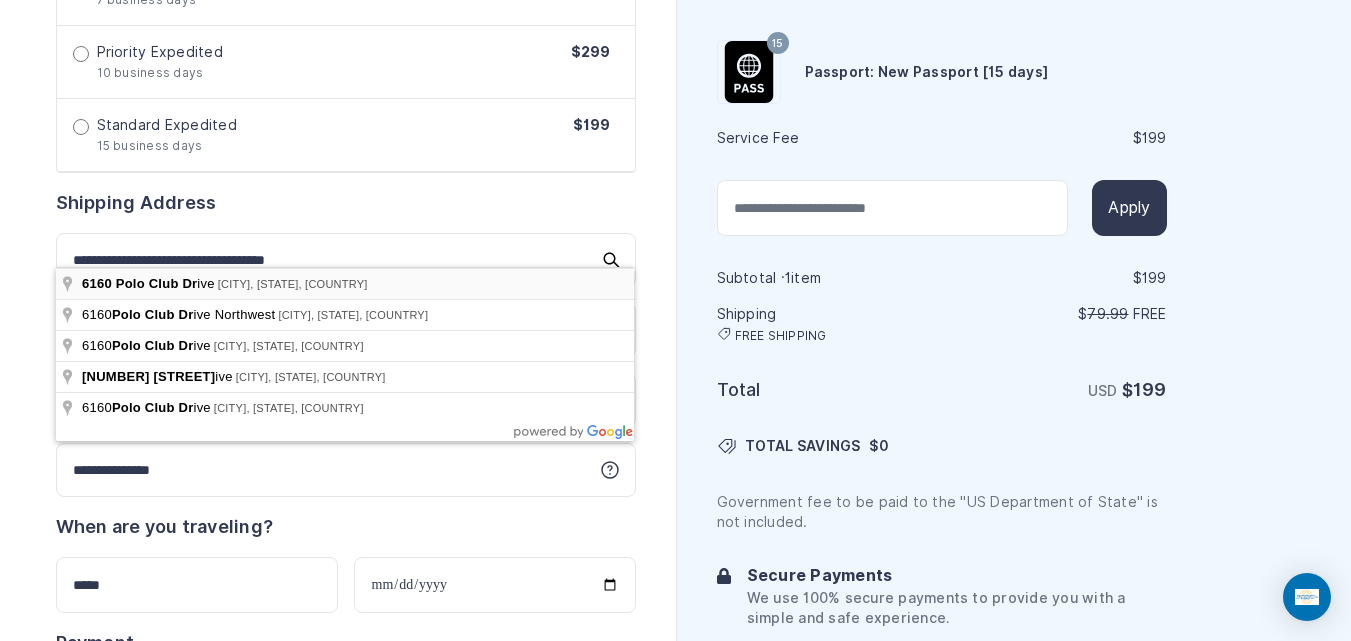 type on "**********" 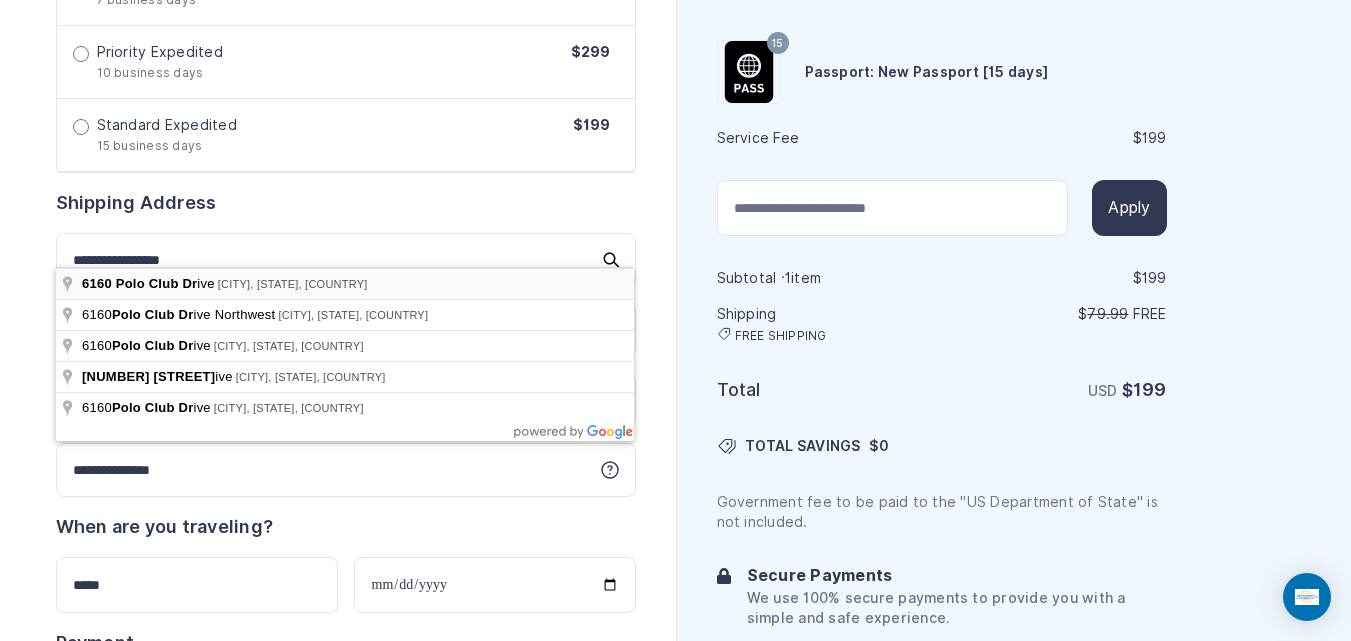 select 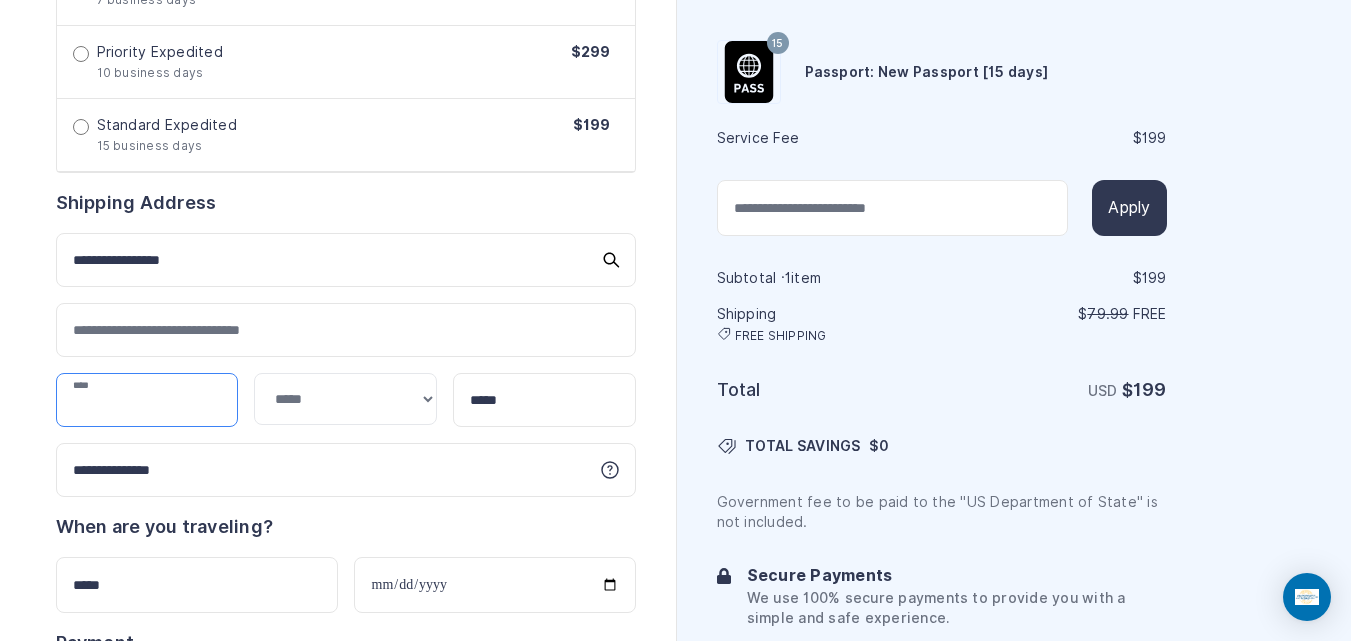 click at bounding box center (147, 400) 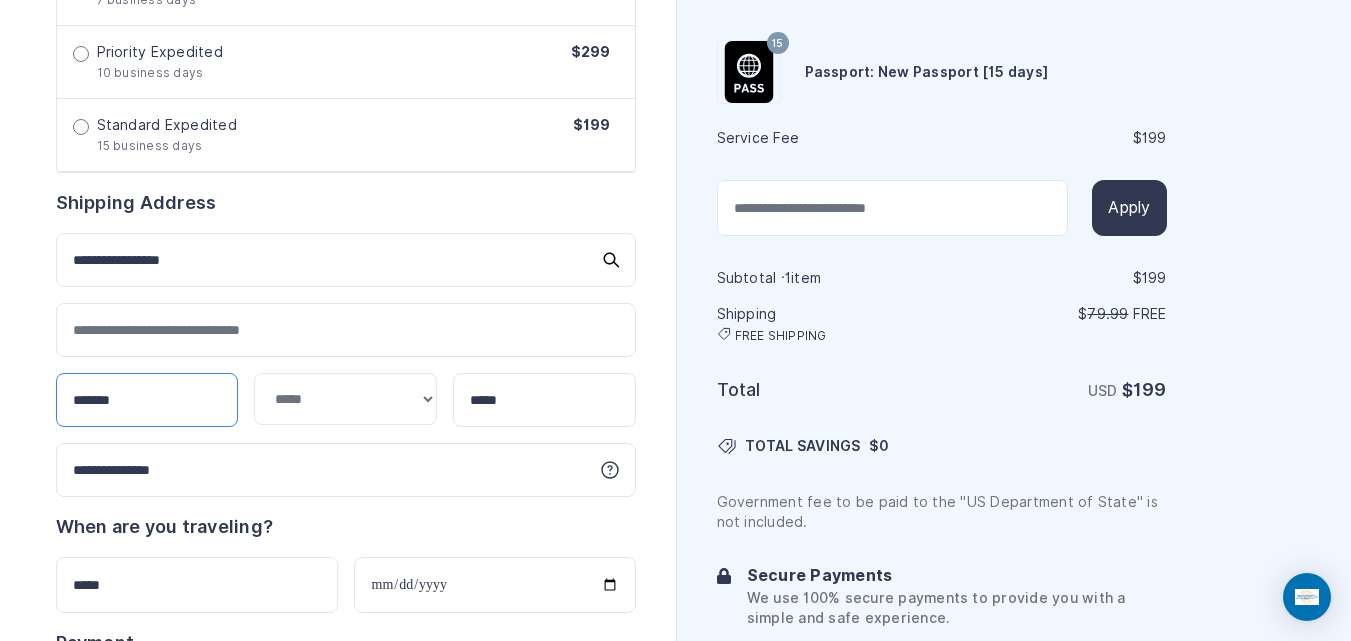 type on "*******" 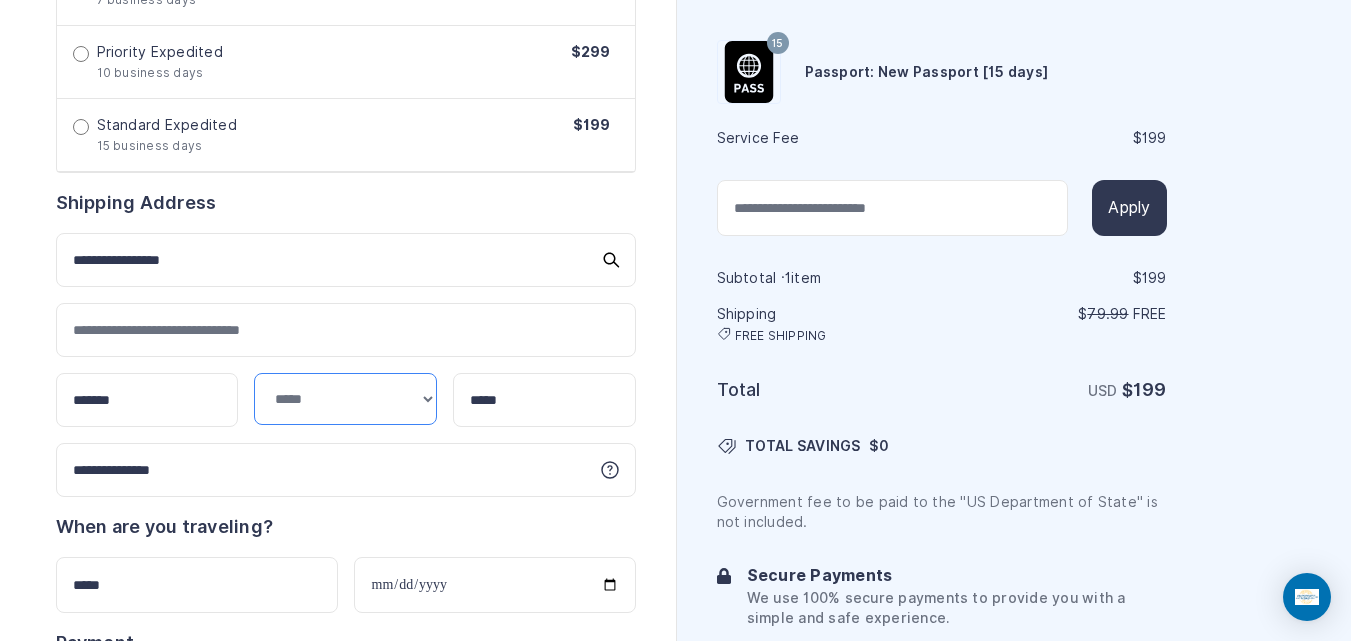 click on "**********" at bounding box center [345, 399] 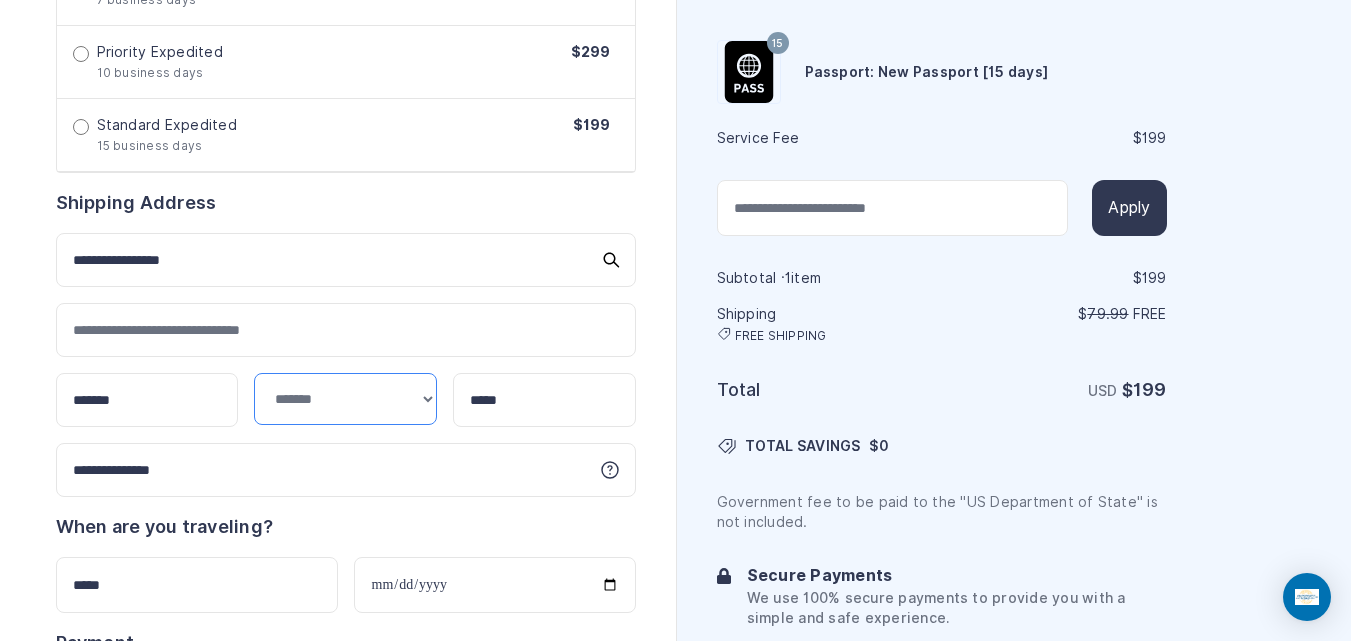 click on "**********" at bounding box center [345, 399] 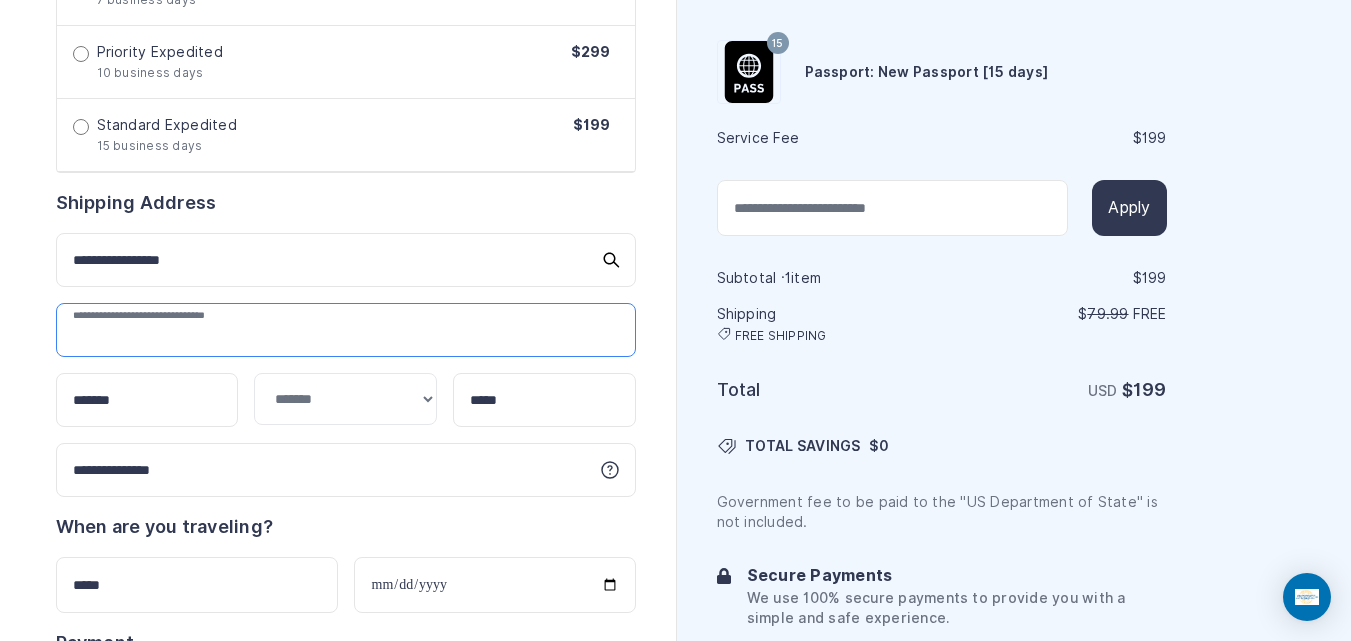 click at bounding box center (346, 330) 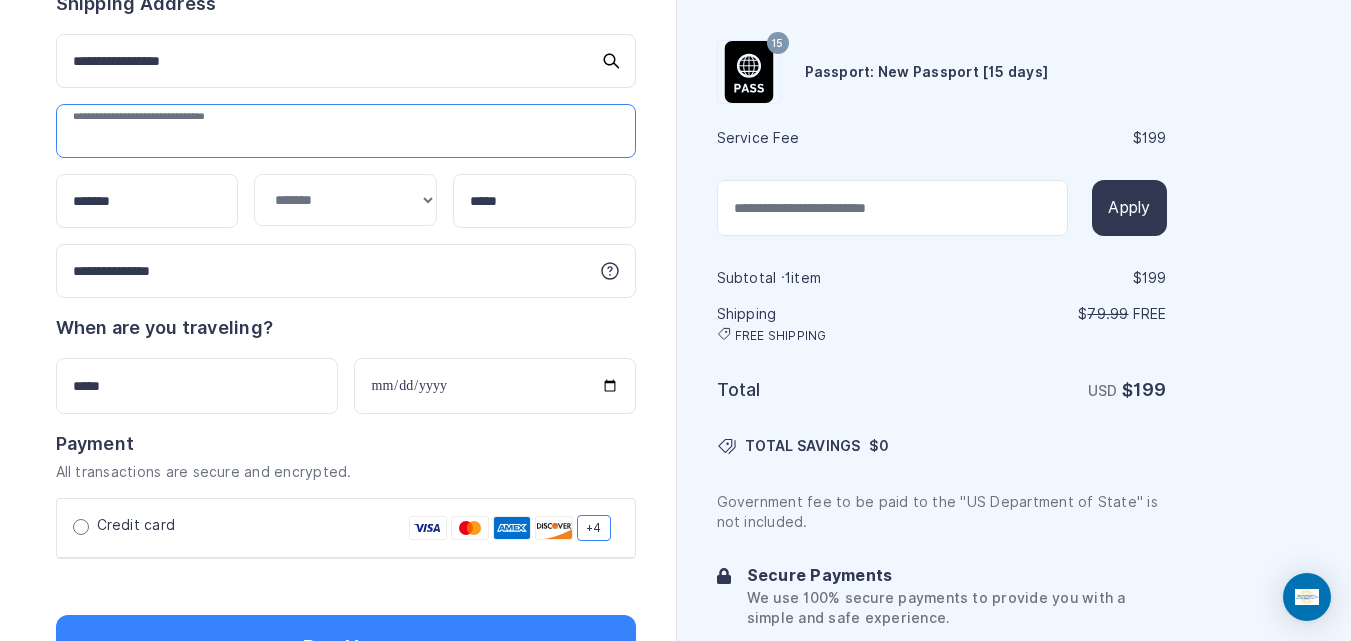scroll, scrollTop: 1084, scrollLeft: 0, axis: vertical 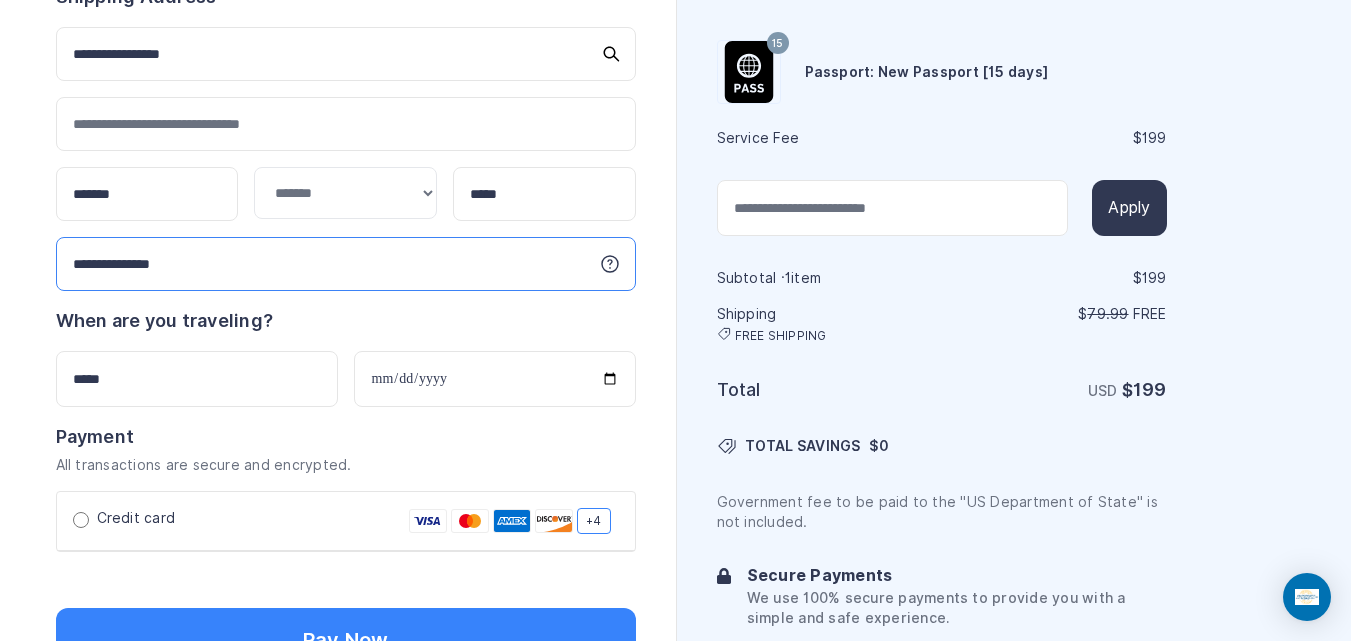 click on "**********" at bounding box center (346, 264) 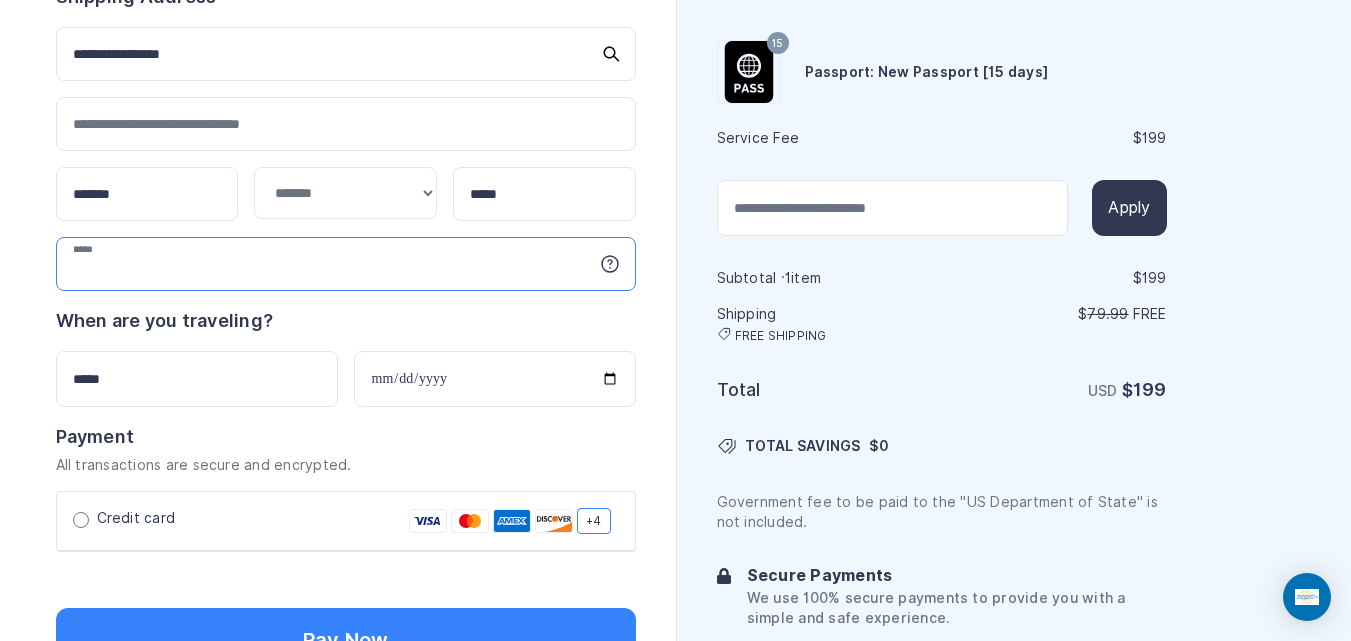 click at bounding box center (346, 264) 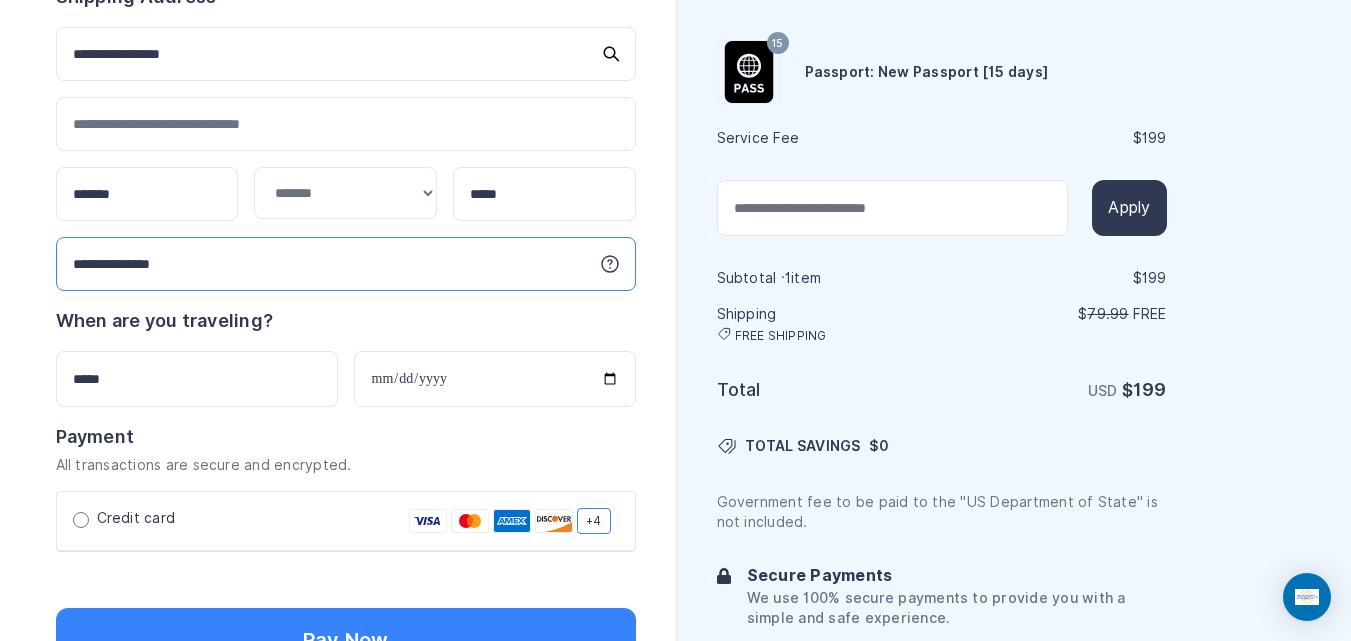 type on "**********" 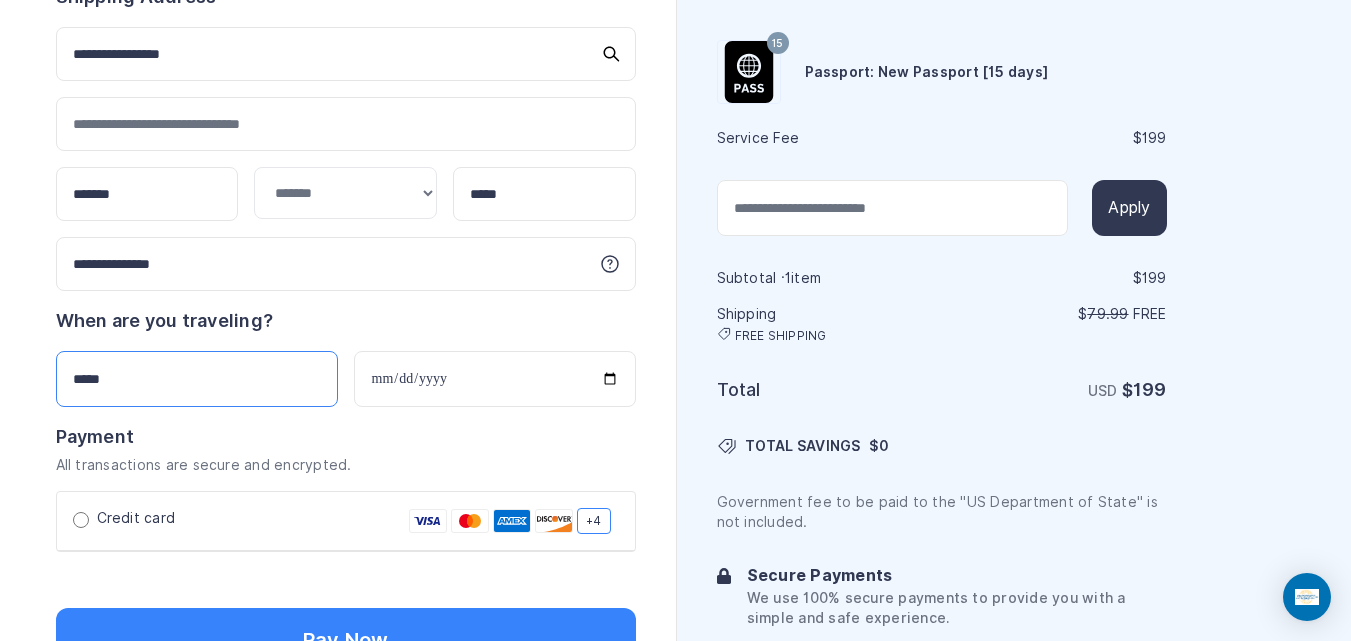 click on "*****" at bounding box center (197, 379) 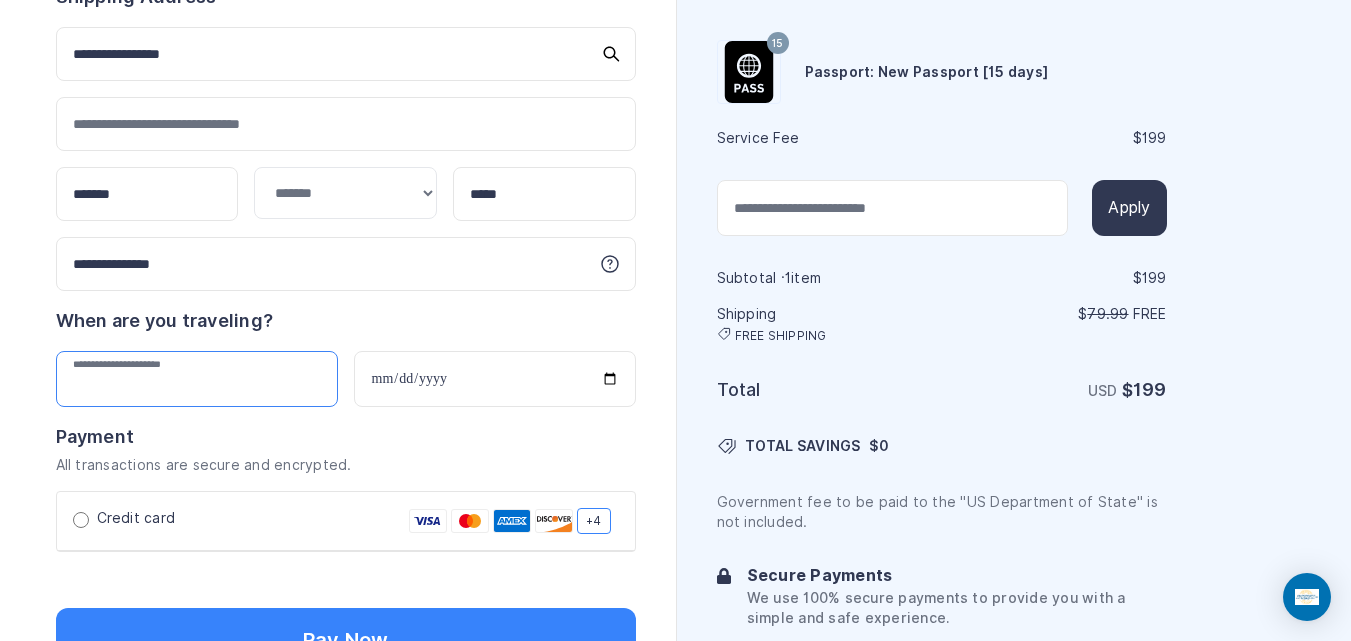 type on "*" 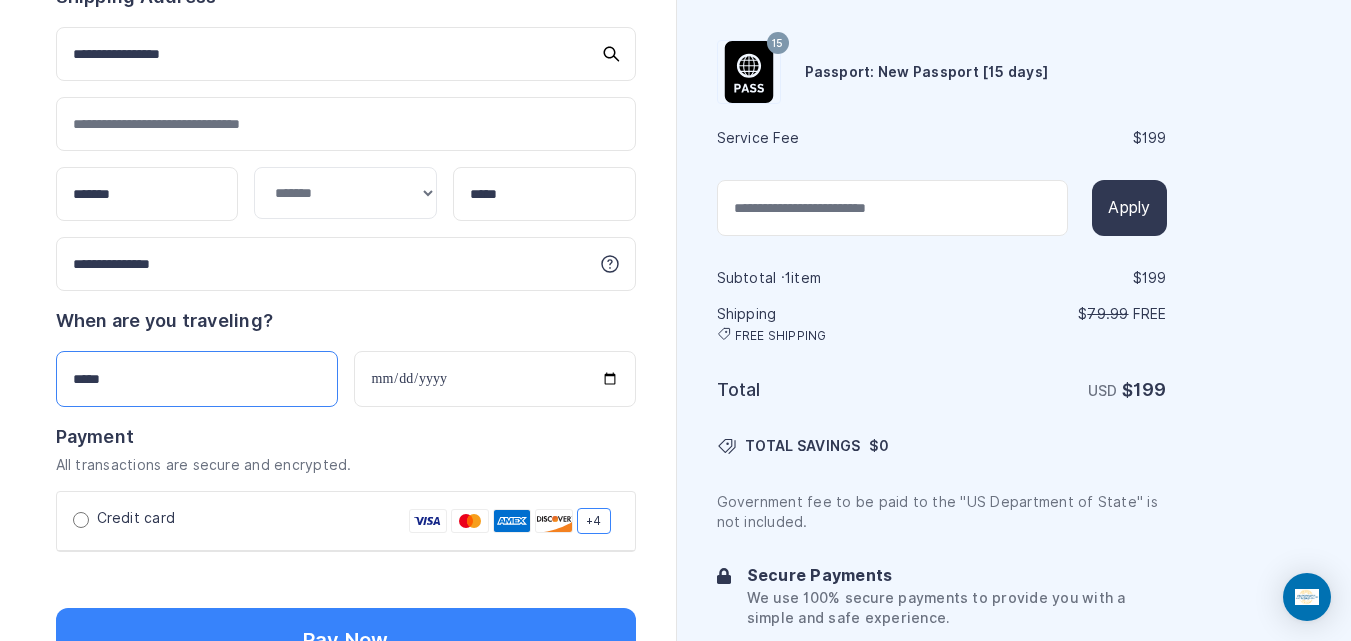 type on "*****" 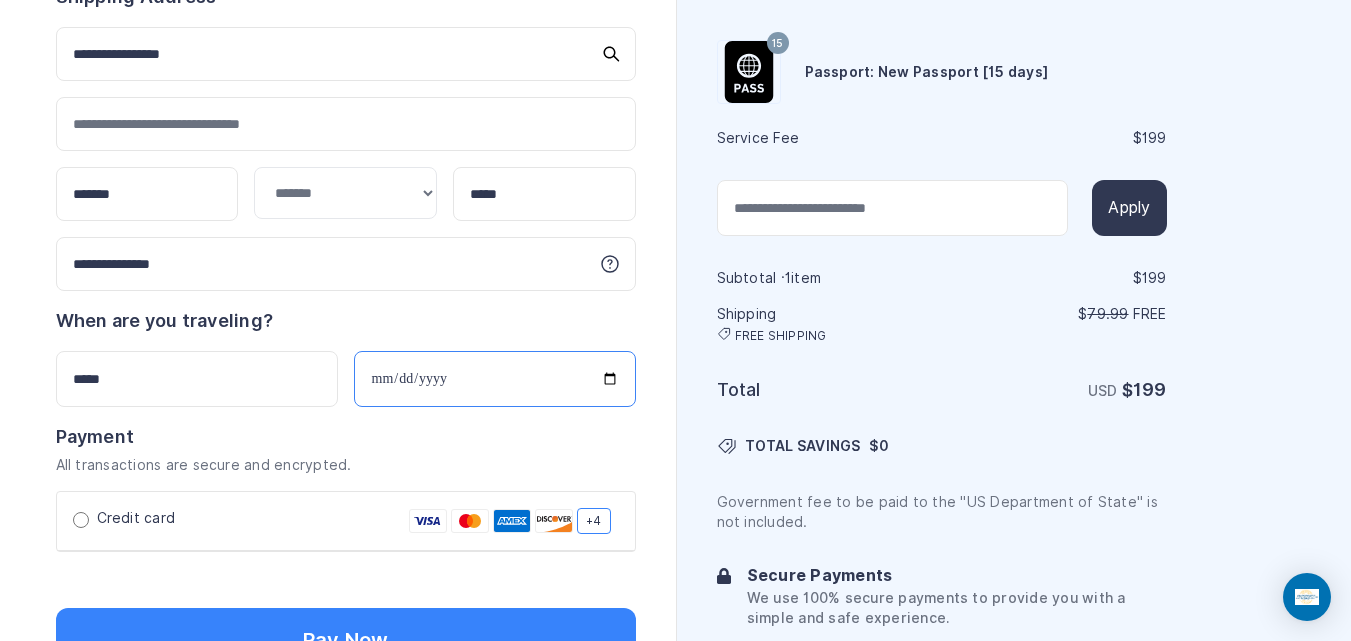 click on "**********" at bounding box center [495, 379] 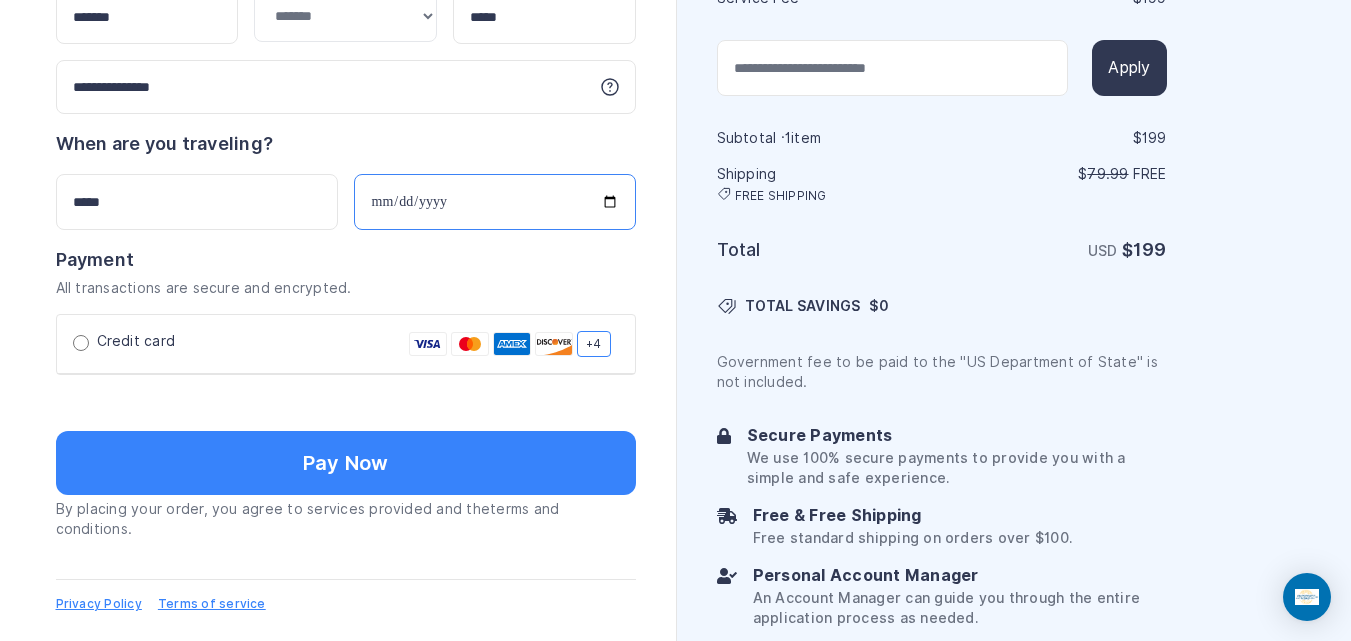scroll, scrollTop: 1330, scrollLeft: 0, axis: vertical 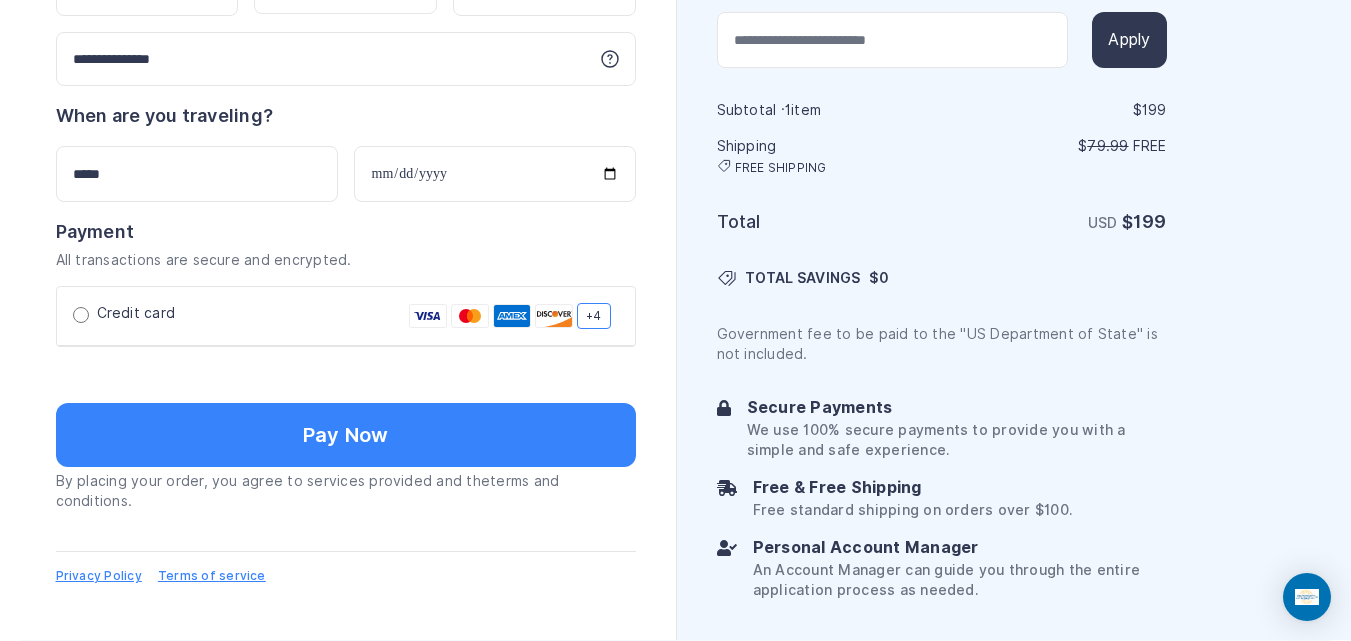 click at bounding box center (346, 373) 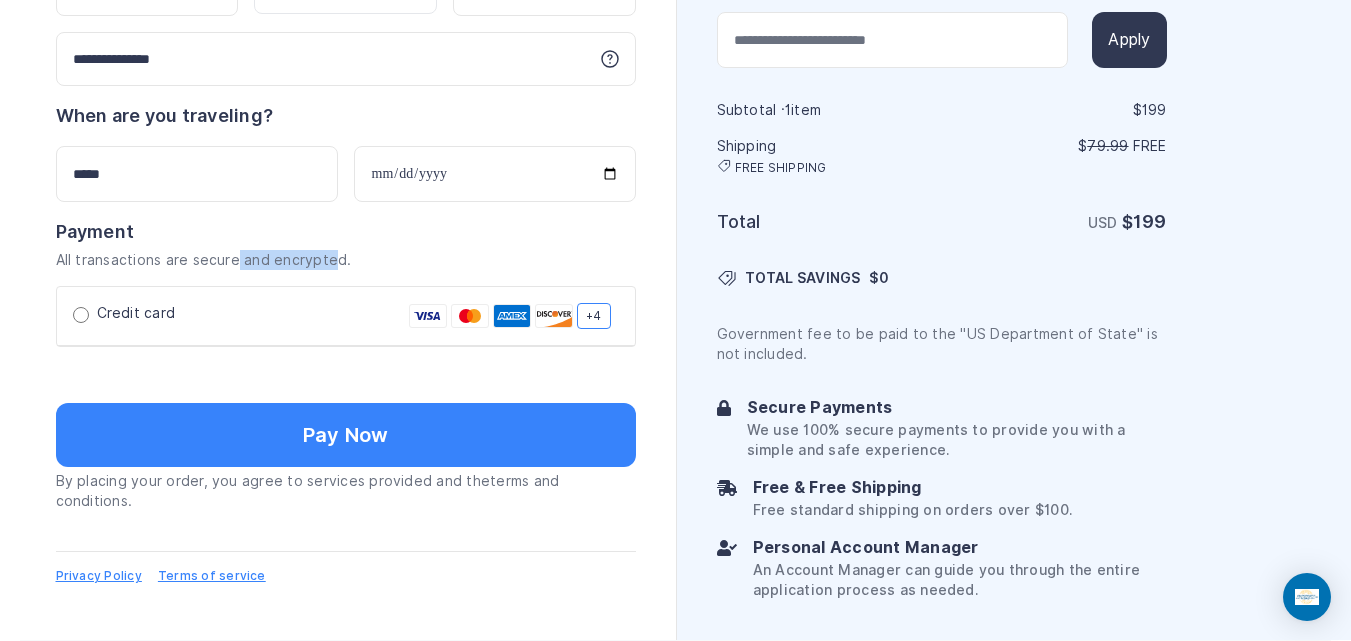 click on "All transactions are secure and encrypted." at bounding box center (346, 260) 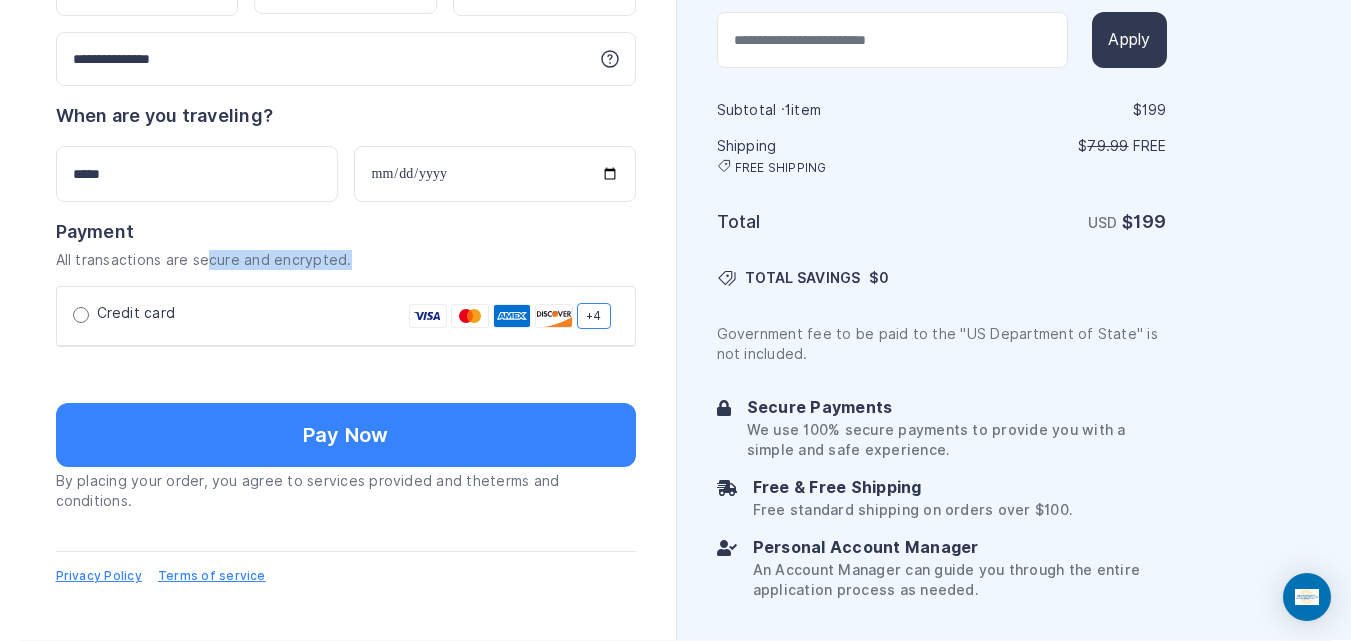 click on "All transactions are secure and encrypted." at bounding box center [346, 260] 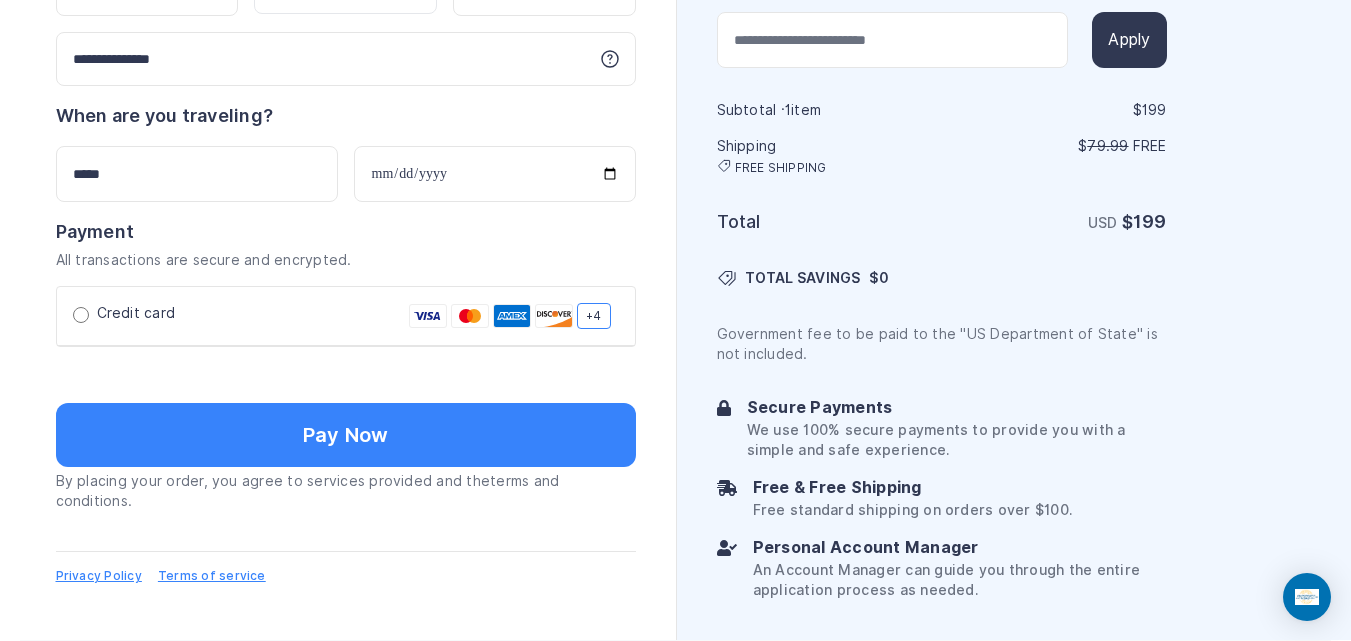 drag, startPoint x: 356, startPoint y: 191, endPoint x: 33, endPoint y: 166, distance: 323.96603 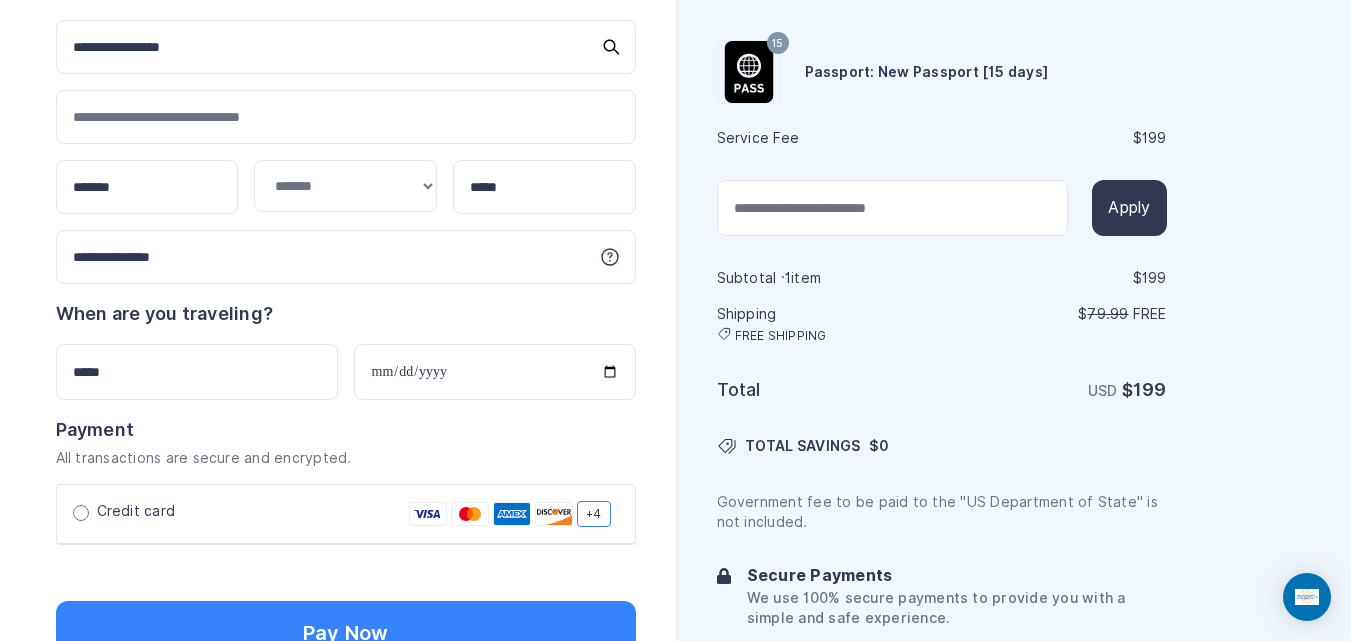 scroll, scrollTop: 1077, scrollLeft: 0, axis: vertical 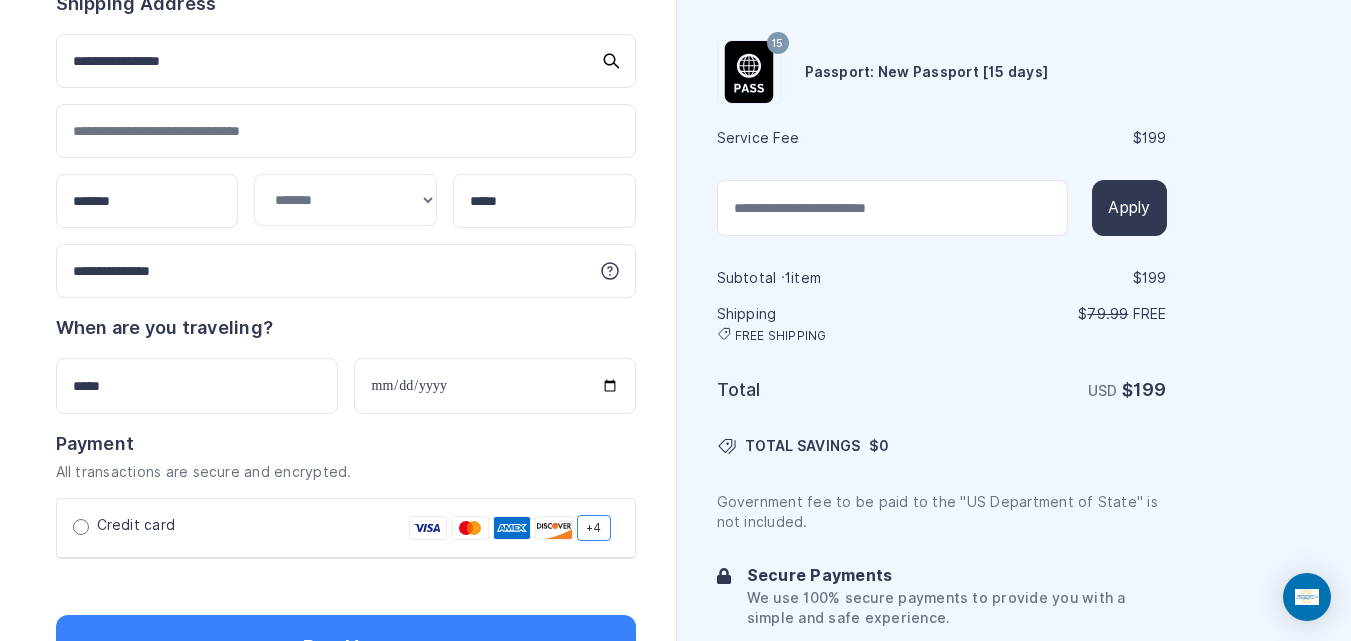 click on "Order summary
$ 199
15
199 1 199 79.99 Free $" at bounding box center [346, -55] 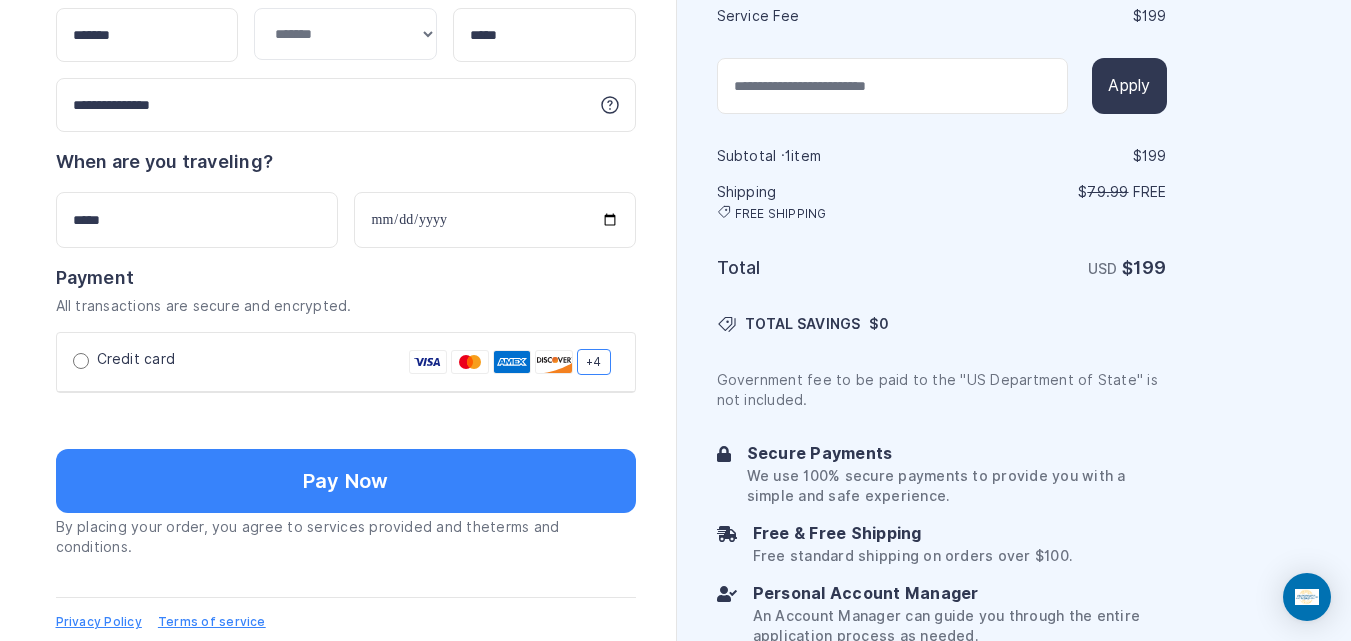 scroll, scrollTop: 1247, scrollLeft: 0, axis: vertical 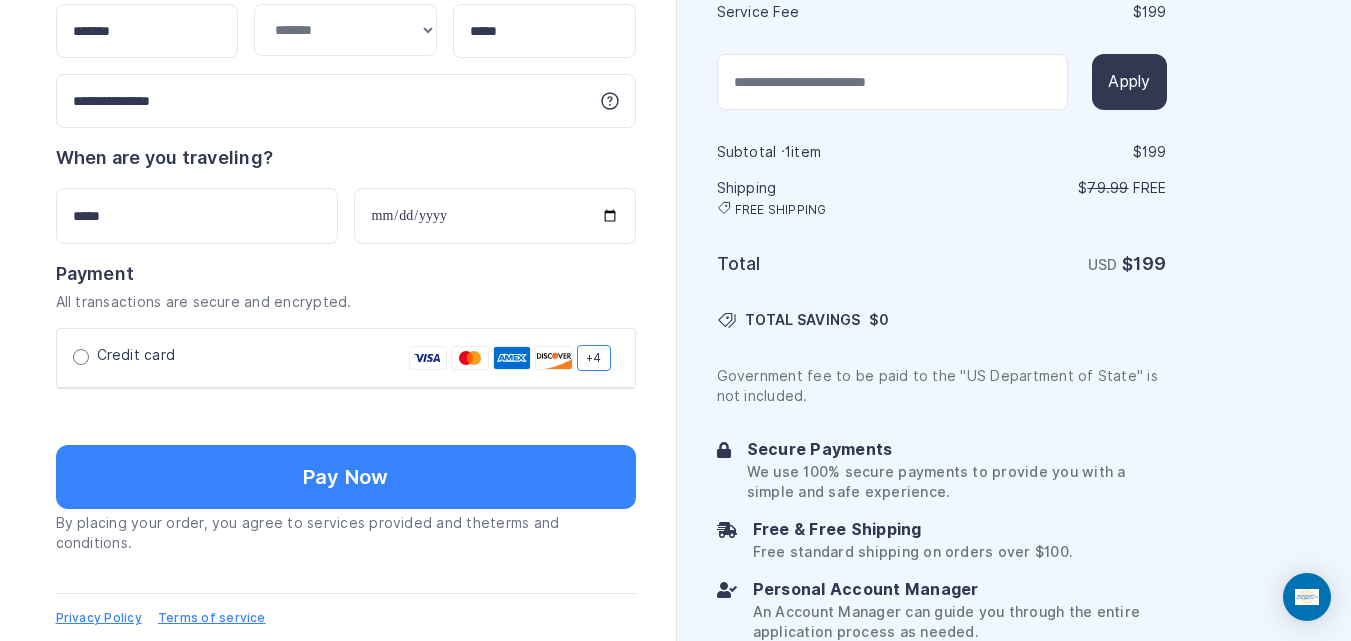 click at bounding box center [346, 415] 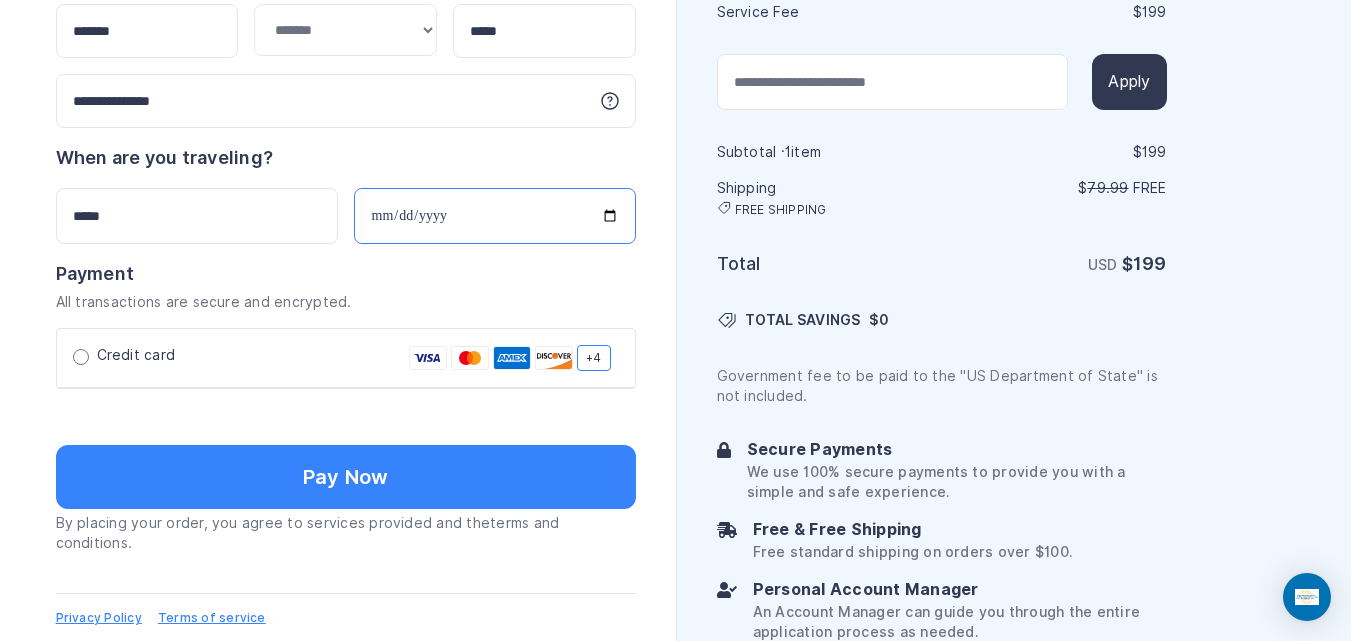 click on "**********" at bounding box center (495, 216) 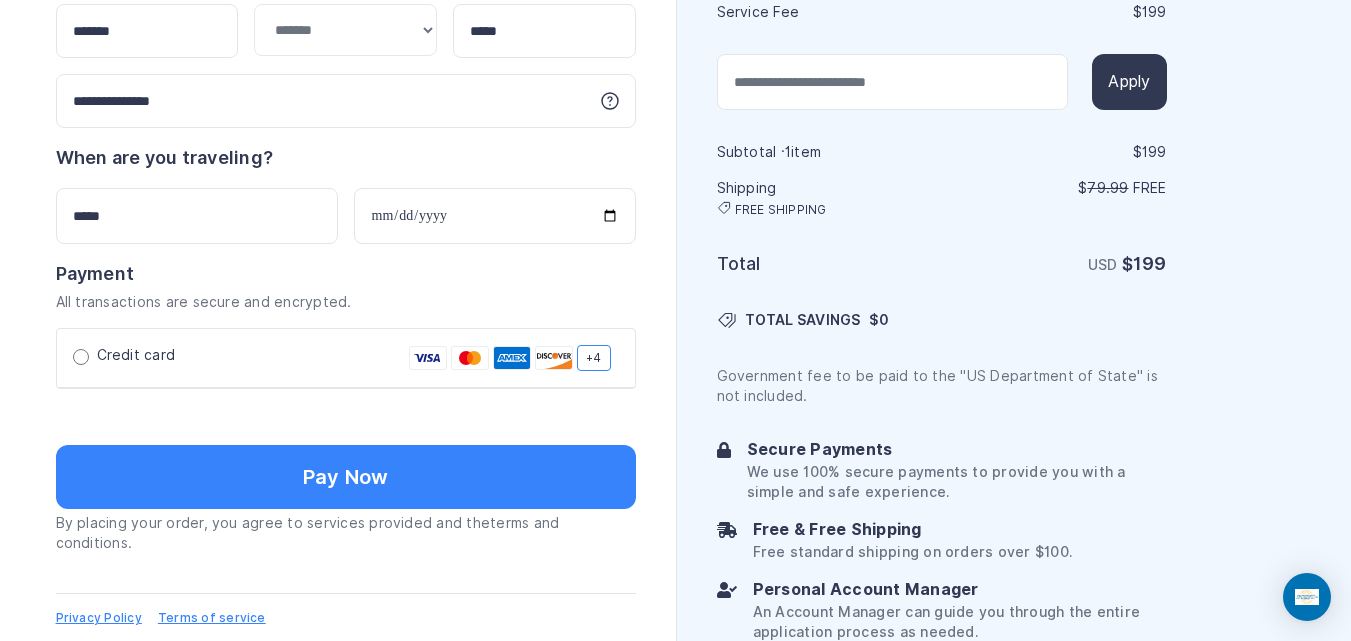 type on "**********" 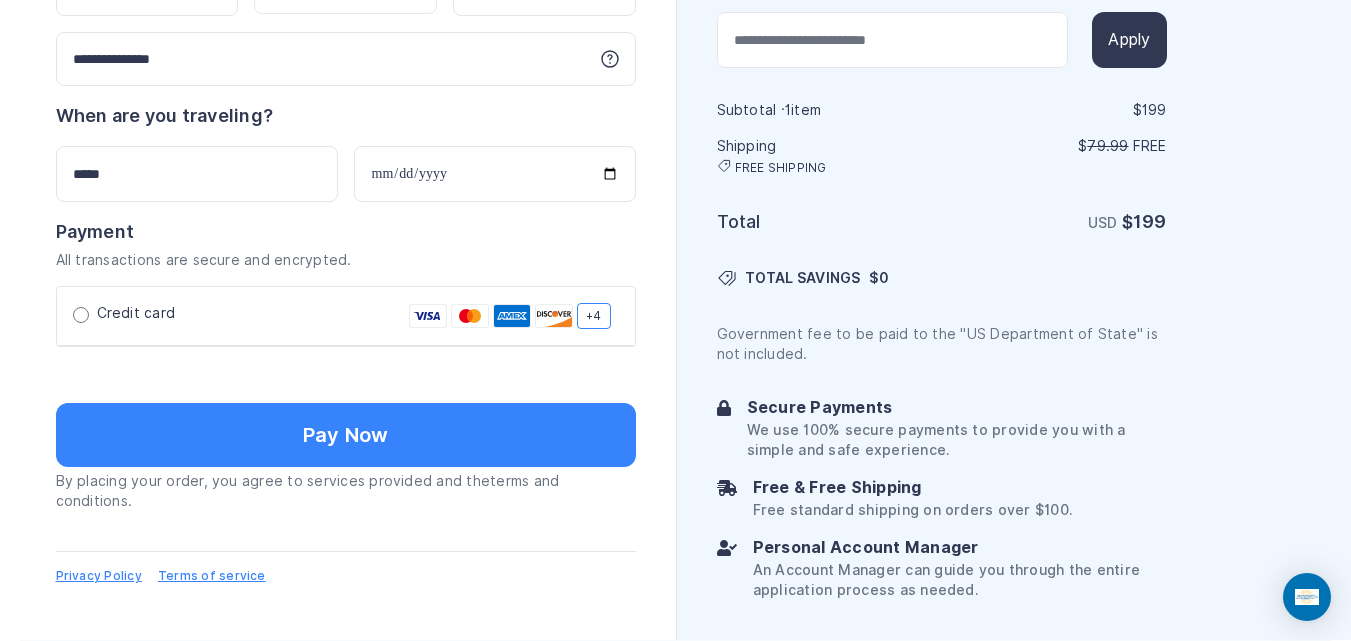scroll, scrollTop: 1373, scrollLeft: 0, axis: vertical 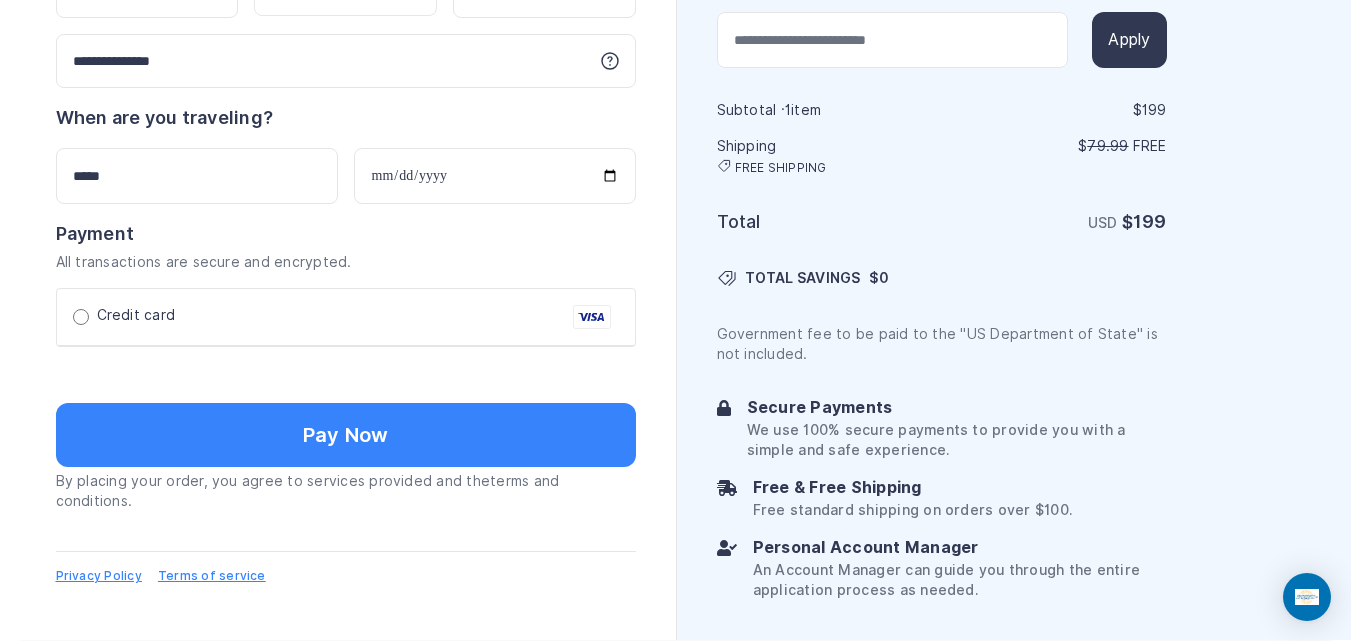 type on "**********" 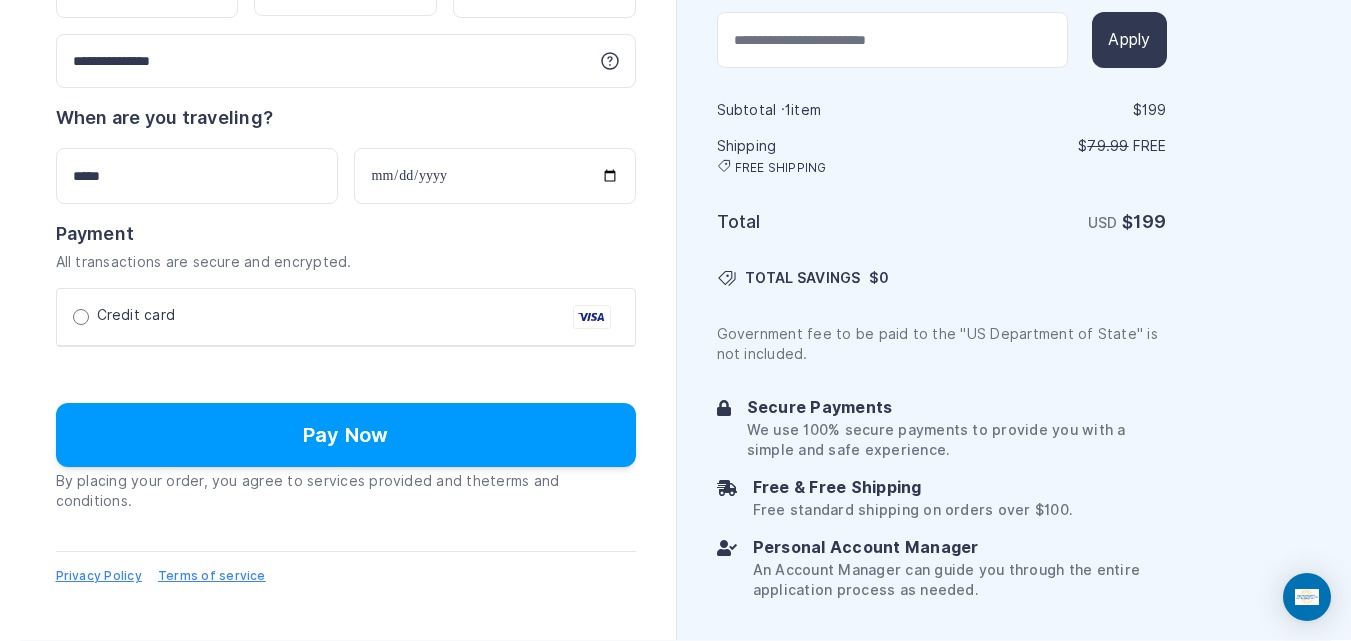 type on "**********" 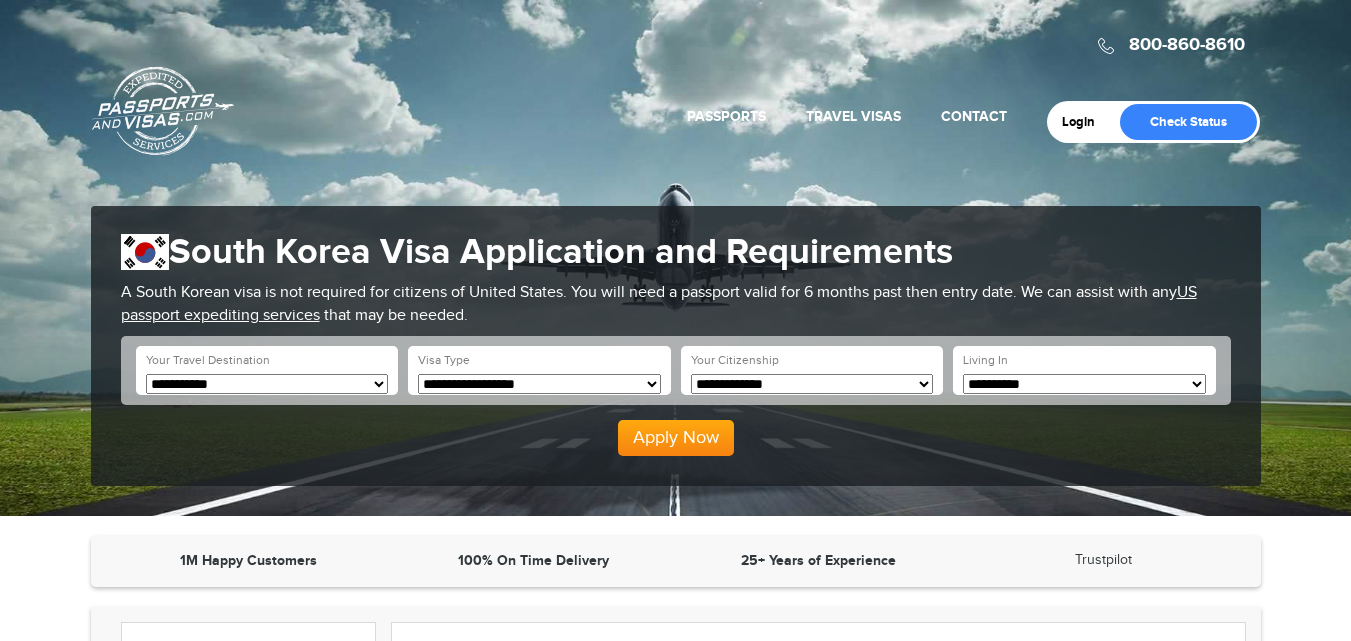 scroll, scrollTop: 0, scrollLeft: 0, axis: both 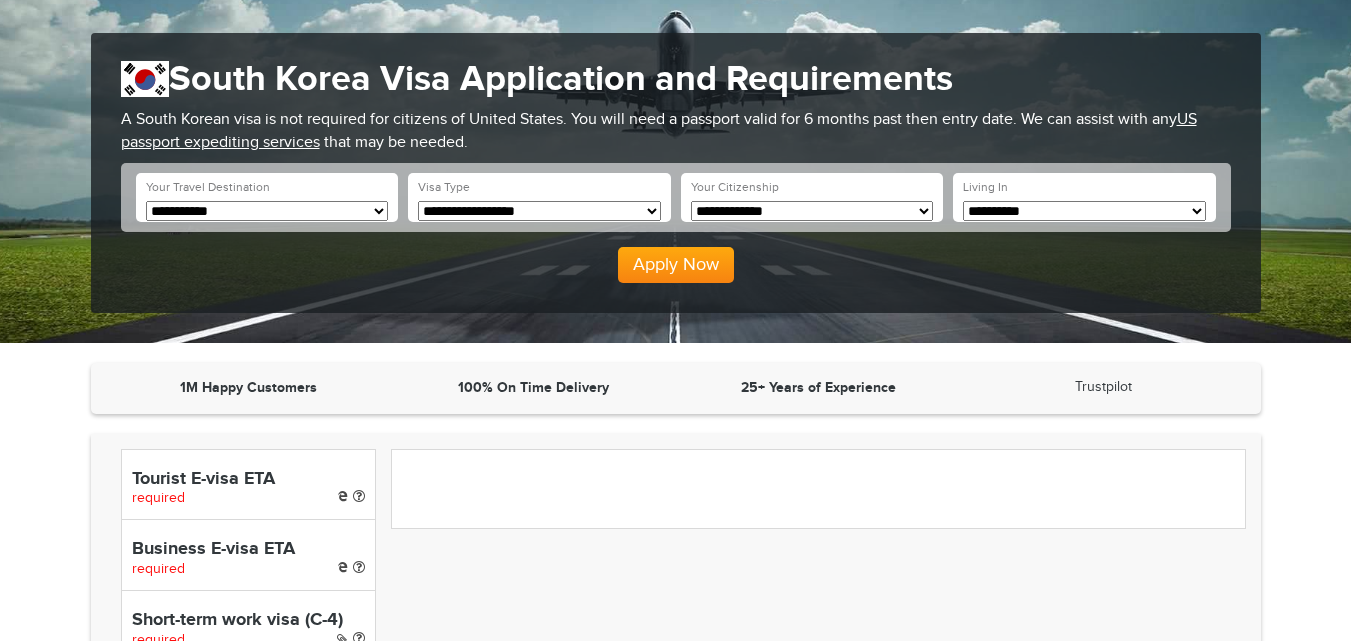 click on "**********" at bounding box center (812, 211) 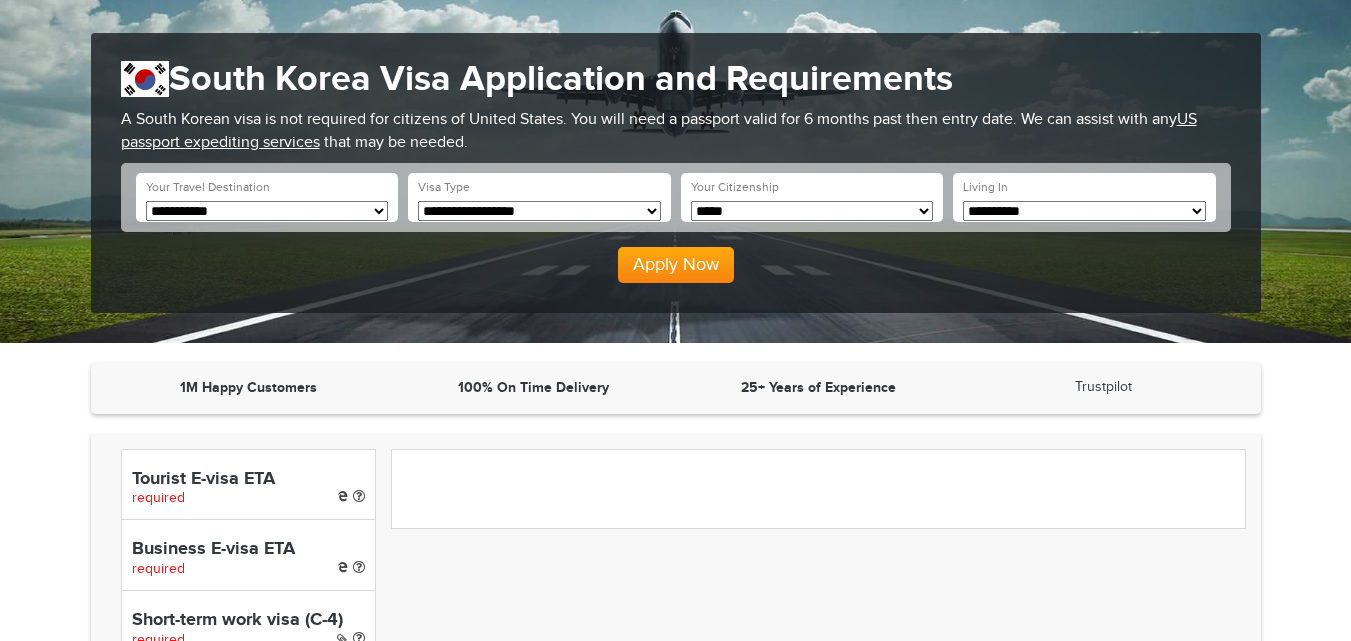 click on "**********" at bounding box center (812, 211) 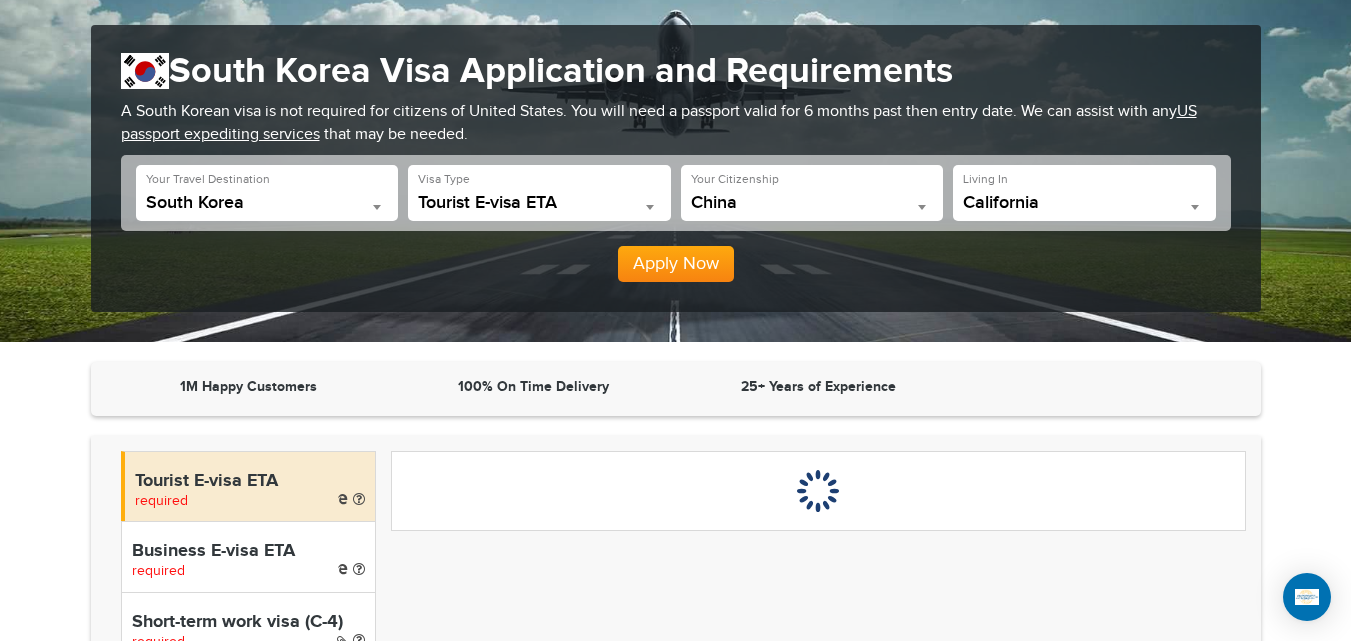 scroll, scrollTop: 0, scrollLeft: 0, axis: both 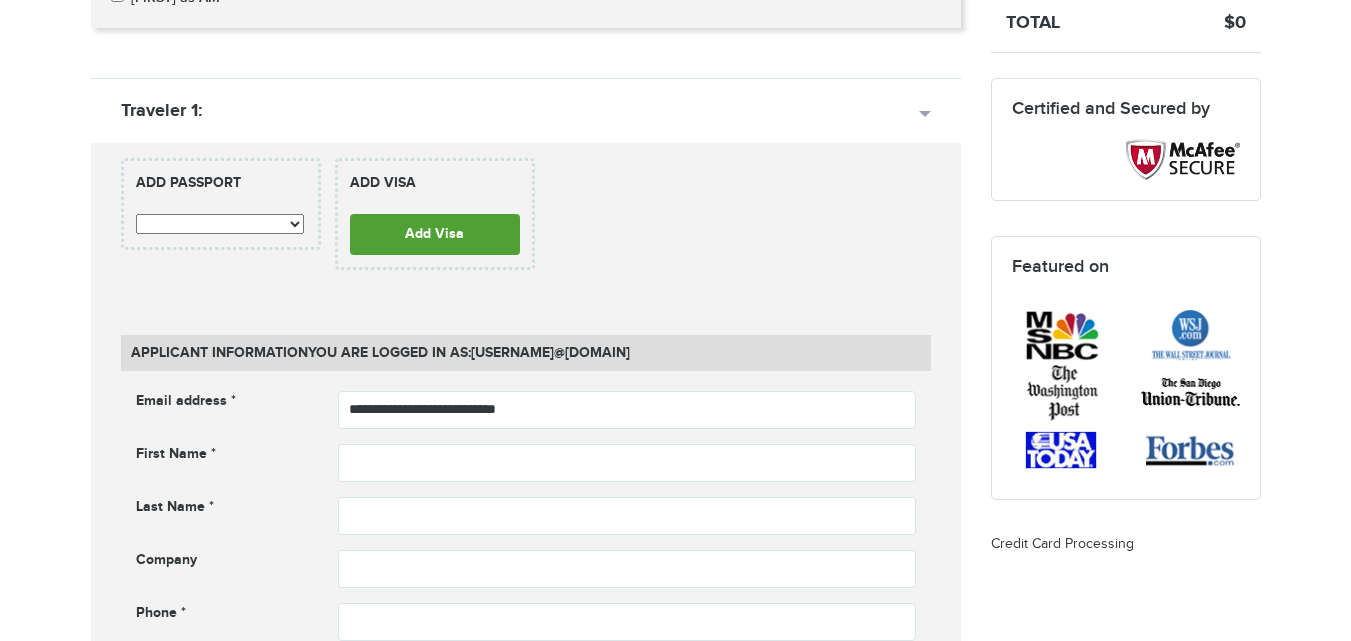 click on "Add Visa" at bounding box center [435, 234] 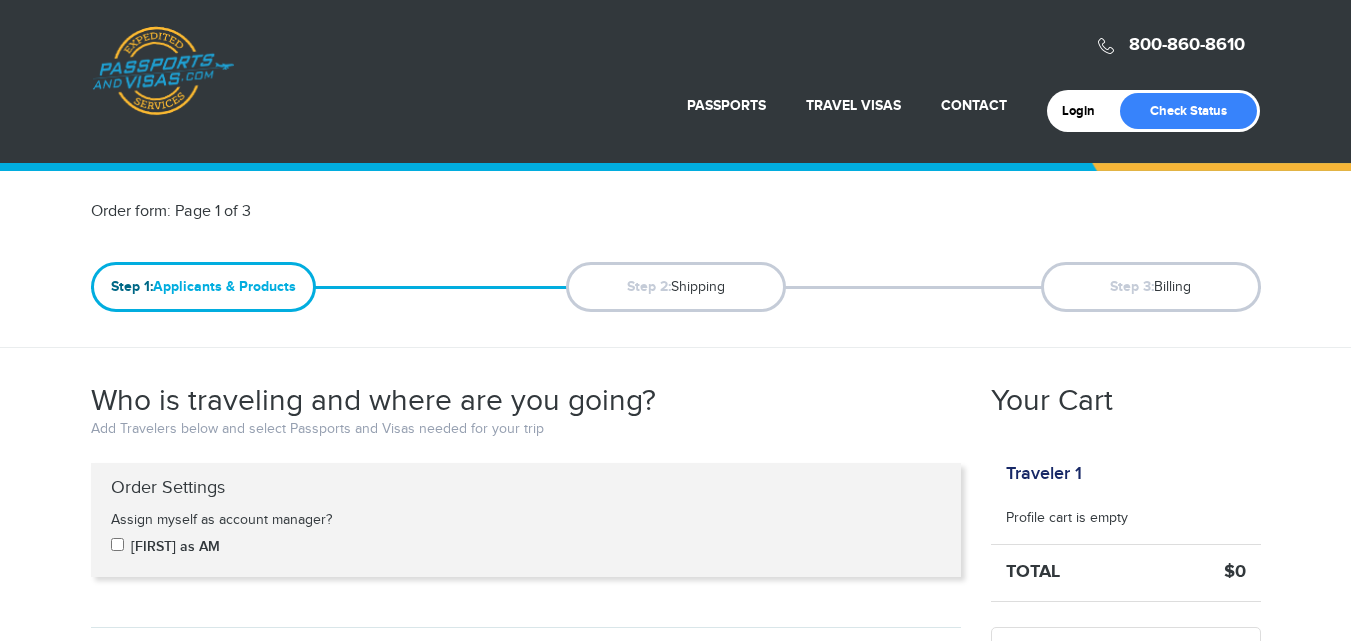 scroll, scrollTop: 0, scrollLeft: 0, axis: both 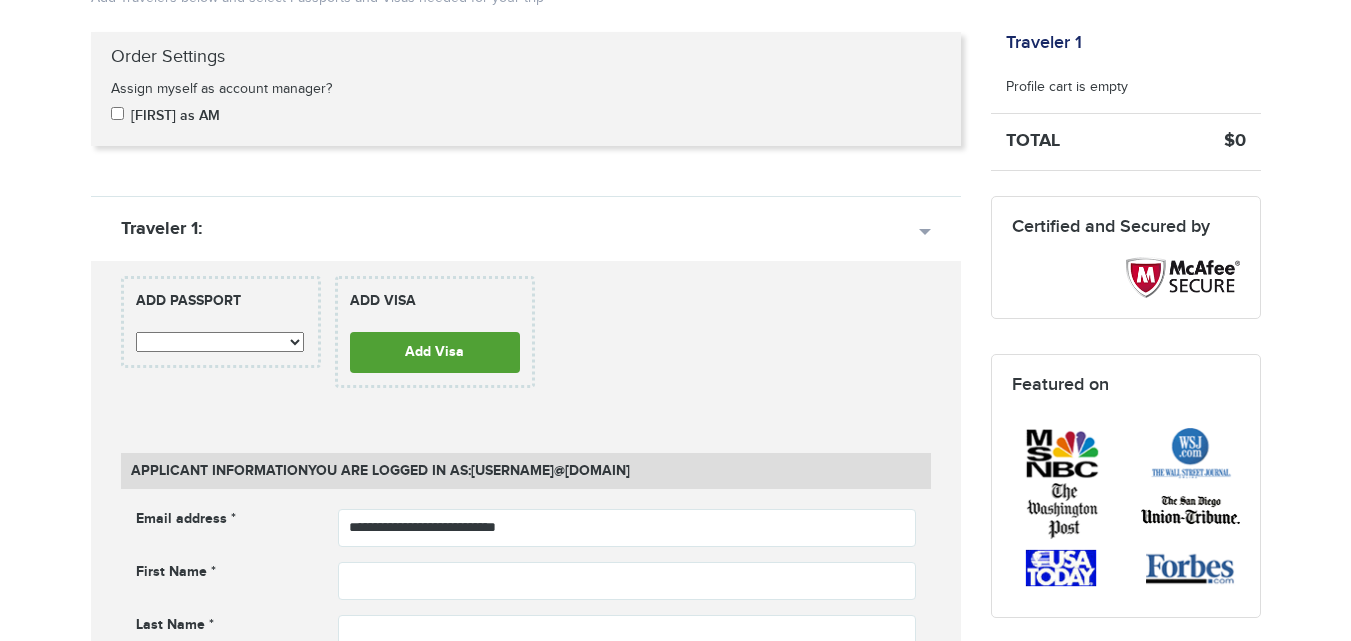 click on "Add Visa" at bounding box center (435, 352) 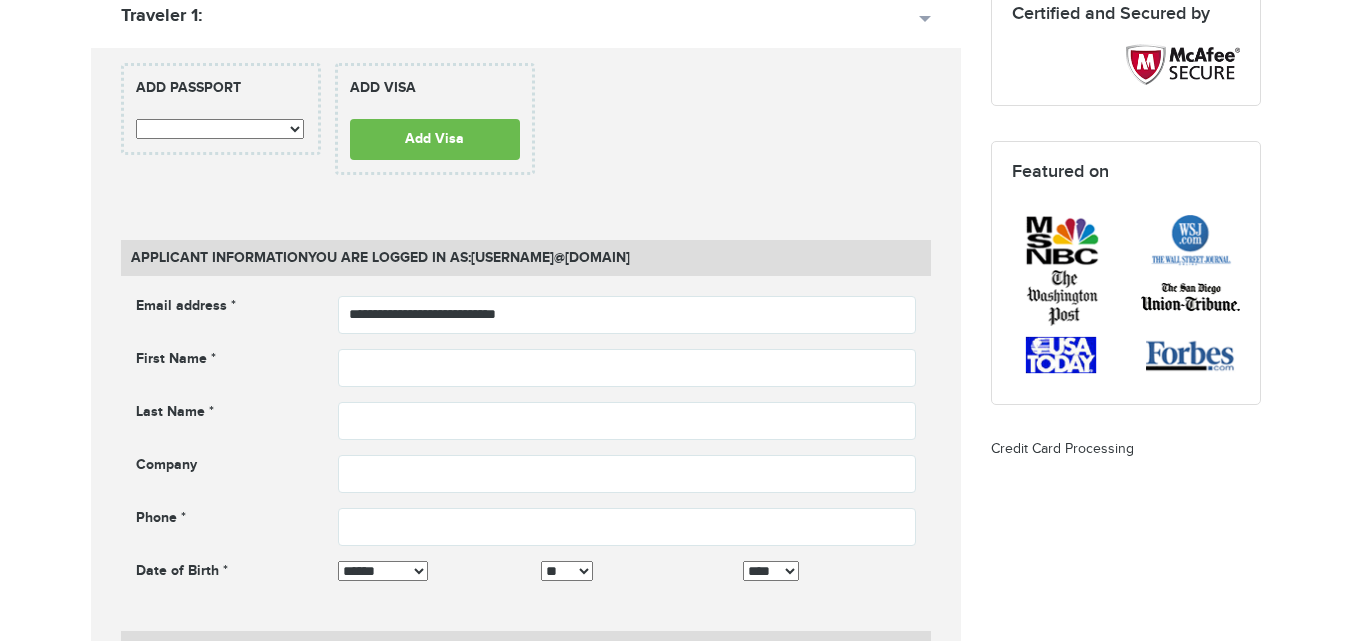 scroll, scrollTop: 537, scrollLeft: 0, axis: vertical 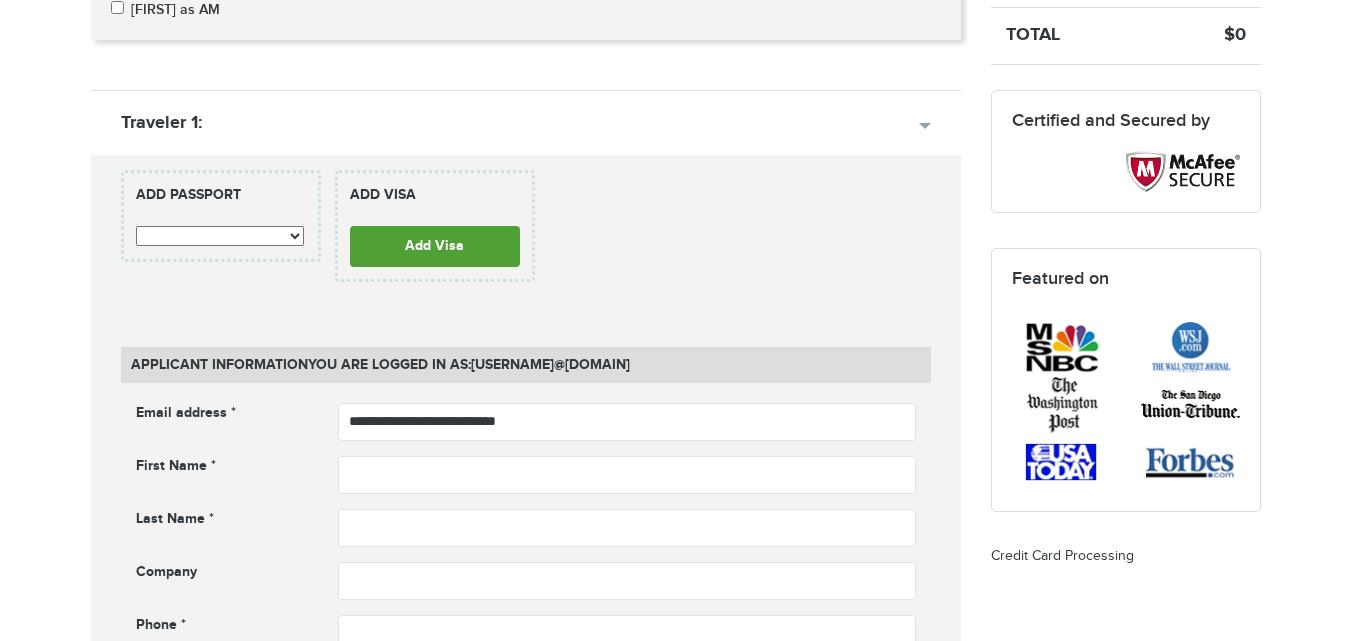 click on "Add Visa" at bounding box center (435, 246) 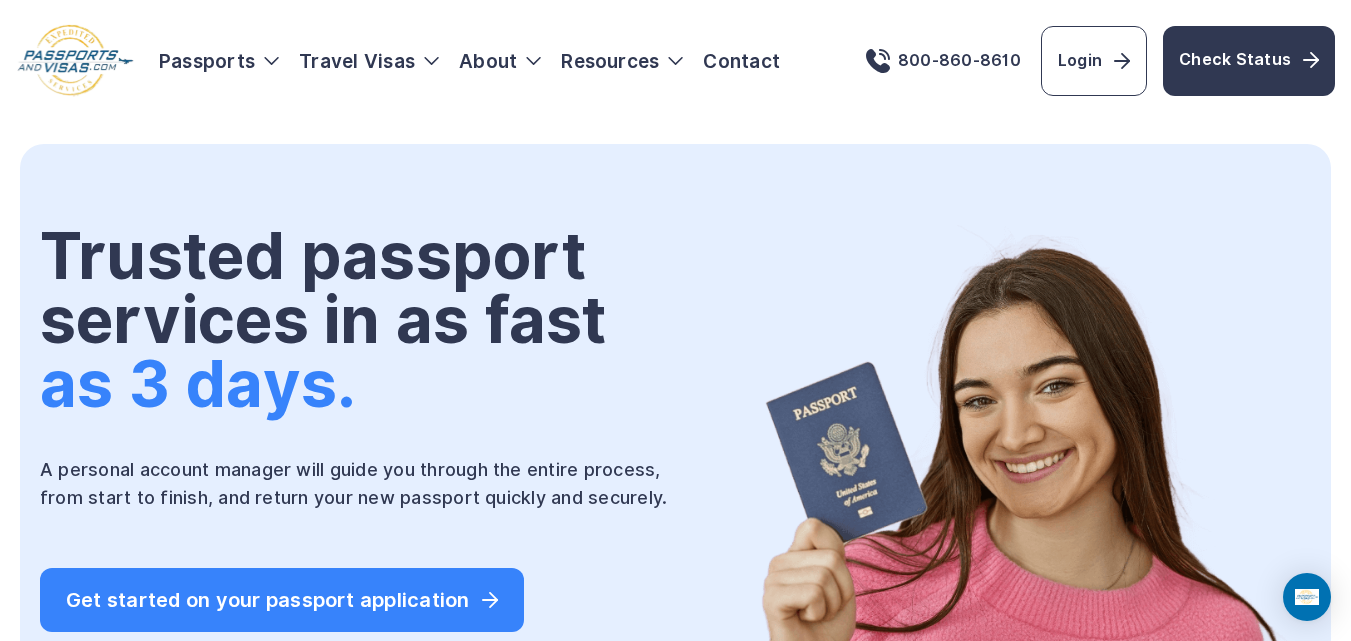 scroll, scrollTop: 0, scrollLeft: 0, axis: both 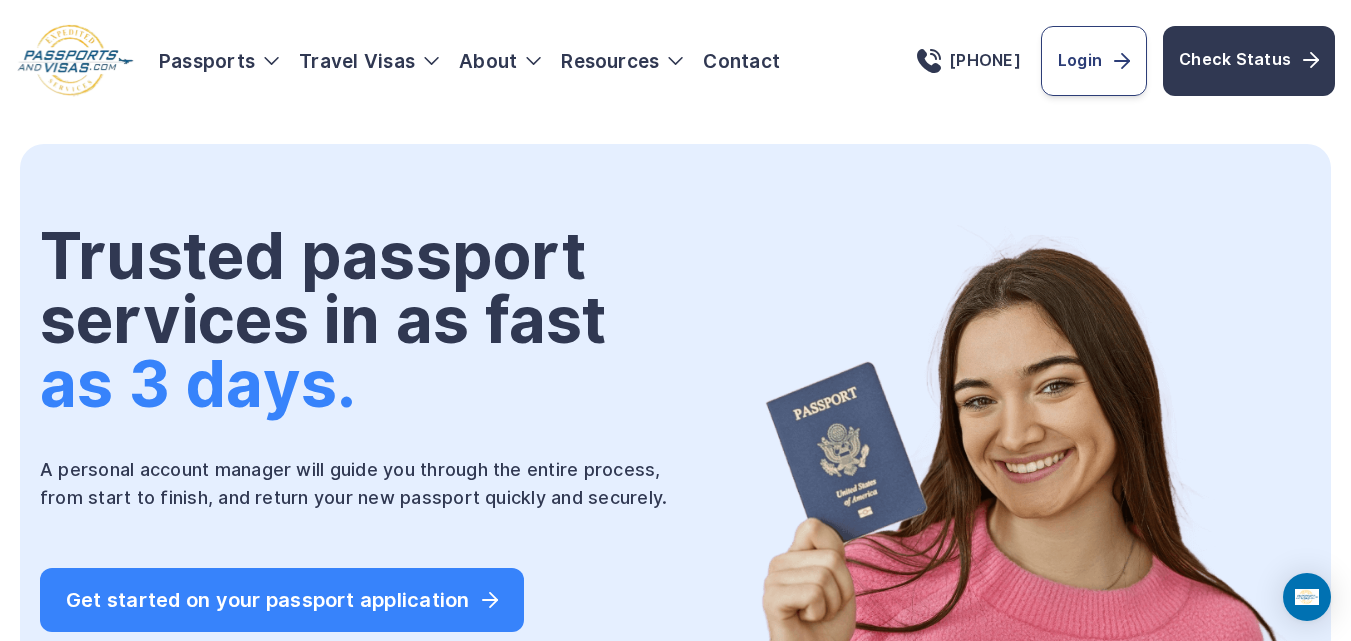 click on "Login" at bounding box center [1094, 61] 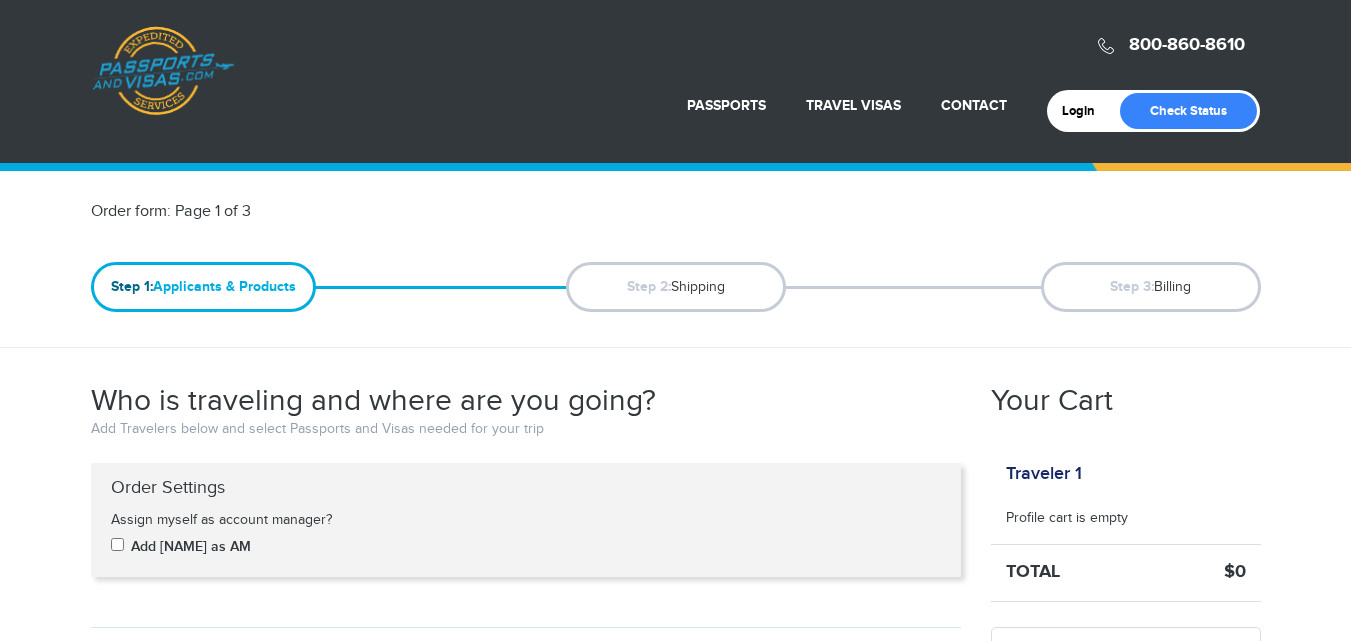 scroll, scrollTop: 0, scrollLeft: 0, axis: both 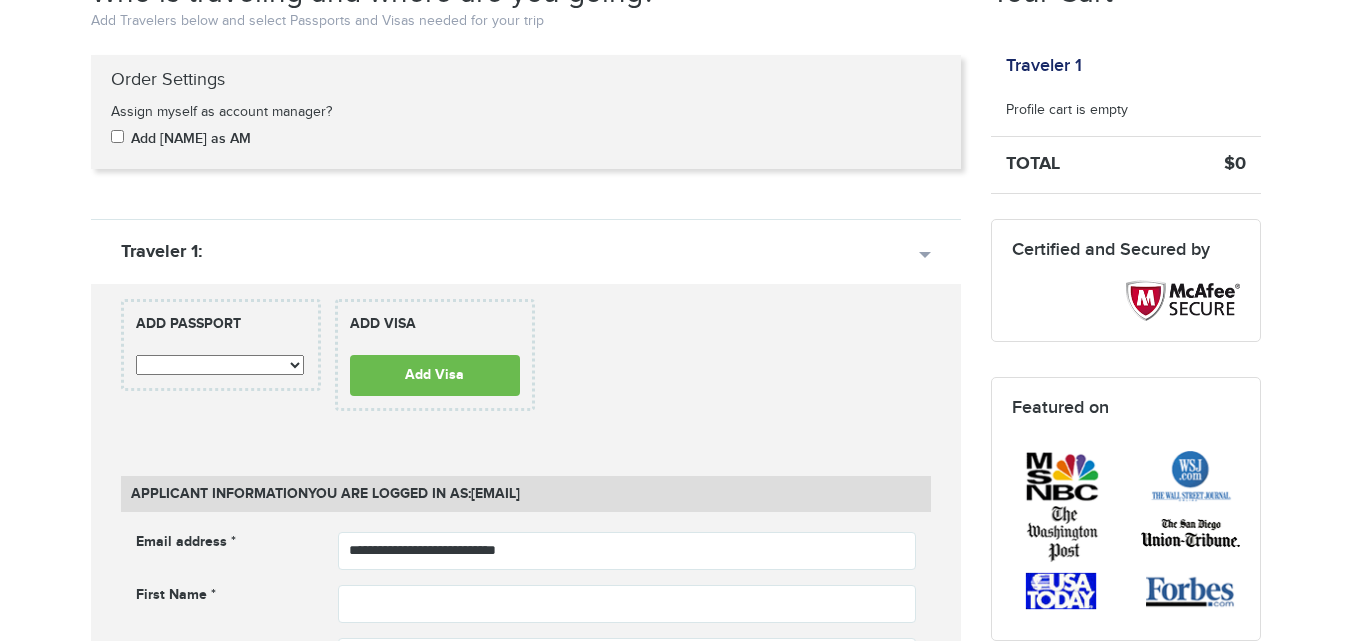 click on "**********" at bounding box center [220, 365] 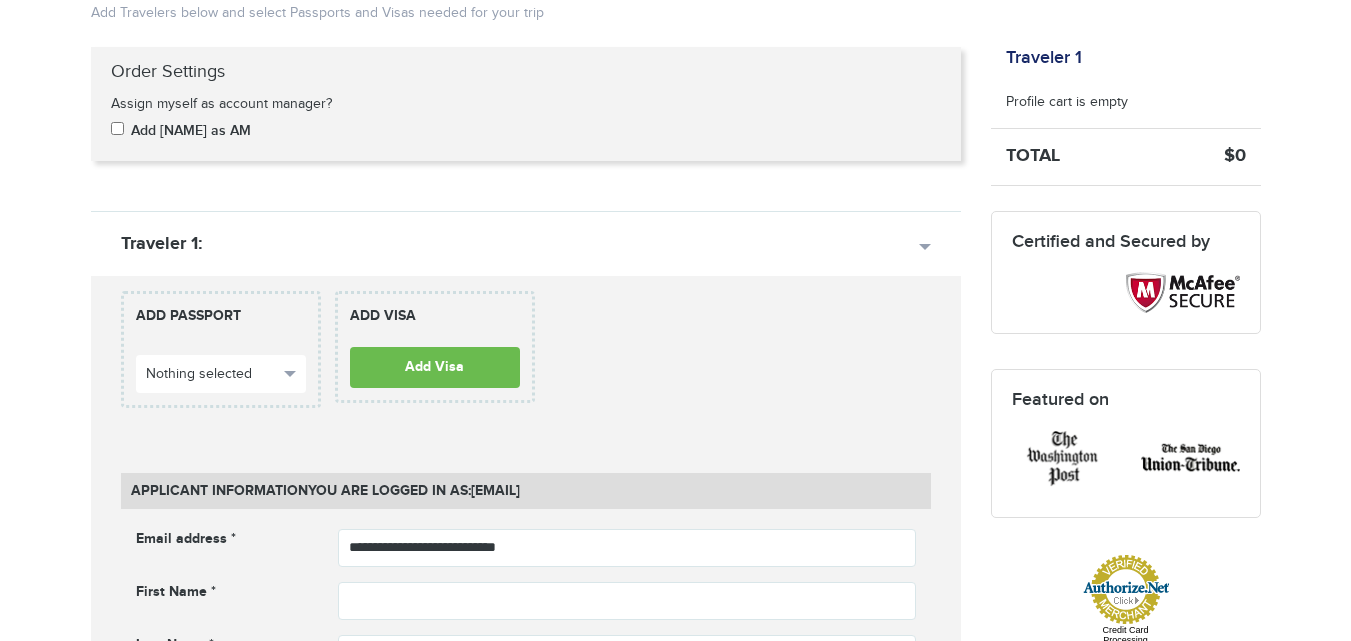 scroll, scrollTop: 483, scrollLeft: 0, axis: vertical 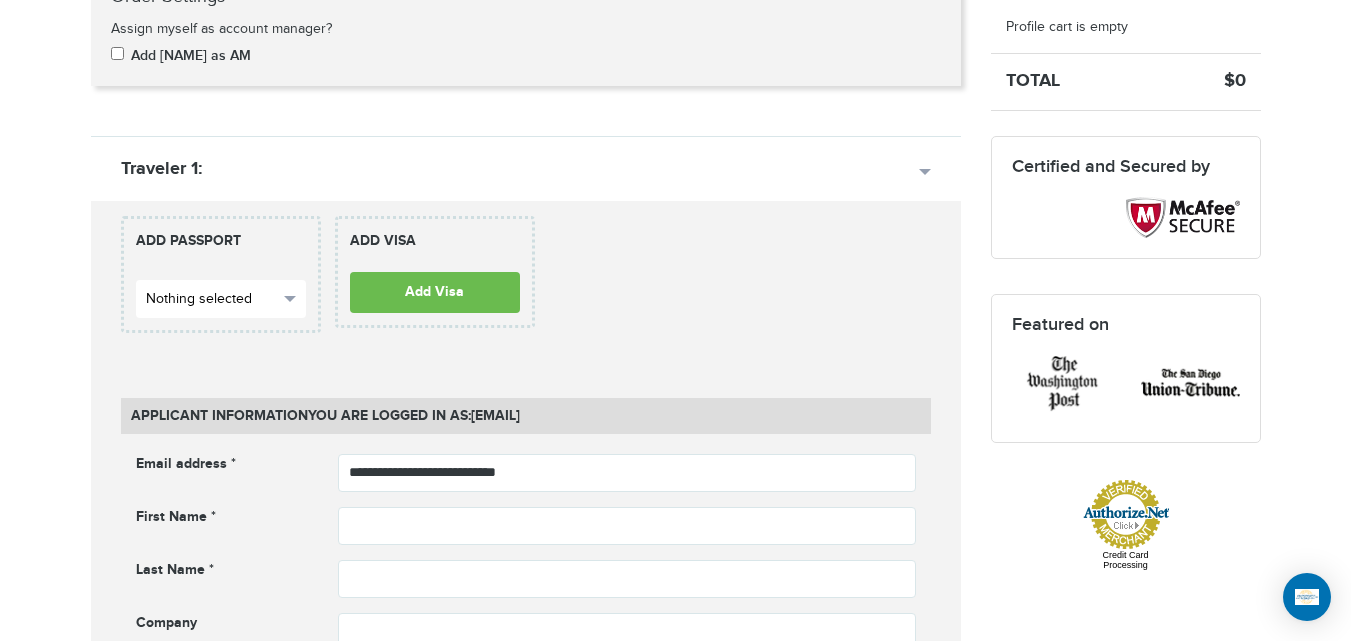 click on "Nothing selected" at bounding box center [212, 299] 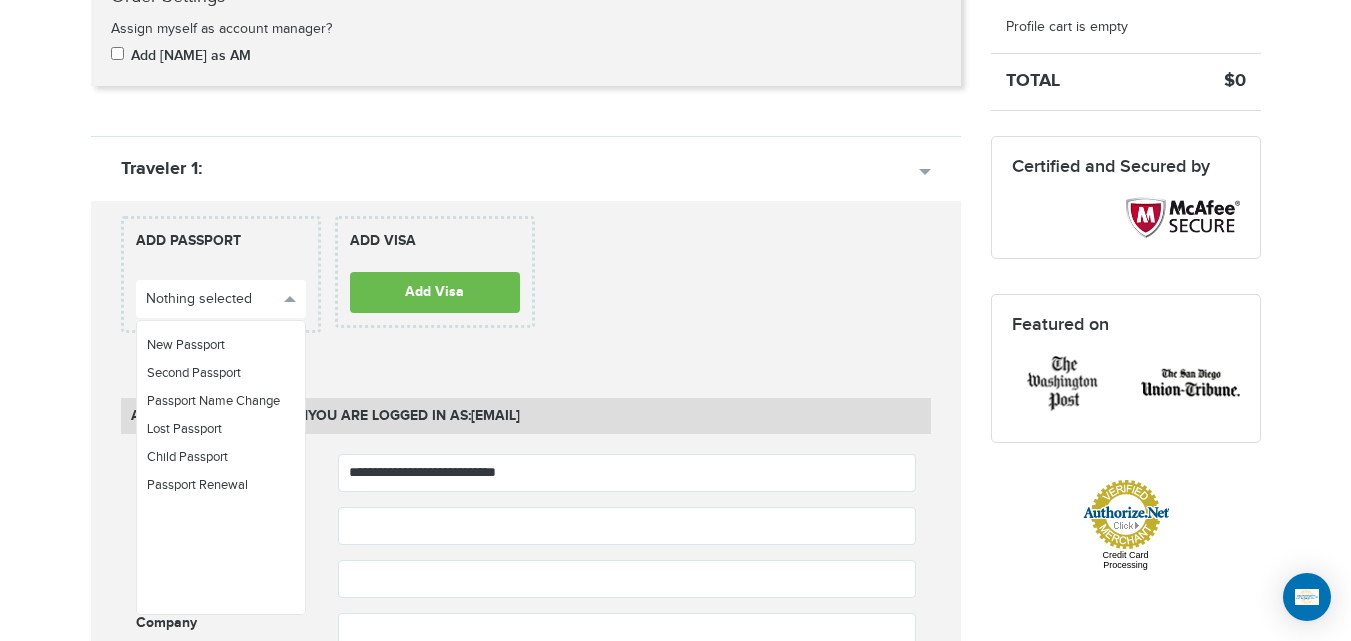 click on "720-964-1576
Passports & Visas.com
Hello, houcine
Passports
Passport Renewal
New Passport
Second Passport
Passport Name Change
Lost Passport
Child Passport
Travel Visas" at bounding box center (675, 935) 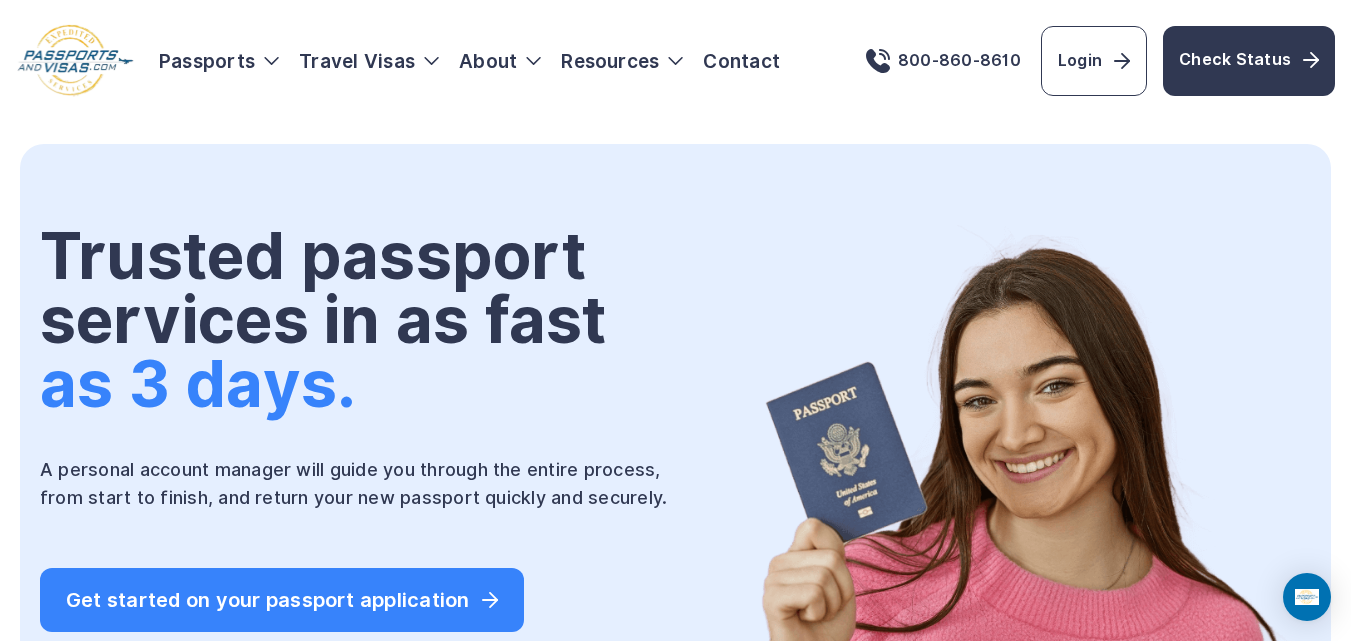 scroll, scrollTop: 0, scrollLeft: 0, axis: both 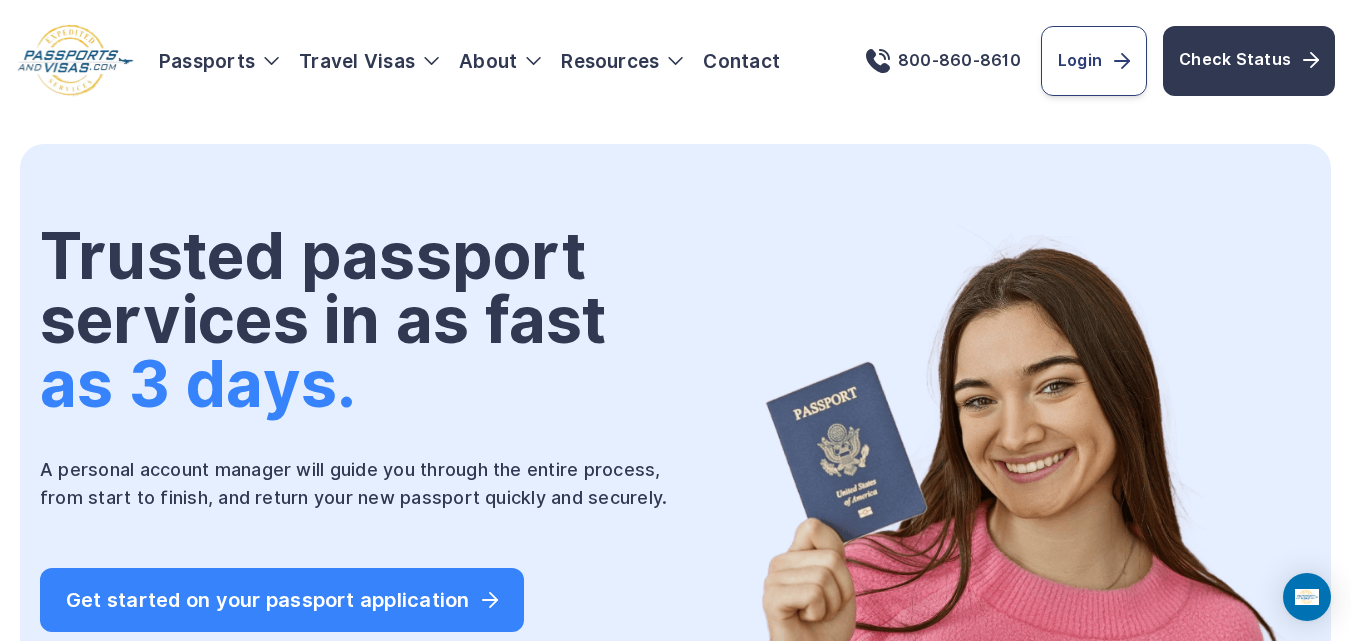 click on "Login" at bounding box center [1094, 61] 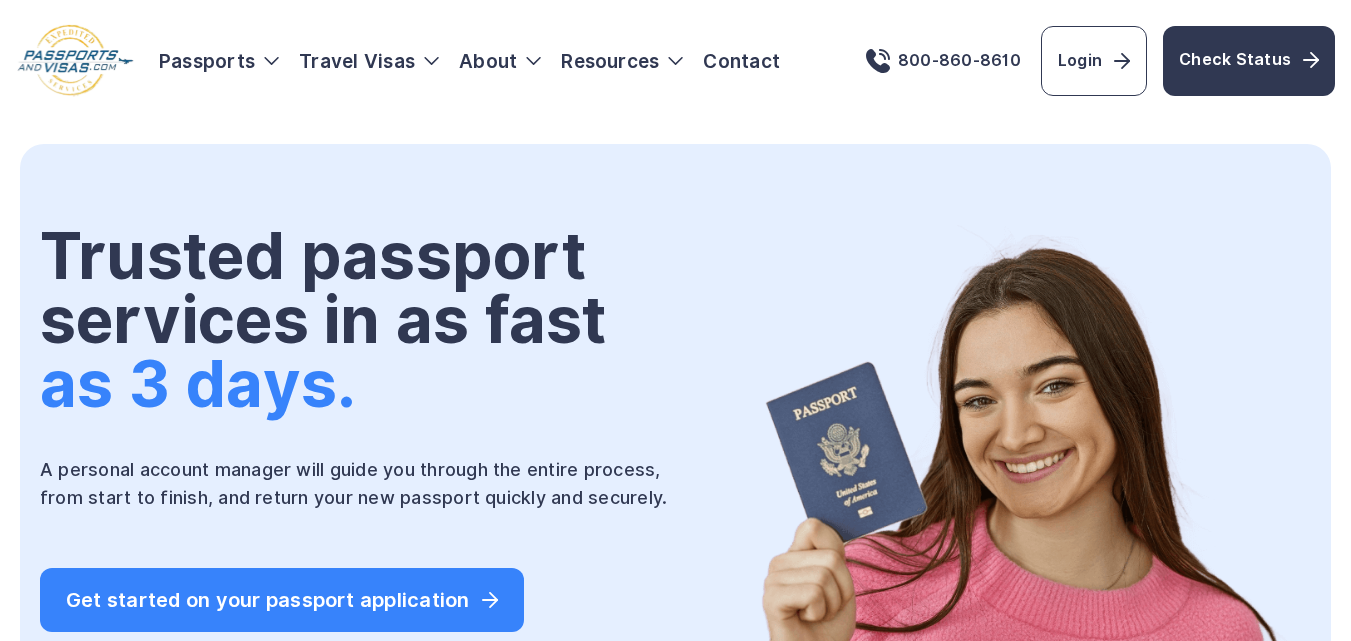 scroll, scrollTop: 0, scrollLeft: 0, axis: both 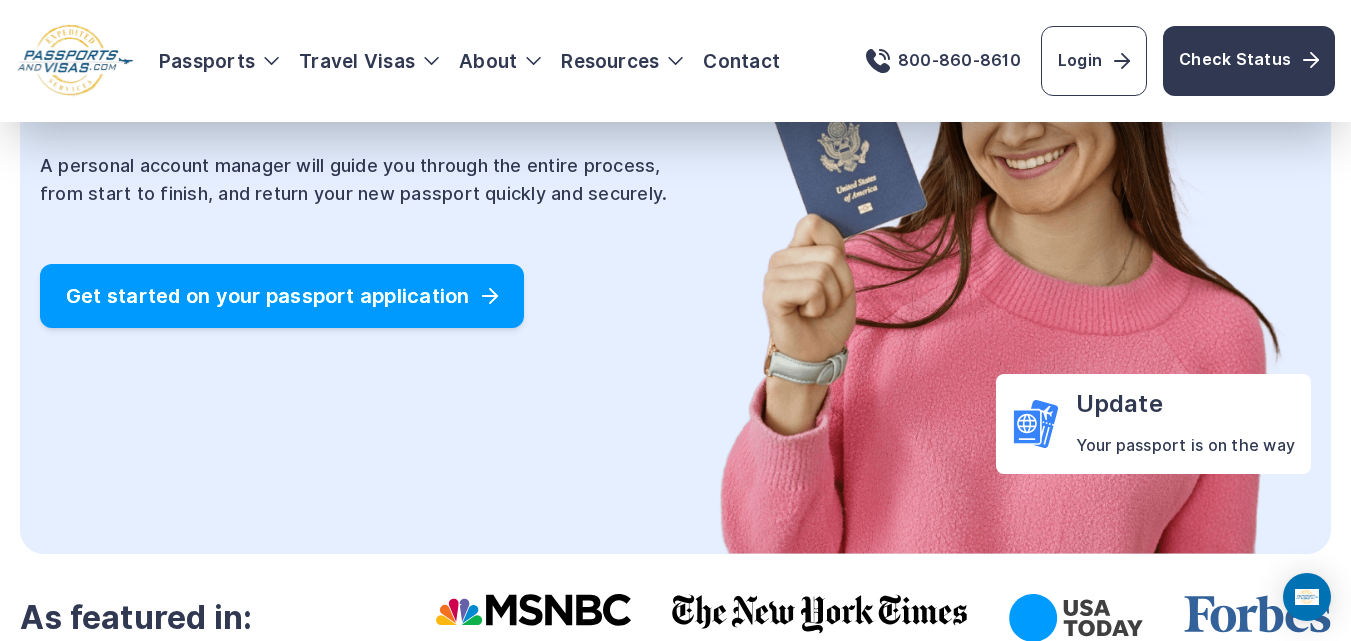 click on "Get started on your passport application" at bounding box center (282, 296) 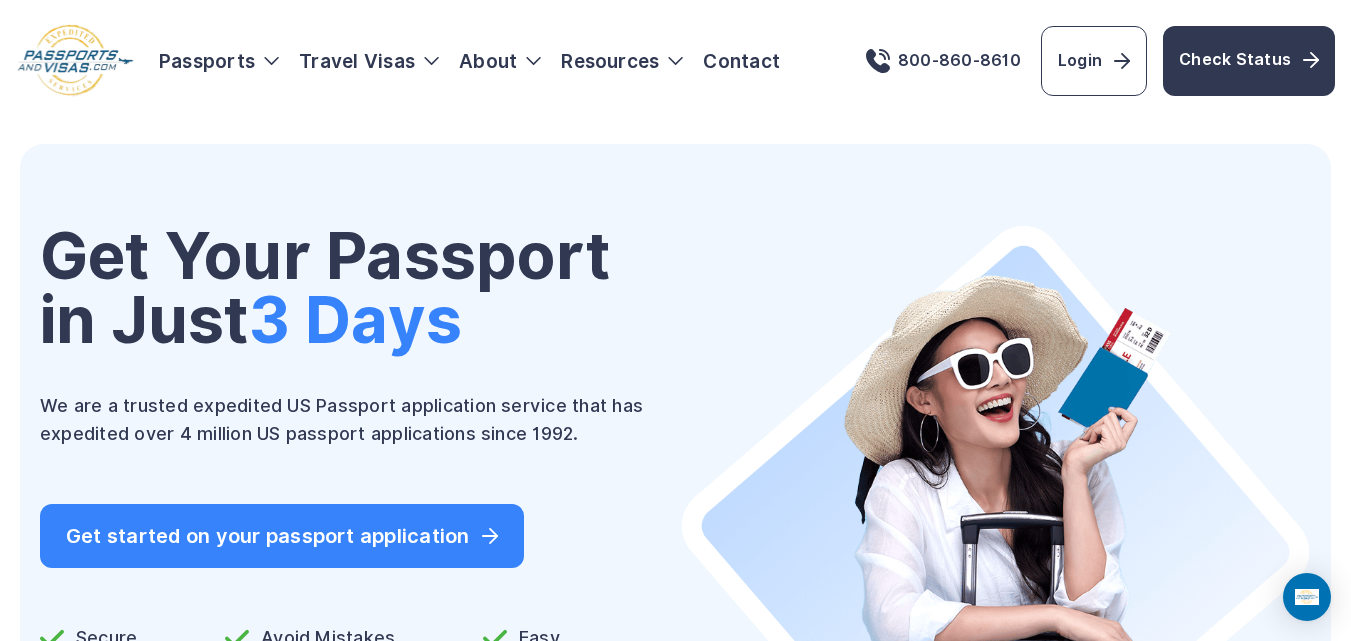scroll, scrollTop: 0, scrollLeft: 0, axis: both 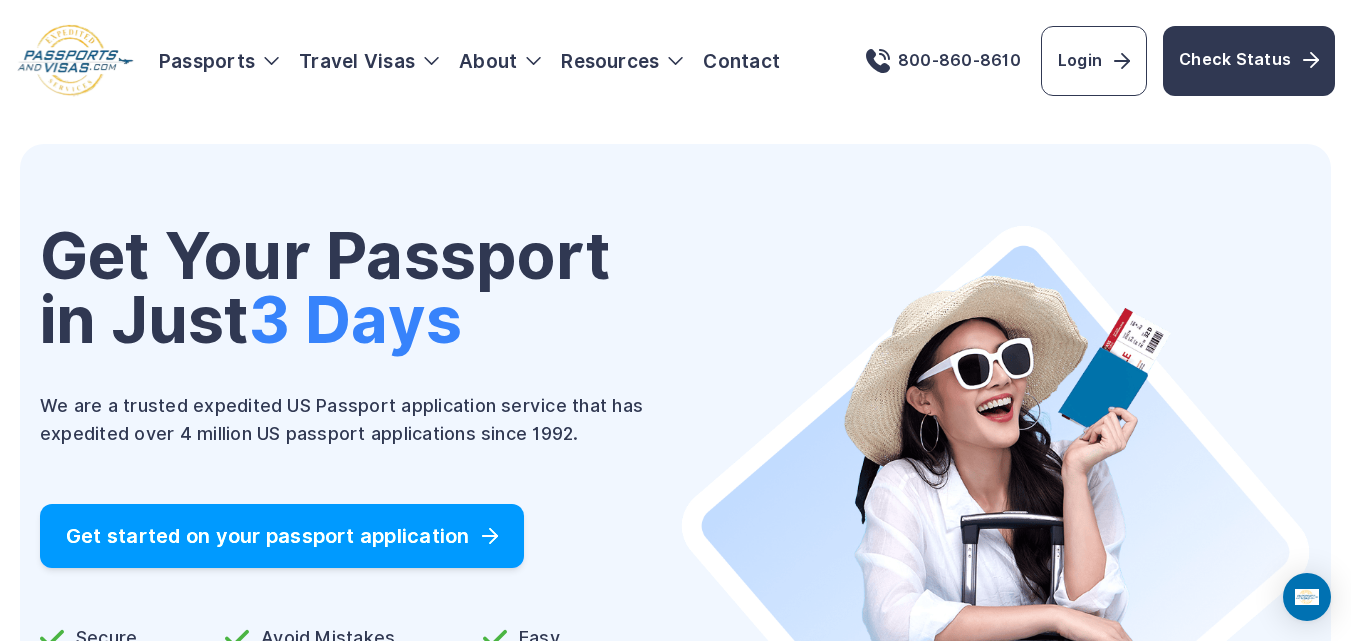 click on "Get started on your passport application" at bounding box center [282, 536] 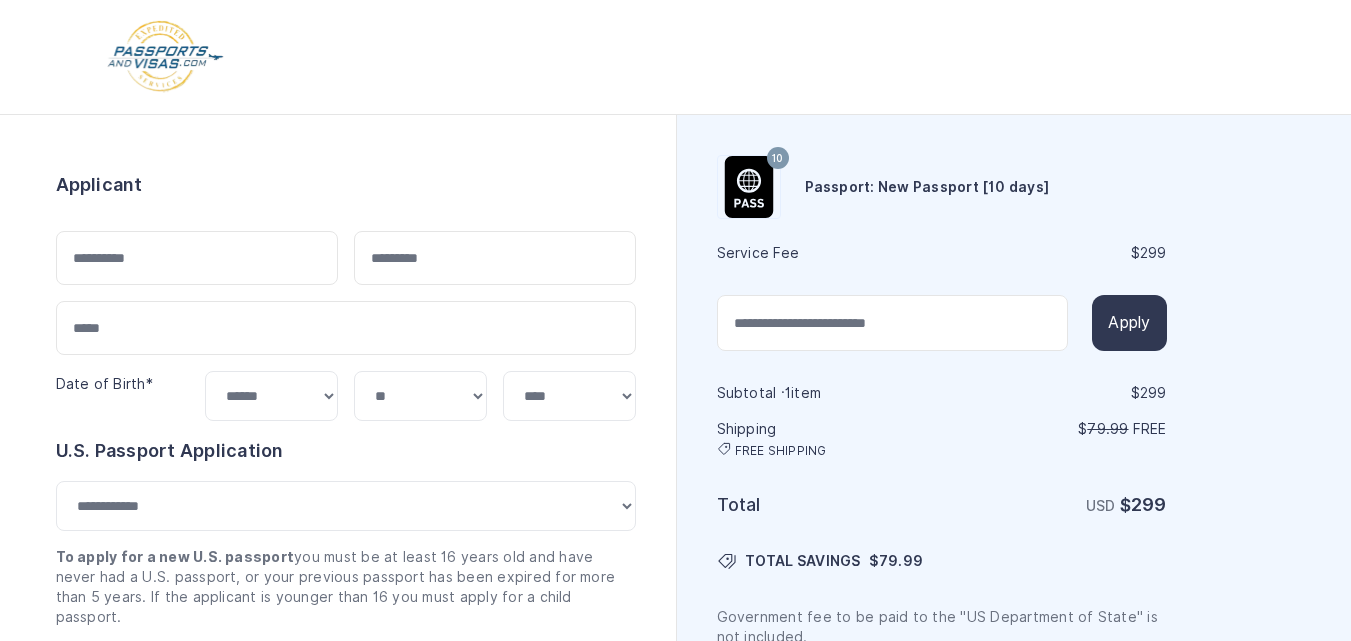 select on "**" 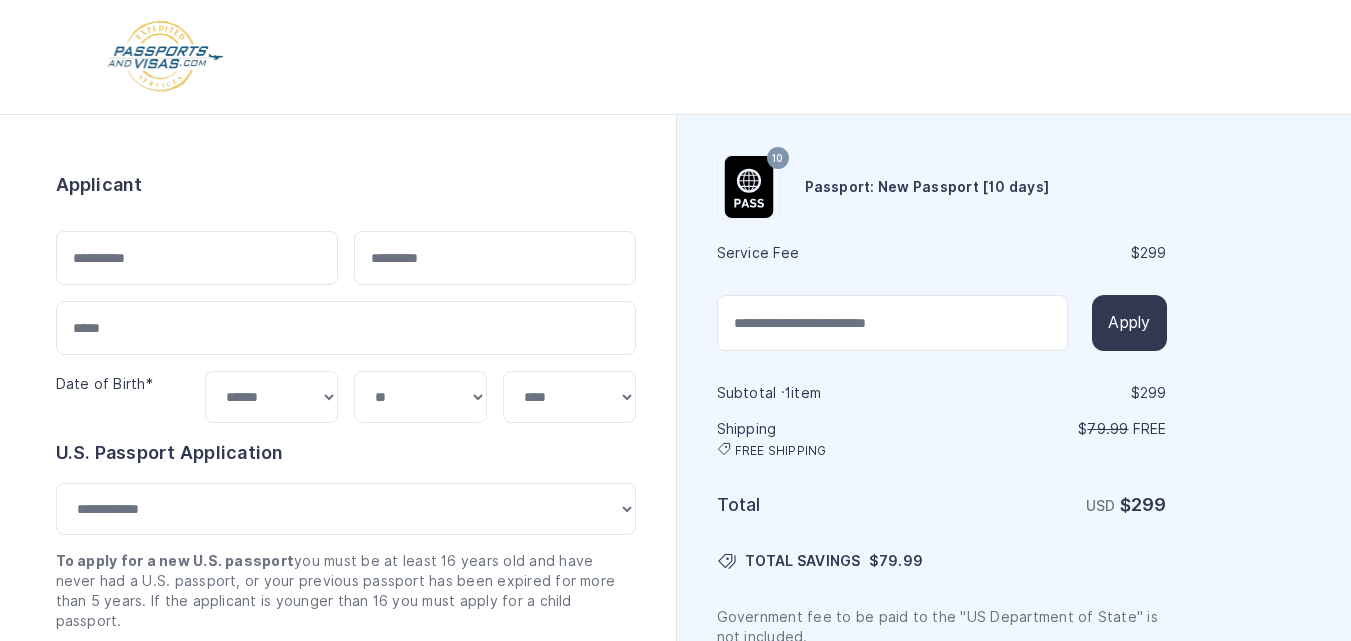 scroll, scrollTop: 0, scrollLeft: 0, axis: both 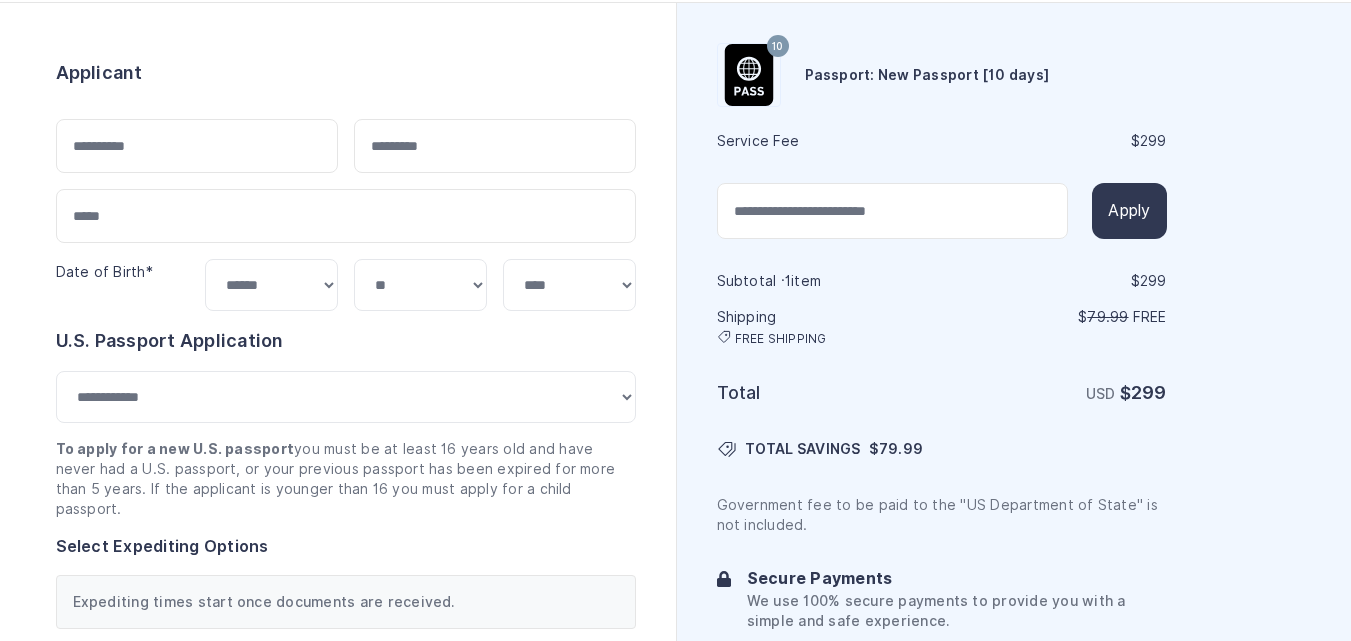 click on "Order summary
$ 299
10
299 1 $" at bounding box center (338, 910) 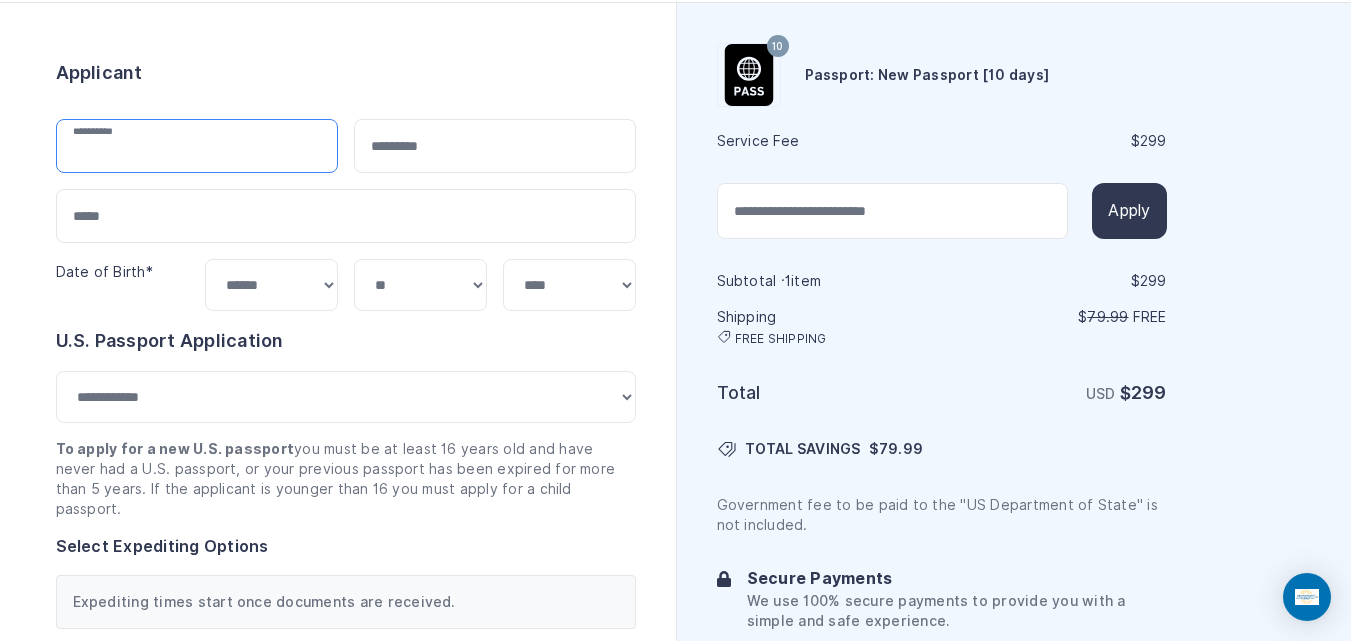 click at bounding box center (197, 146) 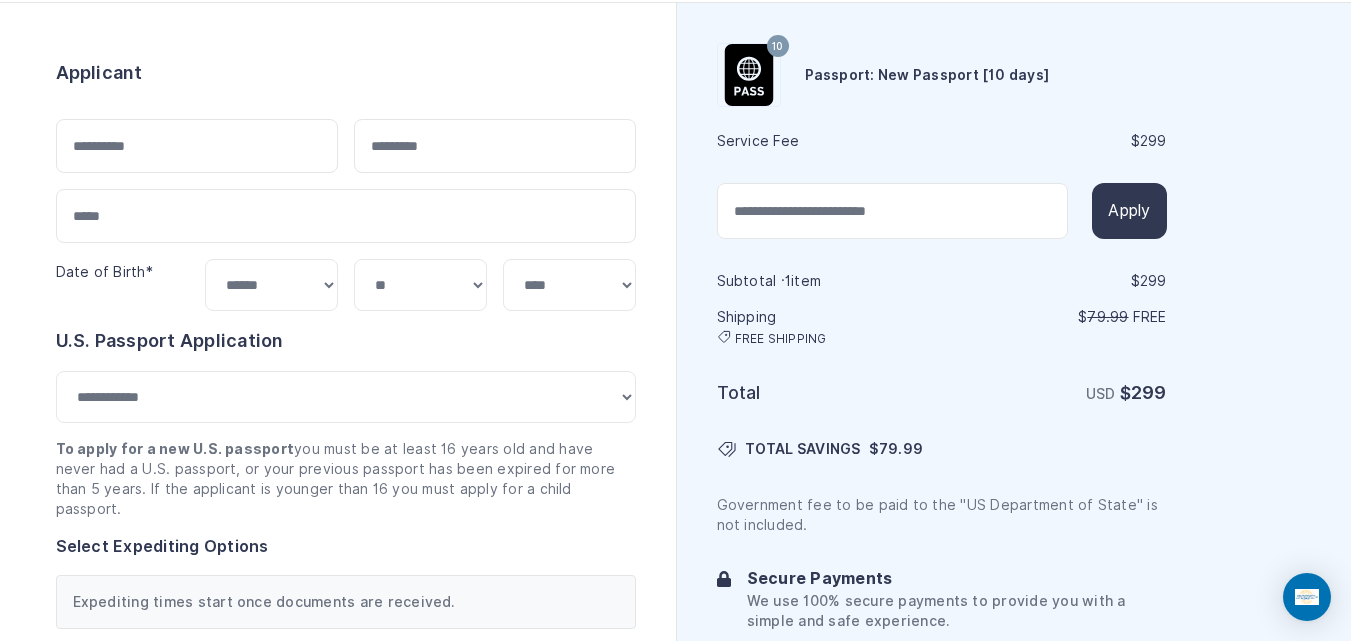 click on "Order summary
$ 299
10
299 1 $" at bounding box center [338, 910] 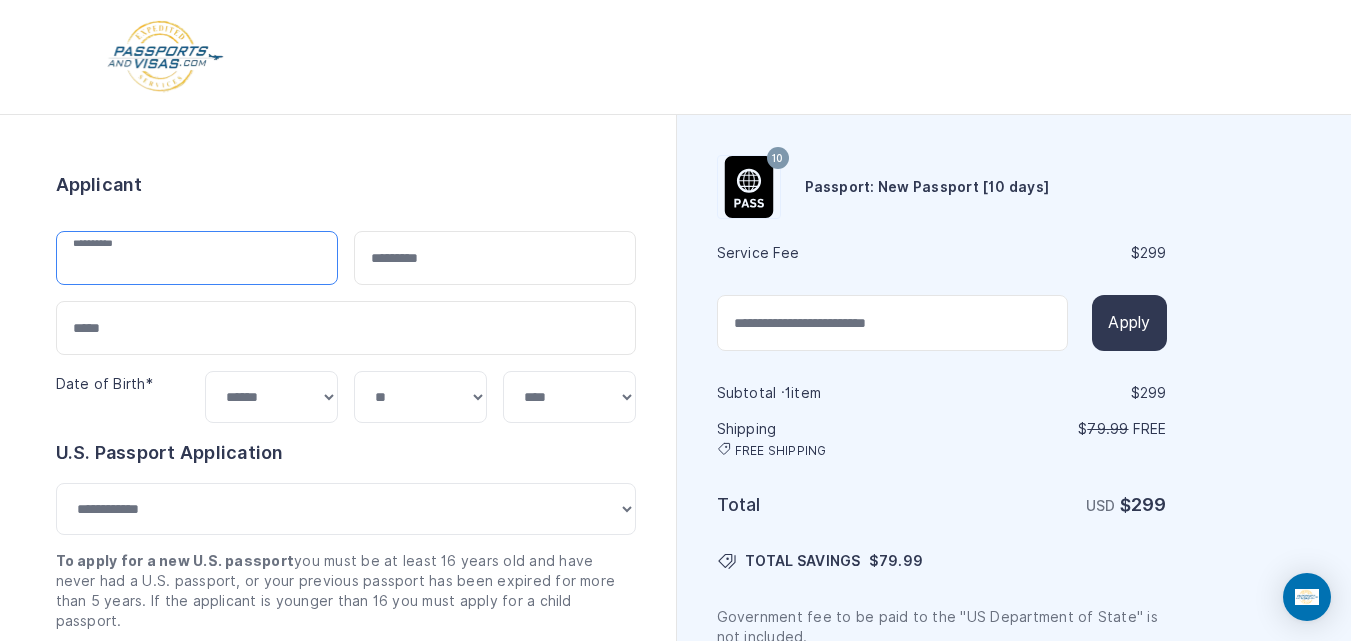 click at bounding box center (197, 258) 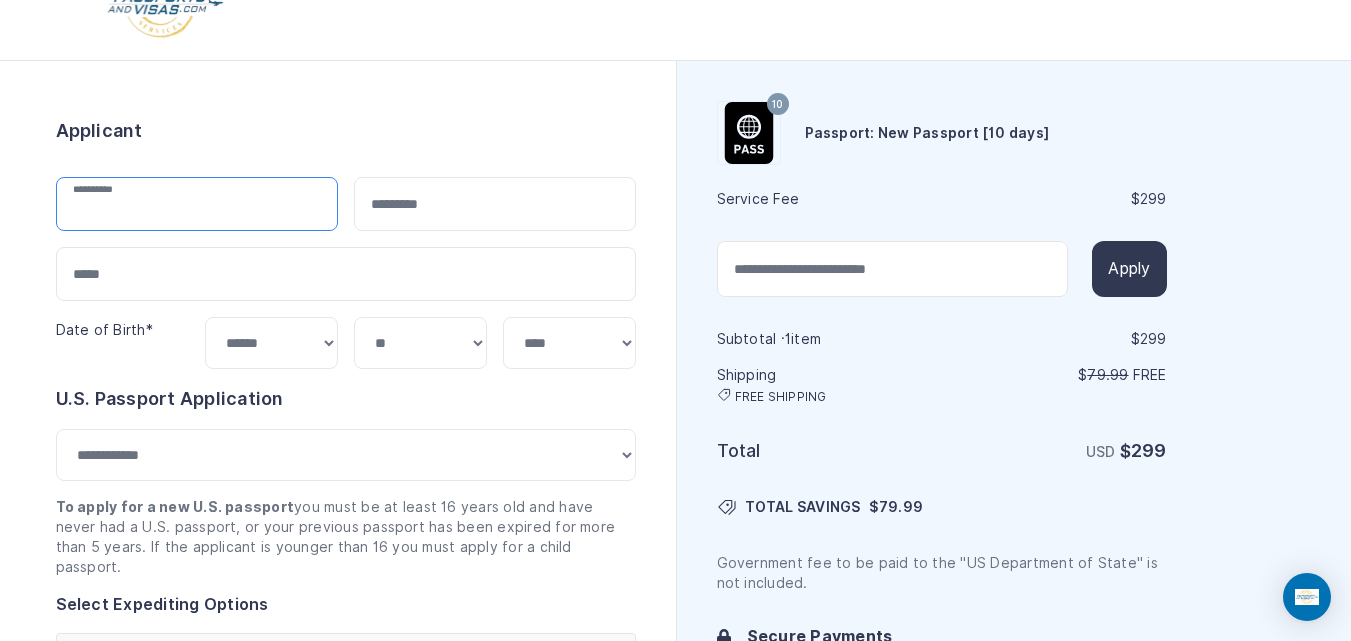 click at bounding box center [197, 204] 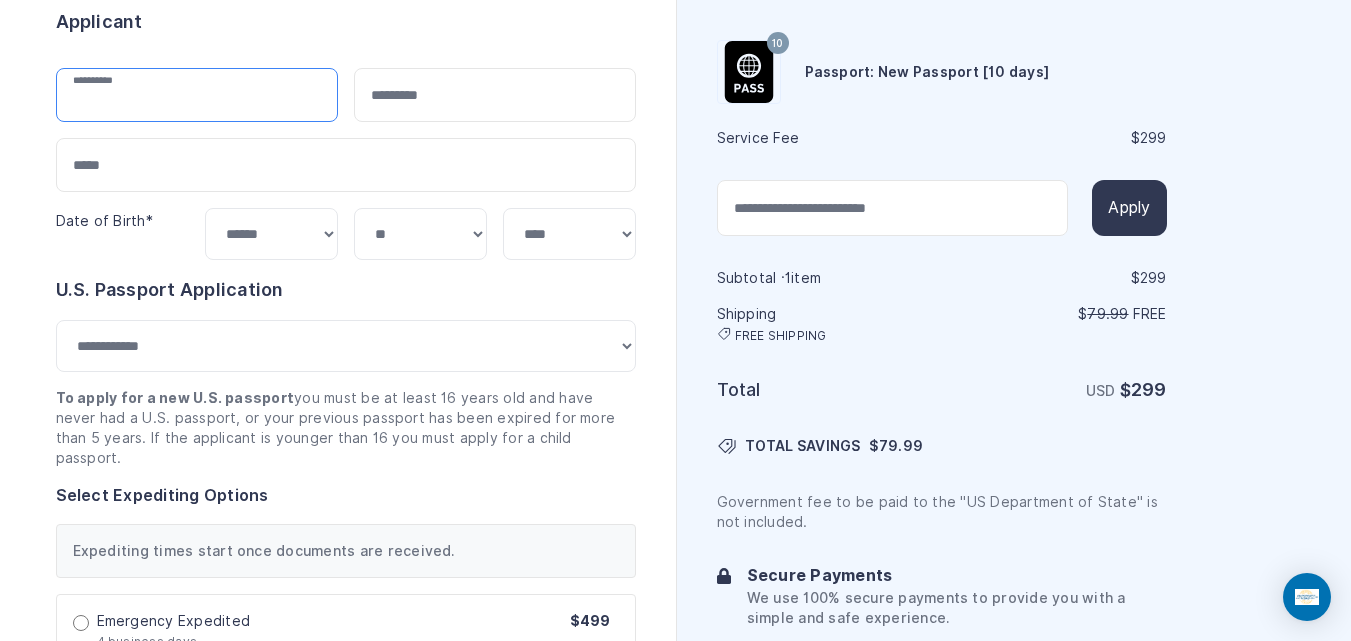 scroll, scrollTop: 94, scrollLeft: 0, axis: vertical 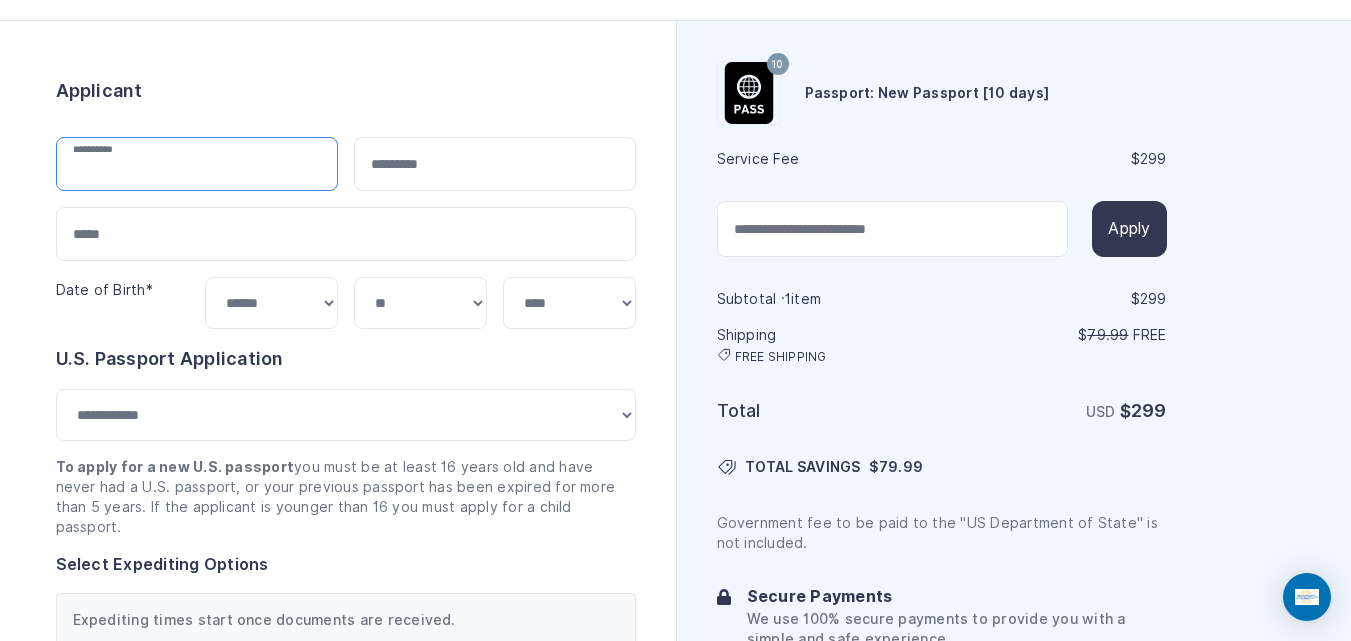 click at bounding box center [197, 164] 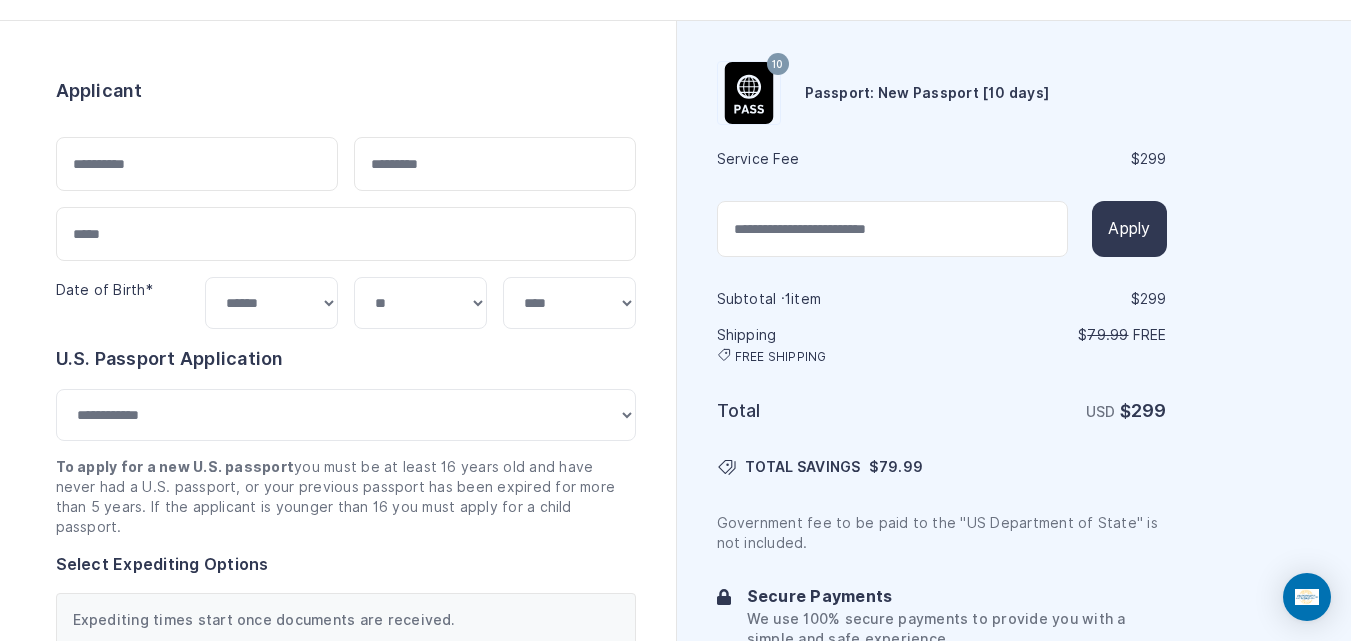 click on "Order summary
$ 299
10
299 1 $" at bounding box center [338, 928] 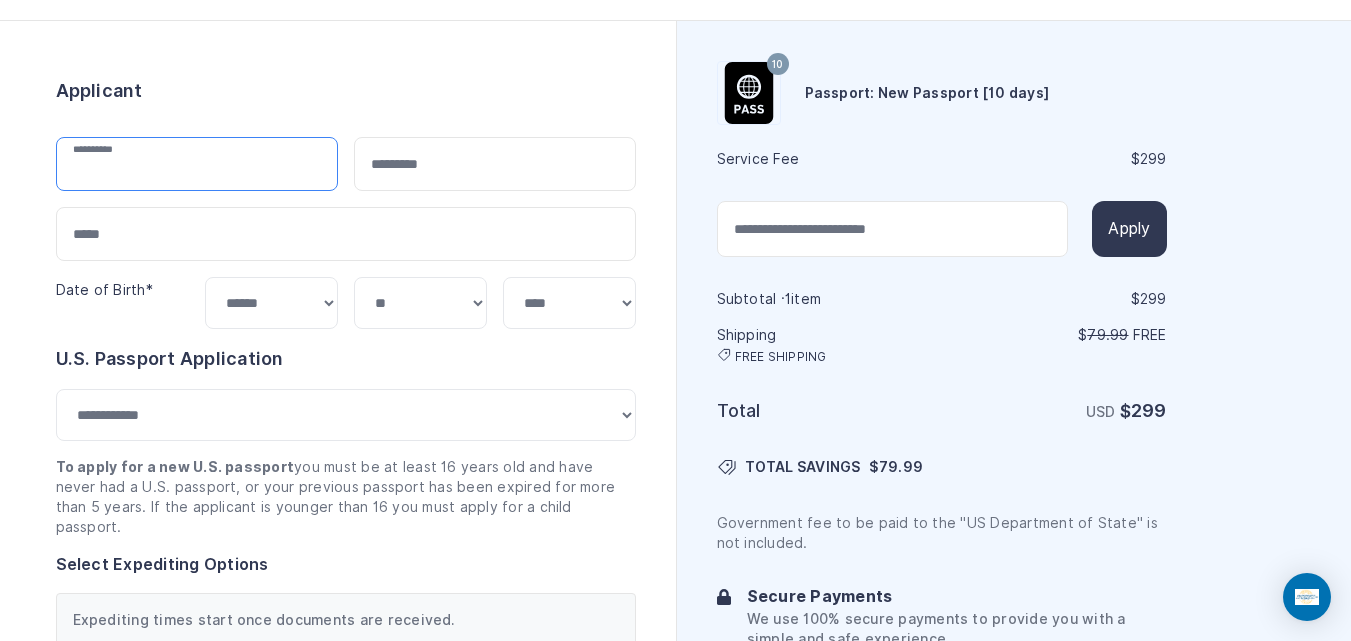 click at bounding box center [197, 164] 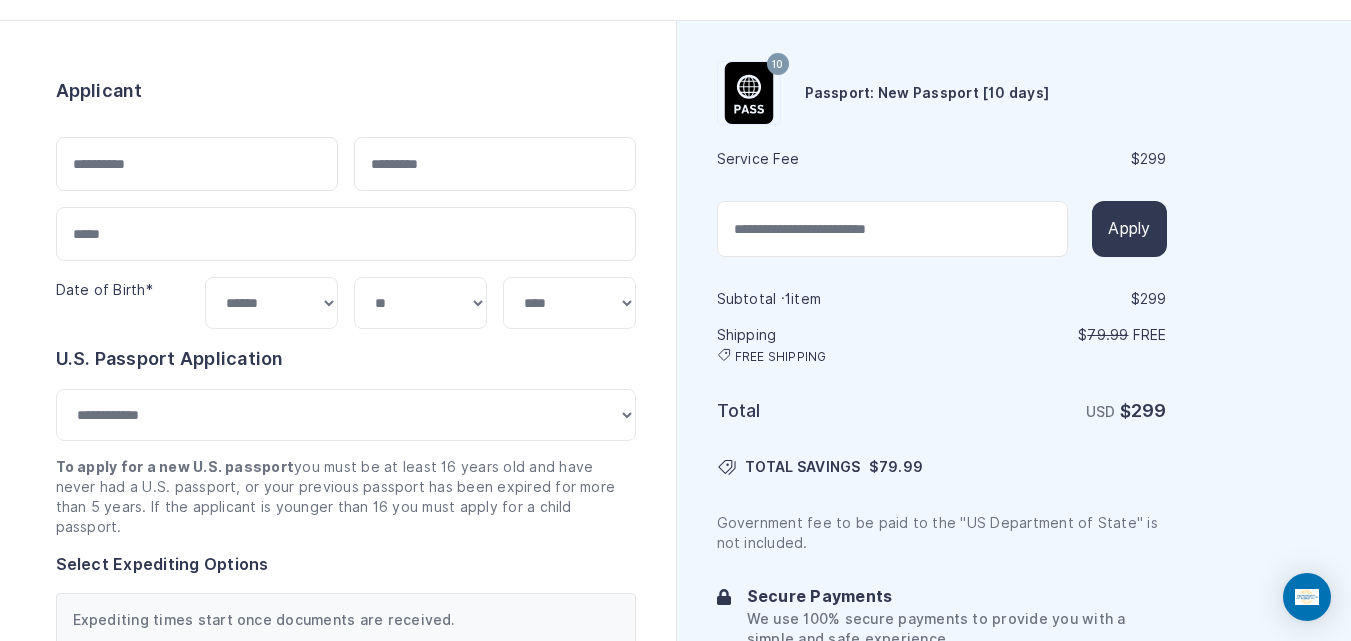 click on "Order summary
$ 299
10
299 1 299 79.99 Free $" at bounding box center [346, 928] 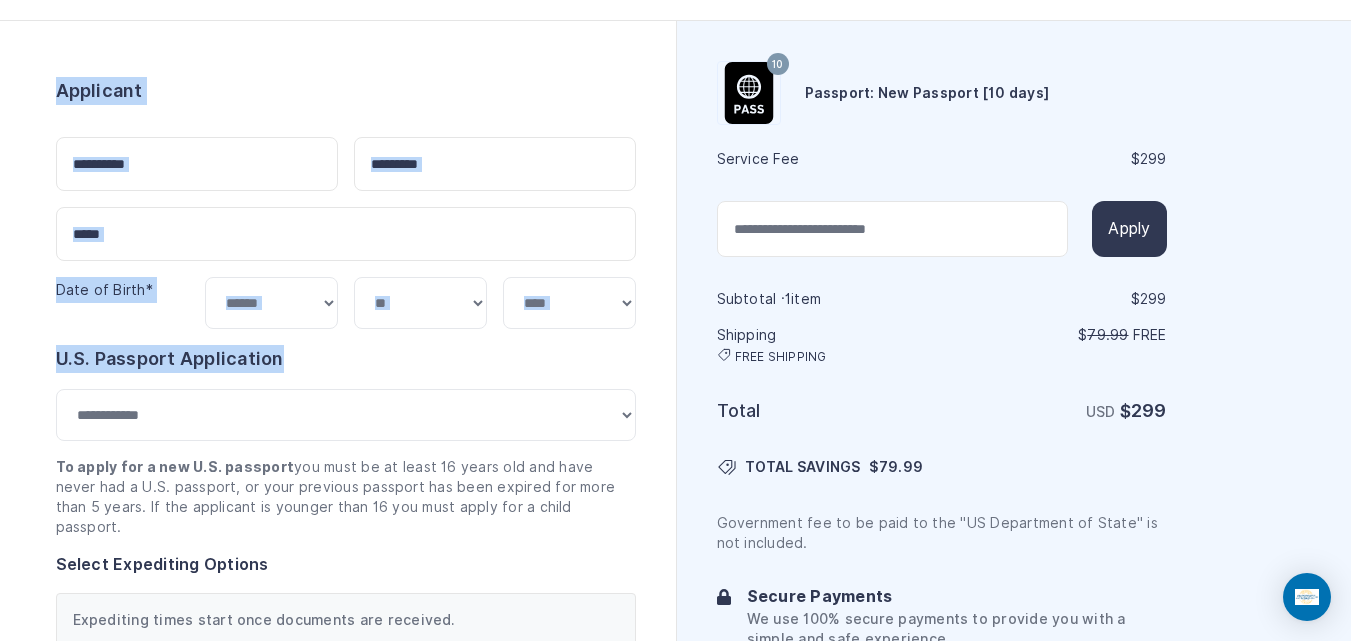 drag, startPoint x: 44, startPoint y: 92, endPoint x: 293, endPoint y: 365, distance: 369.49966 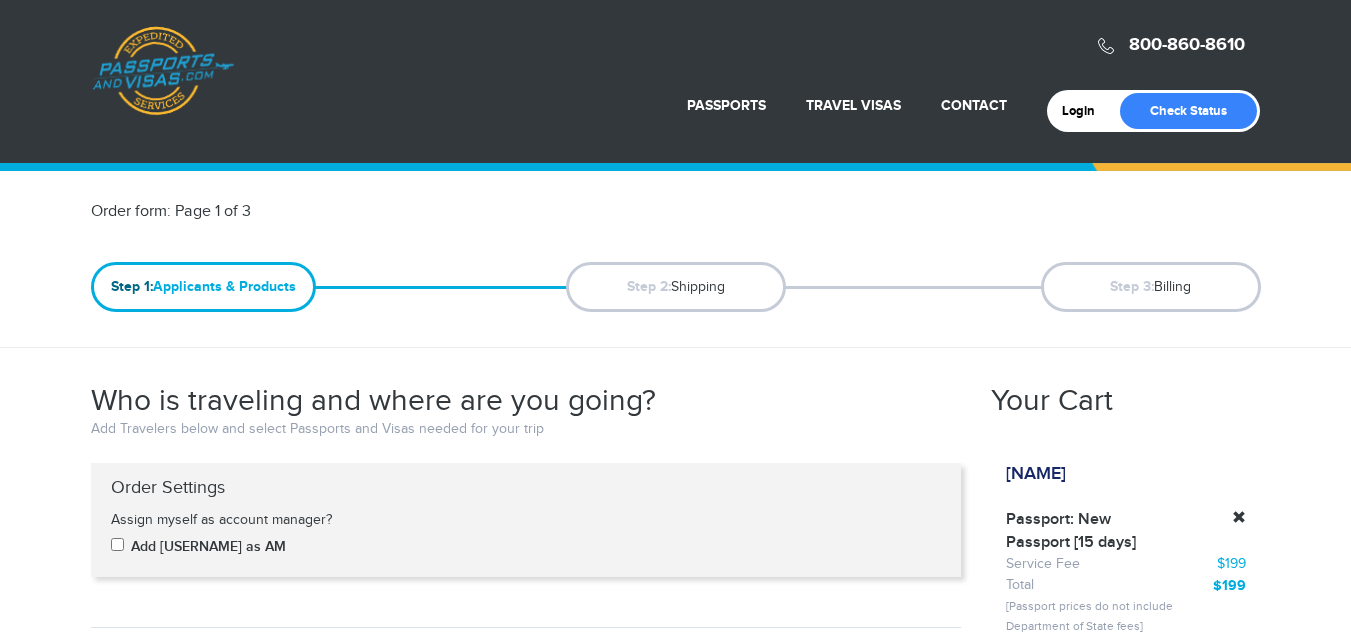 scroll, scrollTop: 0, scrollLeft: 0, axis: both 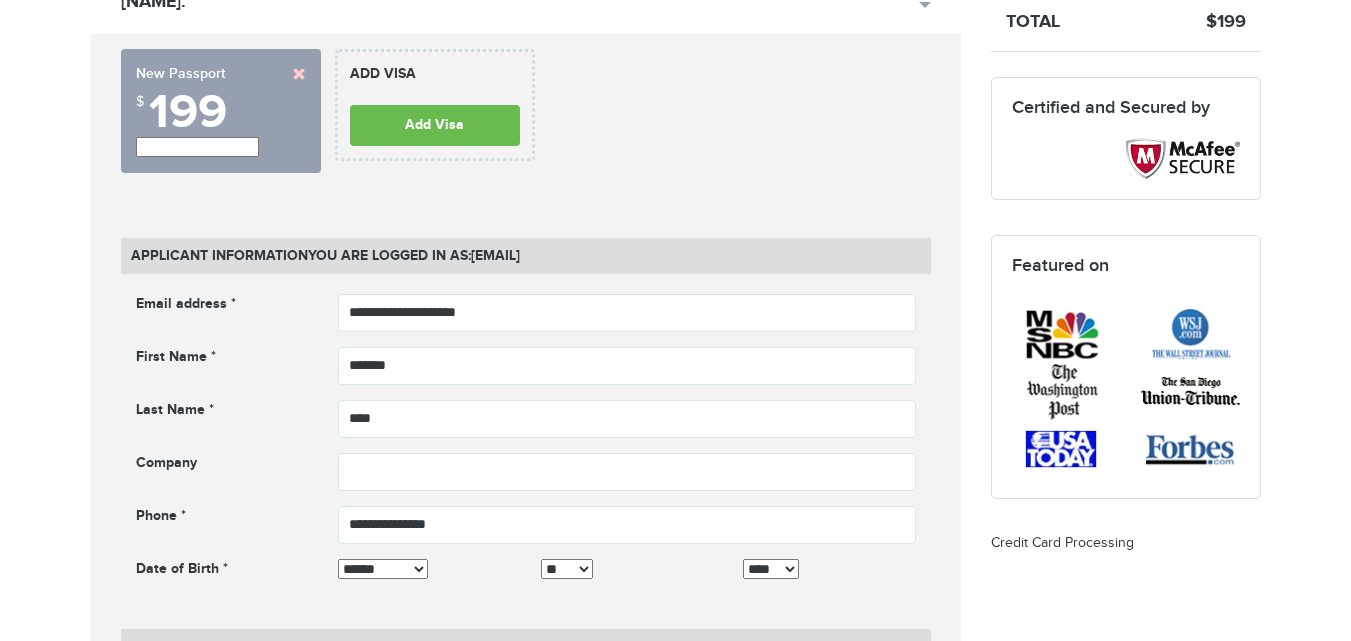 click at bounding box center [299, 74] 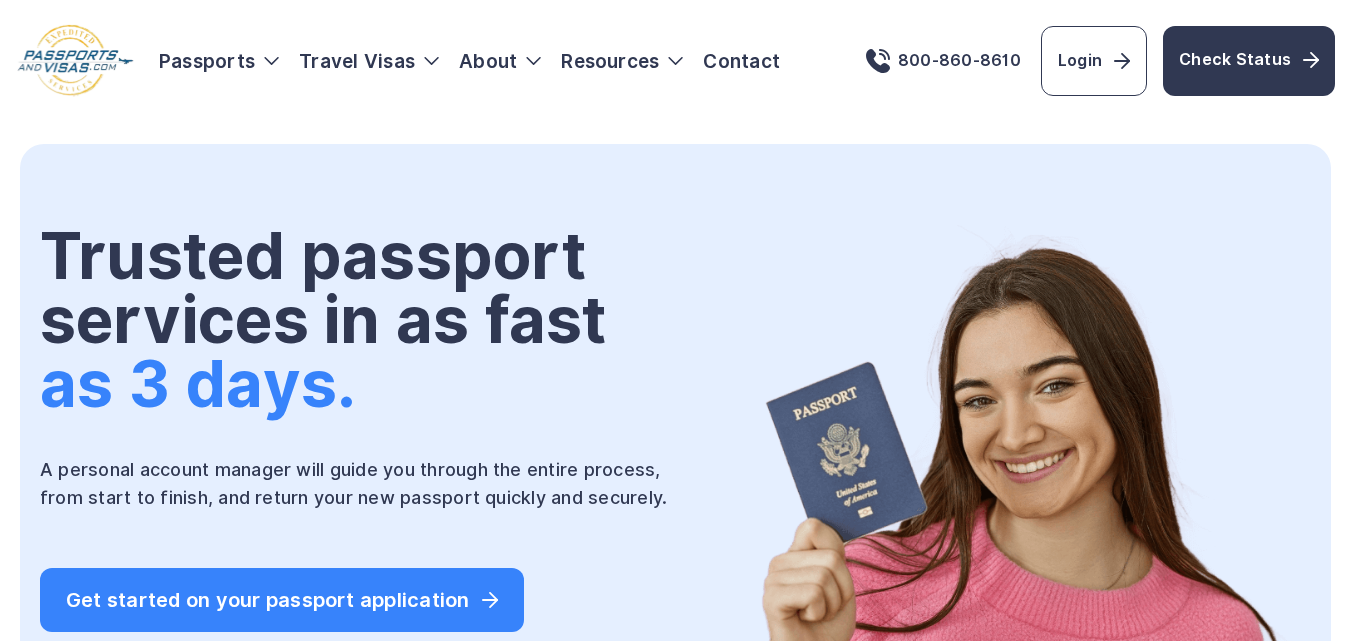 scroll, scrollTop: 0, scrollLeft: 0, axis: both 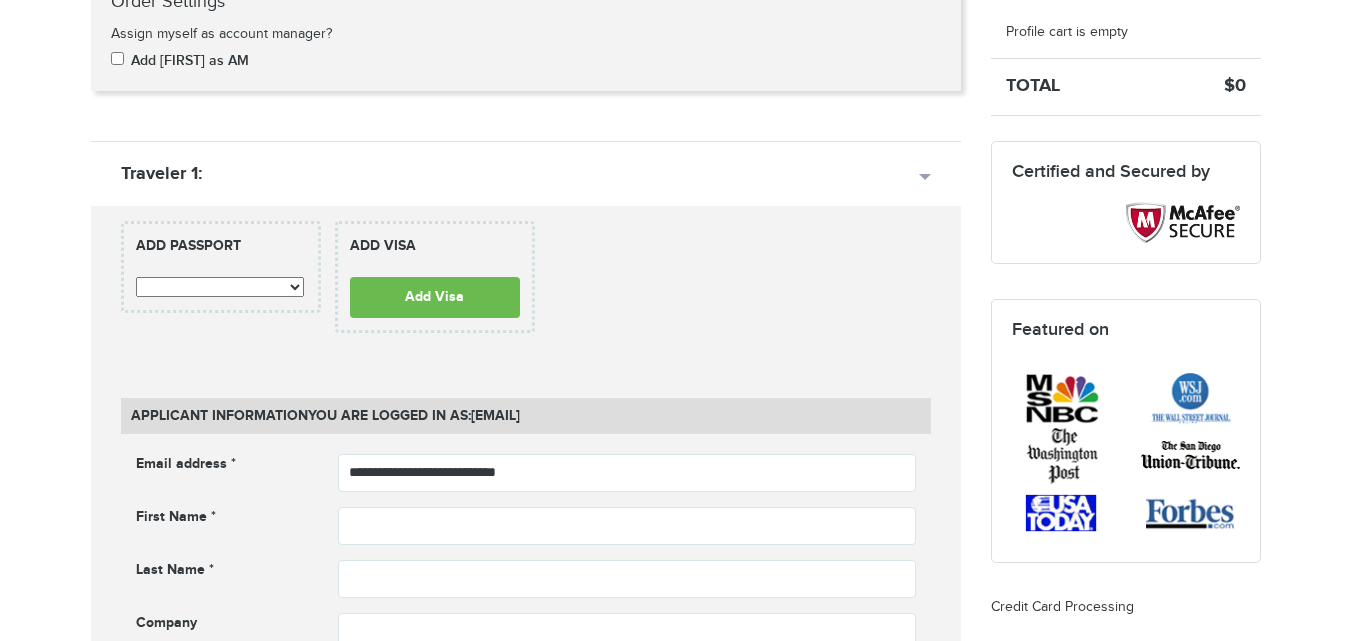 click on "**********" at bounding box center [220, 287] 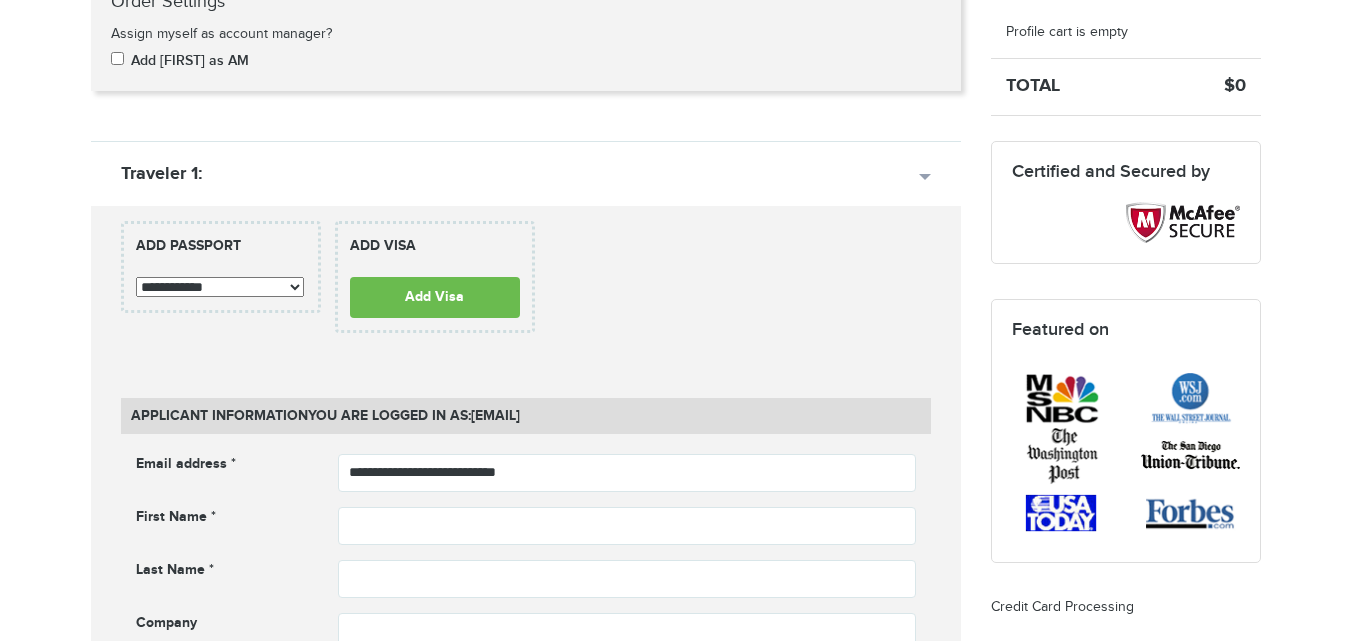 click on "**********" at bounding box center [220, 287] 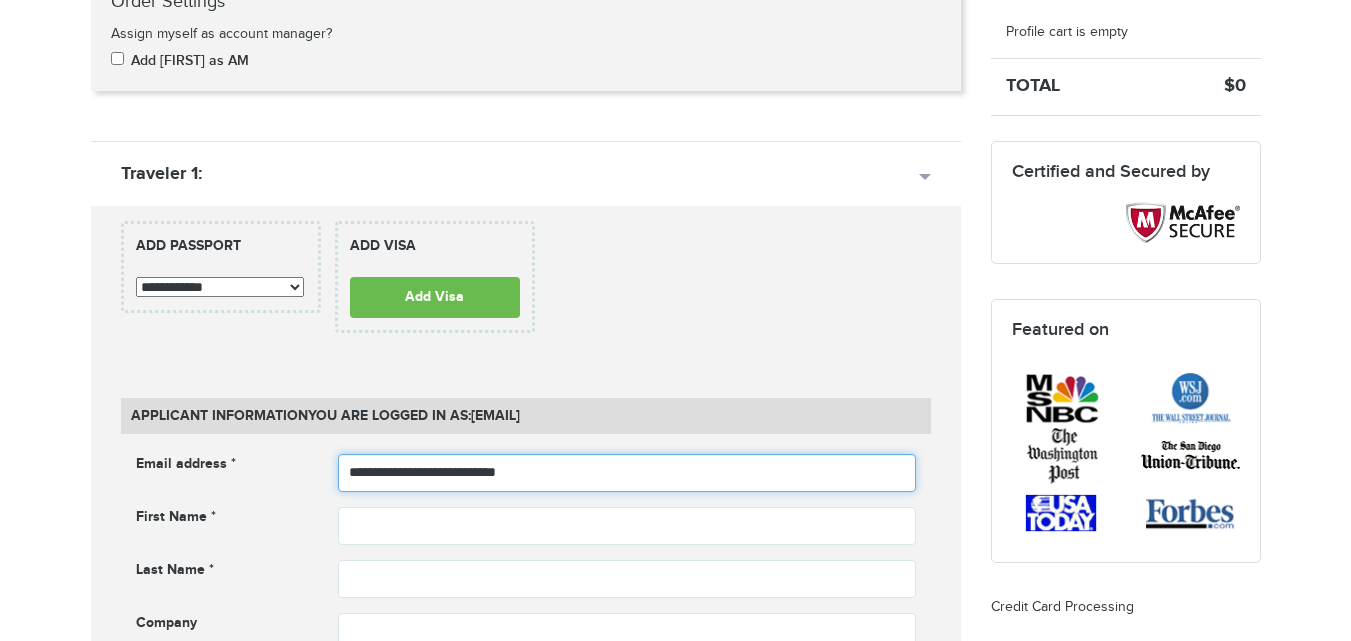 click on "**********" at bounding box center (627, 473) 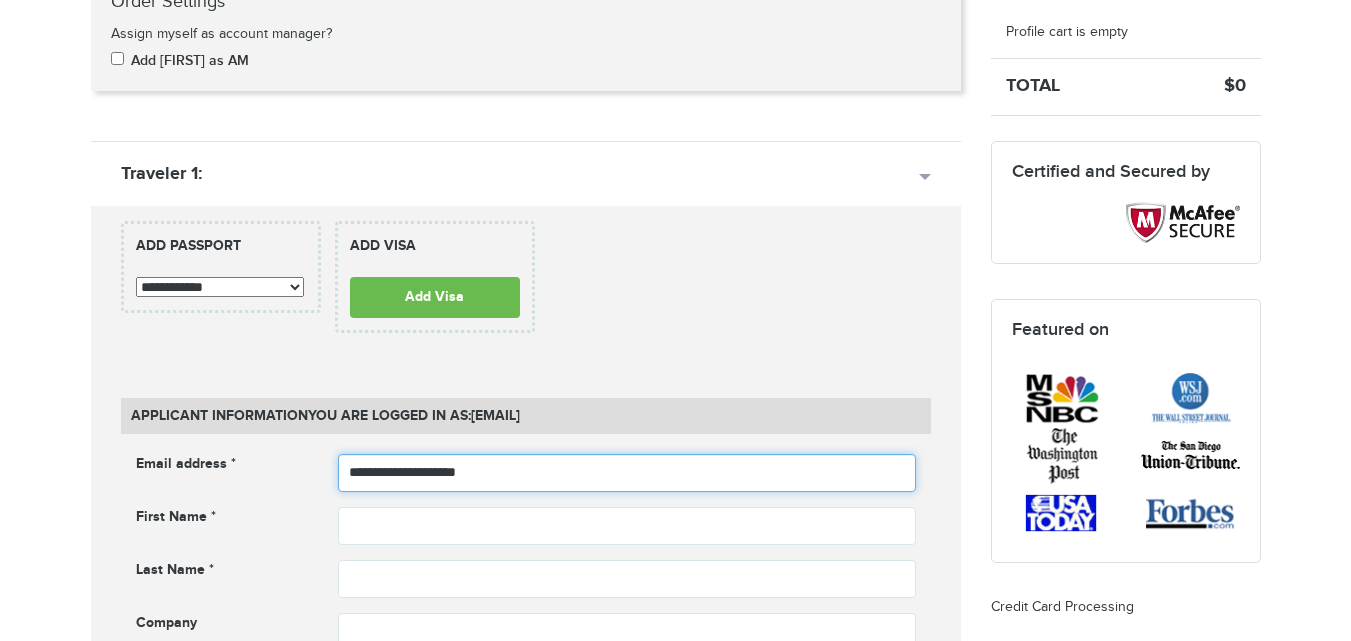 click on "**********" at bounding box center [627, 473] 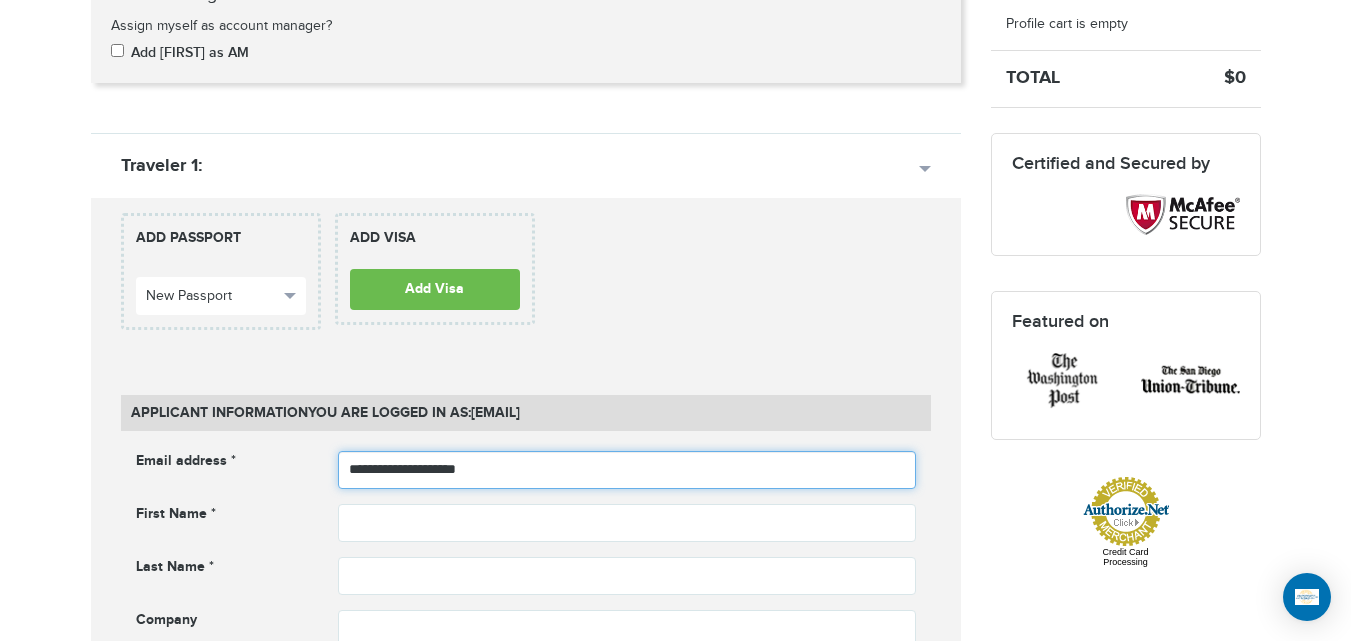 scroll, scrollTop: 478, scrollLeft: 0, axis: vertical 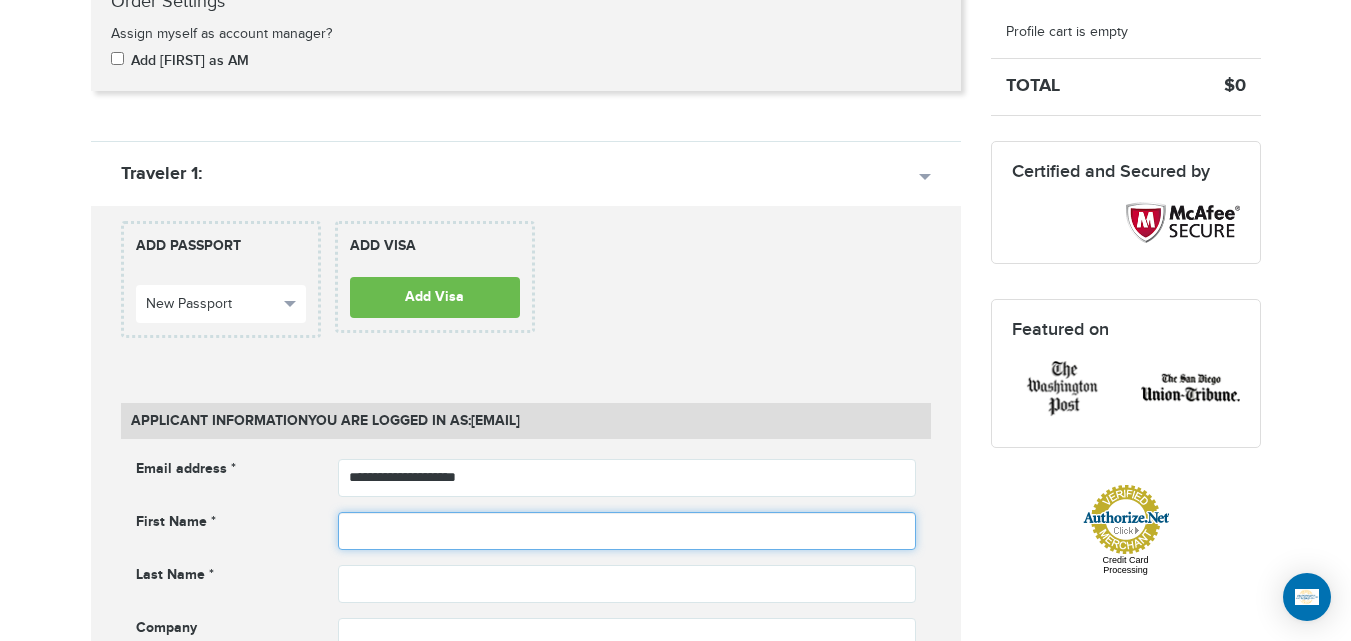 click at bounding box center [627, 531] 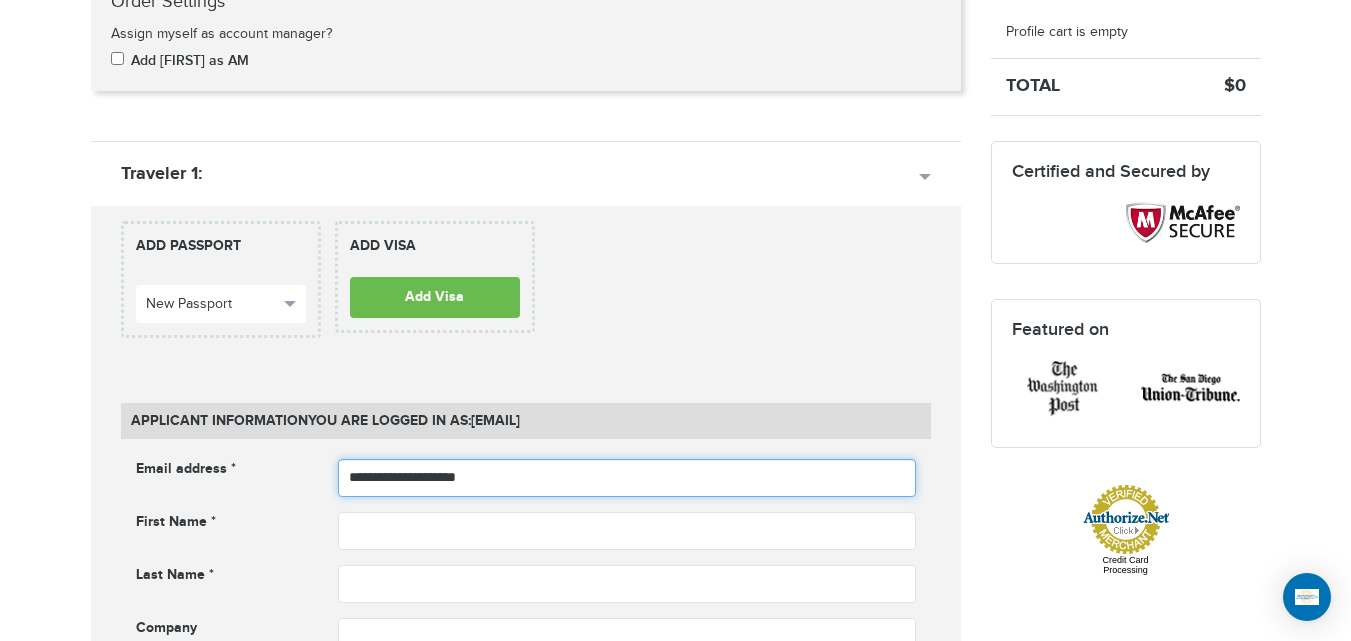 click on "**********" at bounding box center [627, 478] 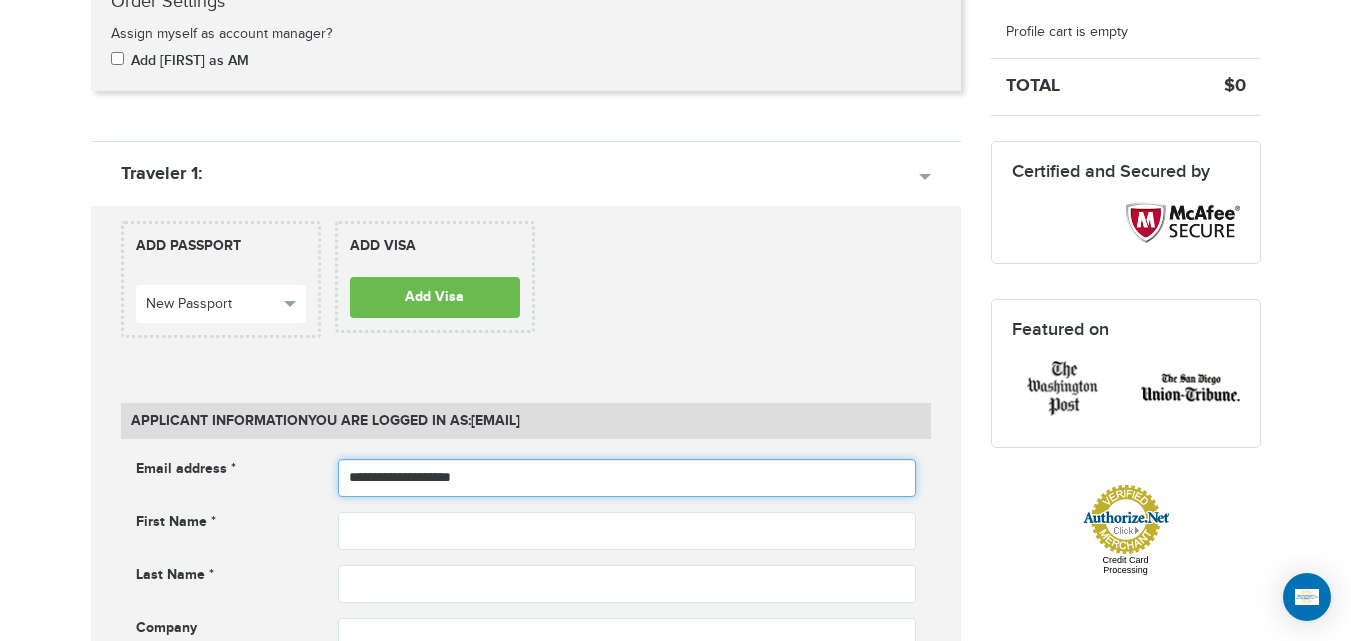 type on "**********" 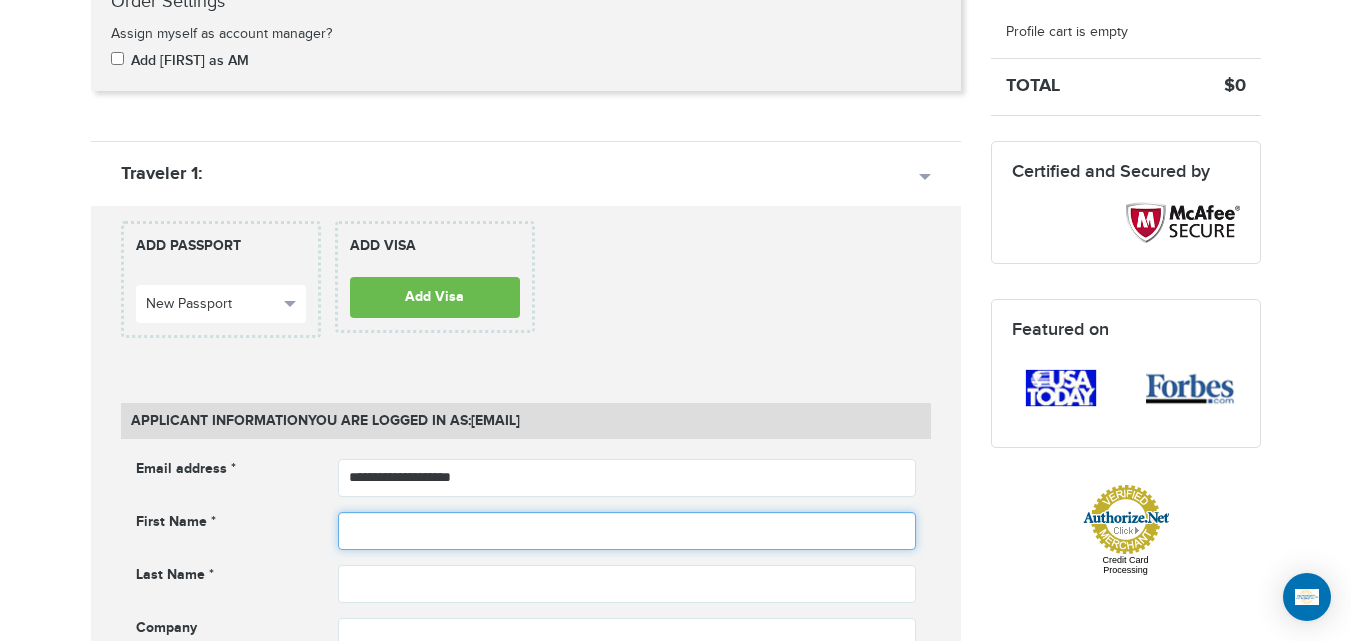 click at bounding box center (627, 531) 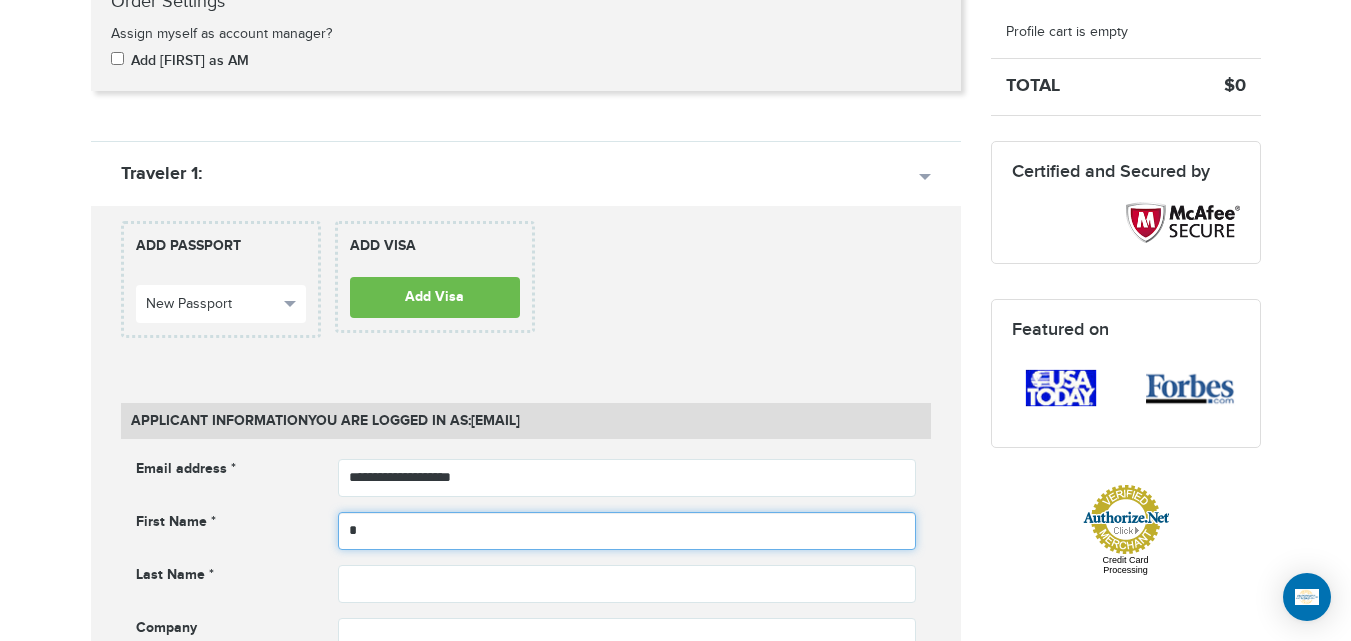 scroll, scrollTop: 0, scrollLeft: 0, axis: both 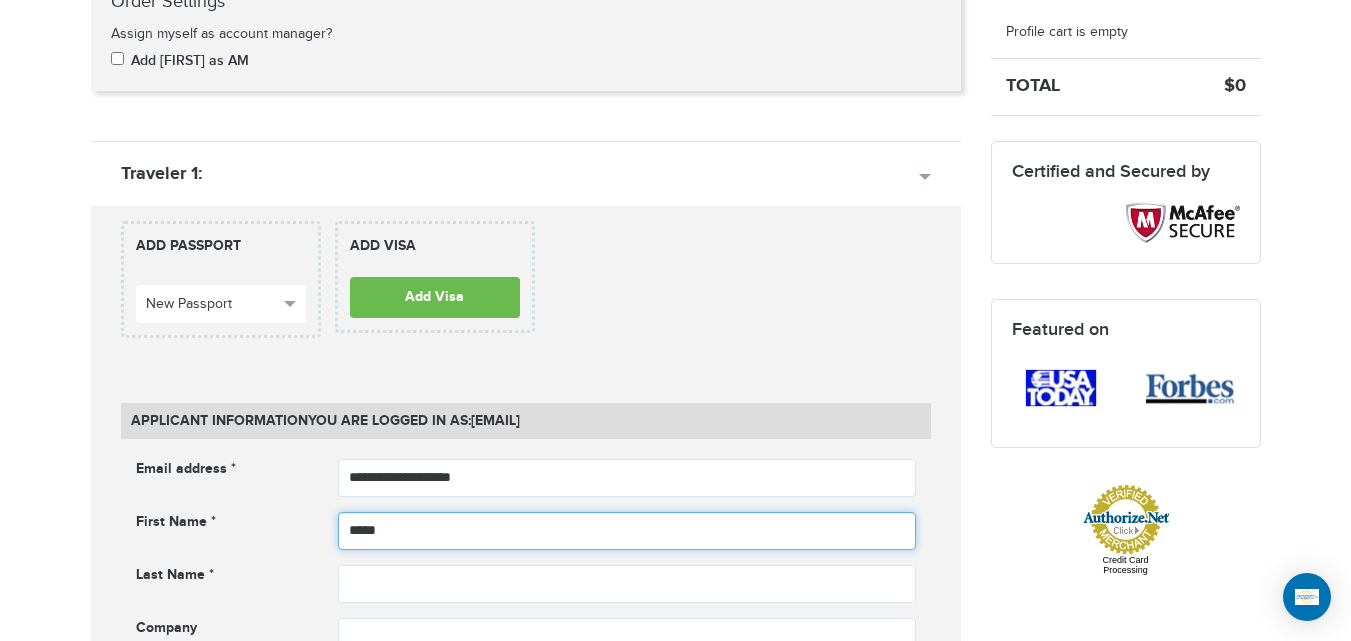 type on "*****" 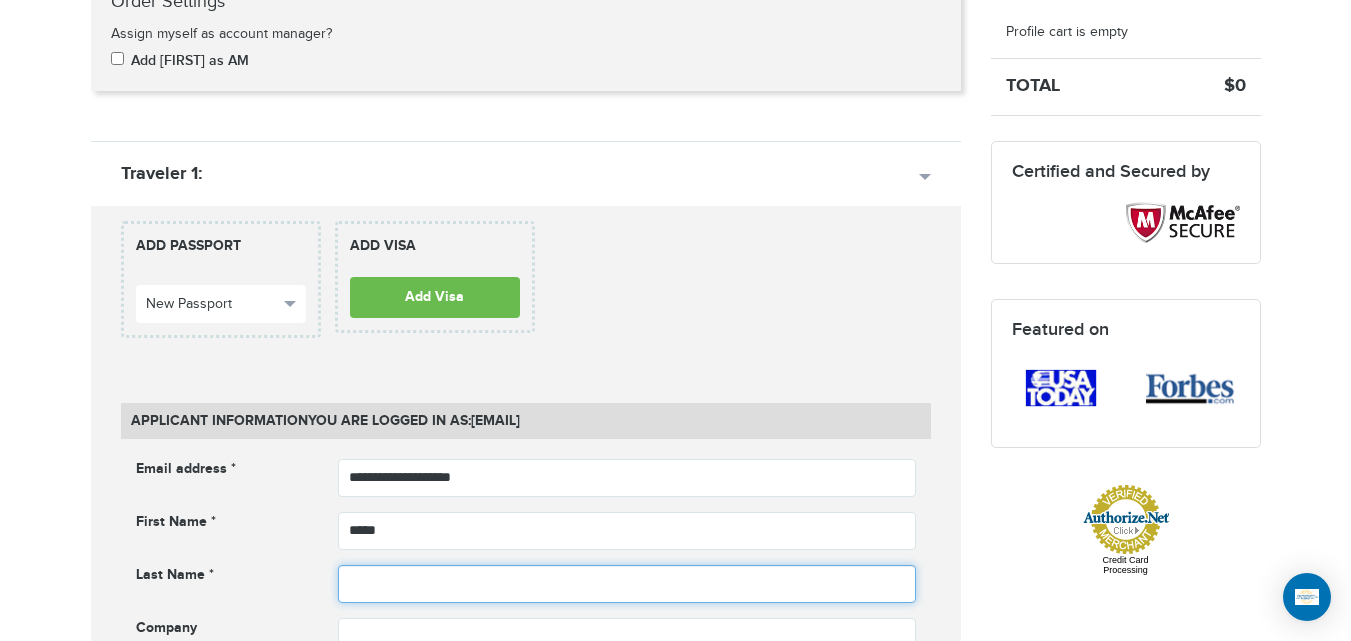 click at bounding box center (627, 584) 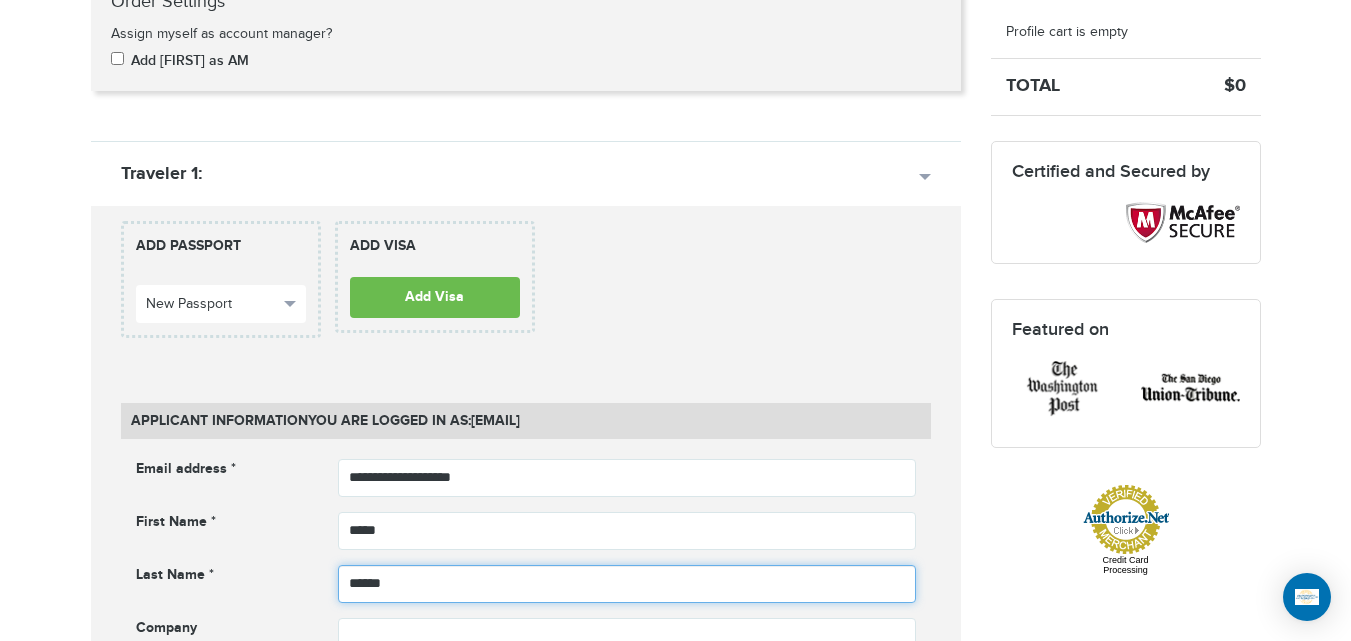 click on "******" at bounding box center [627, 584] 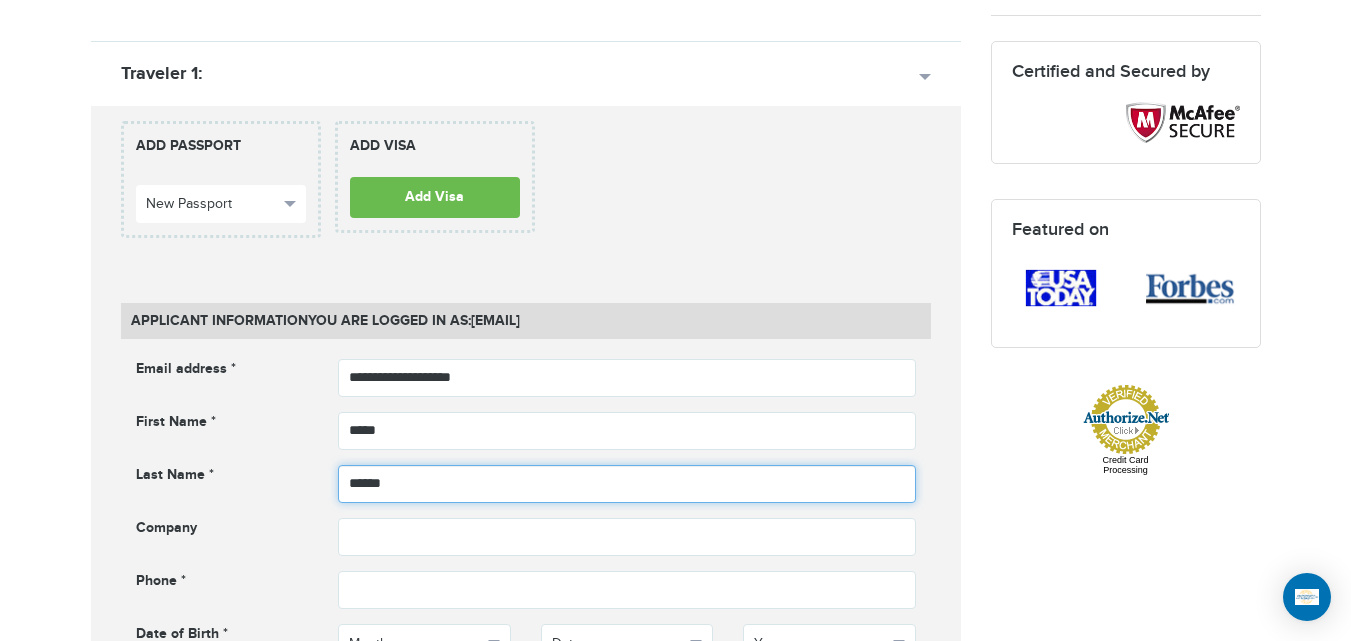 scroll, scrollTop: 762, scrollLeft: 0, axis: vertical 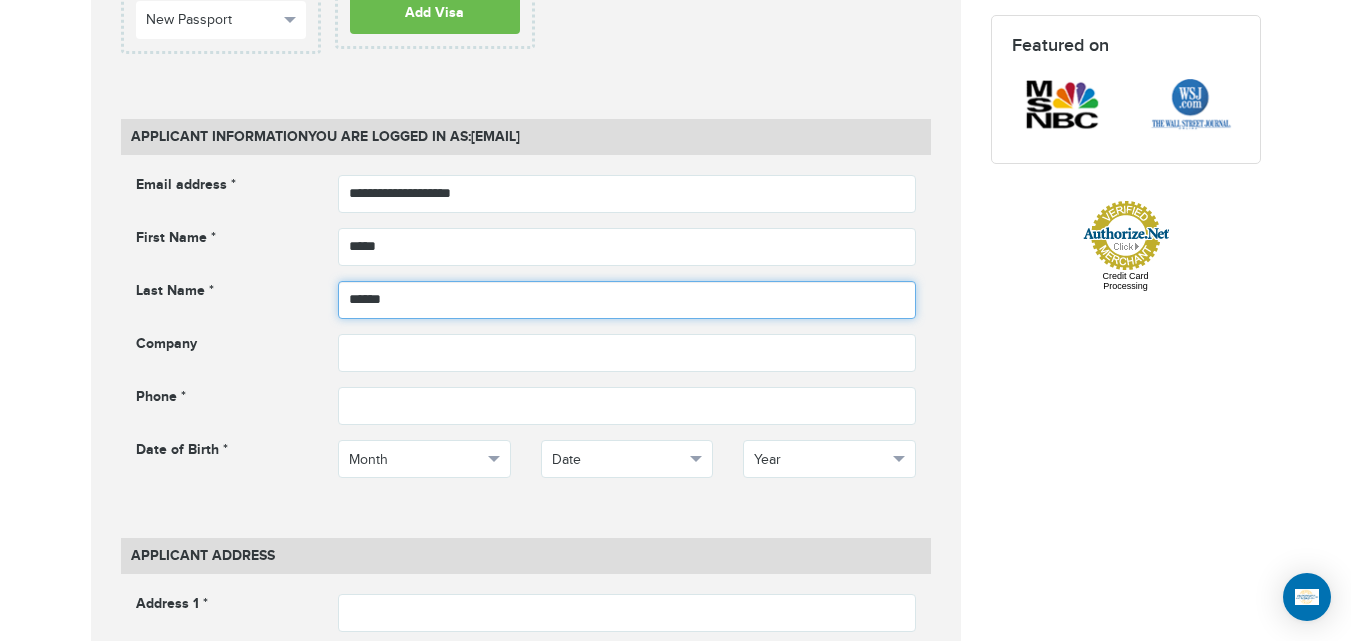 type on "******" 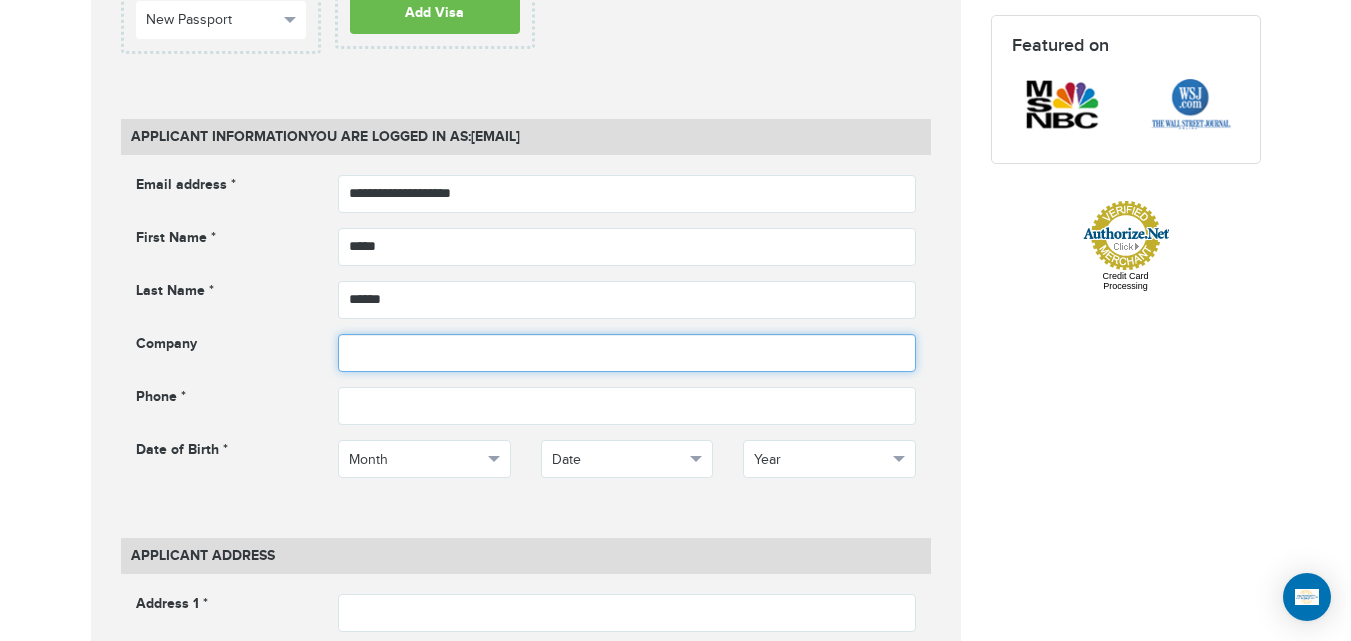 drag, startPoint x: 349, startPoint y: 361, endPoint x: 358, endPoint y: 386, distance: 26.57066 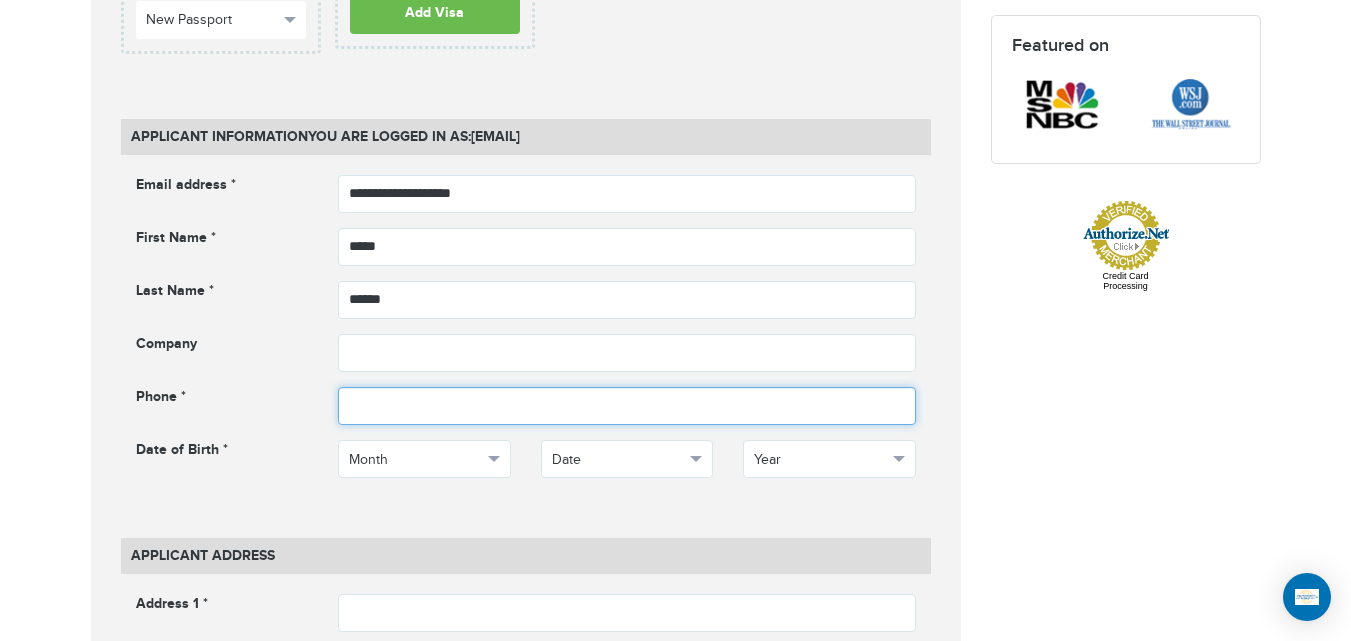 click at bounding box center [627, 406] 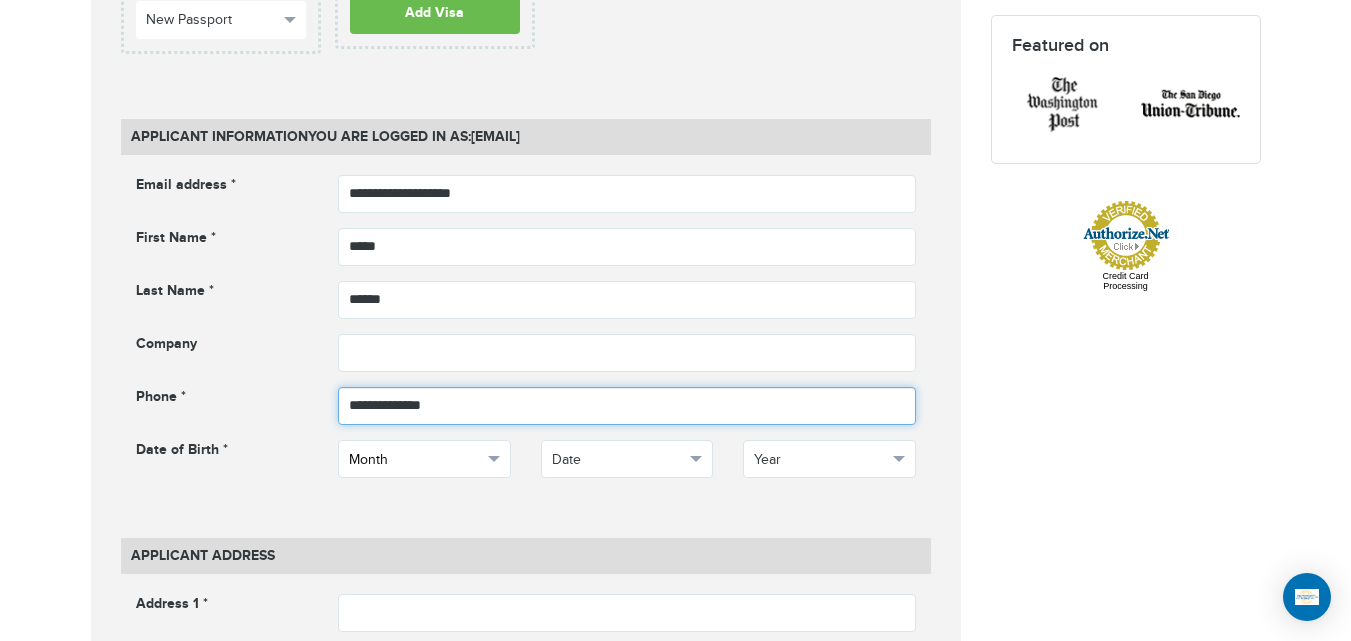type on "**********" 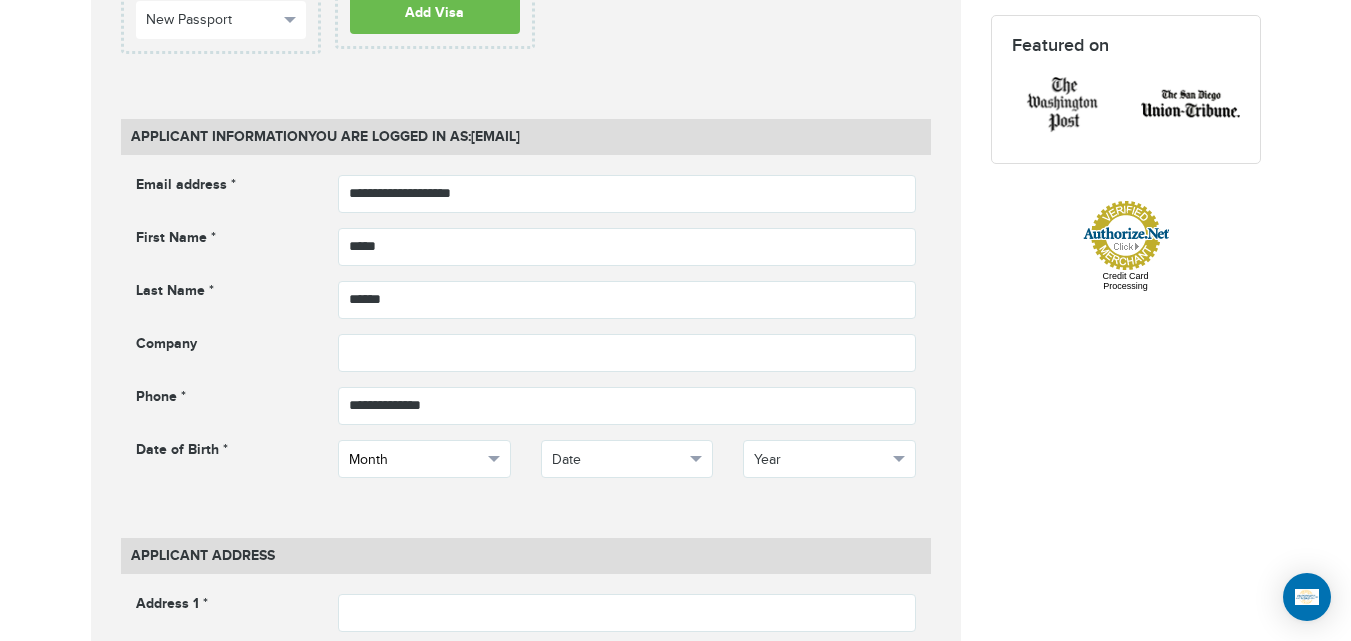 click on "Month" at bounding box center (415, 460) 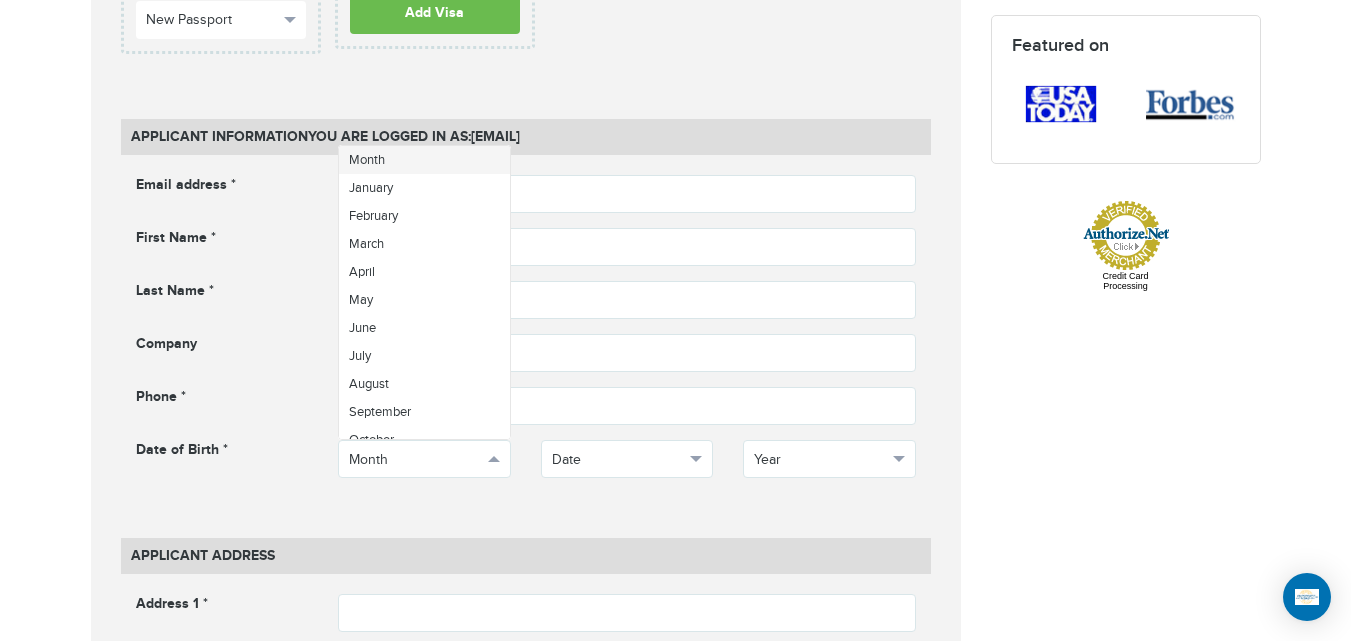 scroll, scrollTop: 71, scrollLeft: 0, axis: vertical 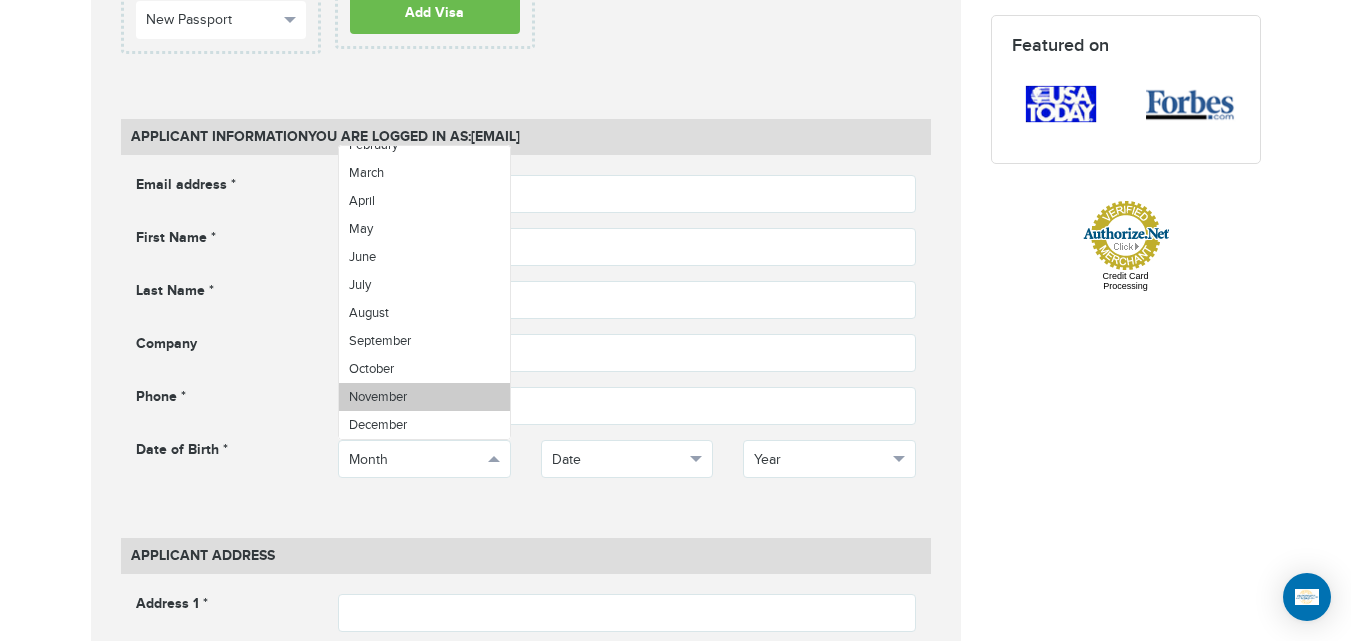 click on "November" at bounding box center [424, 397] 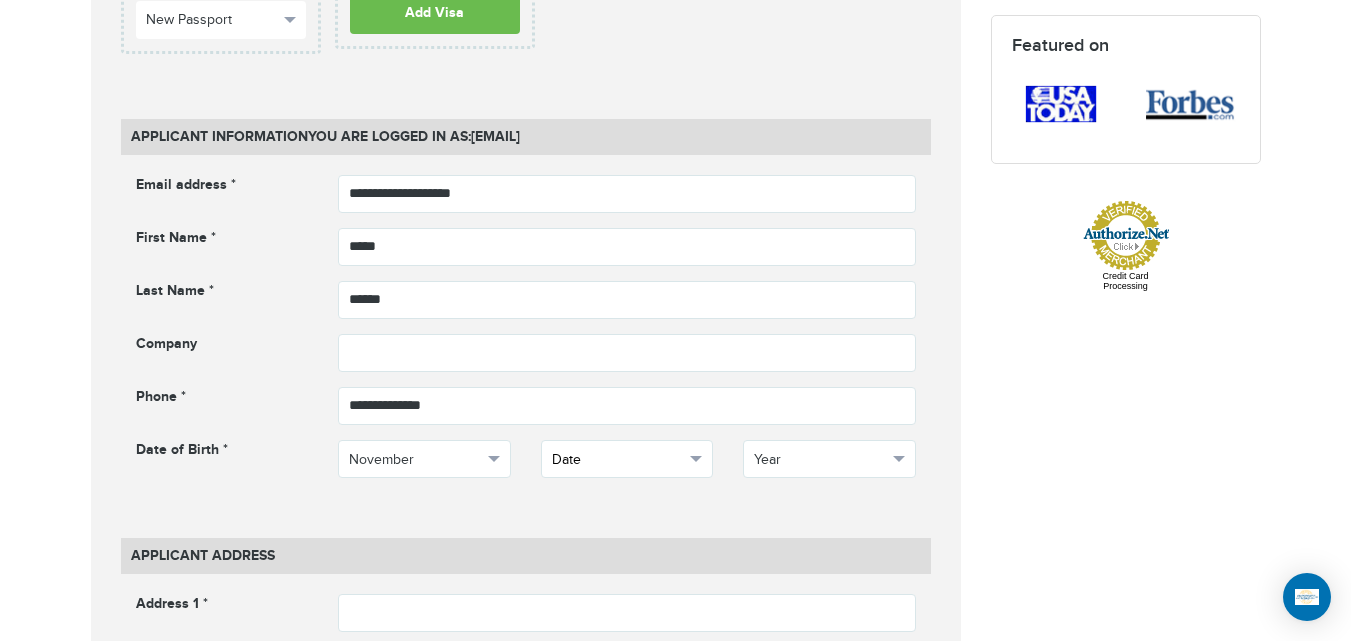 click on "Date" at bounding box center (627, 459) 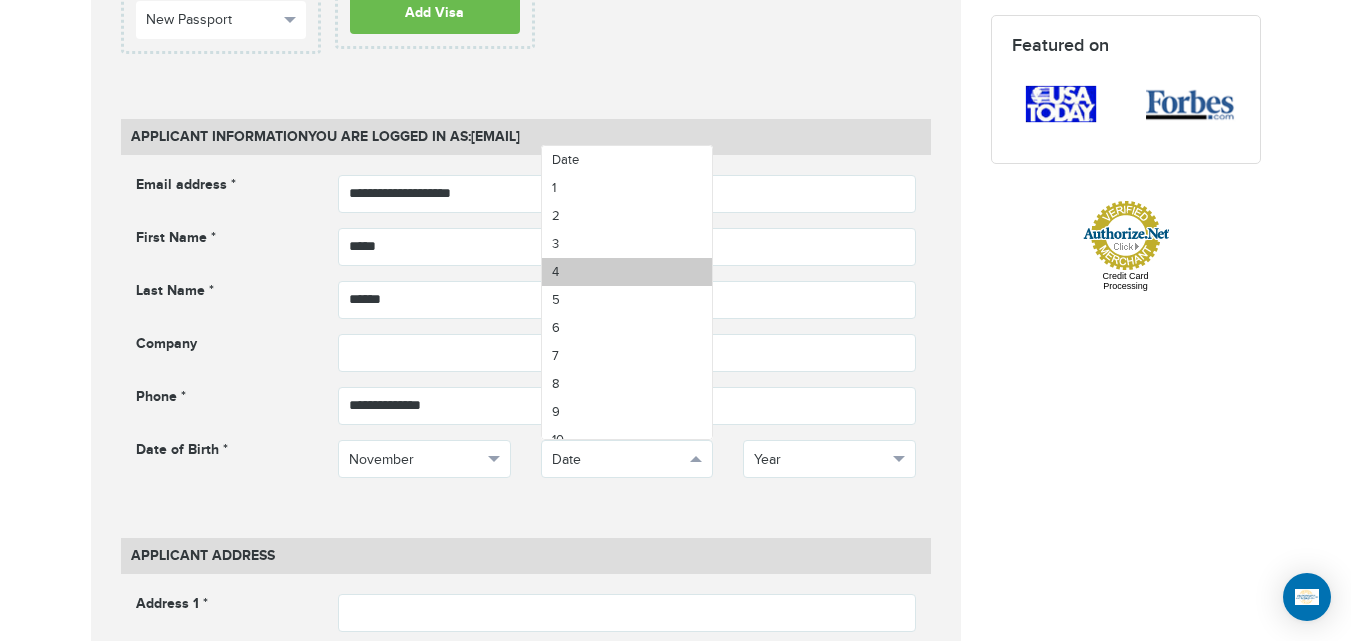 click on "4" at bounding box center [627, 272] 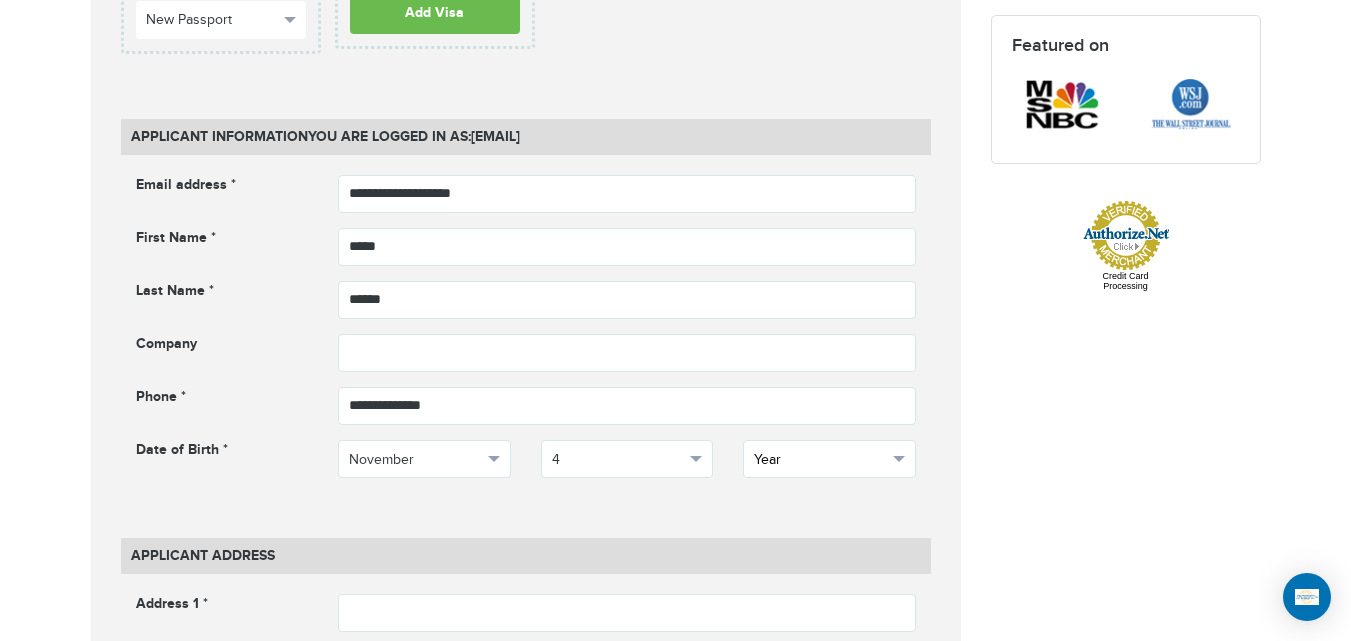 click on "Year" at bounding box center [820, 460] 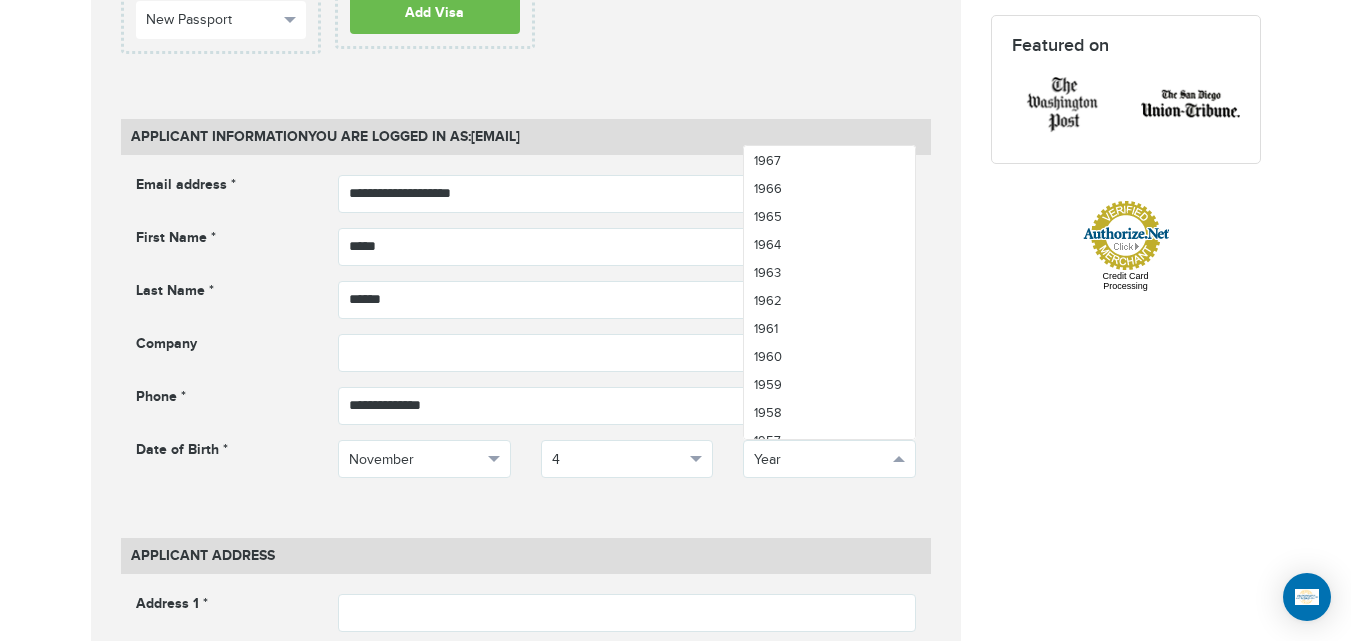 scroll, scrollTop: 1608, scrollLeft: 0, axis: vertical 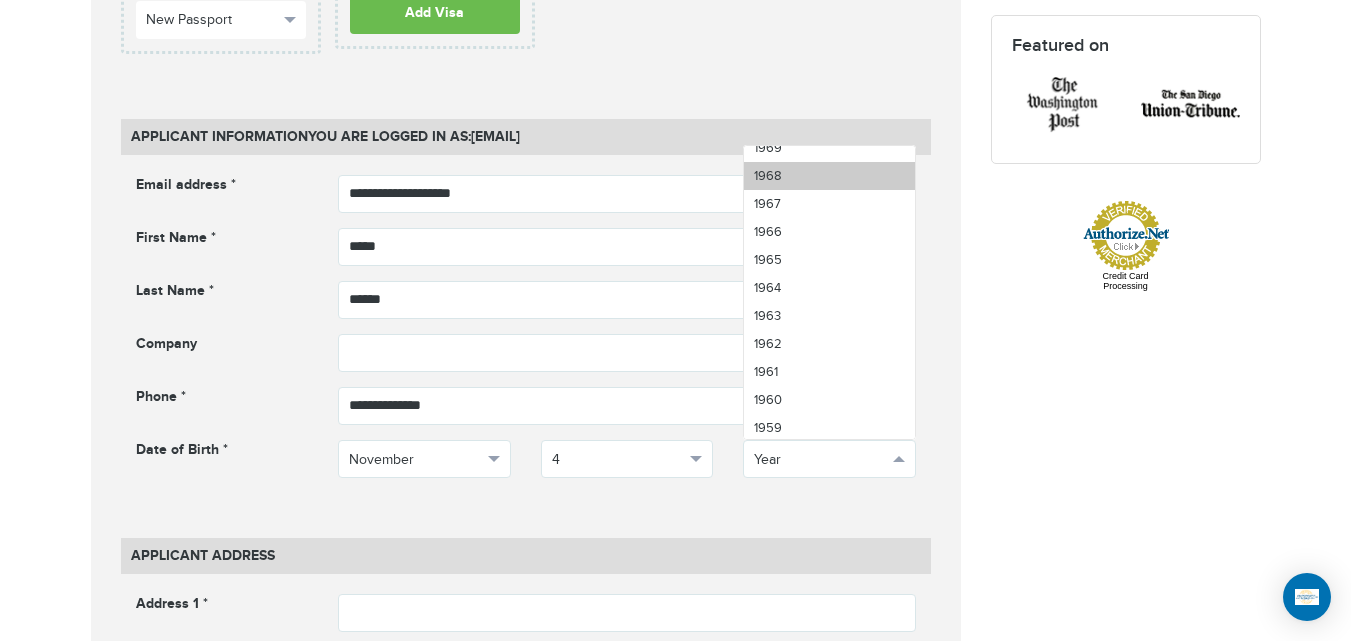 click on "1968" at bounding box center (829, 176) 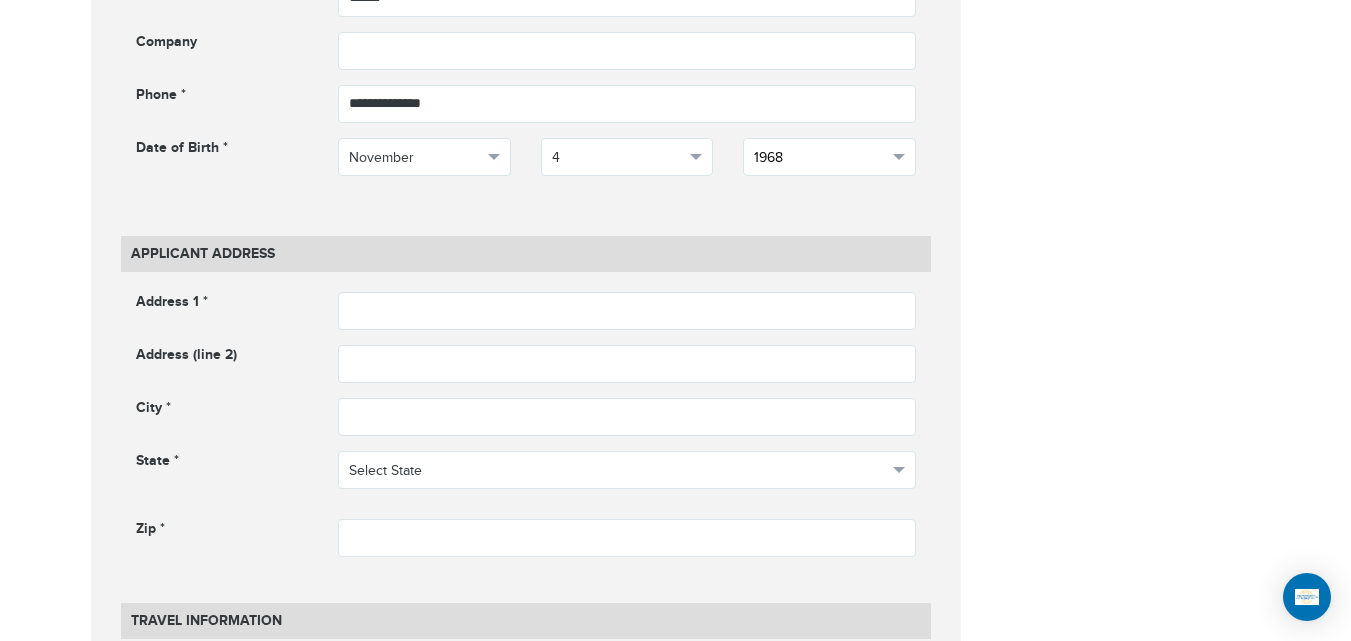 scroll, scrollTop: 1074, scrollLeft: 0, axis: vertical 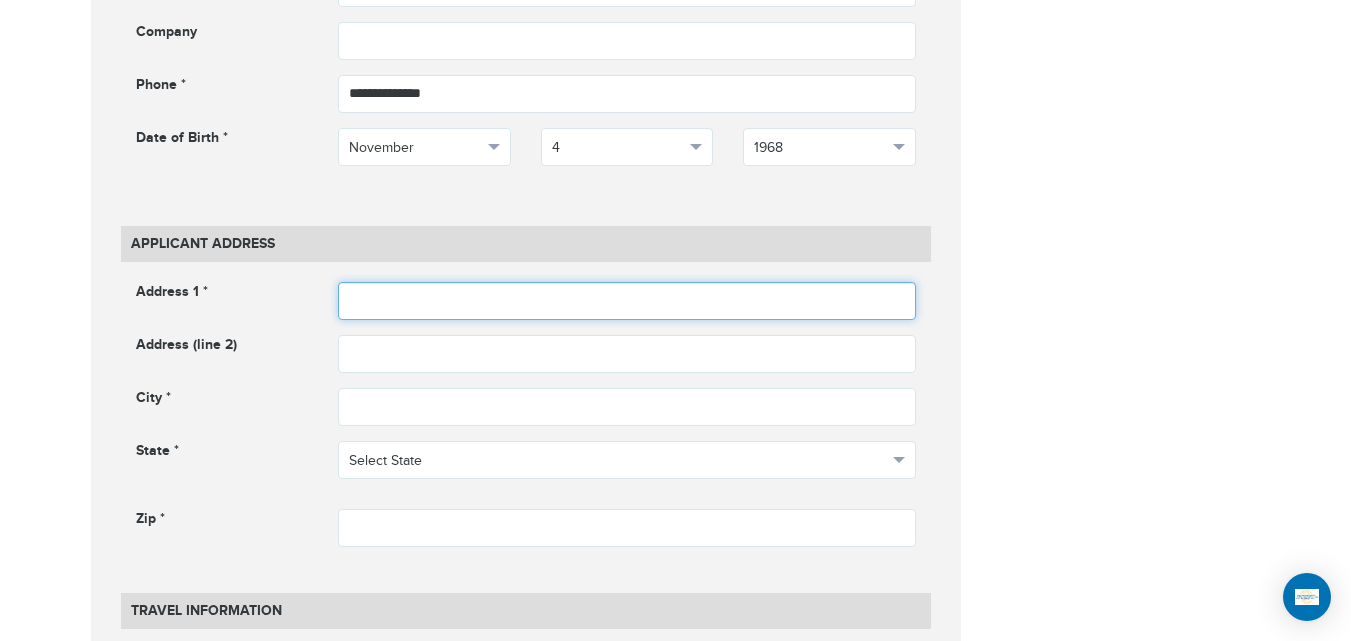 click at bounding box center (627, 301) 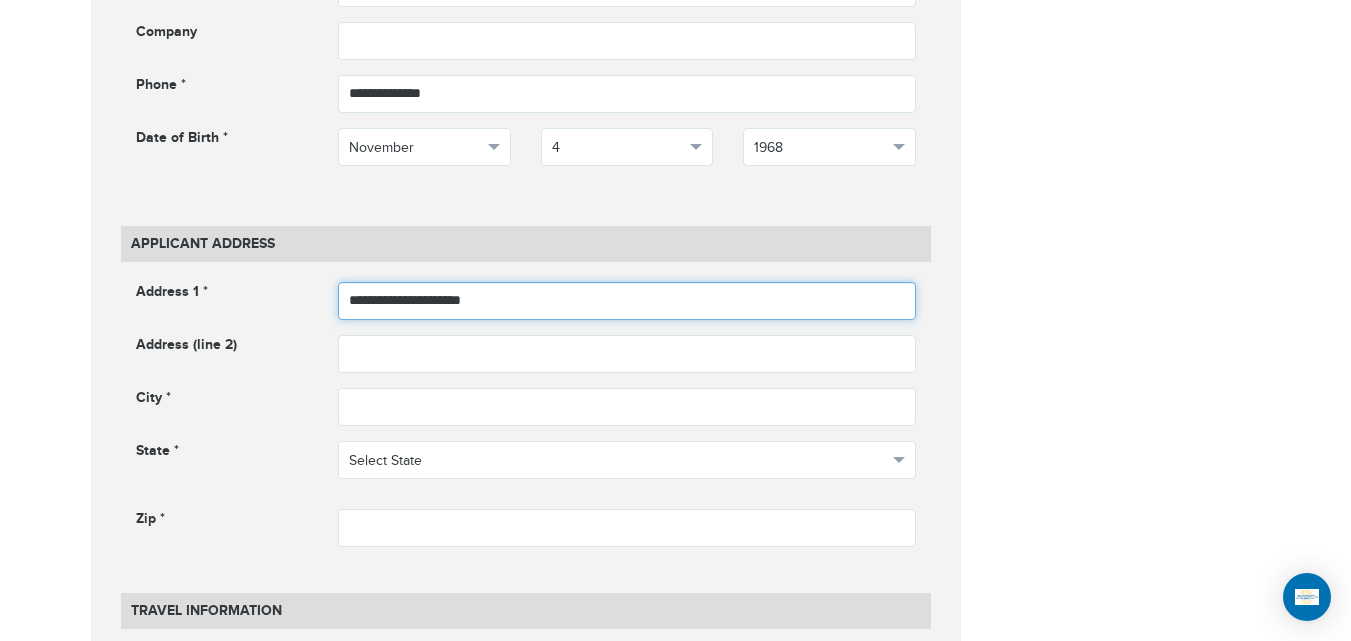 type on "**********" 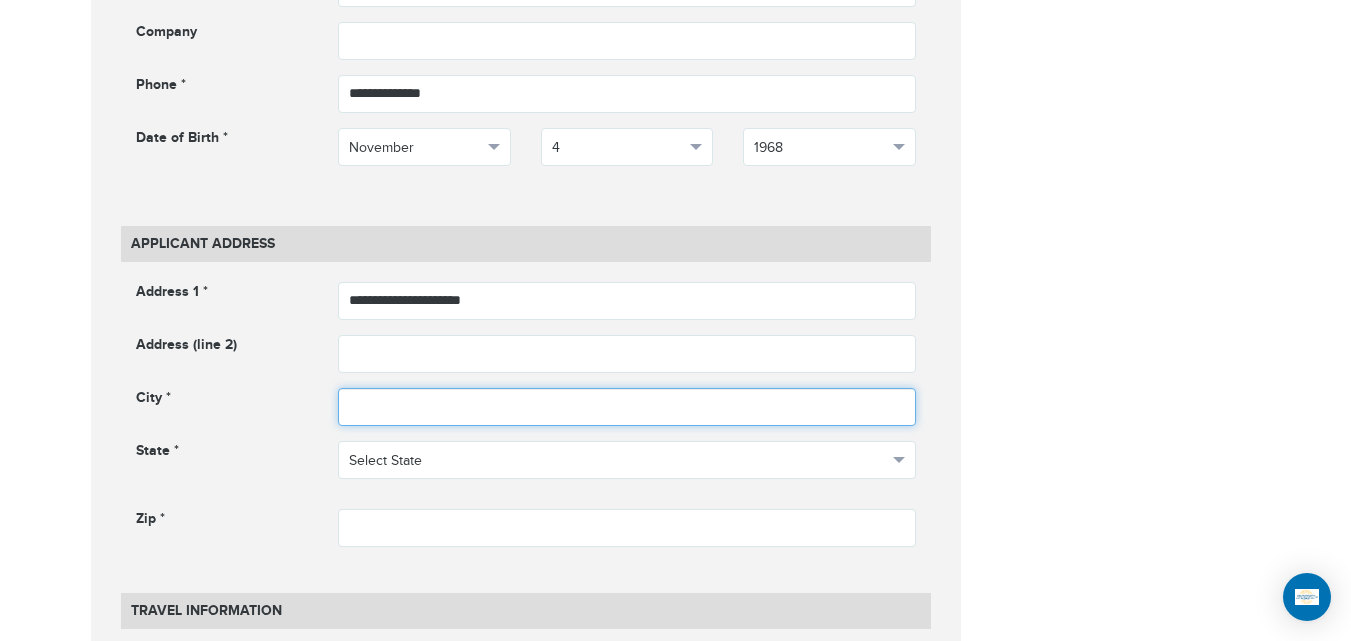 click at bounding box center (627, 407) 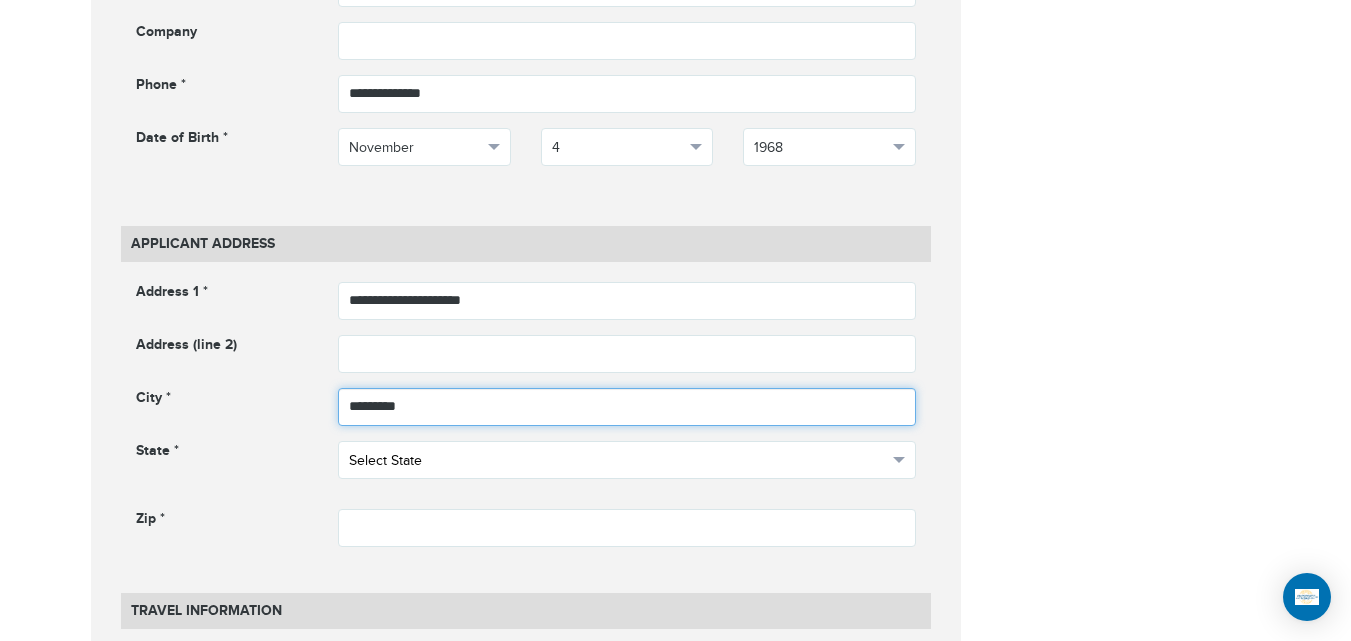 type on "*********" 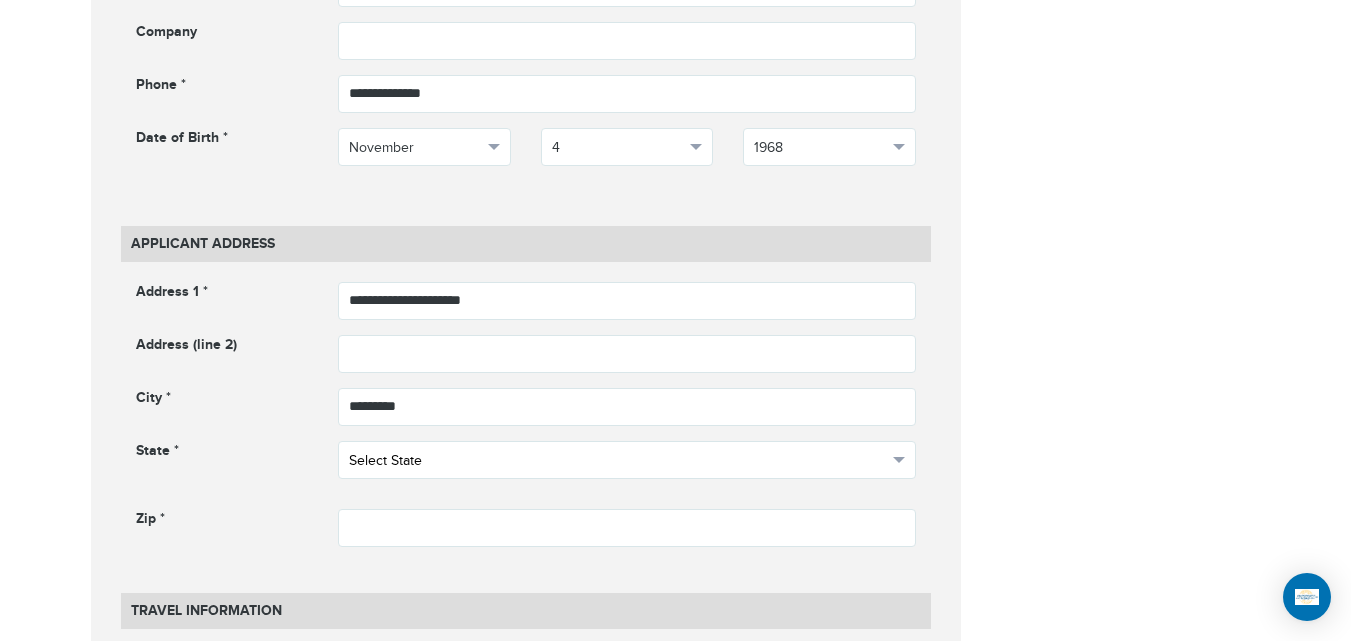 click on "Select State" at bounding box center (618, 461) 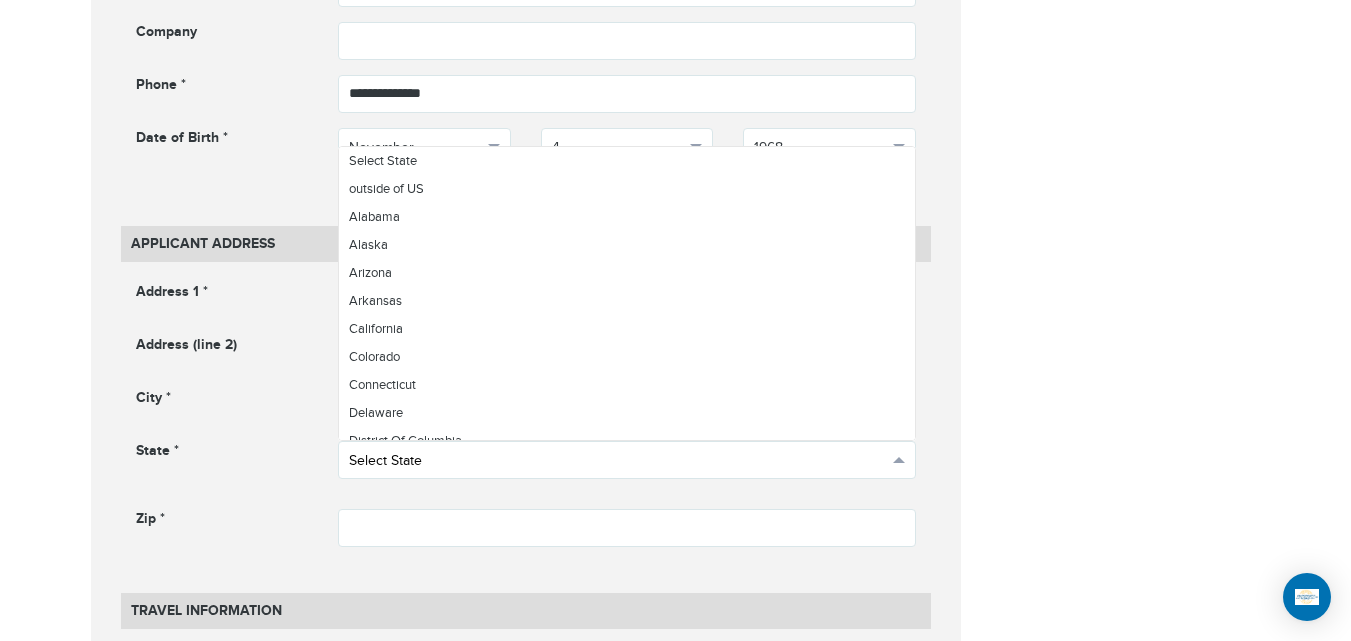 scroll, scrollTop: 680, scrollLeft: 0, axis: vertical 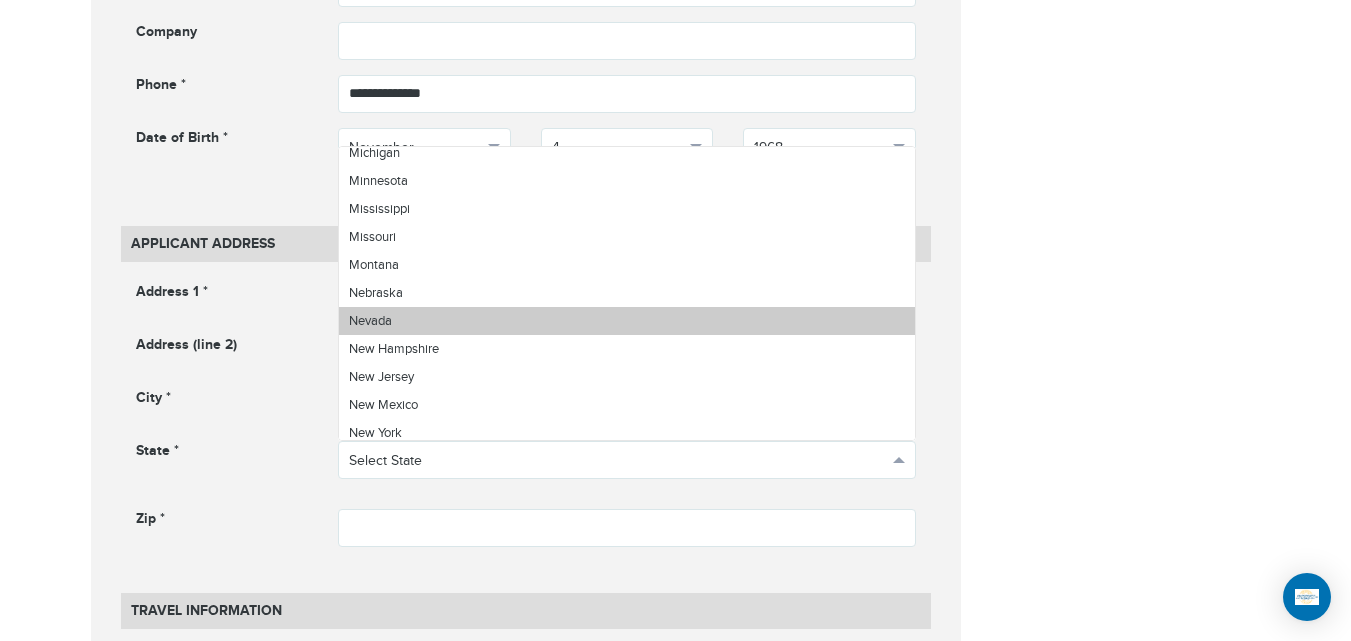 click on "Nevada" at bounding box center (627, 321) 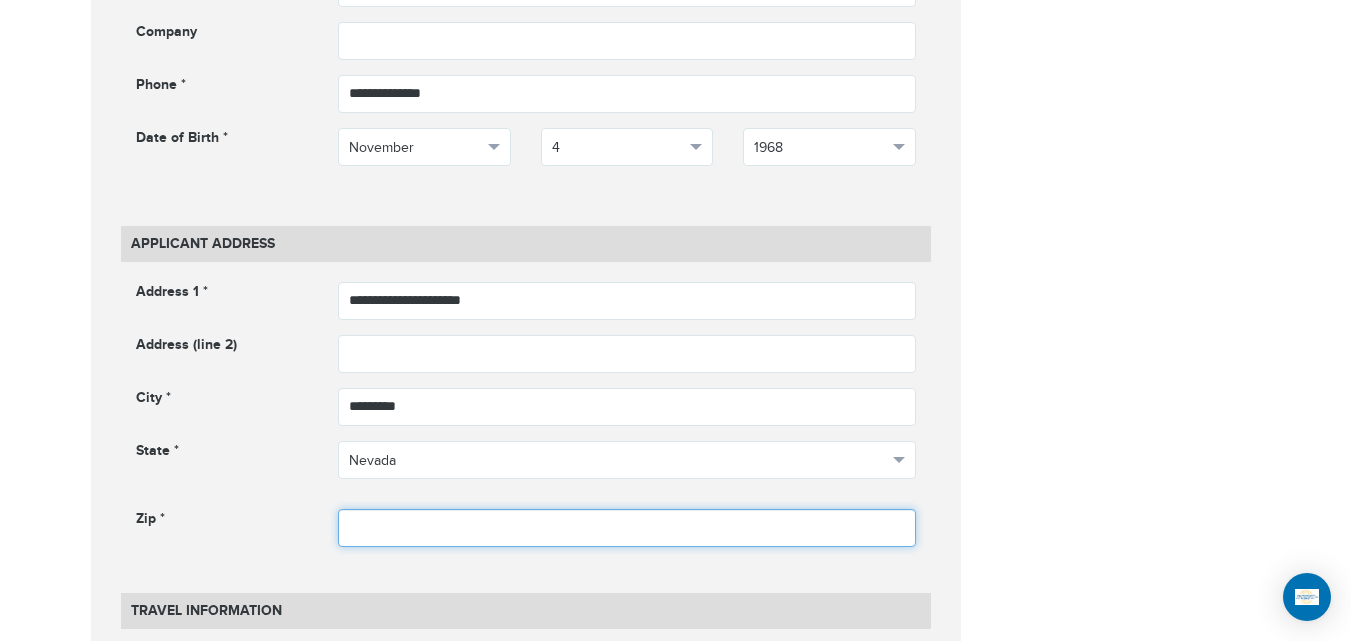 click at bounding box center (627, 528) 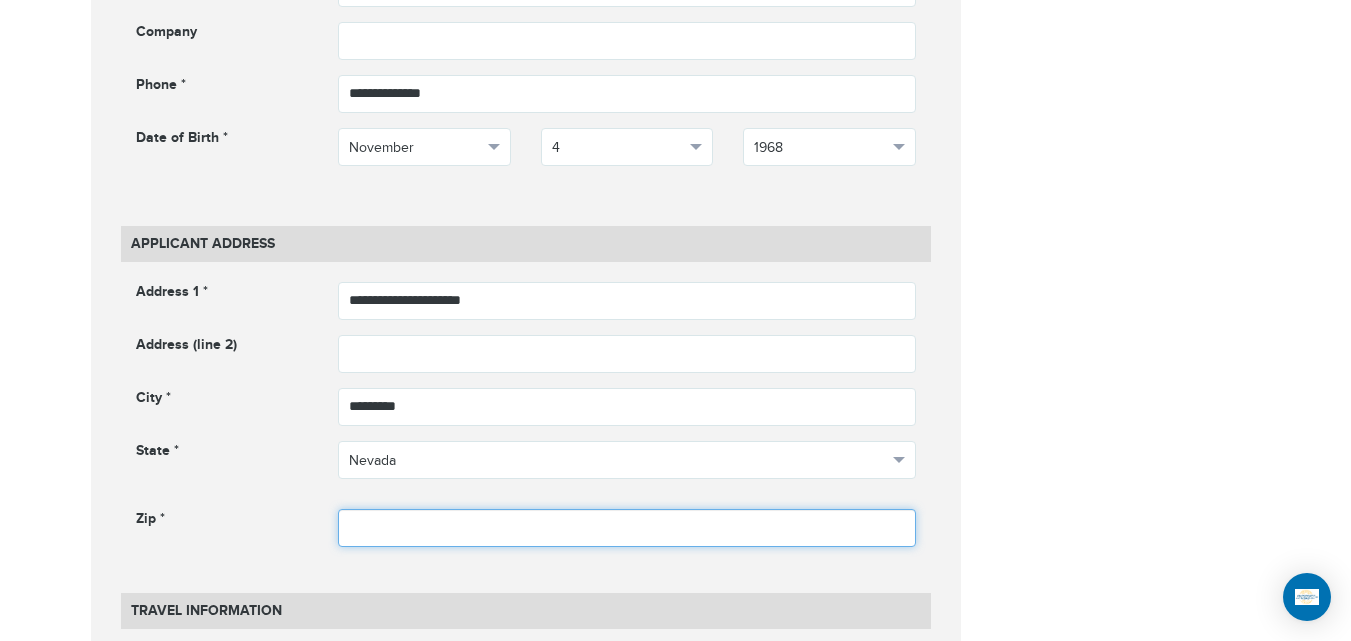 paste on "*****" 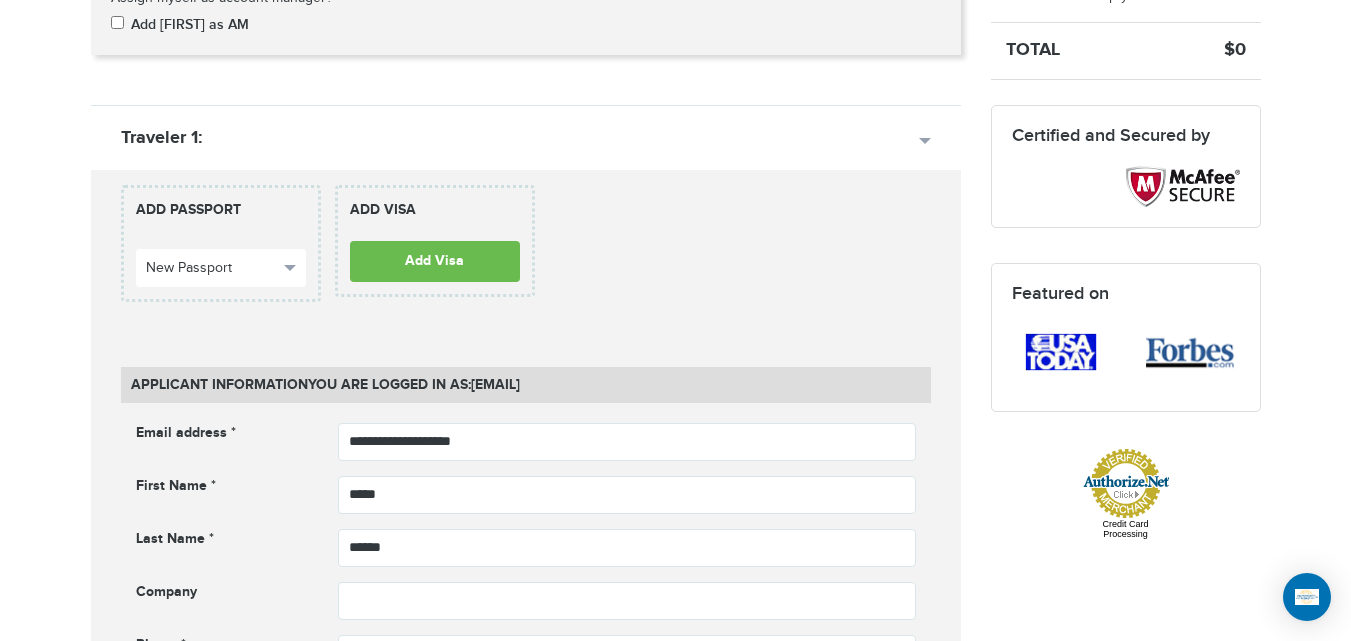 scroll, scrollTop: 396, scrollLeft: 0, axis: vertical 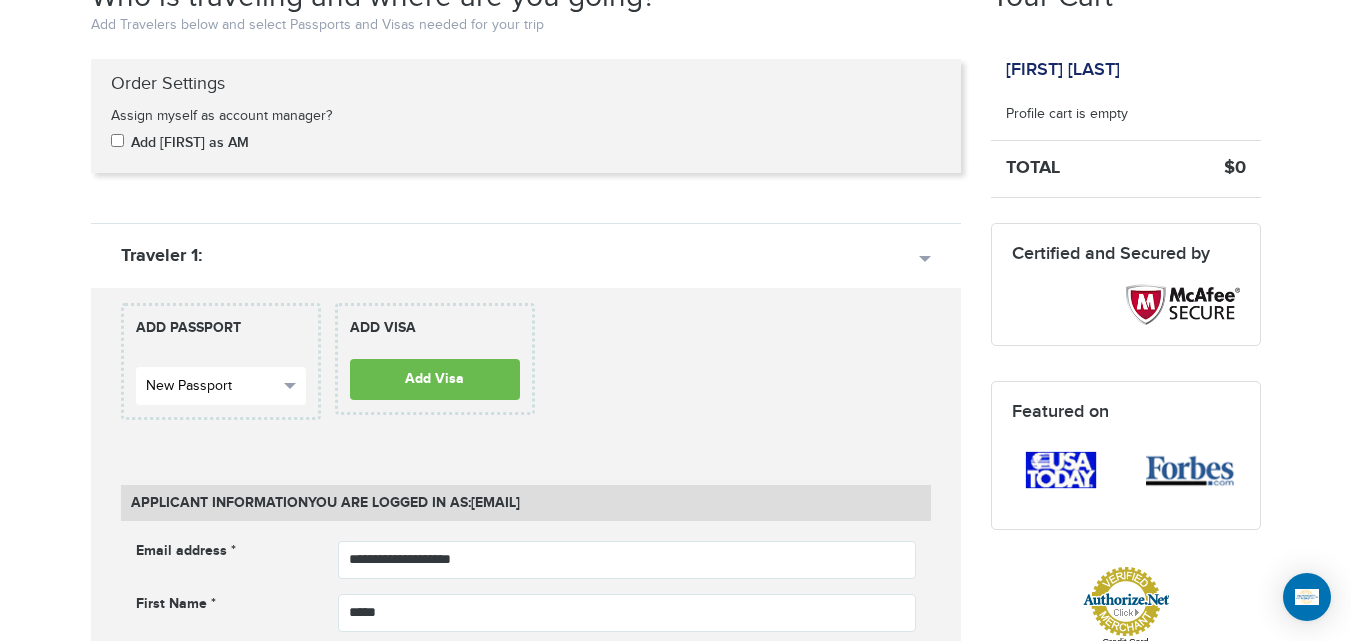 type on "*****" 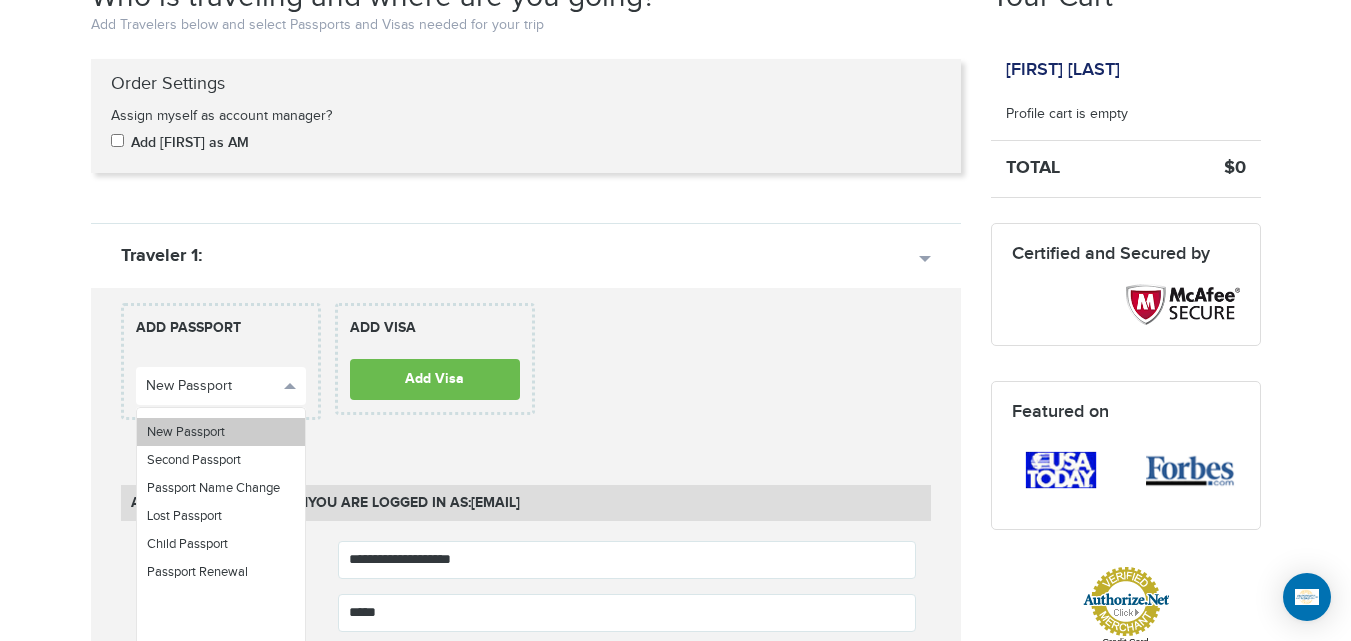 click on "New Passport" at bounding box center (186, 432) 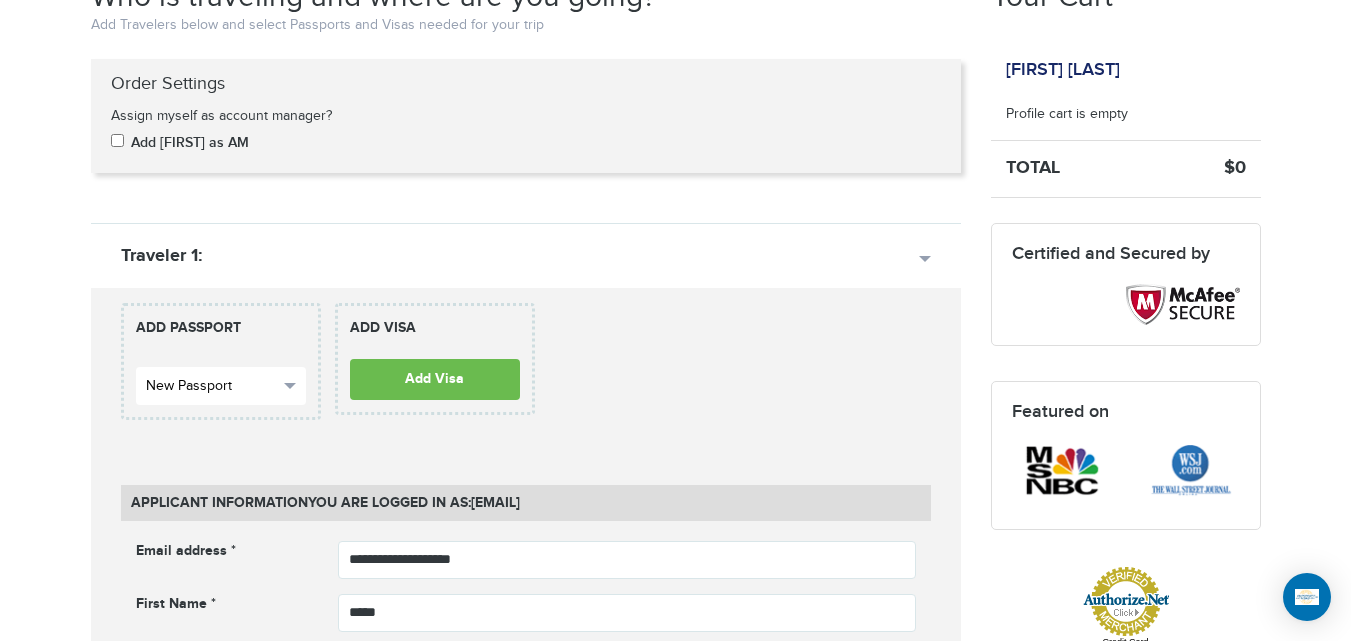 click on "New Passport" at bounding box center (221, 386) 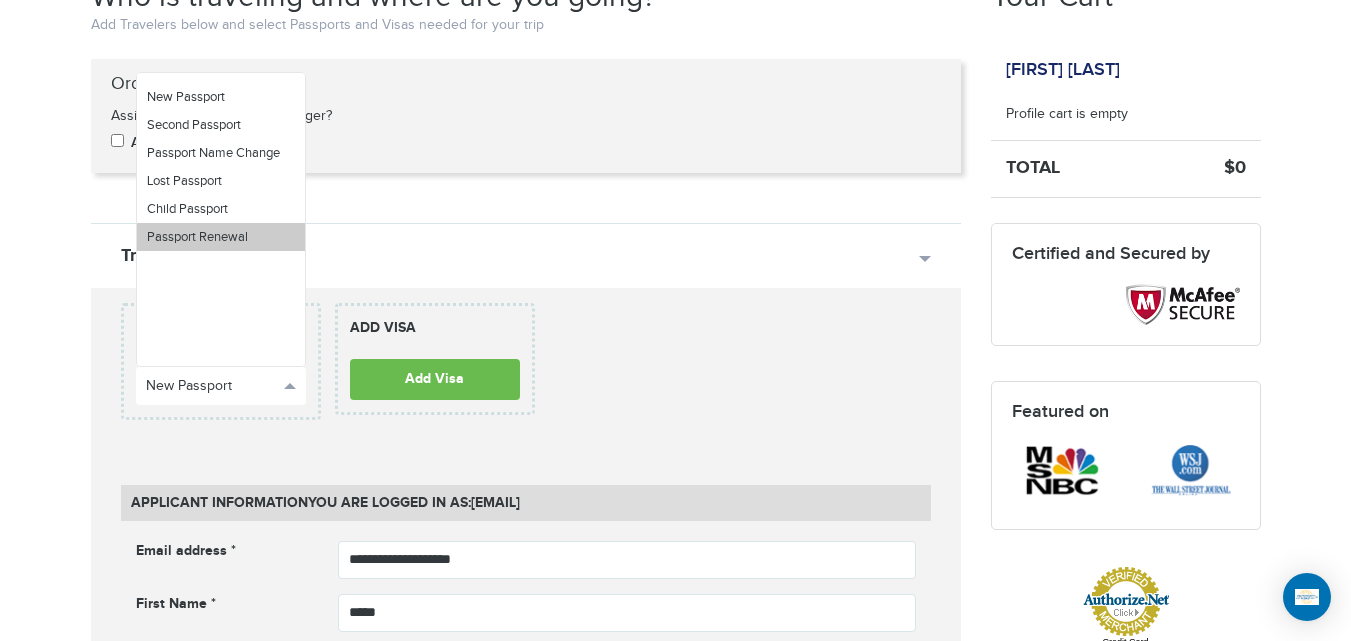 click on "Passport Renewal" at bounding box center [221, 237] 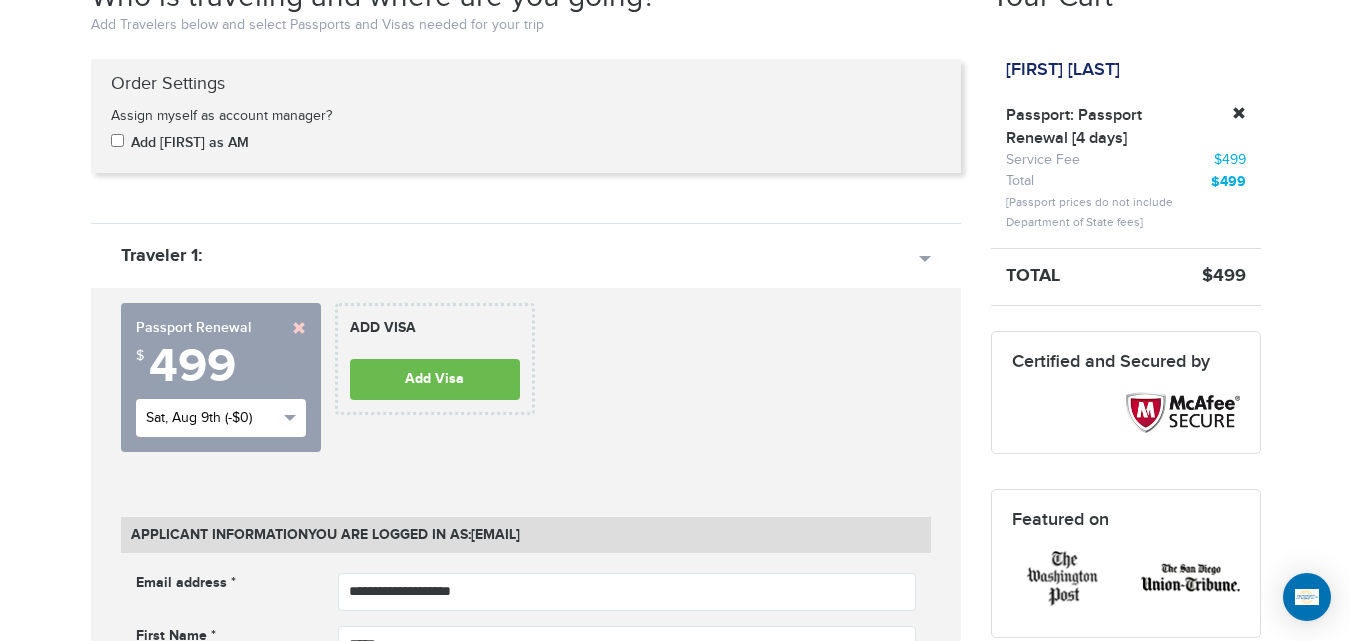 click on "Sat, Aug 9th (-$0)" at bounding box center (212, 418) 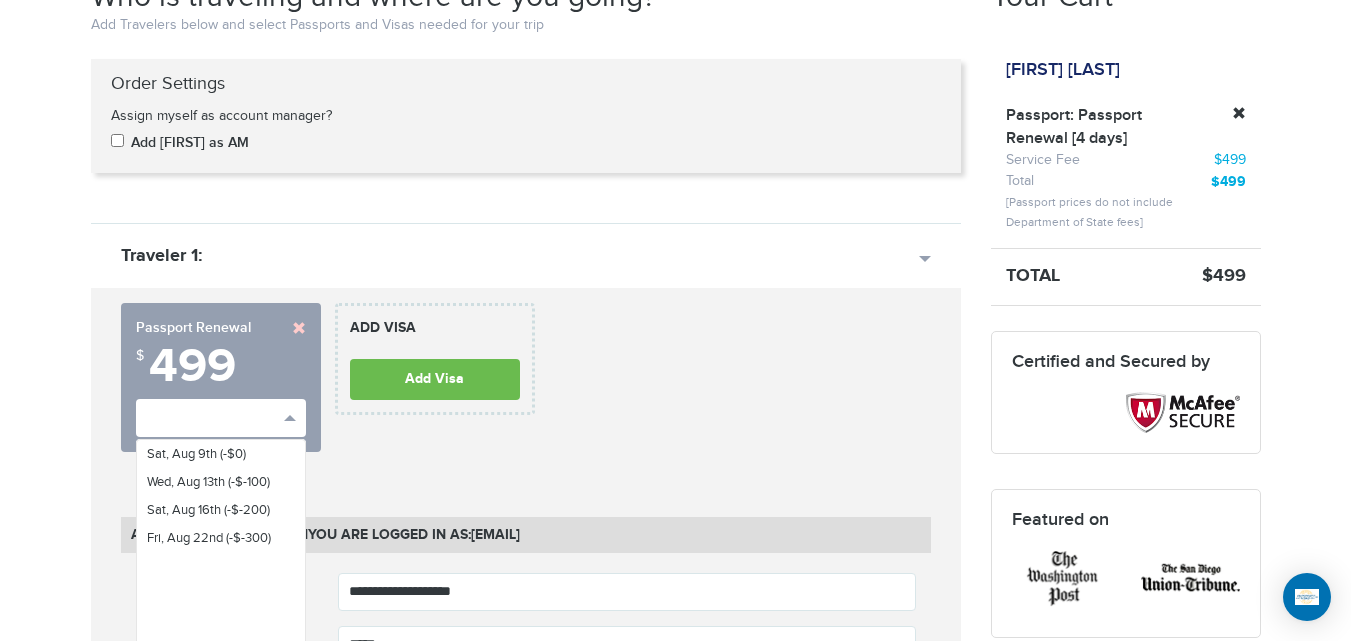 click at bounding box center [299, 328] 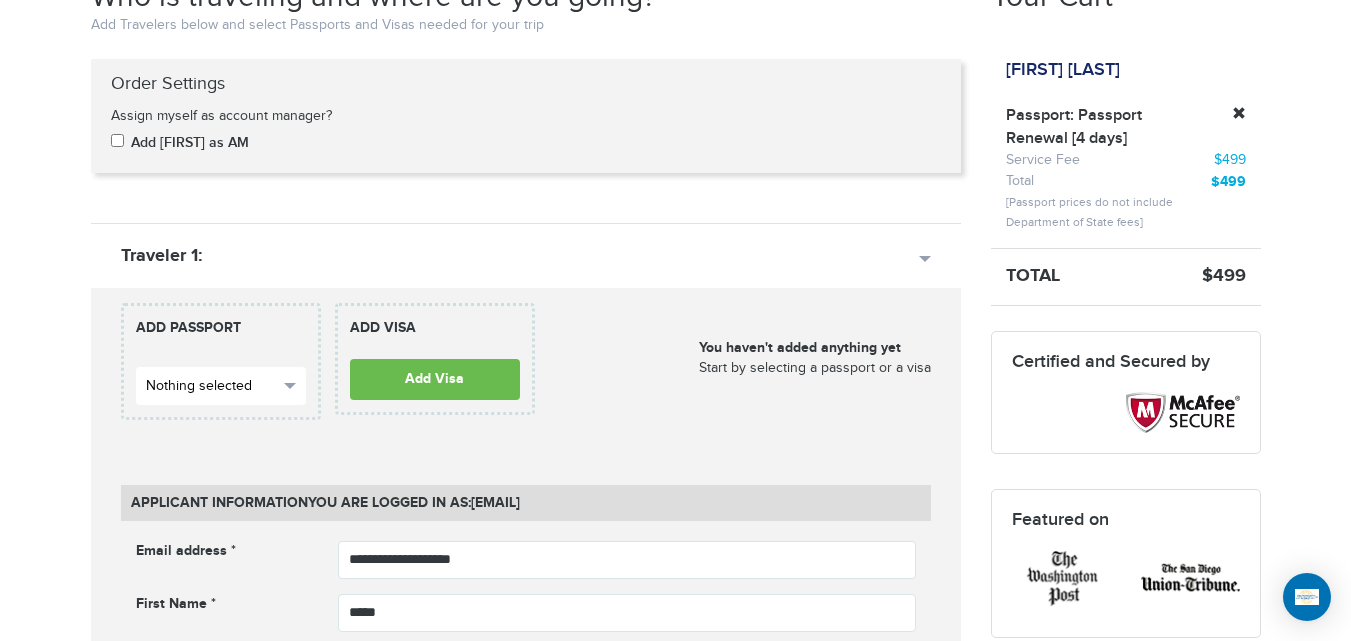 click on "Nothing selected" at bounding box center (212, 386) 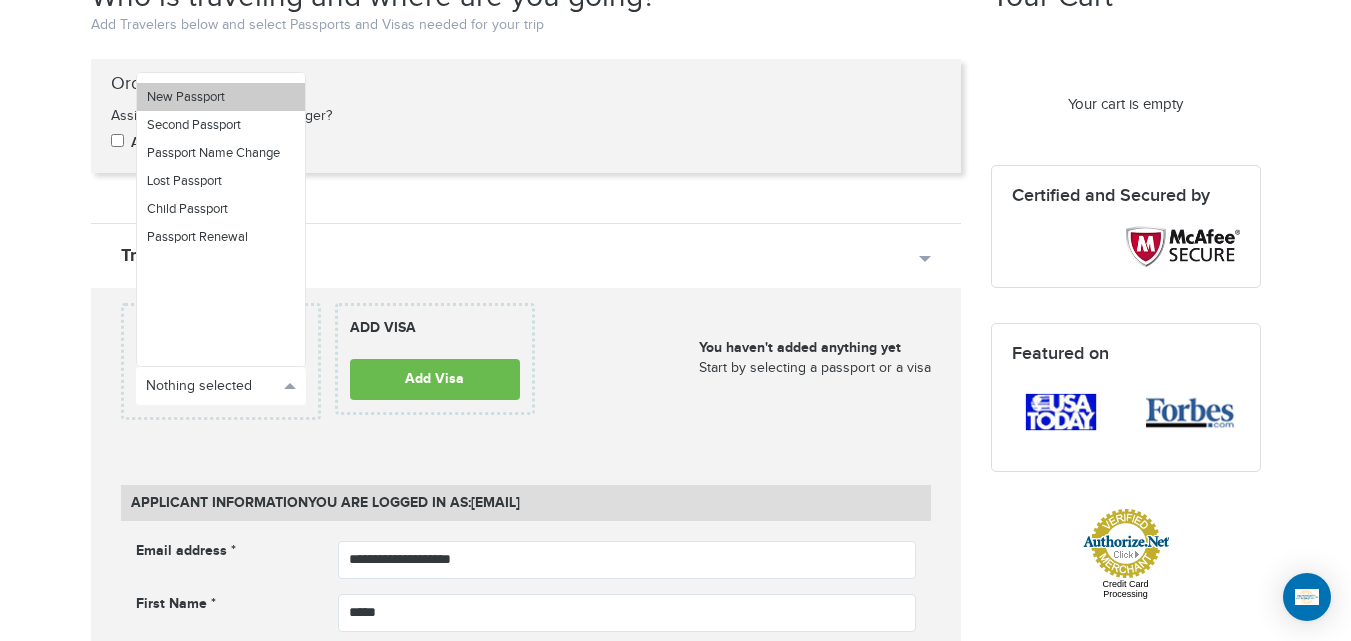 click on "New Passport" at bounding box center [221, 97] 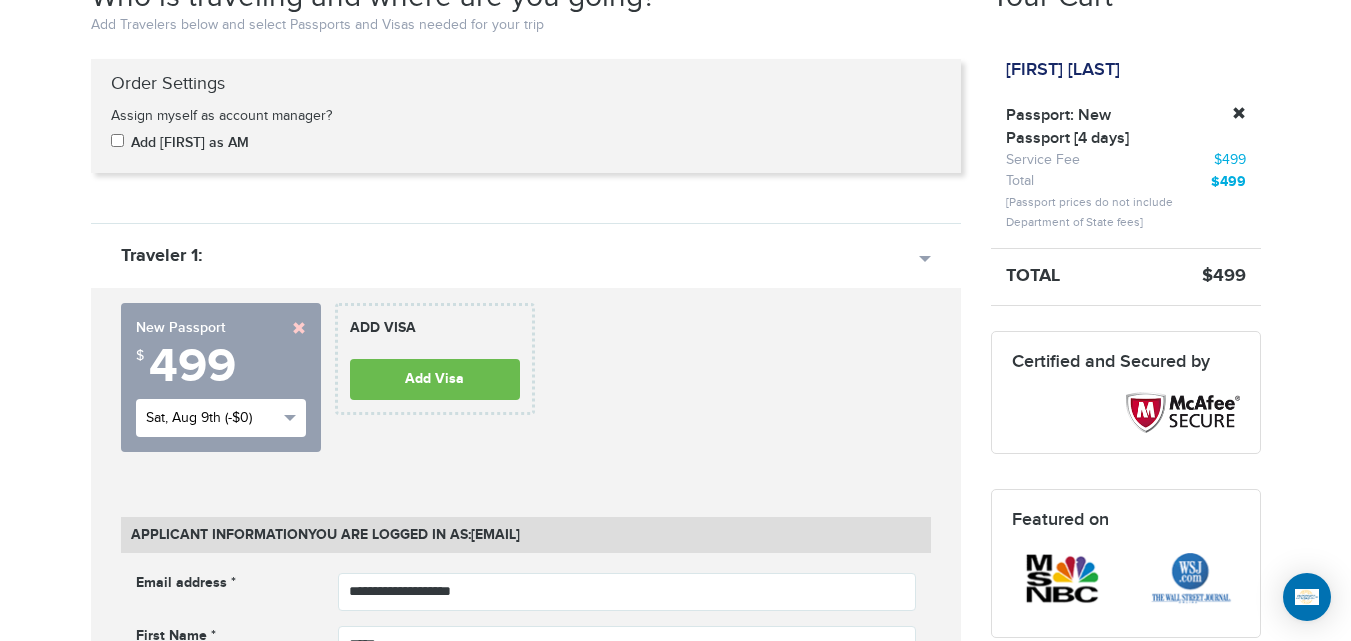 click on "Sat, Aug 9th (-$0)" at bounding box center [212, 418] 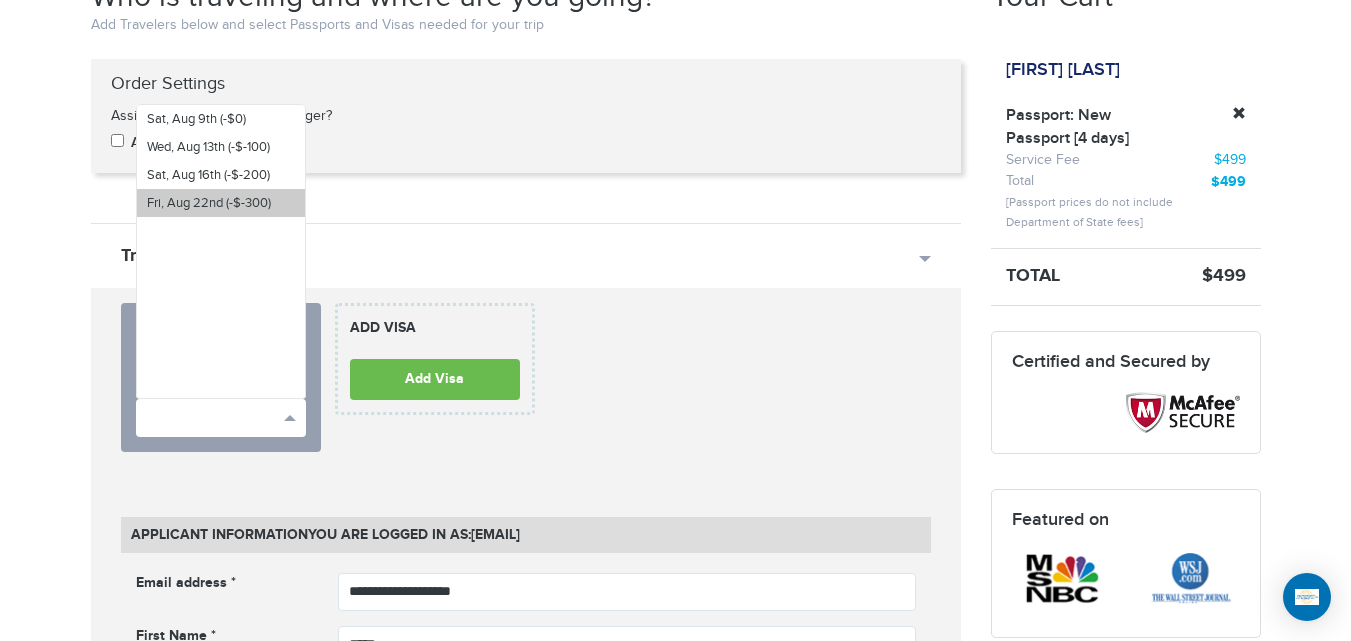 click on "Fri, Aug 22nd (-$-300)" at bounding box center (221, 203) 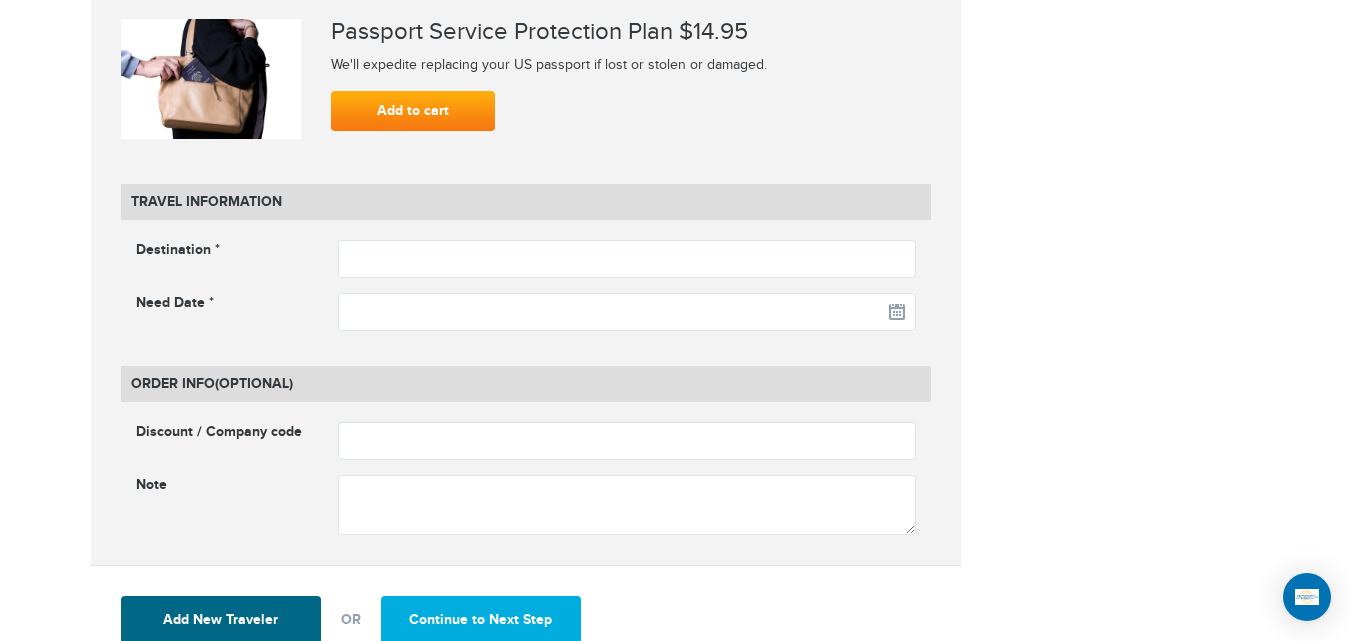 scroll, scrollTop: 2372, scrollLeft: 0, axis: vertical 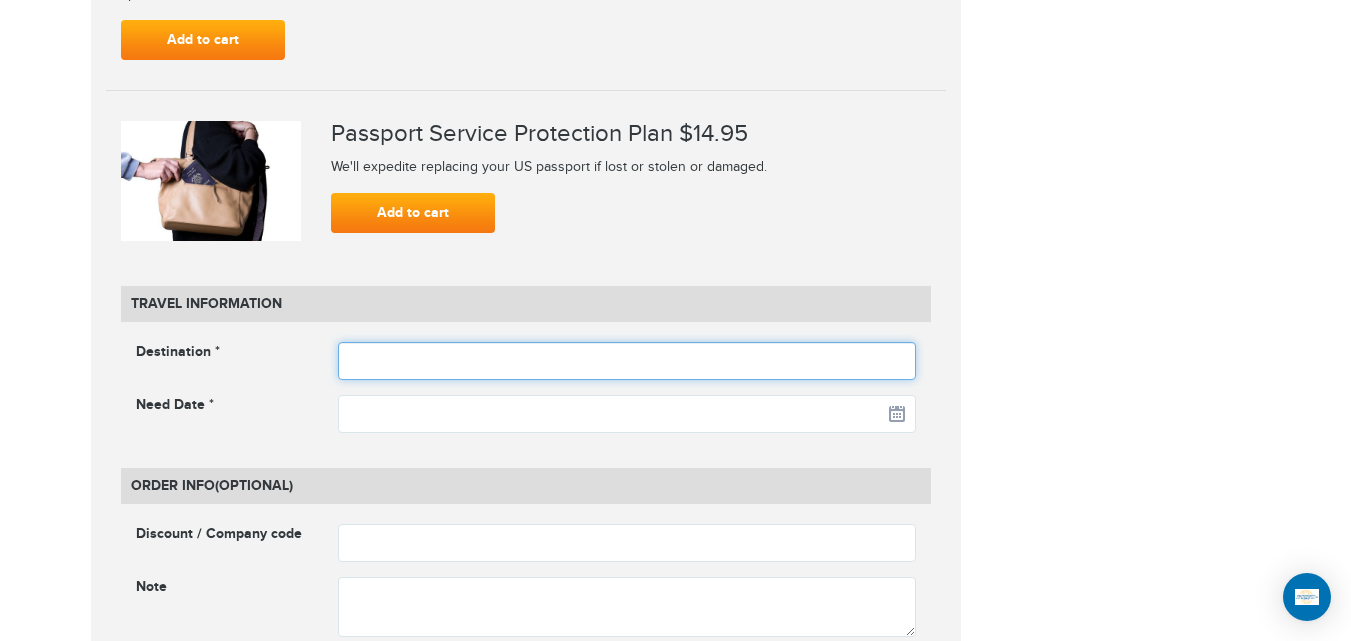click at bounding box center (627, 361) 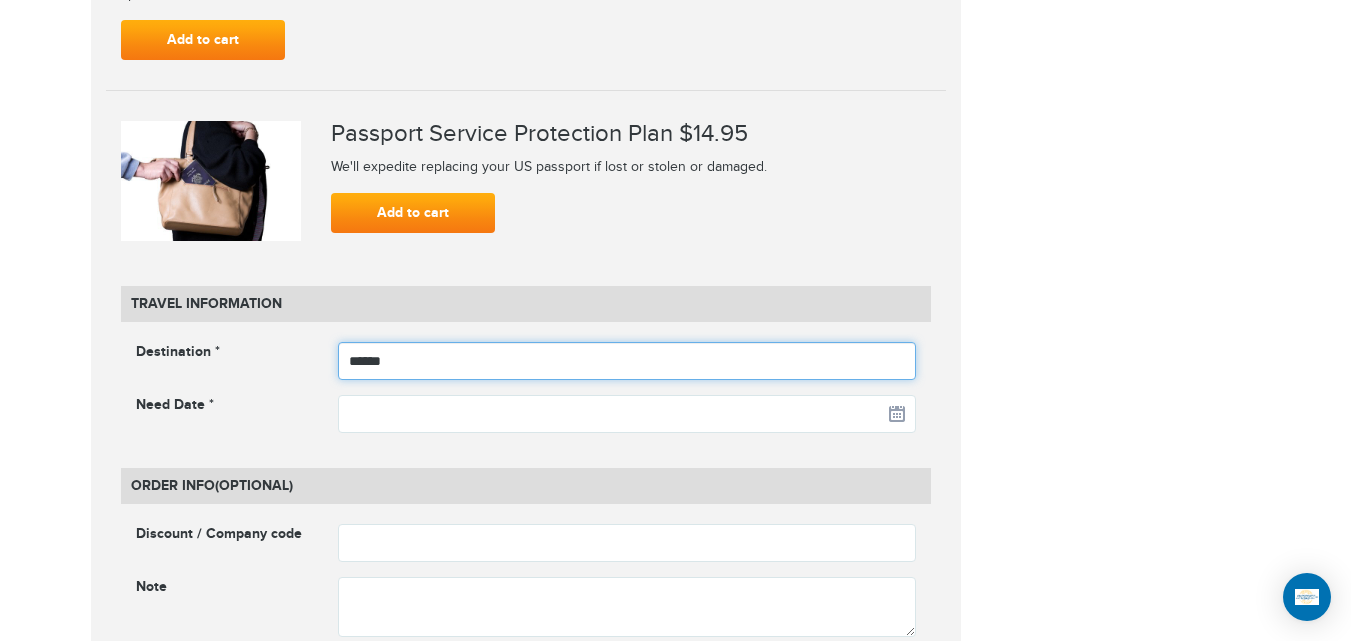 type on "******" 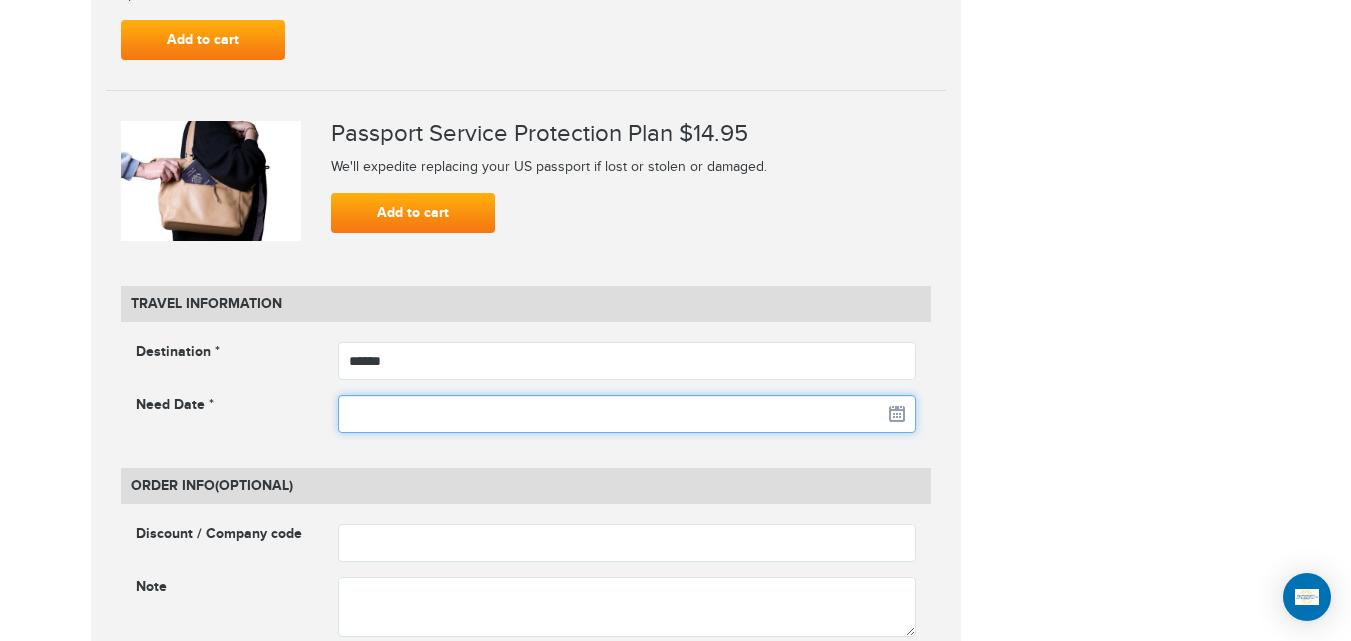 click at bounding box center [627, 414] 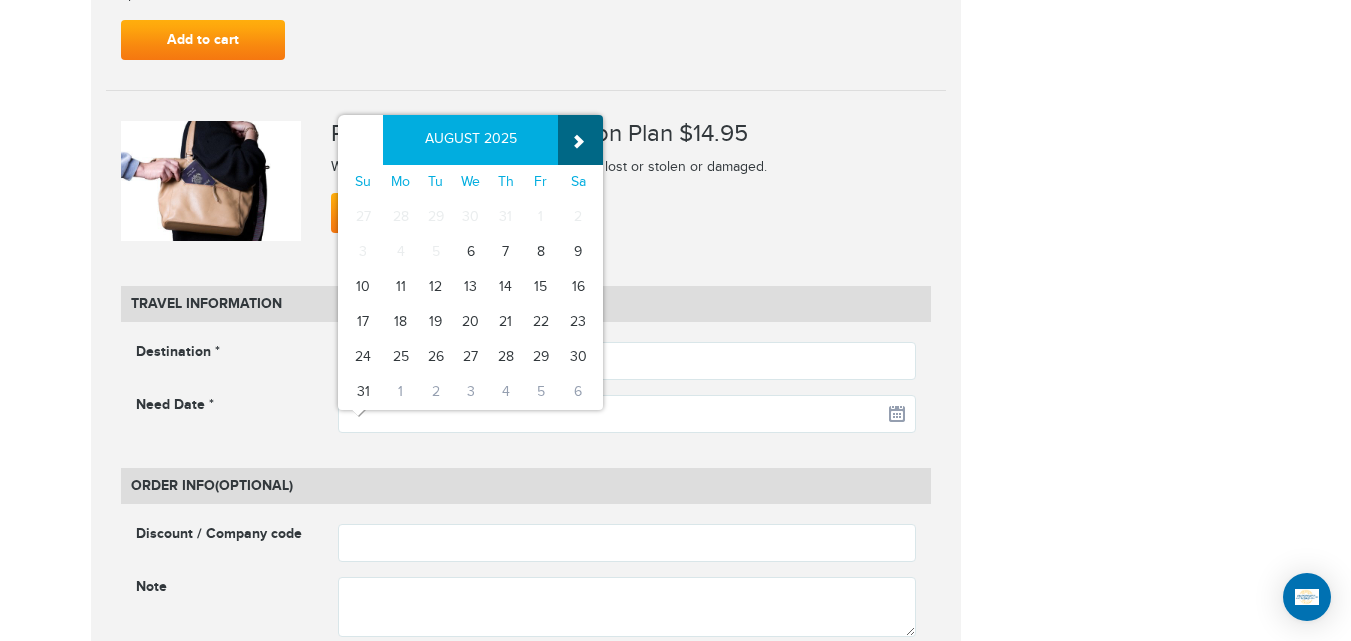 click on "»" at bounding box center (580, 140) 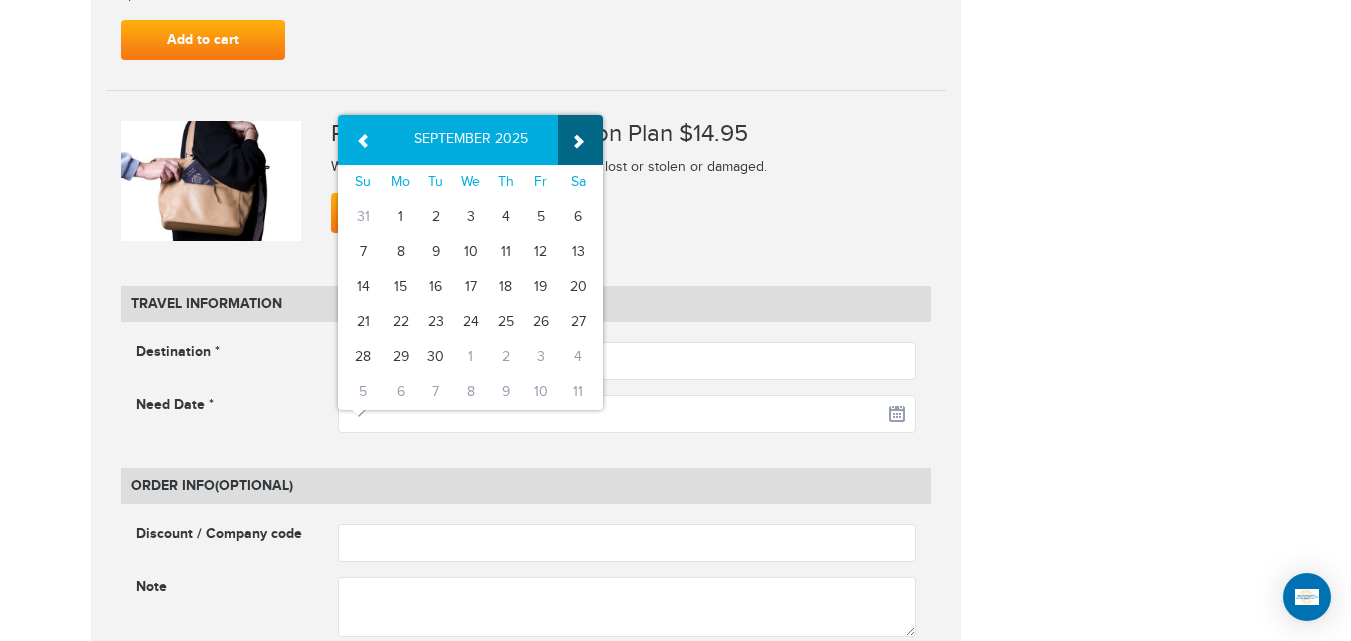 click on "»" at bounding box center [580, 140] 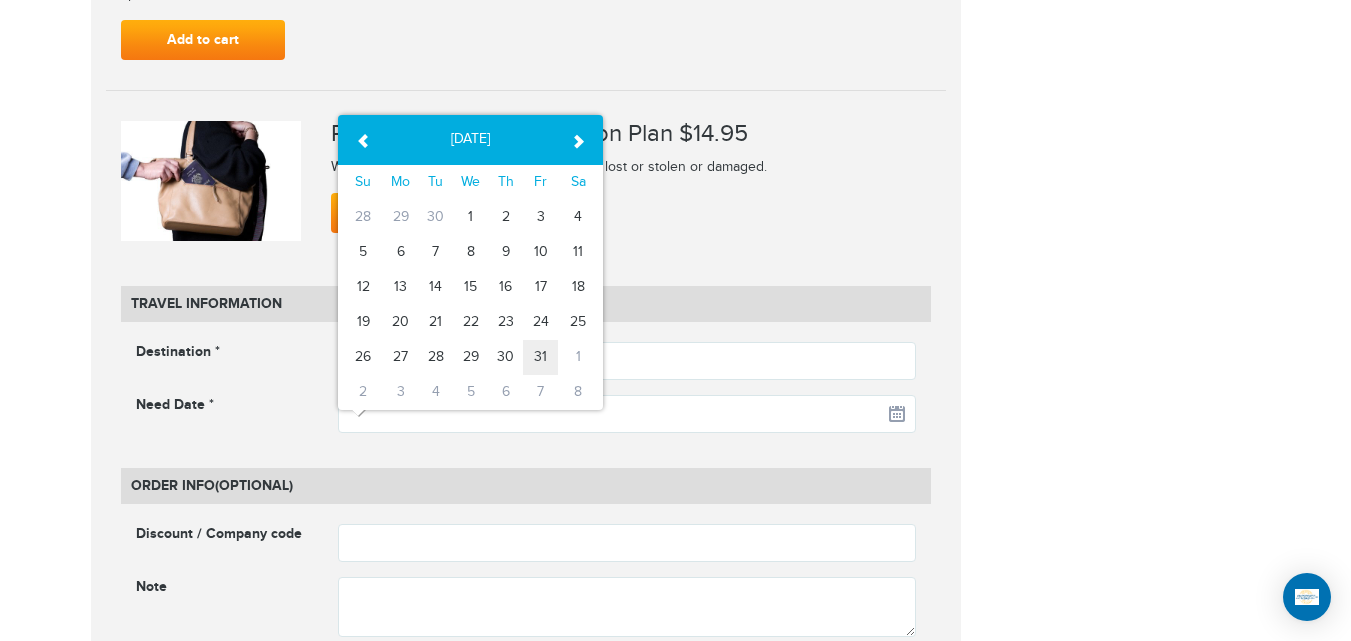 click on "31" at bounding box center (540, 357) 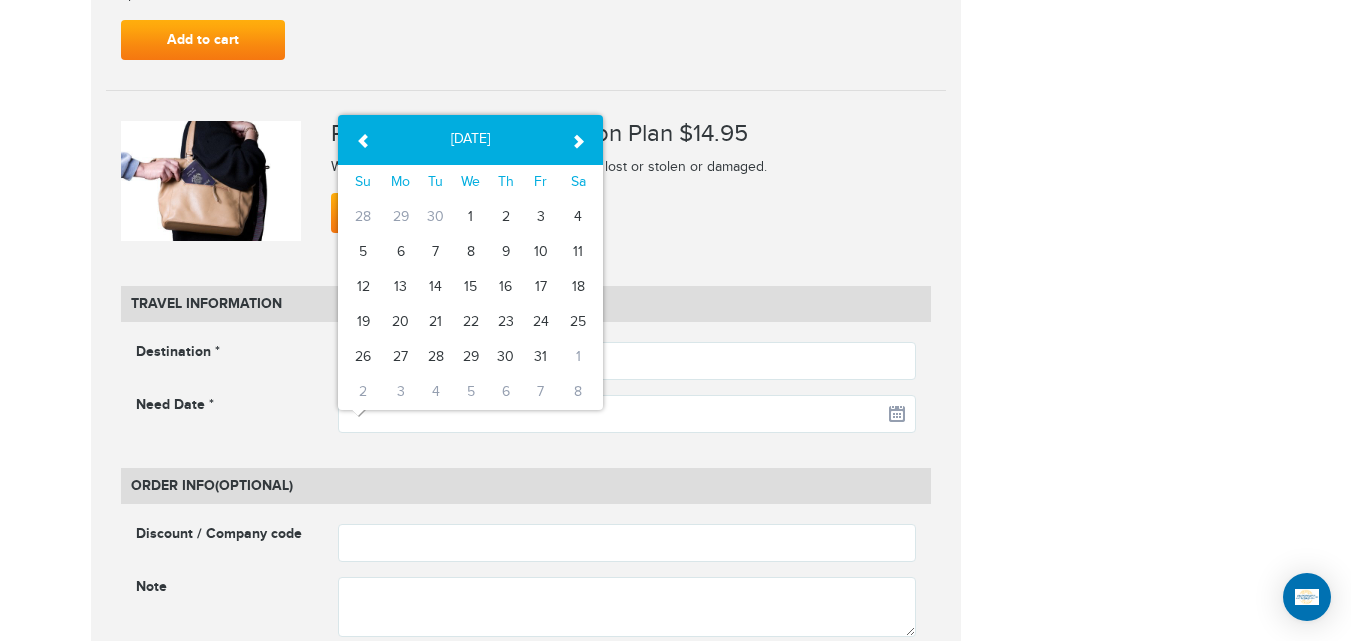 type on "**********" 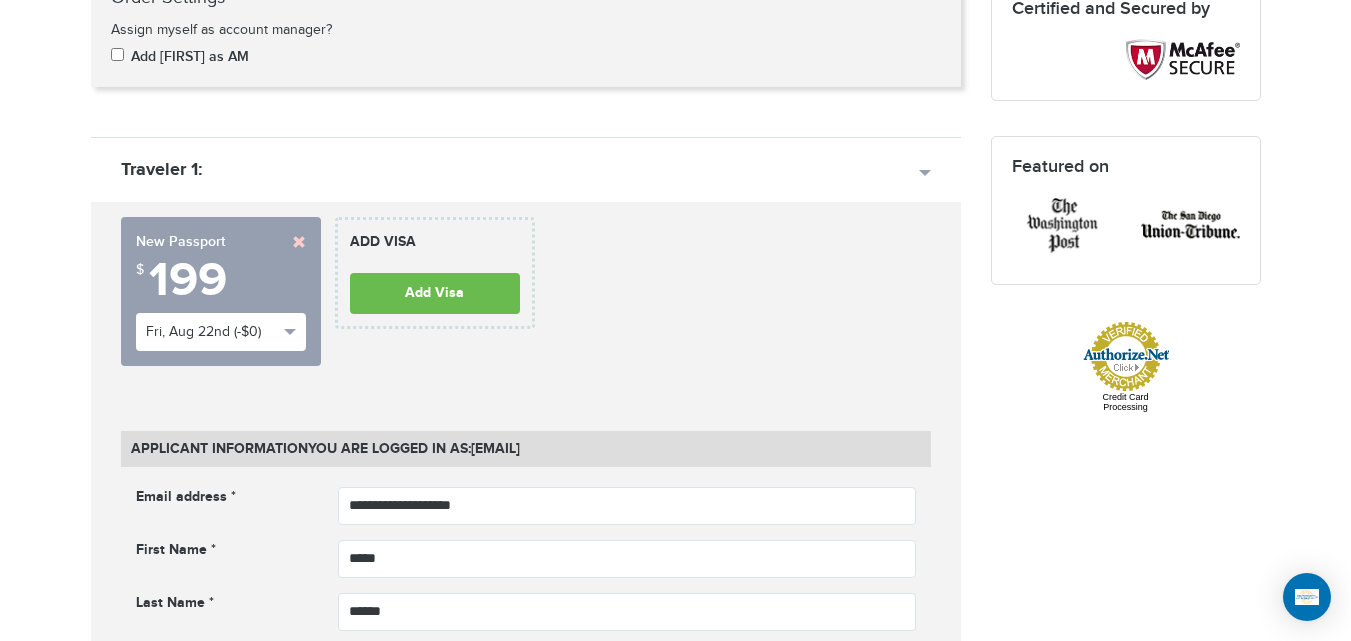 scroll, scrollTop: 418, scrollLeft: 0, axis: vertical 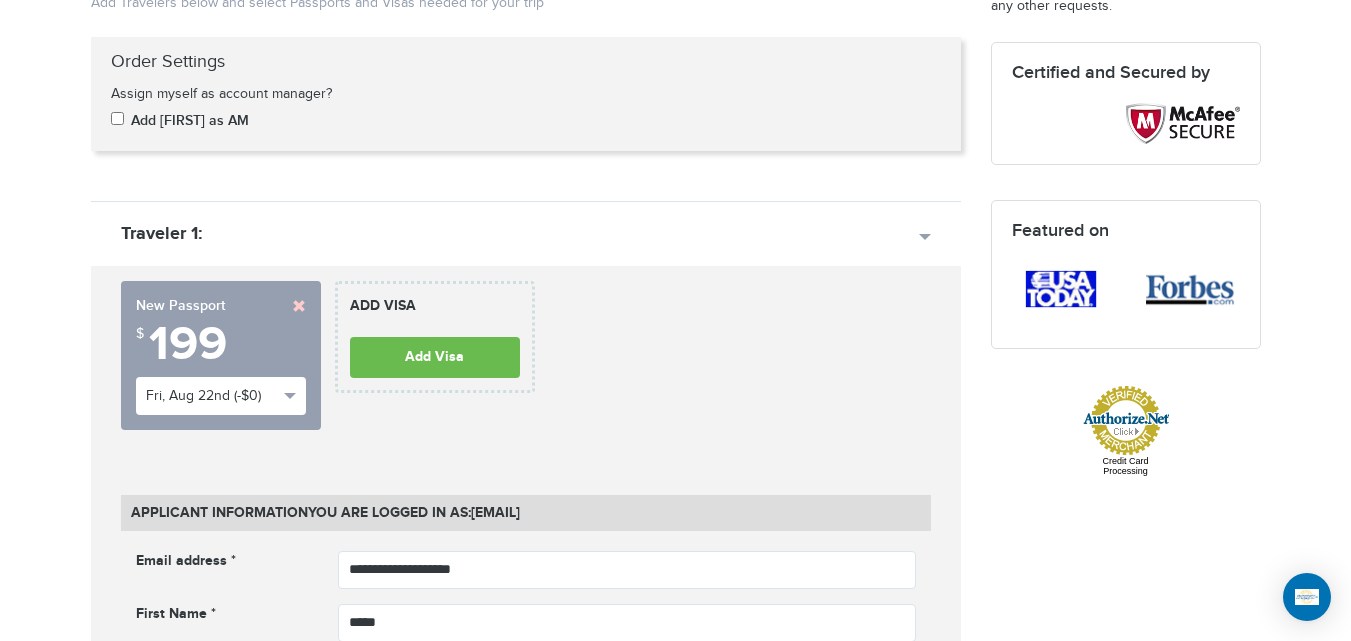 click at bounding box center [299, 306] 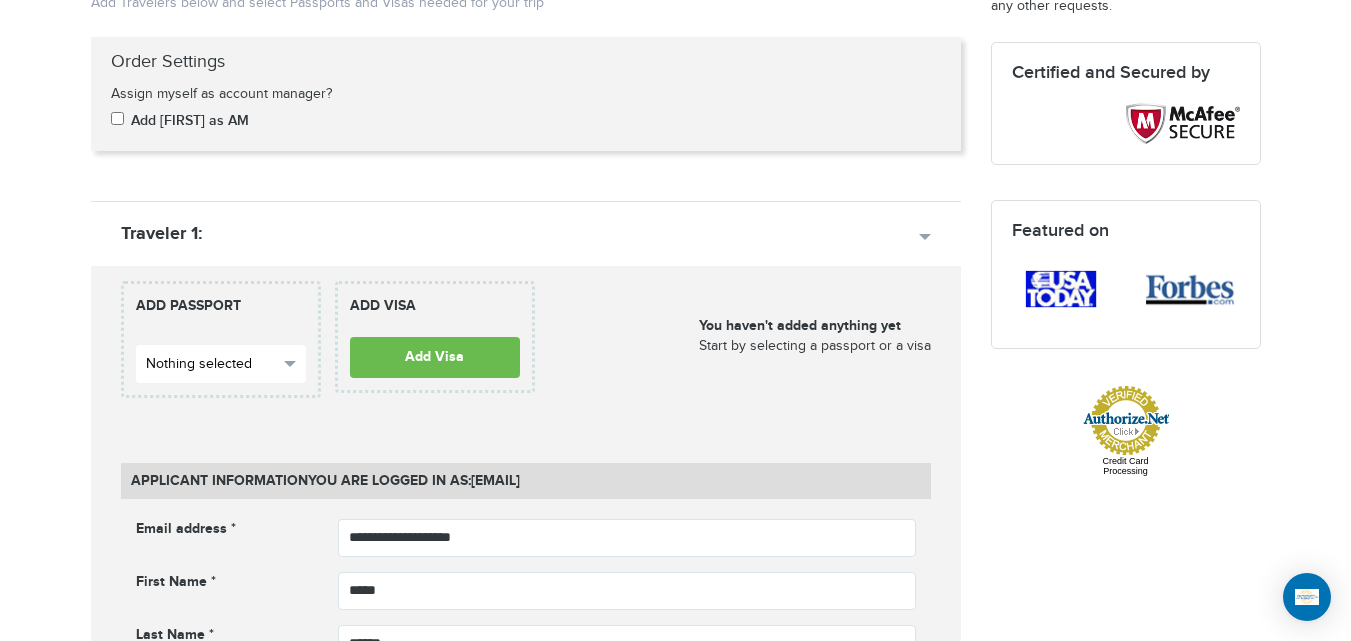 click on "Nothing selected" at bounding box center (212, 364) 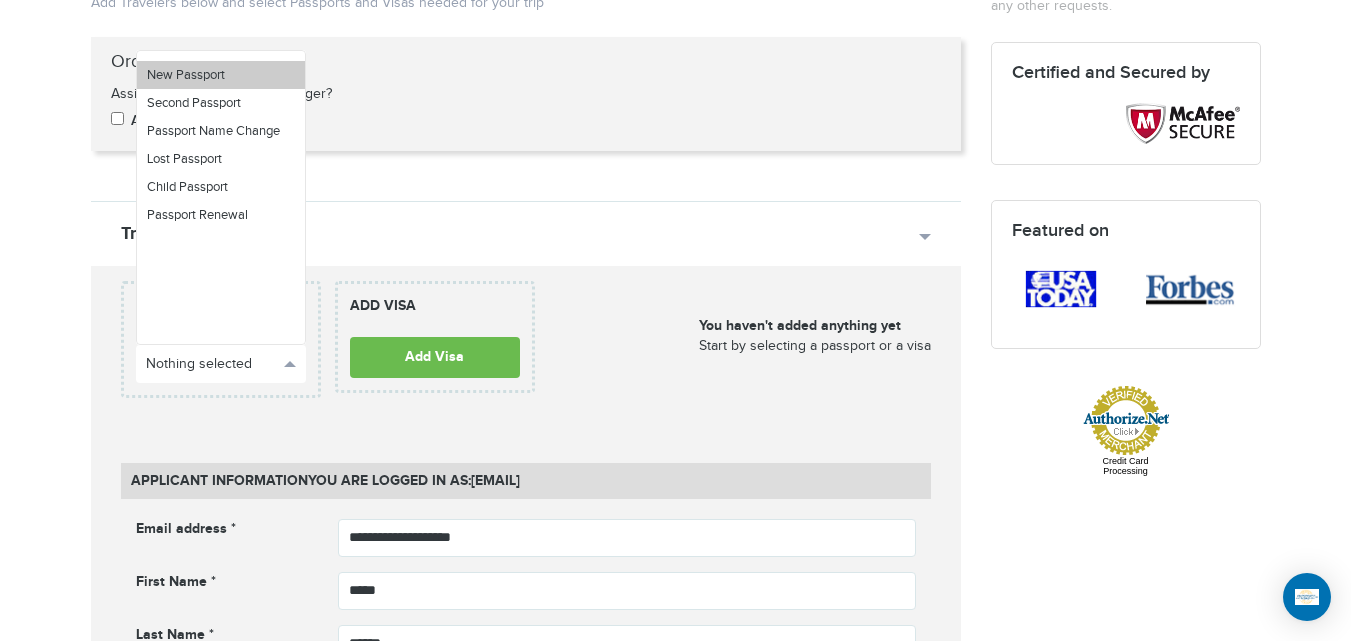 click on "New Passport" at bounding box center [186, 75] 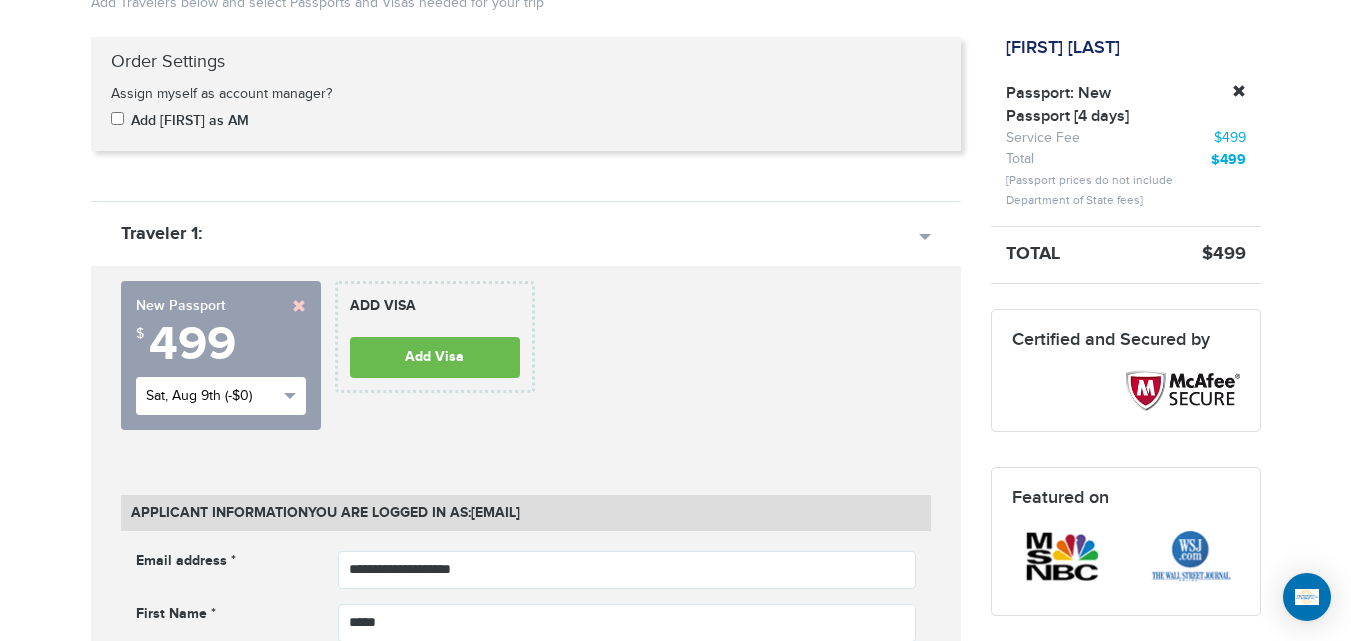 click on "Sat, Aug 9th (-$0)" at bounding box center [212, 396] 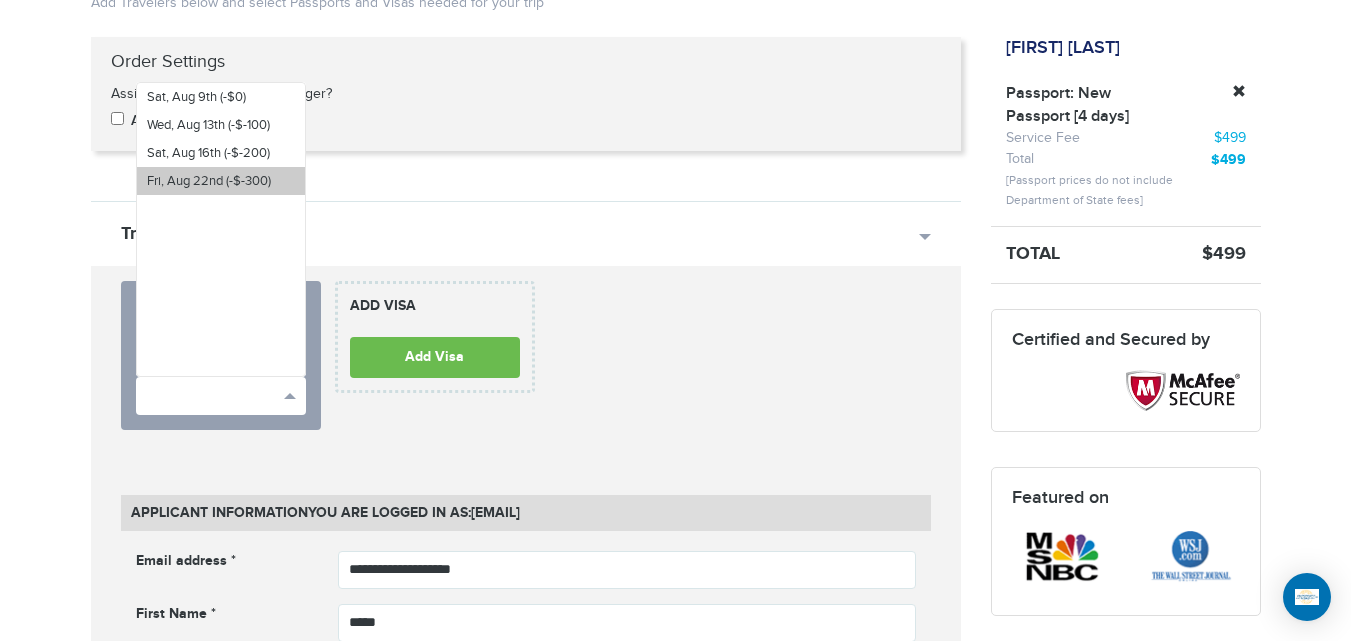 click on "Fri, Aug 22nd (-$-300)" at bounding box center [221, 181] 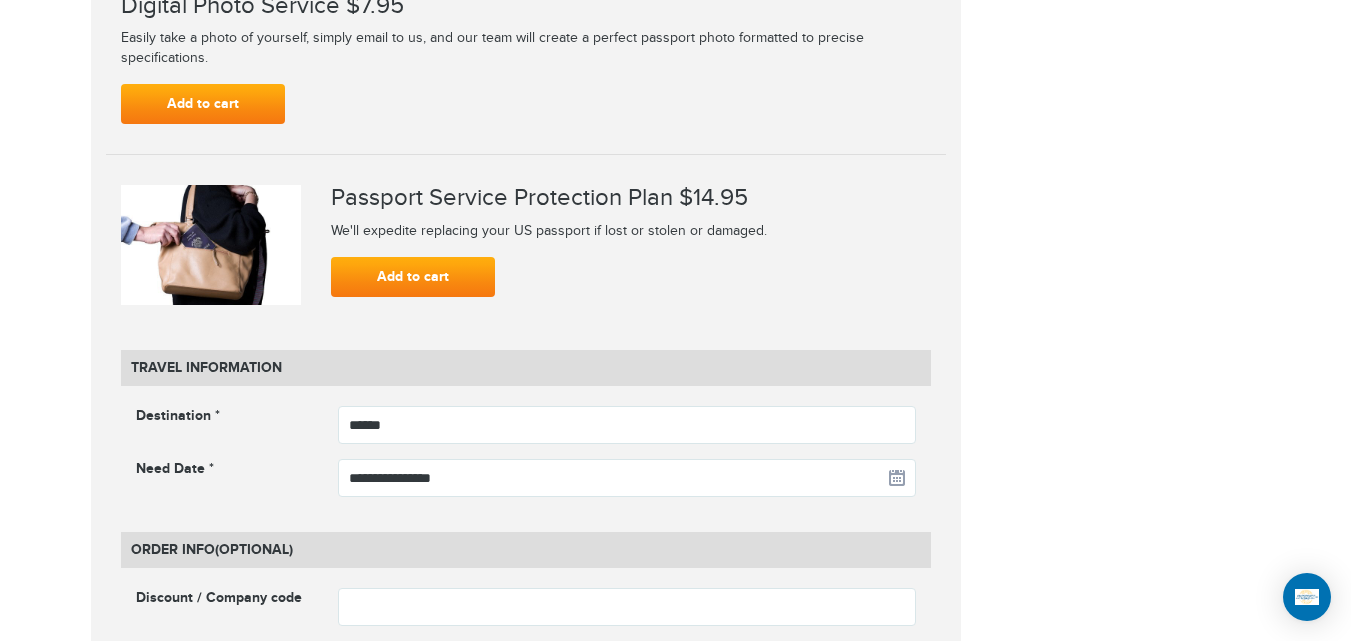 scroll, scrollTop: 2684, scrollLeft: 0, axis: vertical 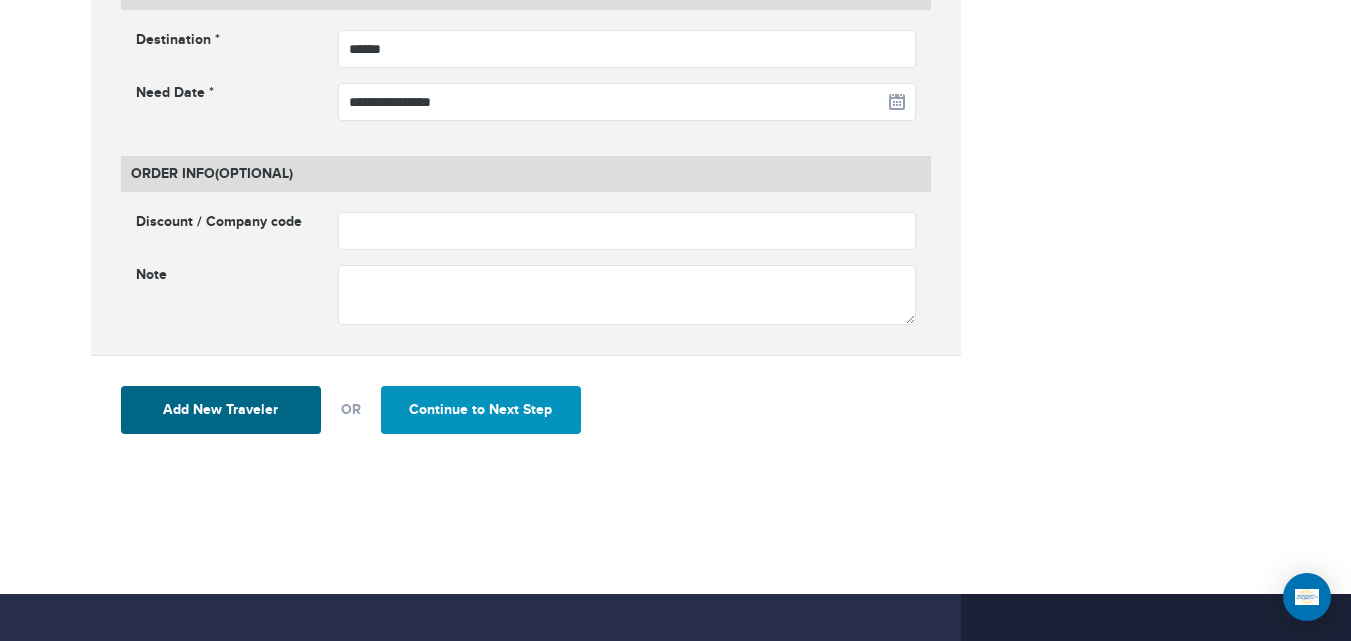 click on "Continue to Next Step" at bounding box center (481, 410) 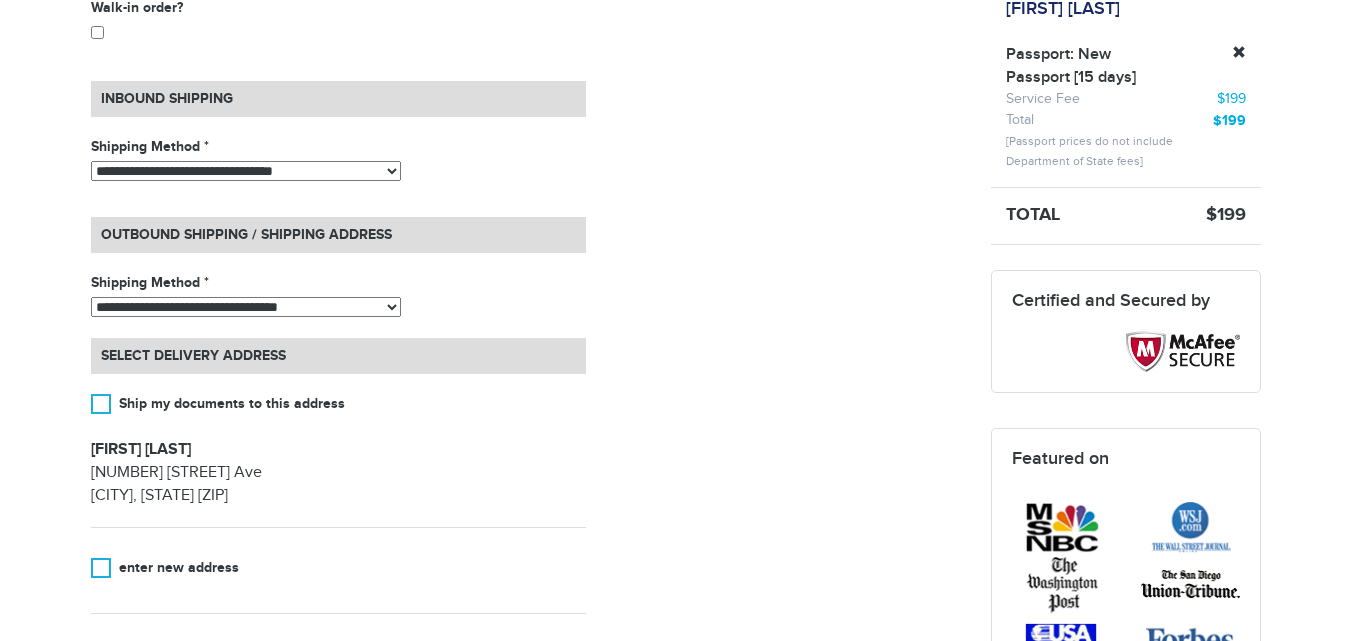 scroll, scrollTop: 0, scrollLeft: 0, axis: both 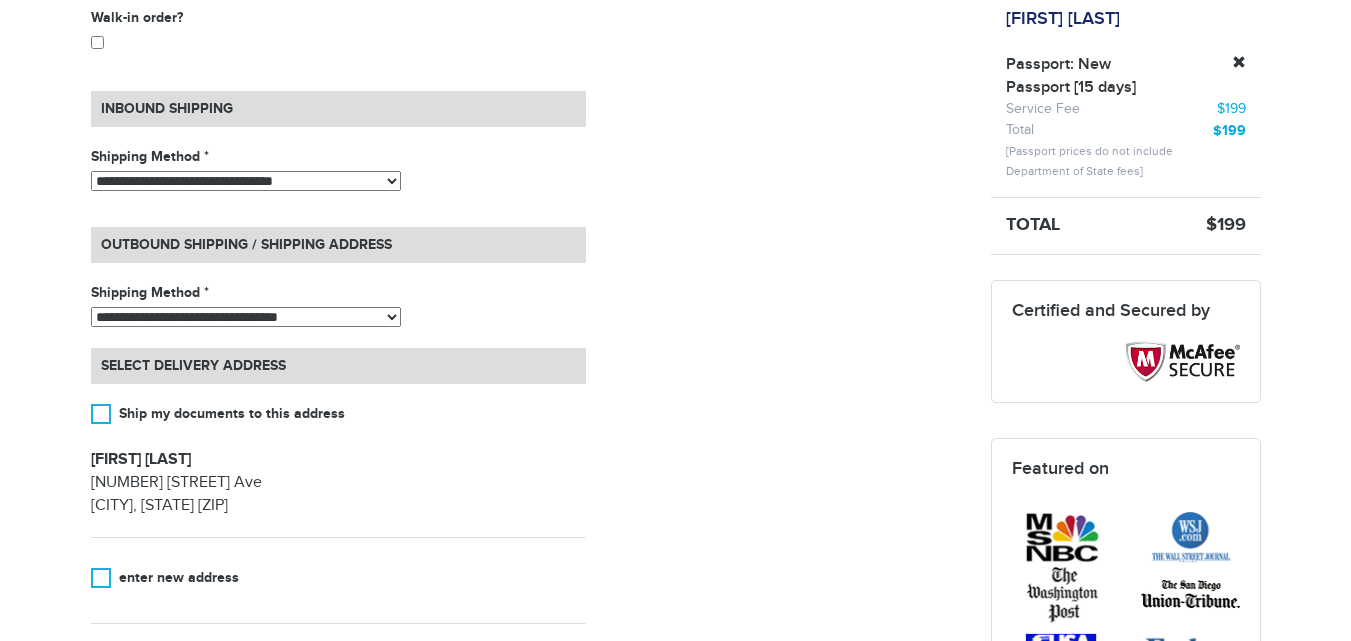 click on "**********" at bounding box center (246, 181) 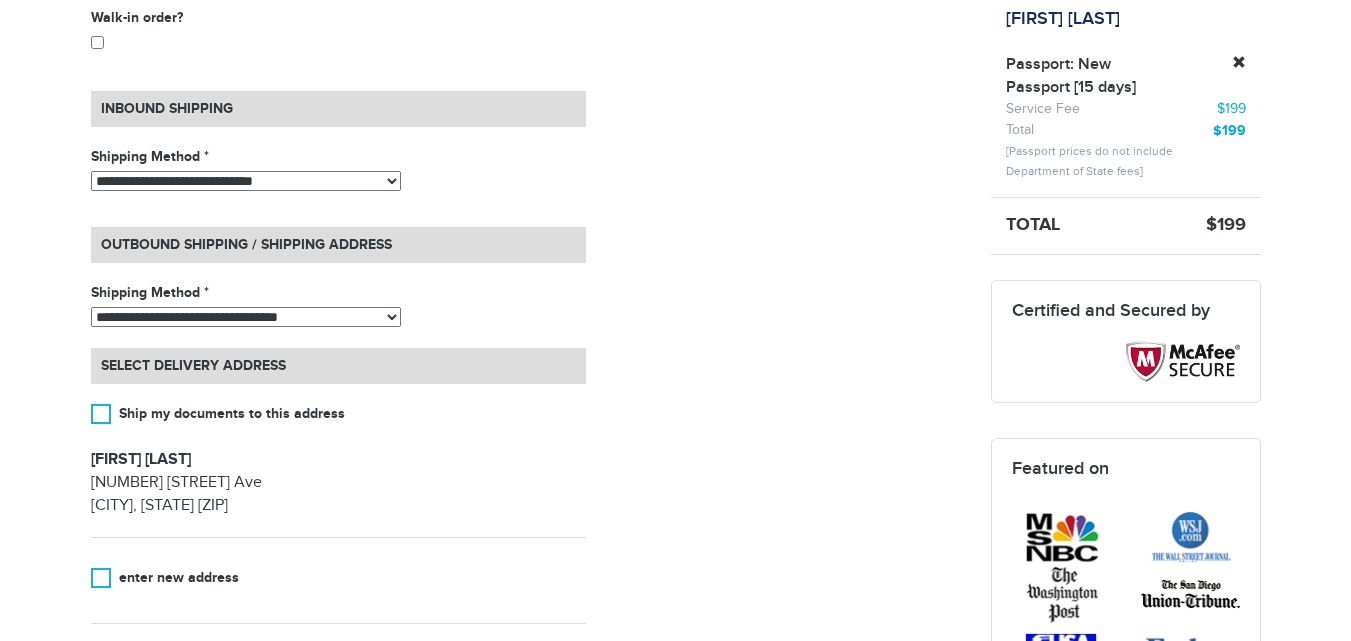 click on "**********" at bounding box center (246, 181) 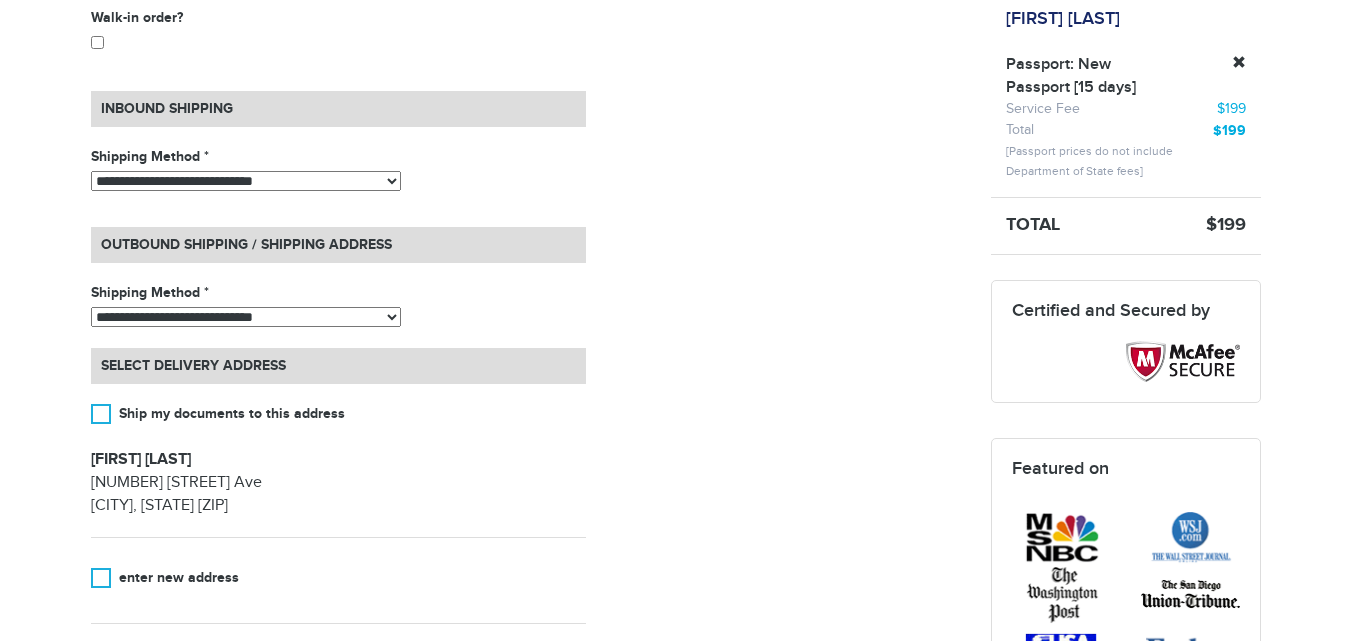 click on "**********" at bounding box center [246, 317] 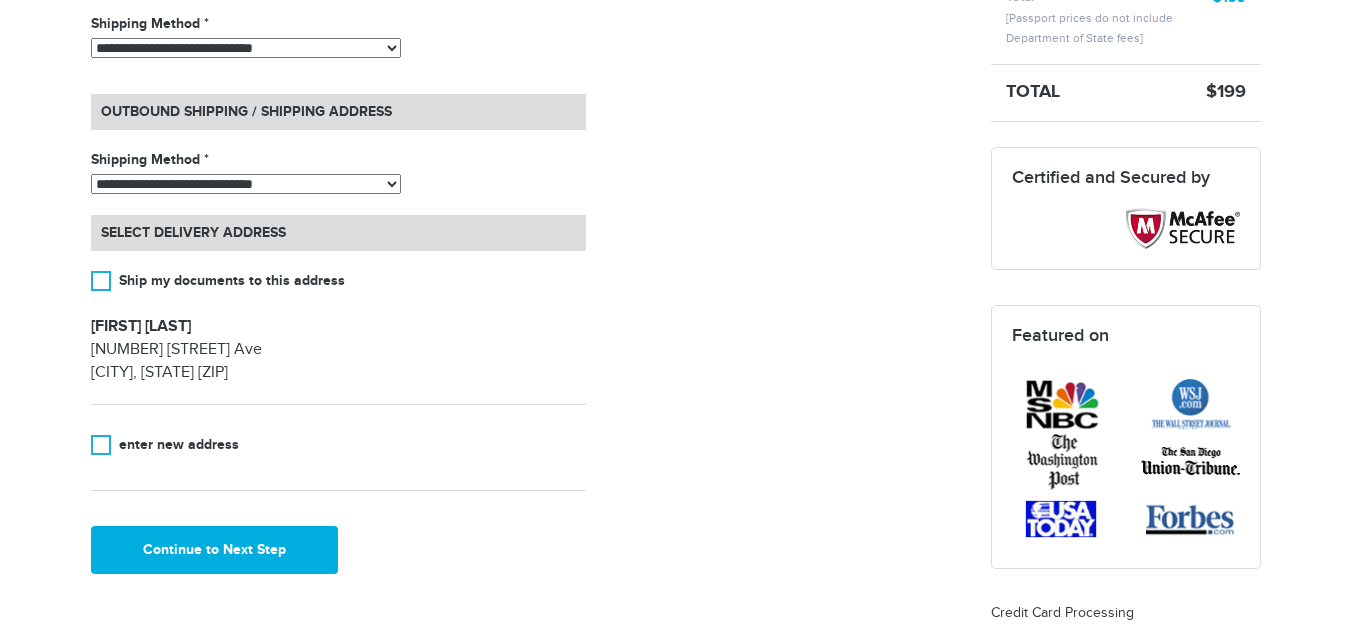 scroll, scrollTop: 648, scrollLeft: 0, axis: vertical 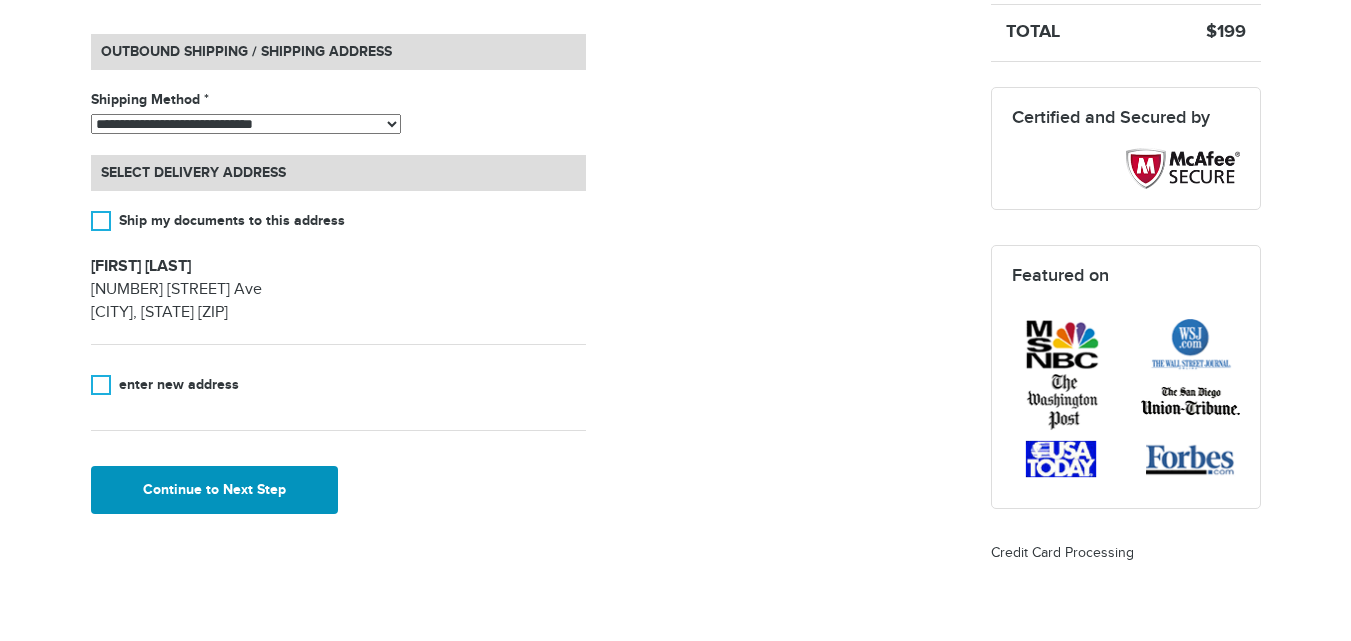 click on "Continue to Next Step" at bounding box center [215, 490] 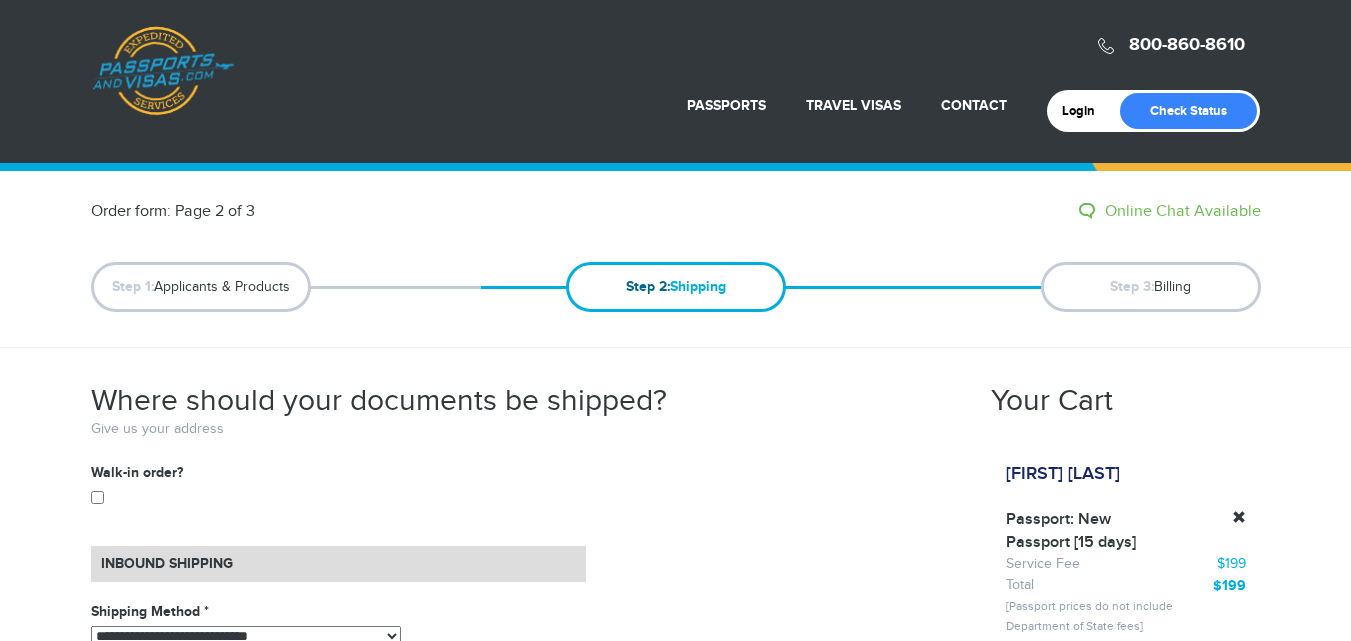 scroll, scrollTop: 648, scrollLeft: 0, axis: vertical 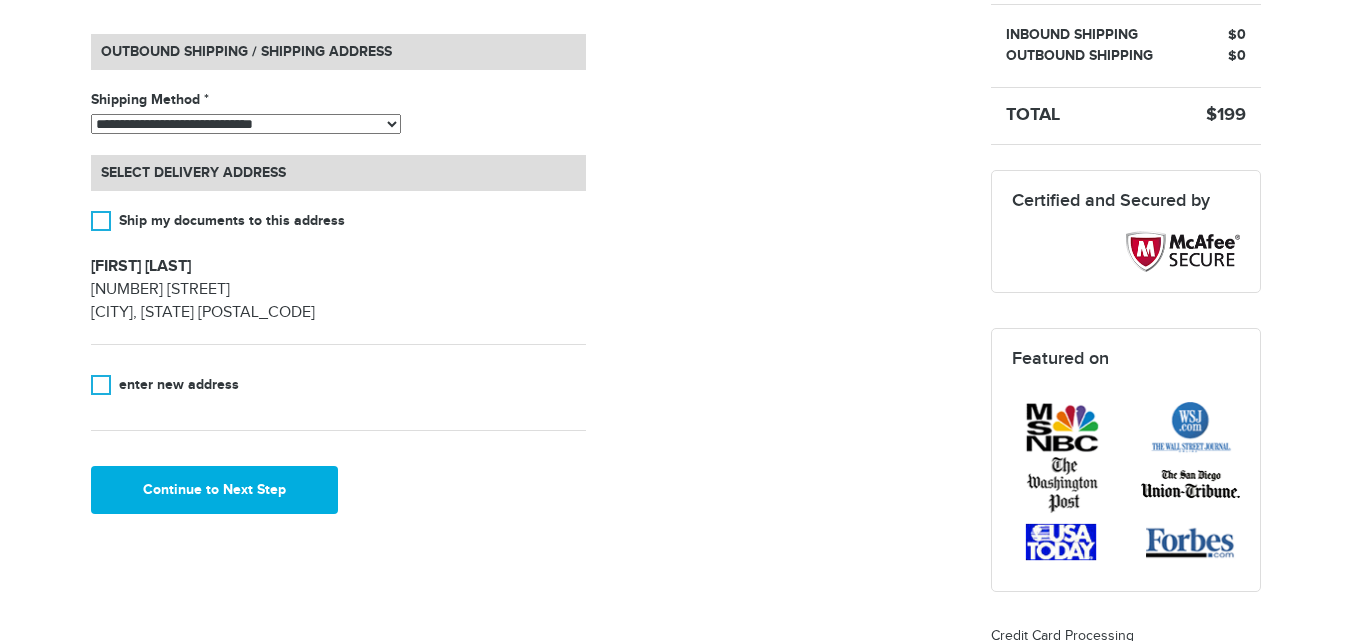 click on "**********" at bounding box center [246, 124] 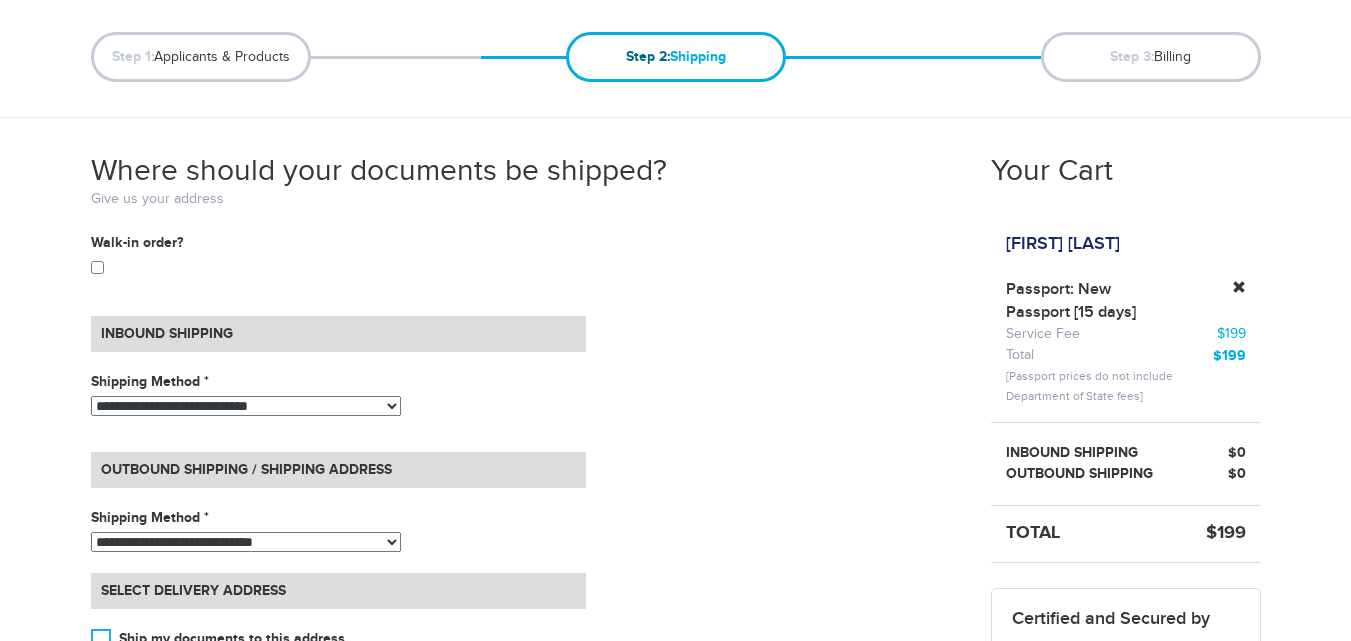 scroll, scrollTop: 42, scrollLeft: 0, axis: vertical 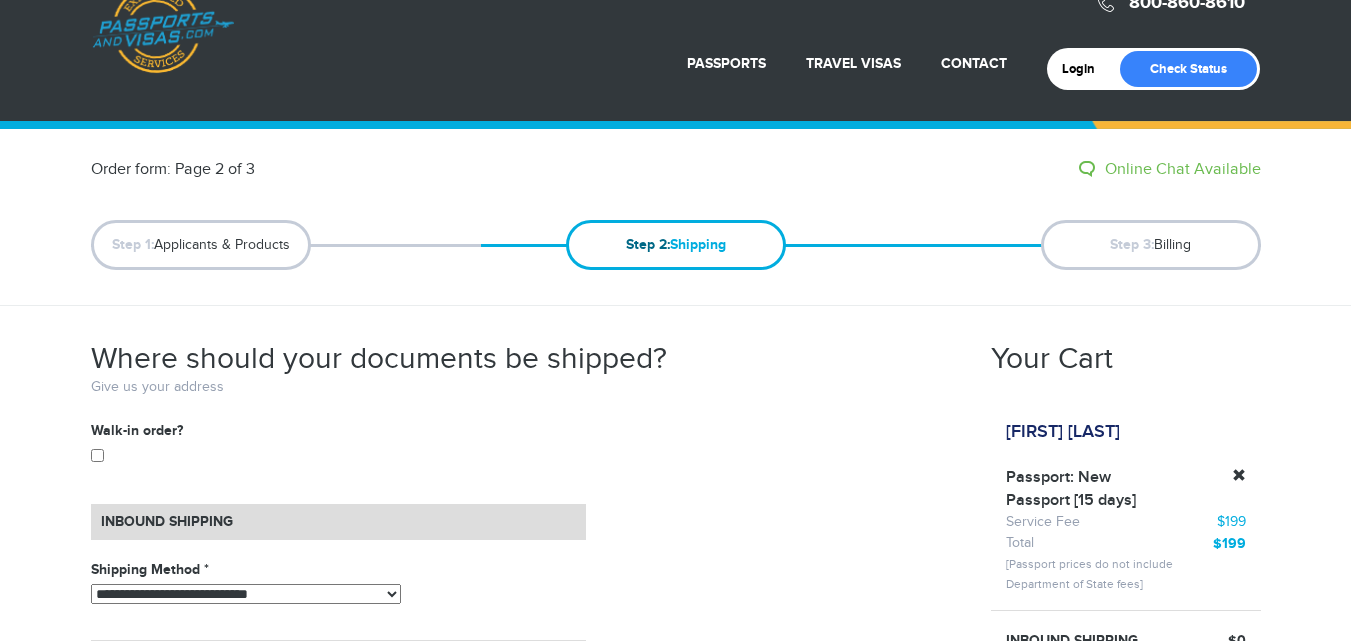 click on "**********" at bounding box center [246, 594] 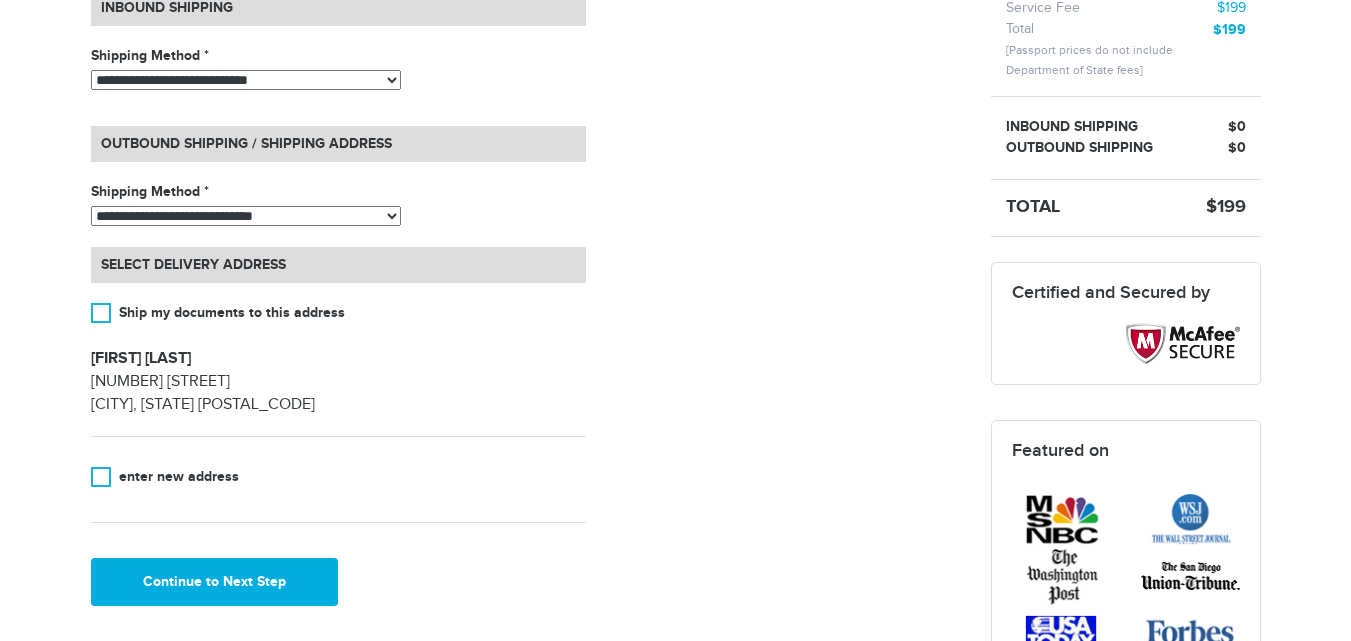 scroll, scrollTop: 582, scrollLeft: 0, axis: vertical 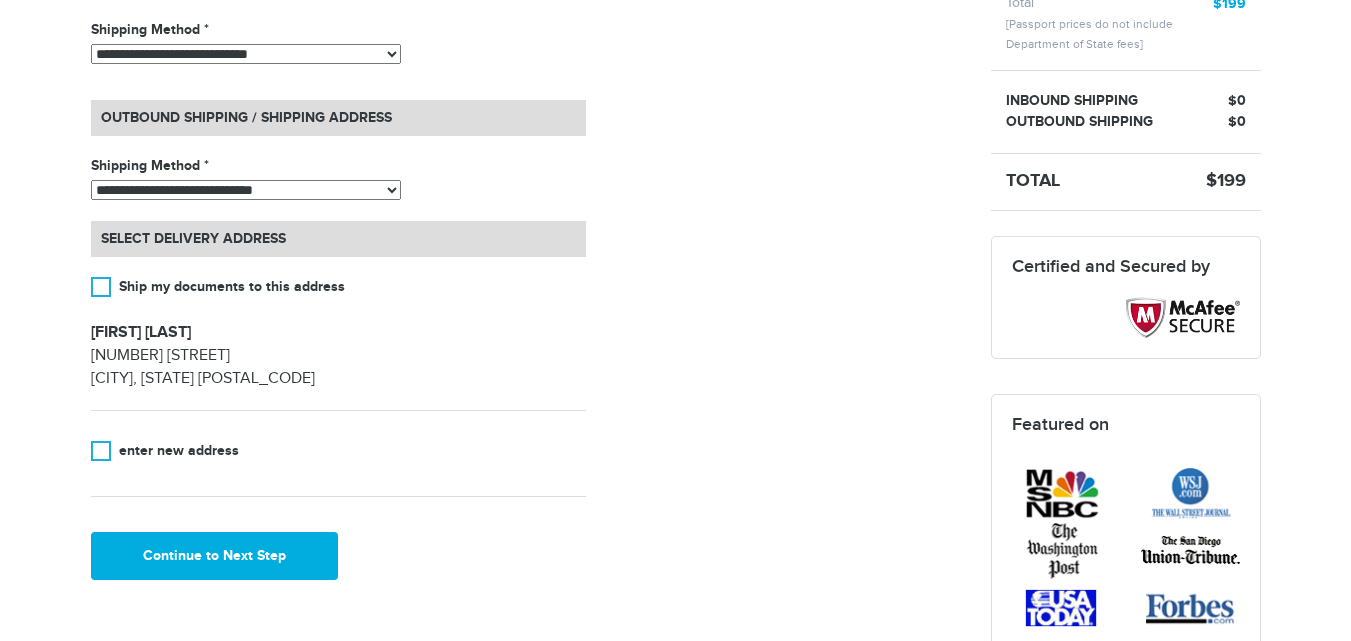 click on "Shipping Method *" at bounding box center (338, 166) 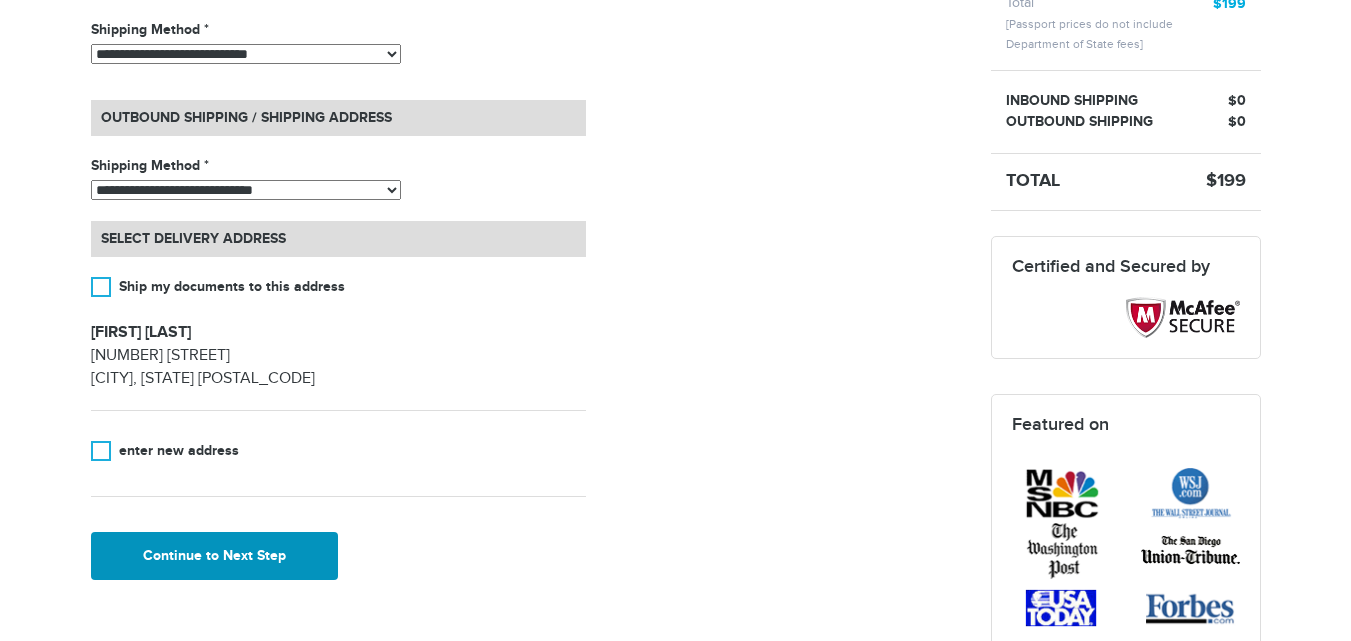 click on "Continue to Next Step" at bounding box center [215, 556] 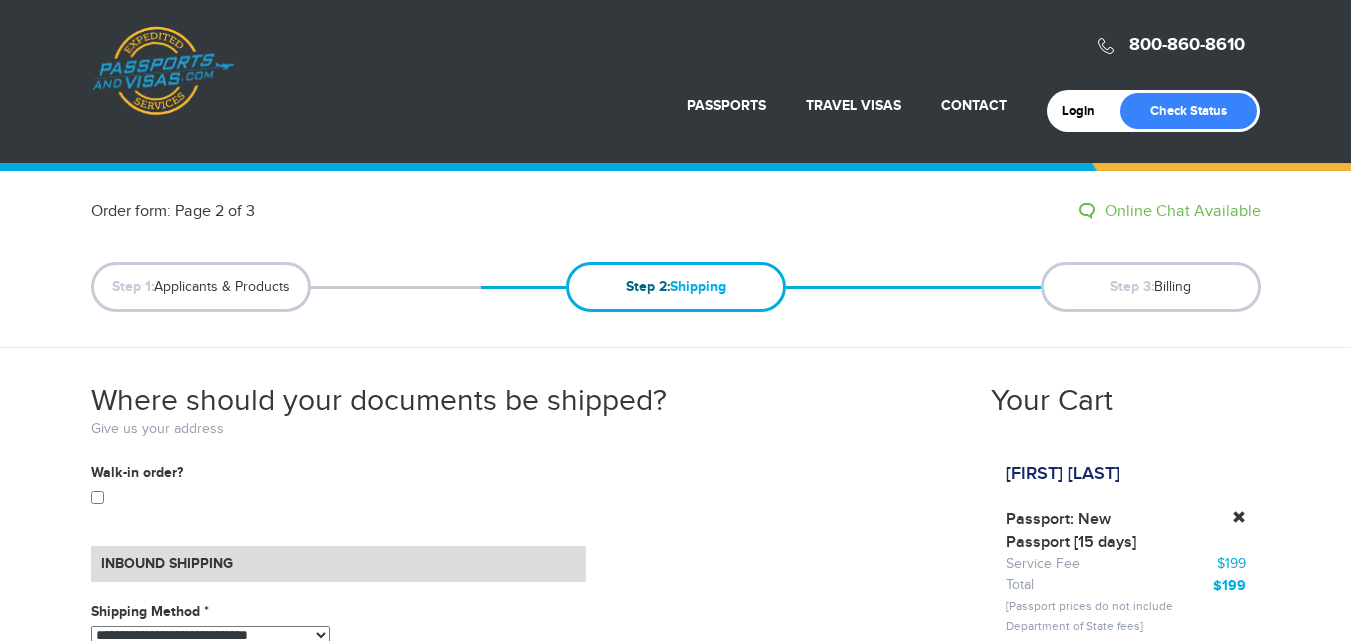 select on "*****" 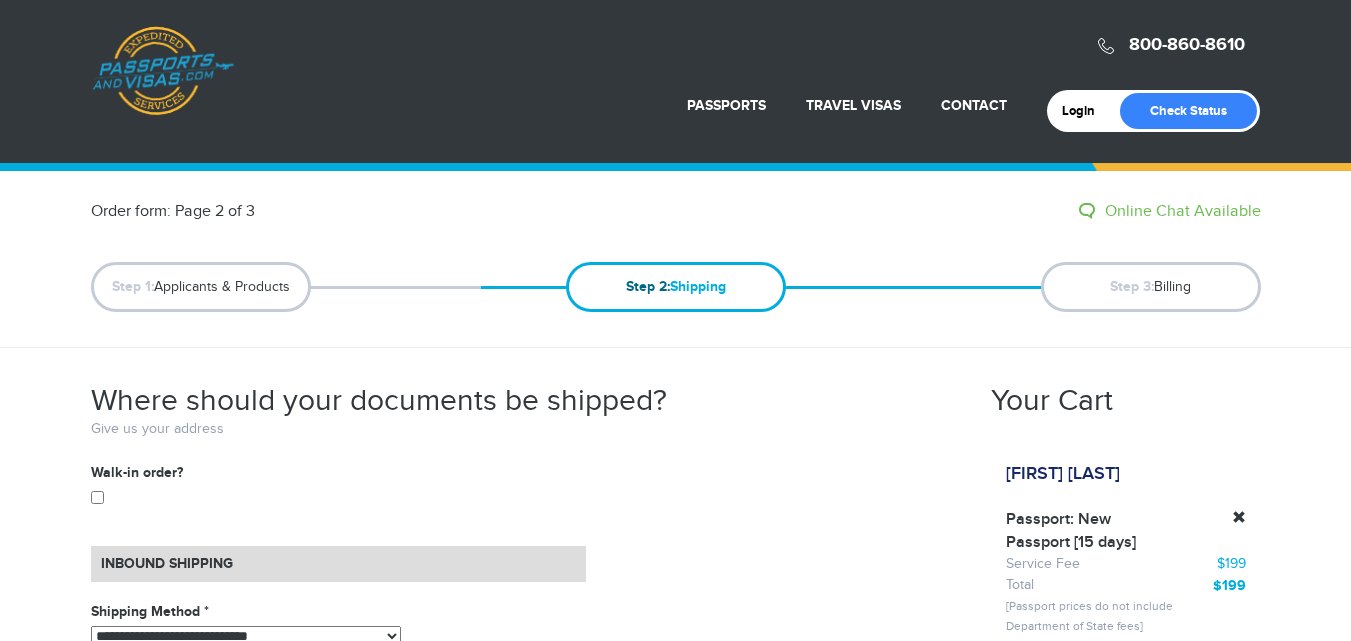 scroll, scrollTop: 582, scrollLeft: 0, axis: vertical 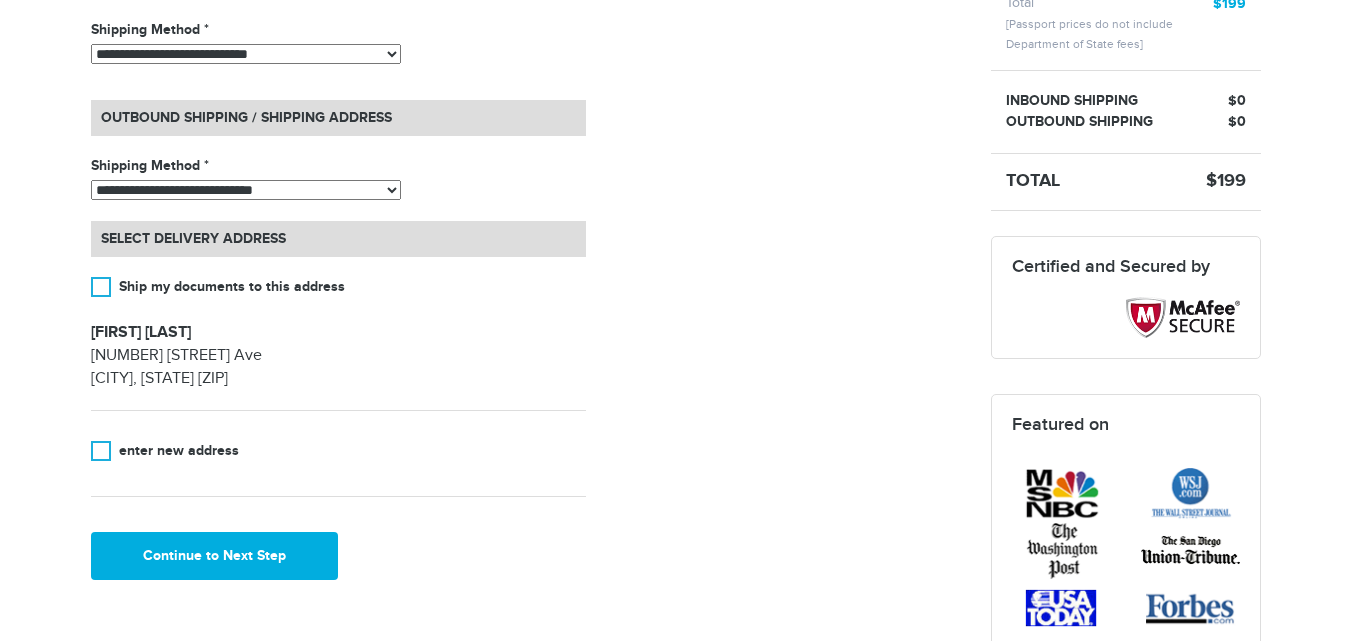 drag, startPoint x: 0, startPoint y: 296, endPoint x: 764, endPoint y: 135, distance: 780.7797 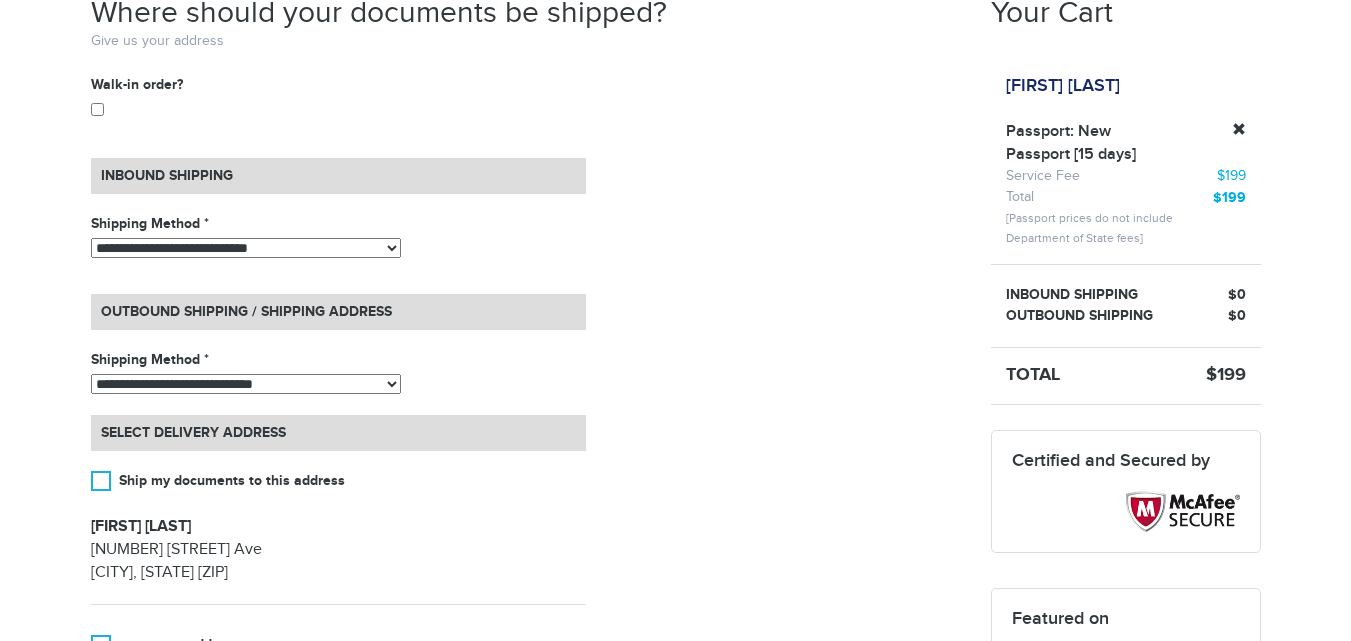 scroll, scrollTop: 315, scrollLeft: 0, axis: vertical 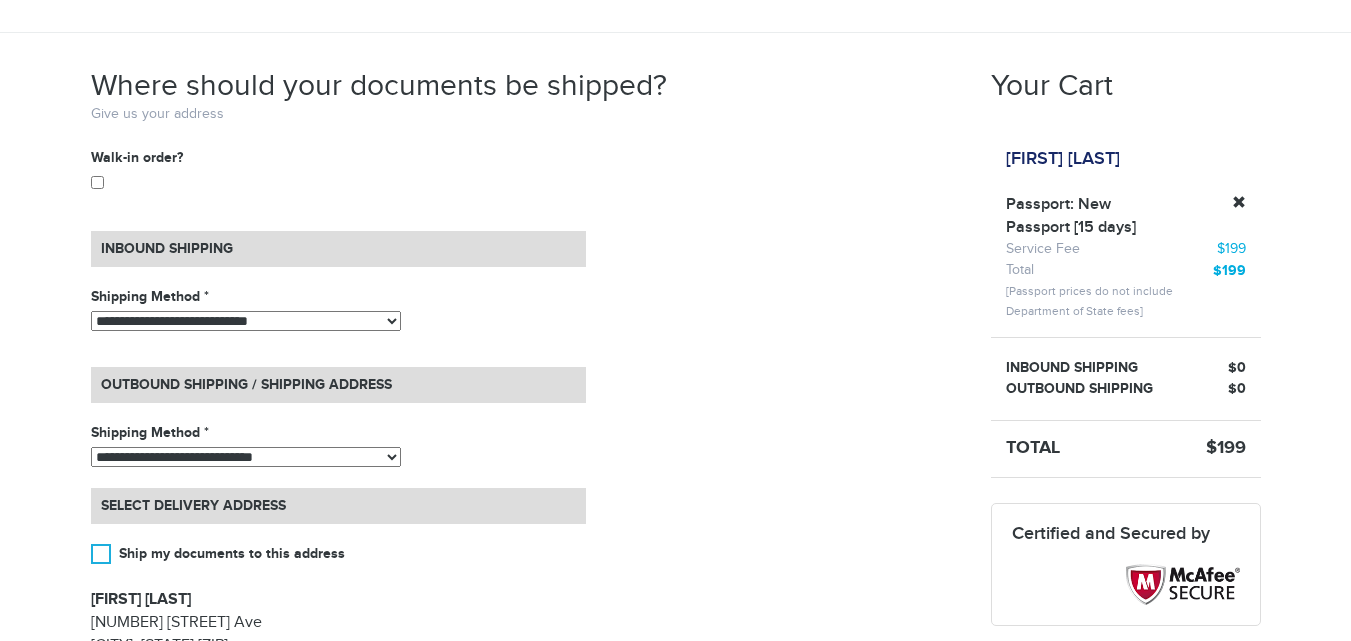 click on "**********" at bounding box center (338, 309) 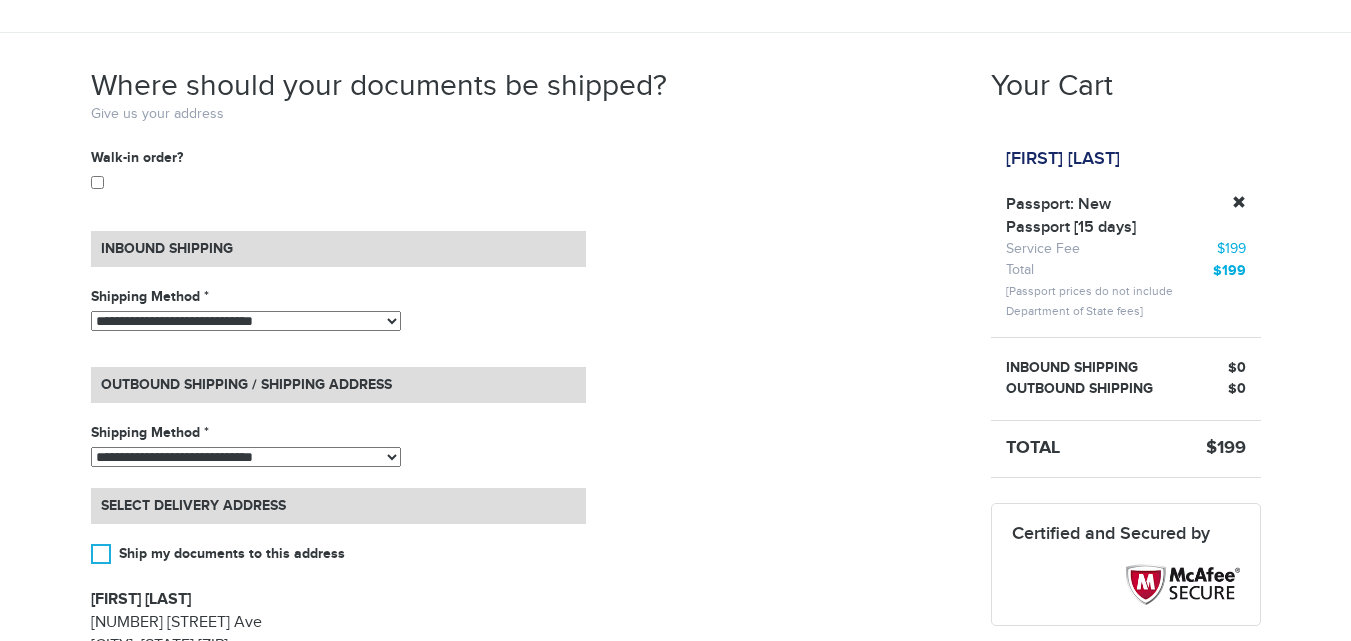 click on "**********" at bounding box center [246, 321] 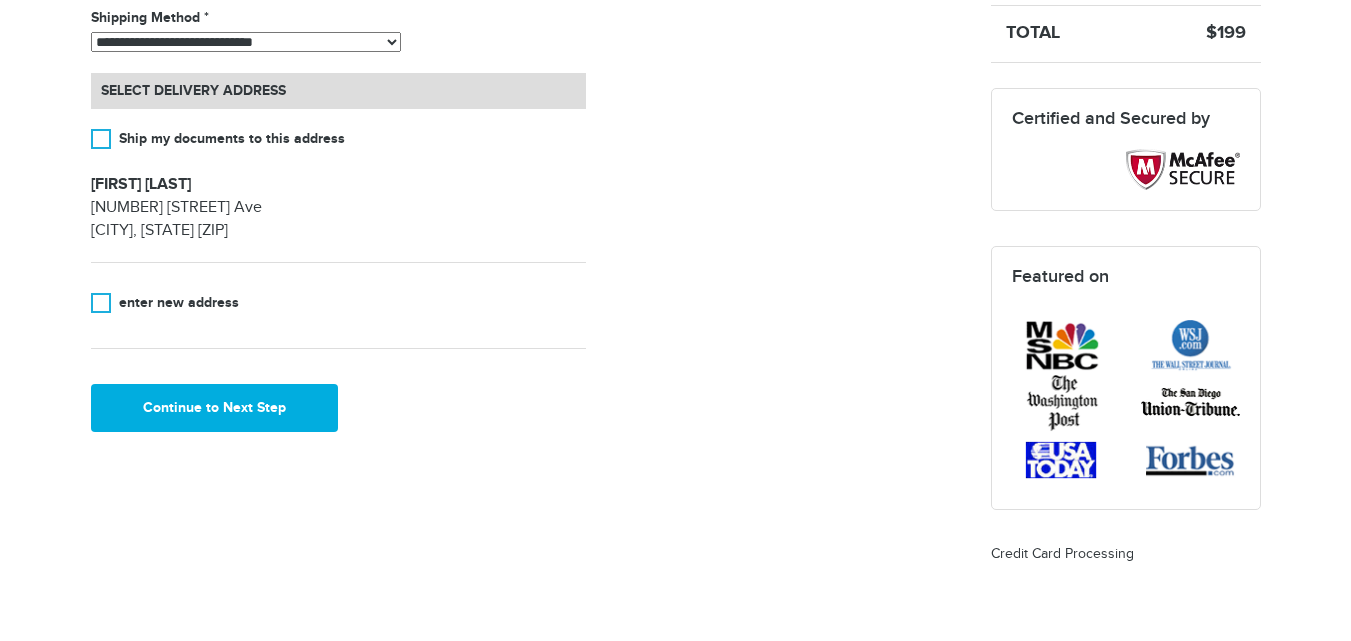 scroll, scrollTop: 734, scrollLeft: 0, axis: vertical 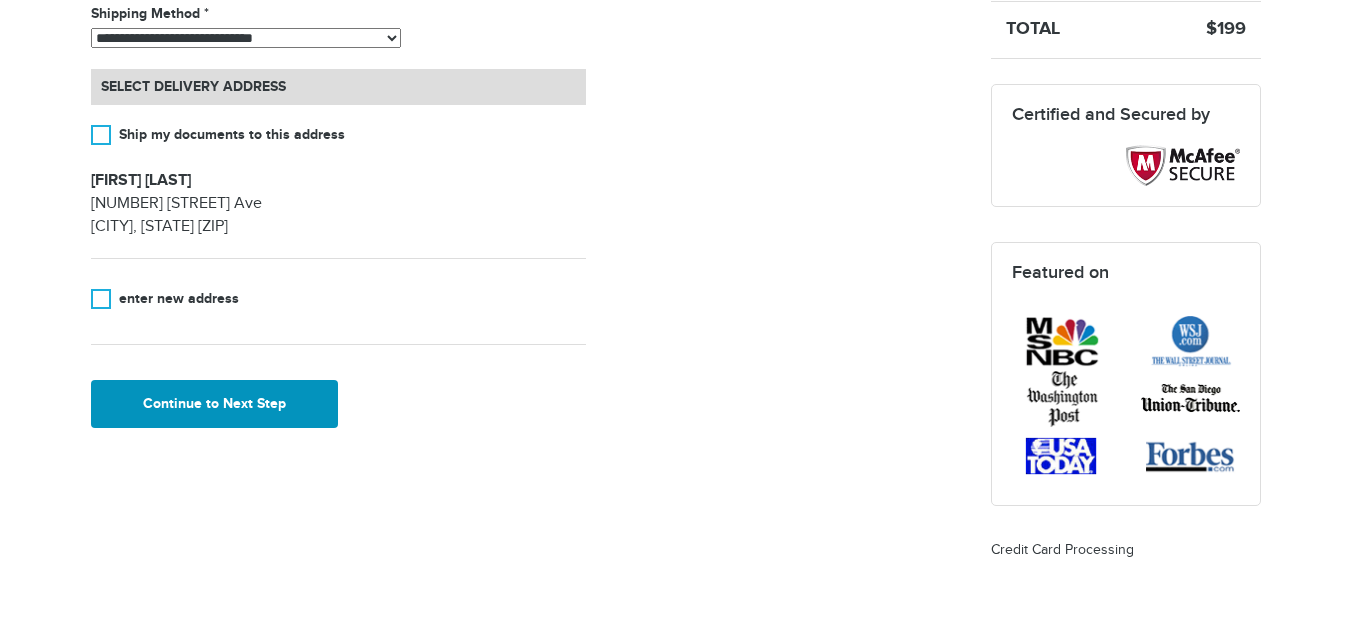 click on "Continue to Next Step" at bounding box center [215, 404] 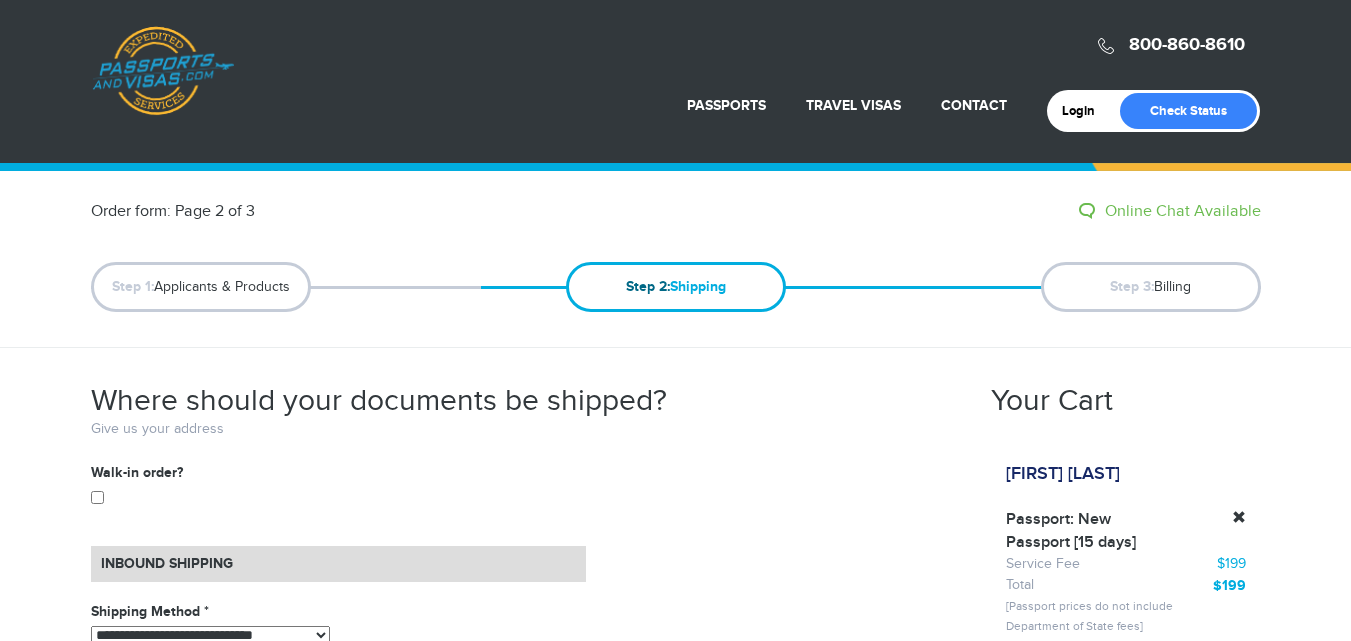 select on "*****" 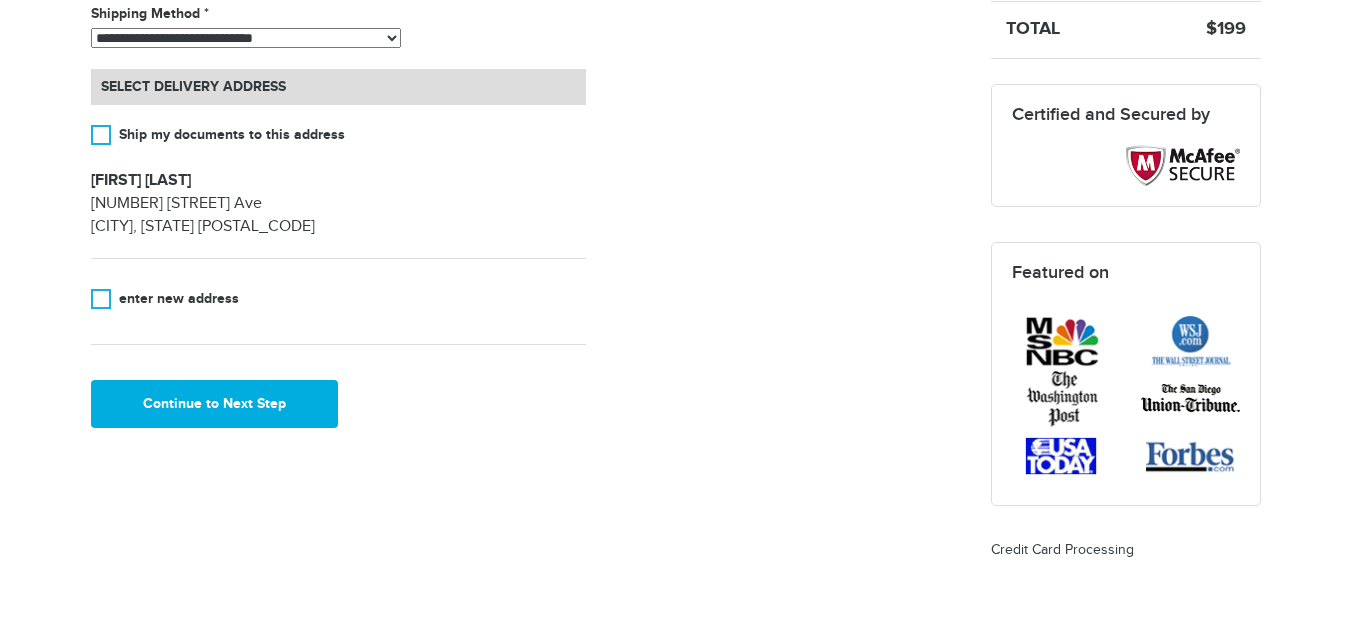 scroll, scrollTop: 734, scrollLeft: 0, axis: vertical 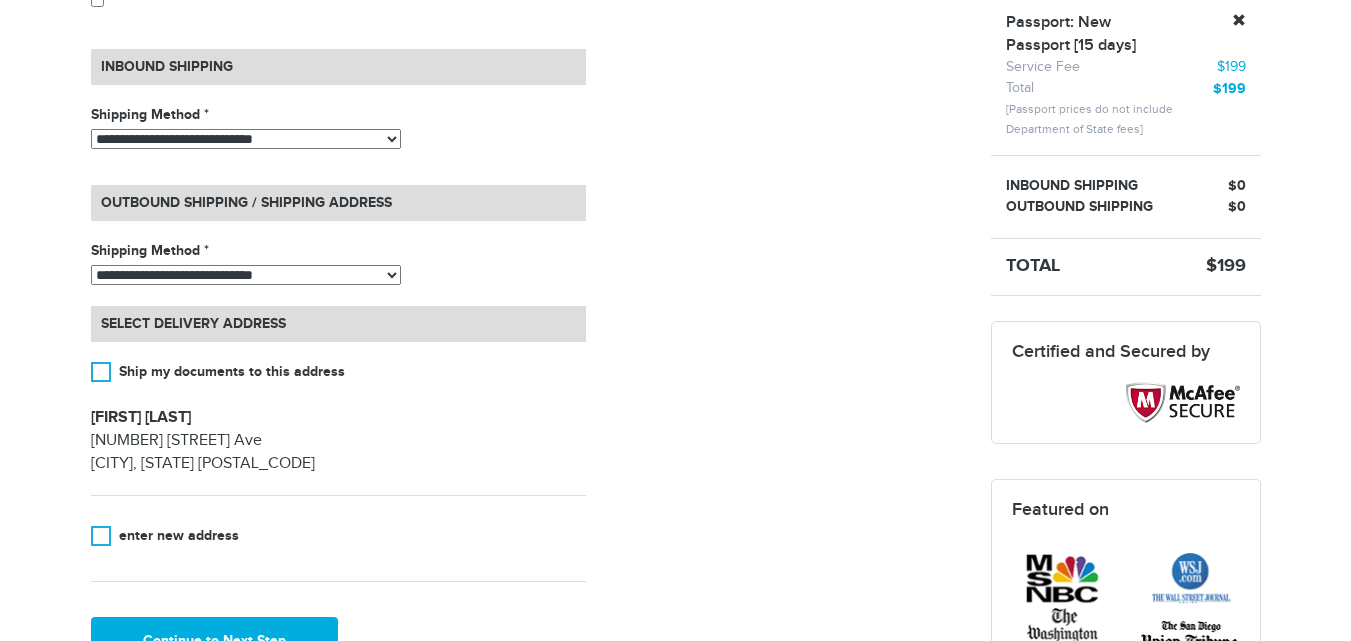 click at bounding box center (101, 372) 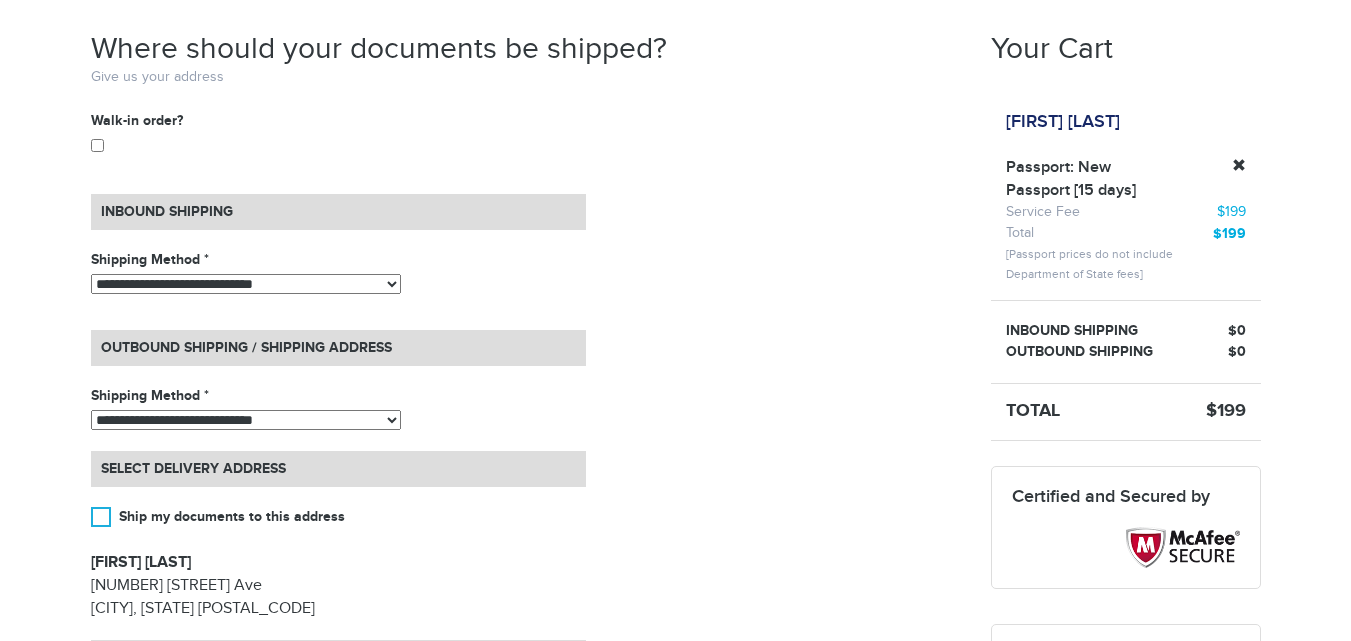 scroll, scrollTop: 345, scrollLeft: 0, axis: vertical 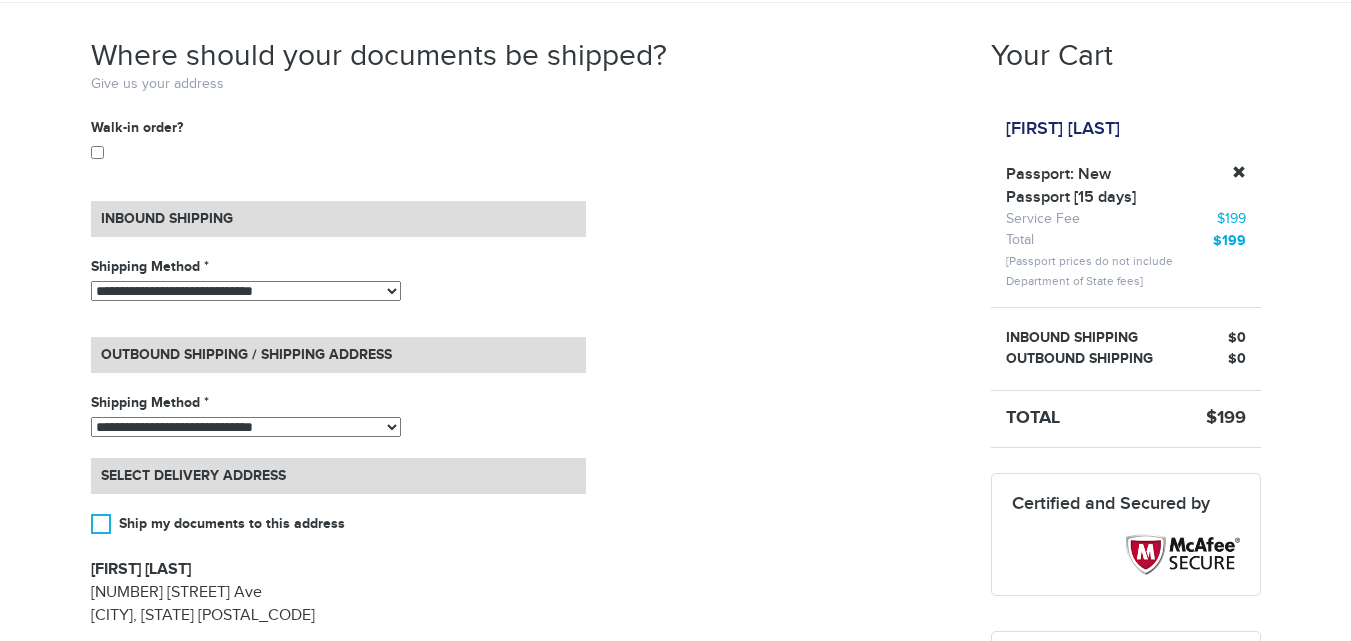 click on "**********" at bounding box center [246, 291] 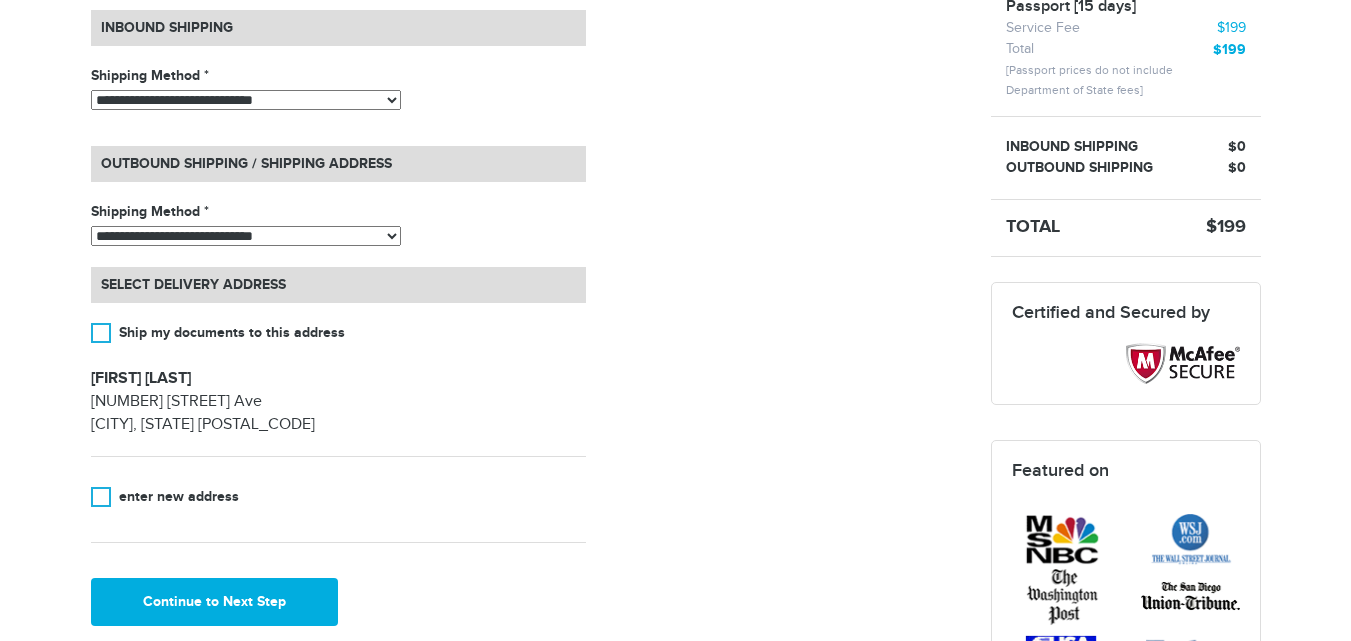 scroll, scrollTop: 609, scrollLeft: 0, axis: vertical 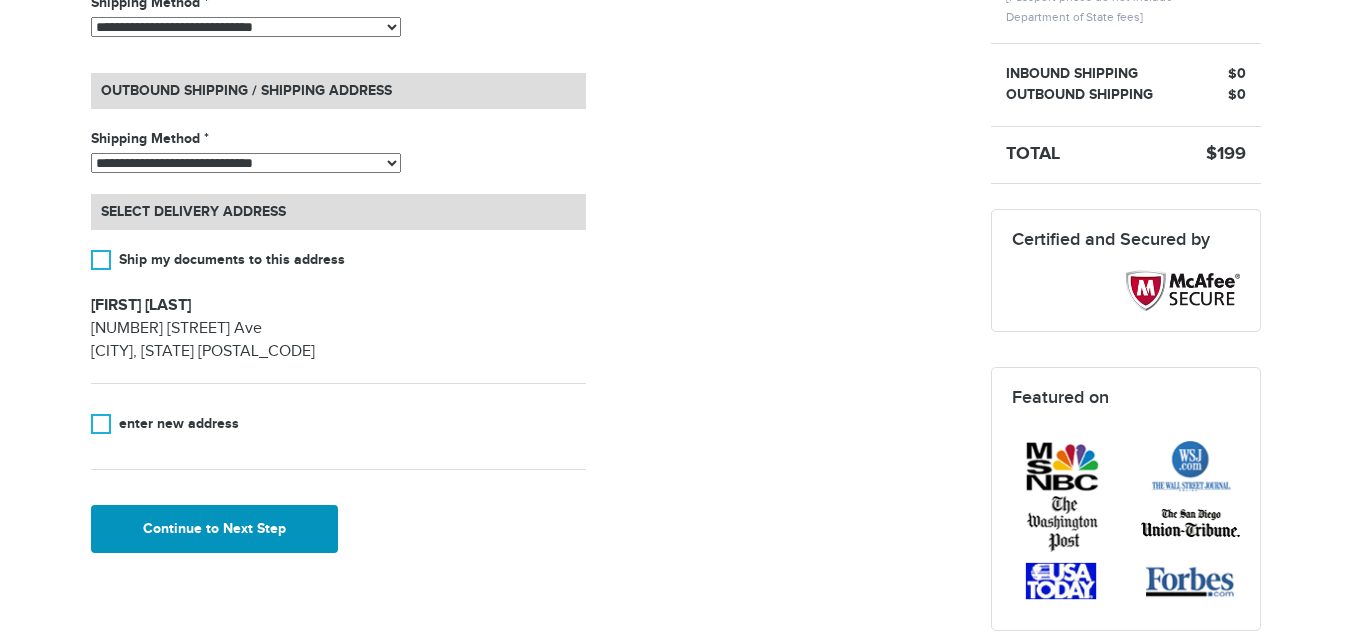 click on "**********" at bounding box center (338, 303) 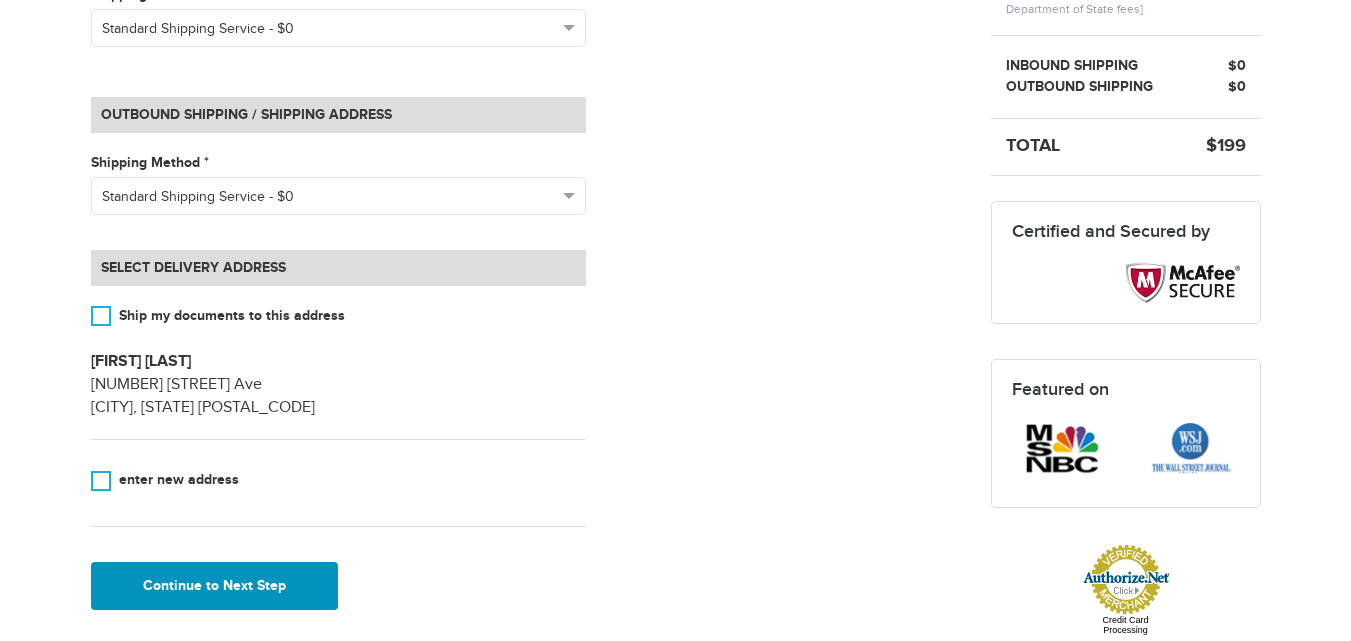 scroll, scrollTop: 601, scrollLeft: 0, axis: vertical 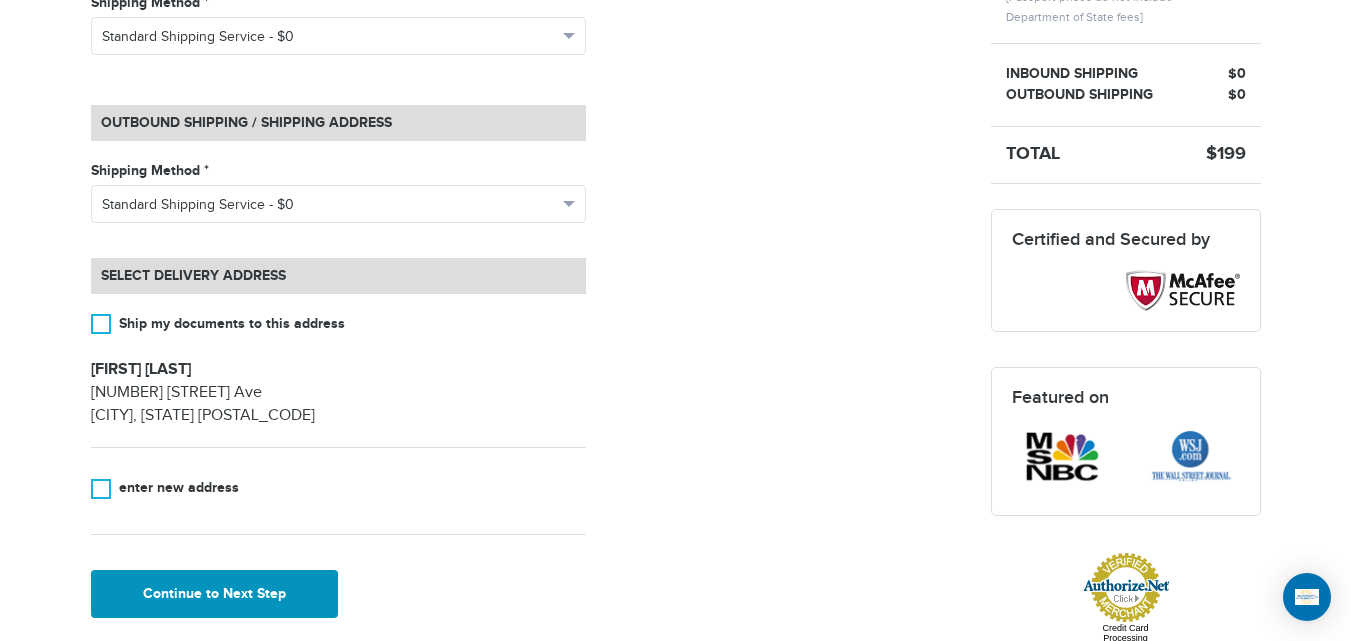 click on "Continue to Next Step" at bounding box center (215, 594) 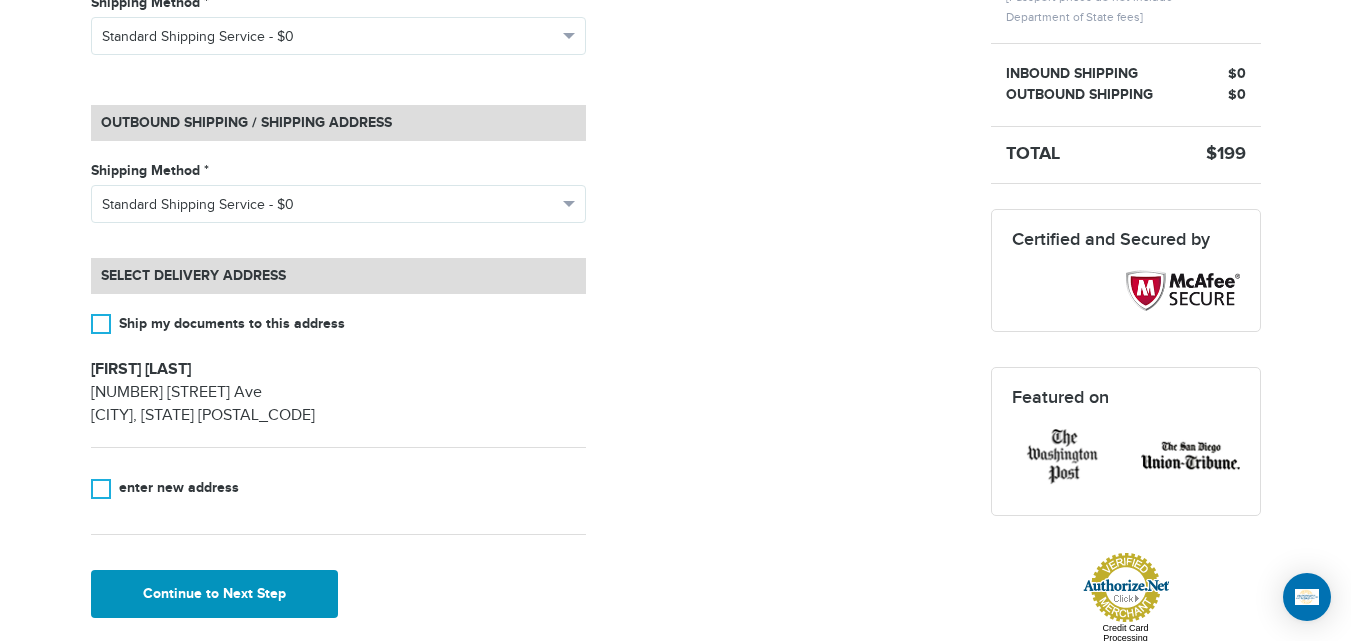 scroll, scrollTop: 0, scrollLeft: 0, axis: both 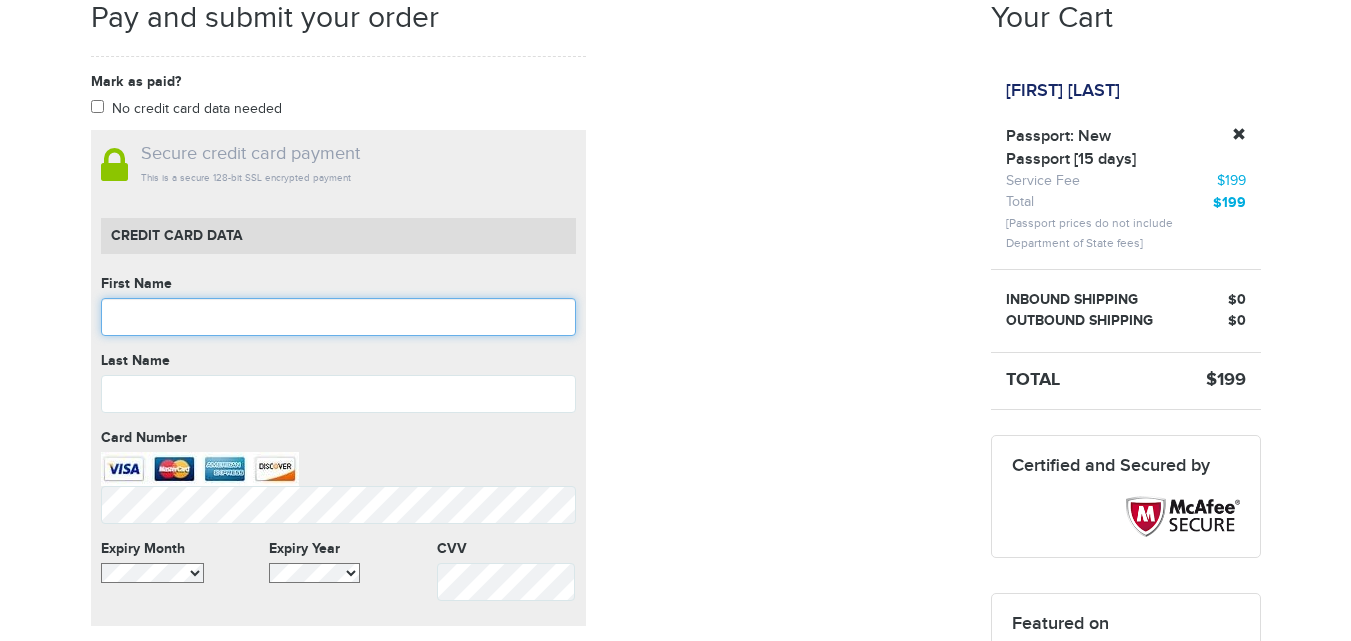click at bounding box center [338, 317] 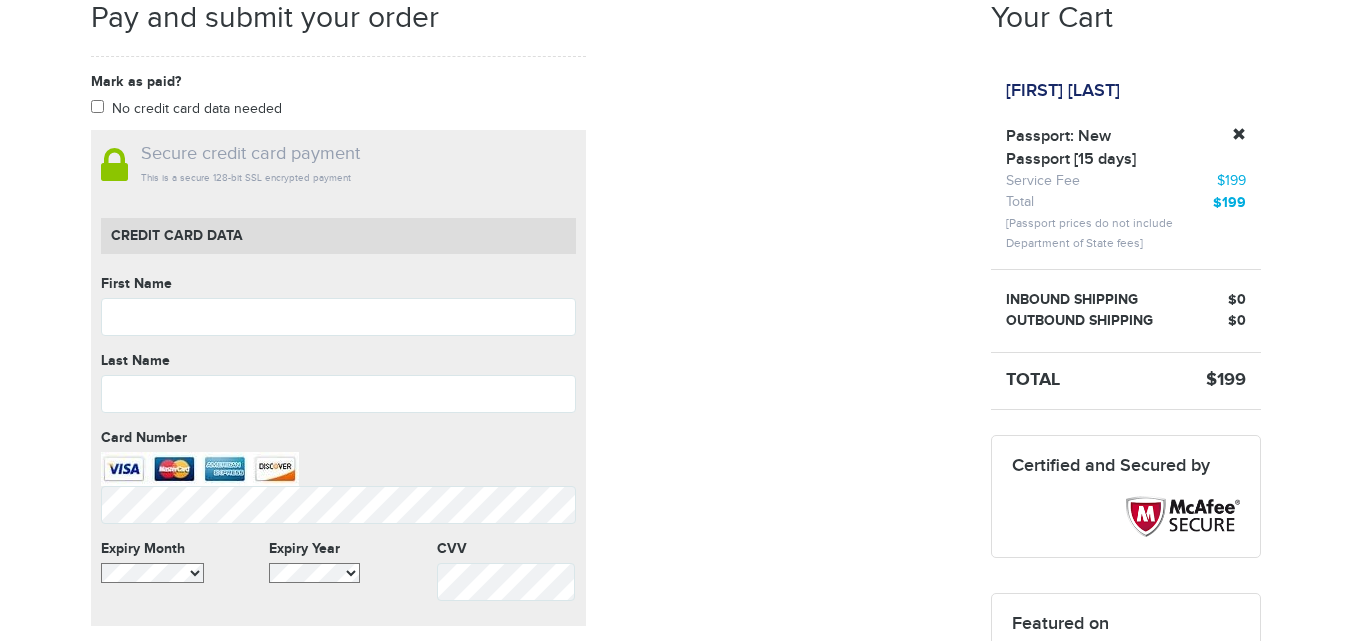 click on "Secure credit card payment This is a secure 128-bit SSL encrypted payment
Credit Card data
First Name
First Name cannot be empty
Last Name
Last Name cannot be empty
Card Number
Card Number cannot be empty
Expiry Month
Expiry Year
CVV
CVV cannot be empty" at bounding box center (338, 378) 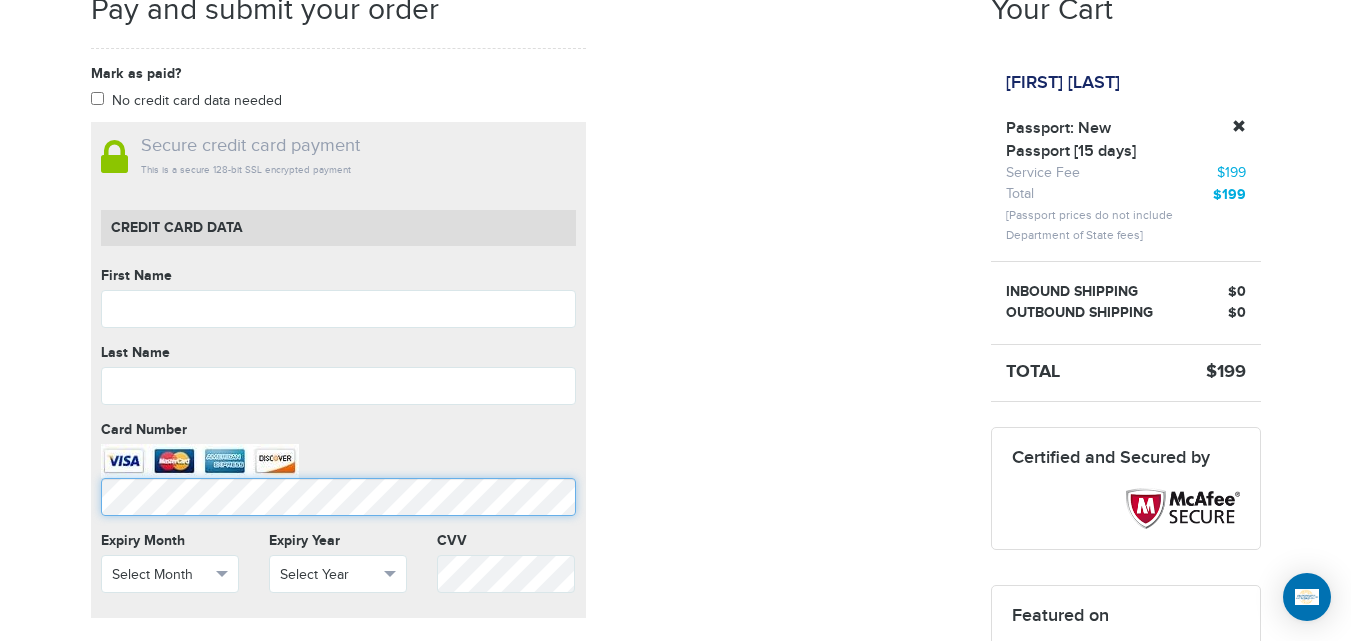 scroll, scrollTop: 0, scrollLeft: 0, axis: both 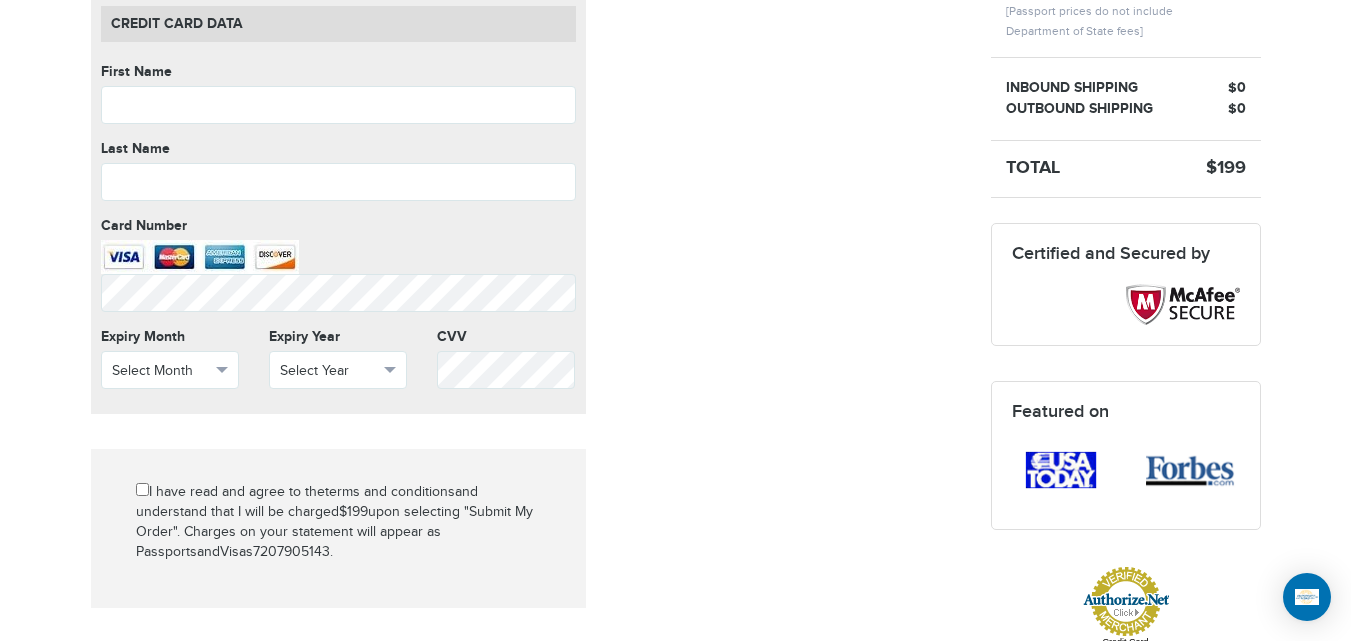 click on "Pay and submit your order
Mark as paid?
No credit card data needed
Amount
*
Comment for manual payment
Secure credit card payment This is a secure 128-bit SSL encrypted payment
Credit Card data
First Name
First Name cannot be empty
Last Name
Last Name cannot be empty
Card Number
Card Number cannot be empty" at bounding box center (676, 292) 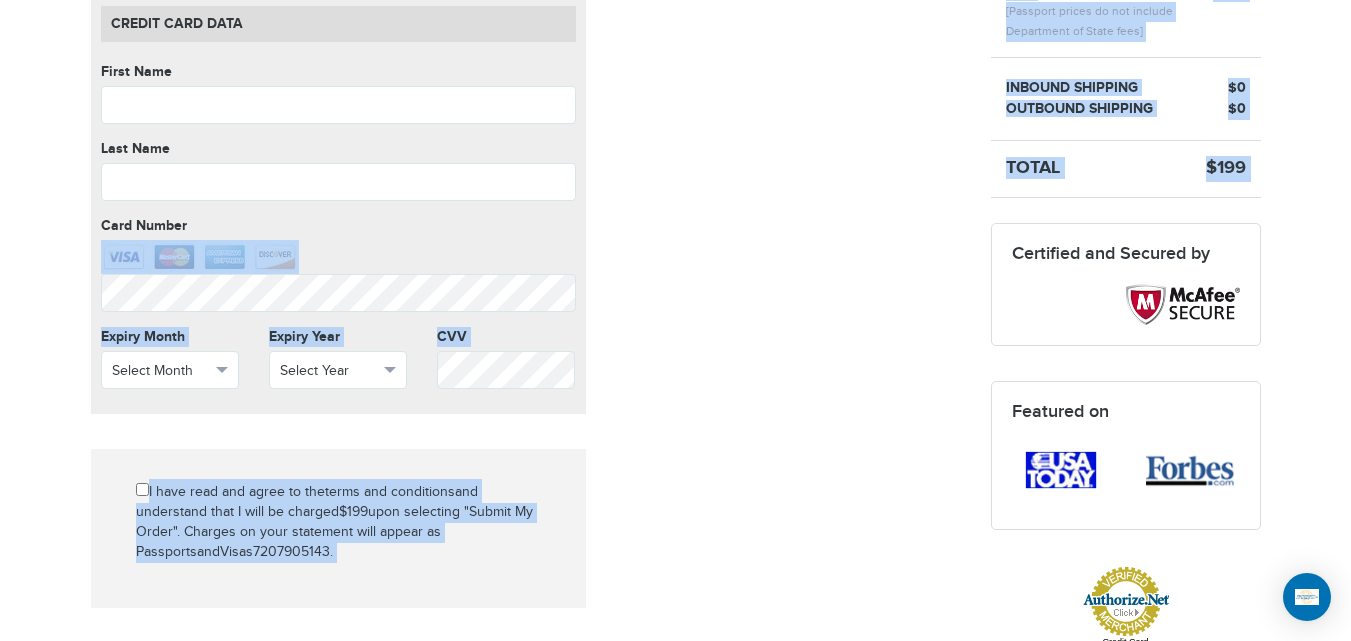 click on "Mark as paid?
No credit card data needed
Amount
*
Comment for manual payment
Secure credit card payment This is a secure 128-bit SSL encrypted payment
Credit Card data
First Name
First Name cannot be empty
Last Name
Last Name cannot be empty
Card Number
Card Number cannot be empty
Expiry Month
Select Month   Select Month January February" at bounding box center (526, 310) 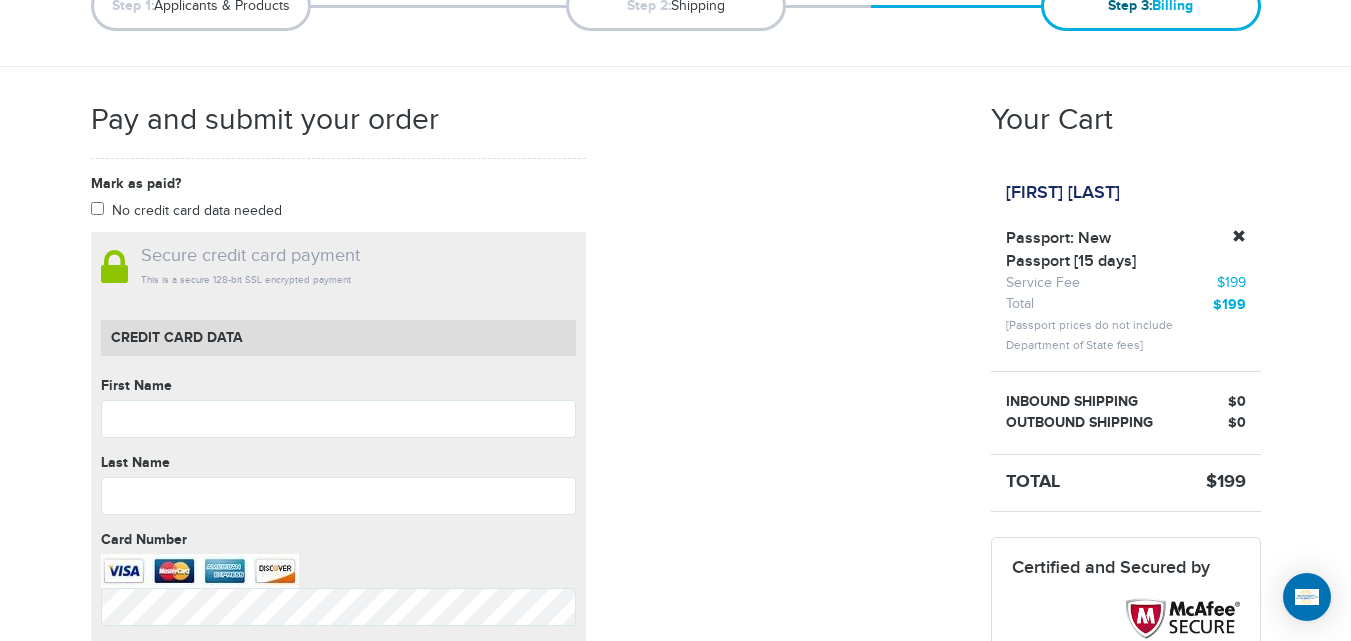 scroll, scrollTop: 246, scrollLeft: 0, axis: vertical 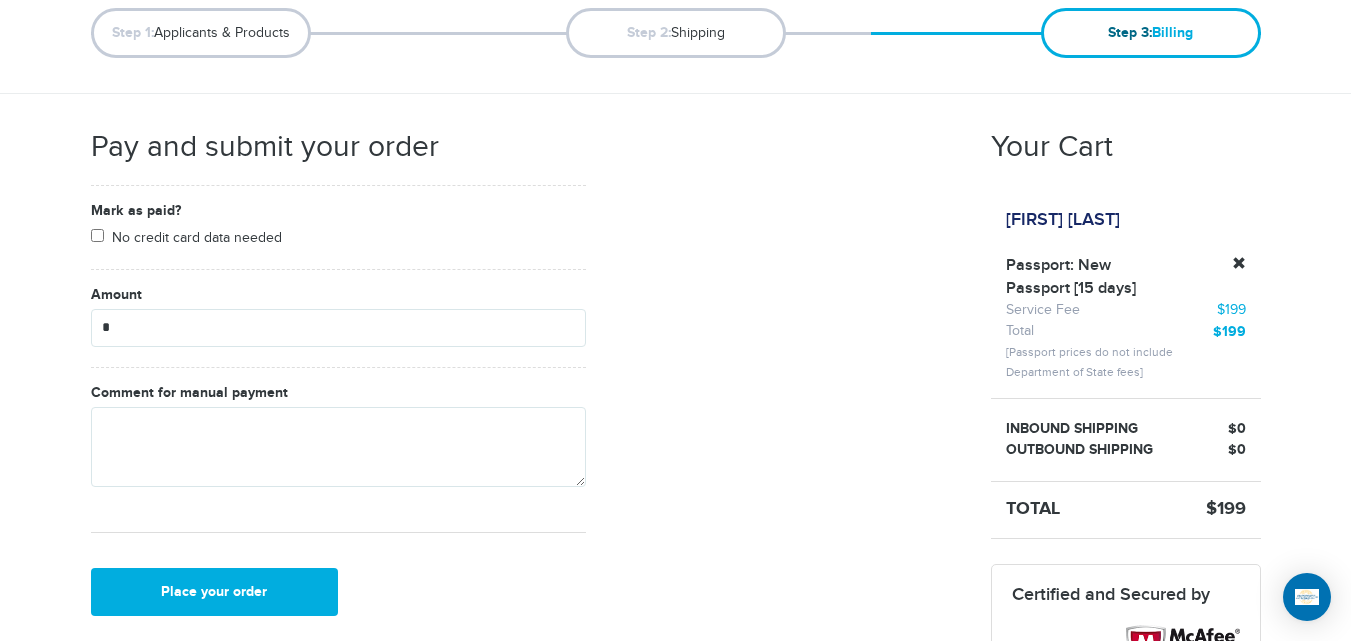 click on "720-790-5143
Passports & Visas.com
Hello, houcine
Passports
Passport Renewal
New Passport
Second Passport
Passport Name Change
Lost Passport
Child Passport
Travel Visas" at bounding box center [675, 716] 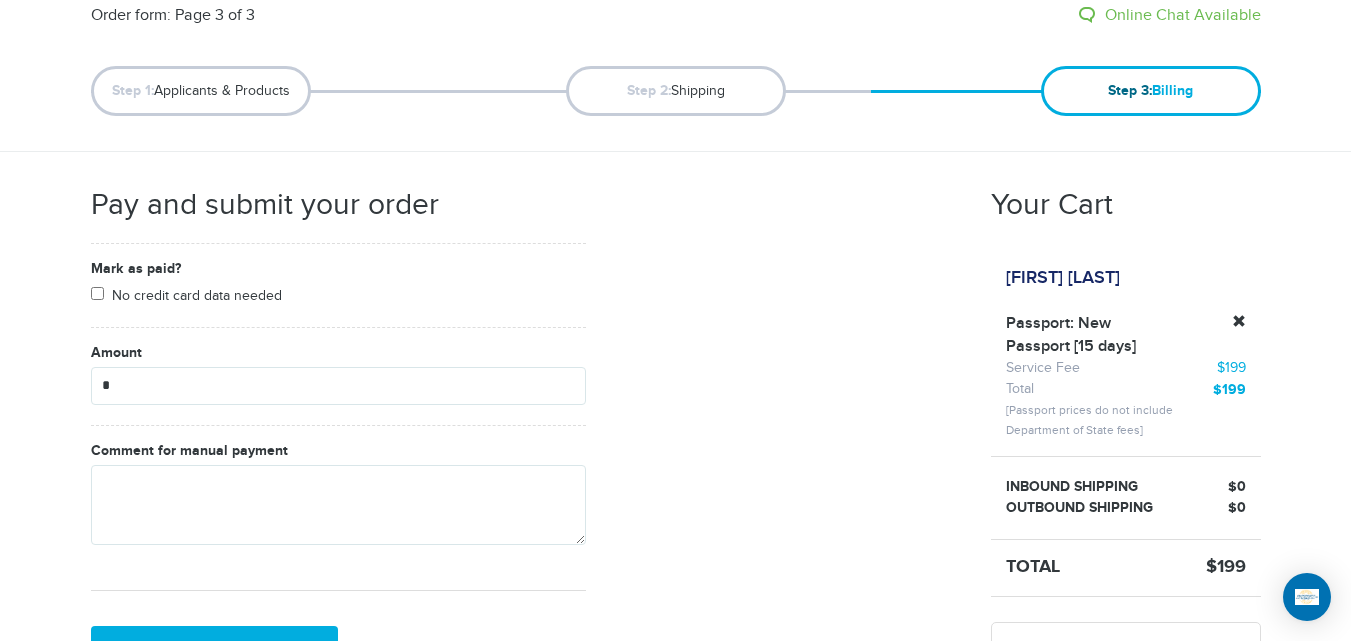 scroll, scrollTop: 140, scrollLeft: 0, axis: vertical 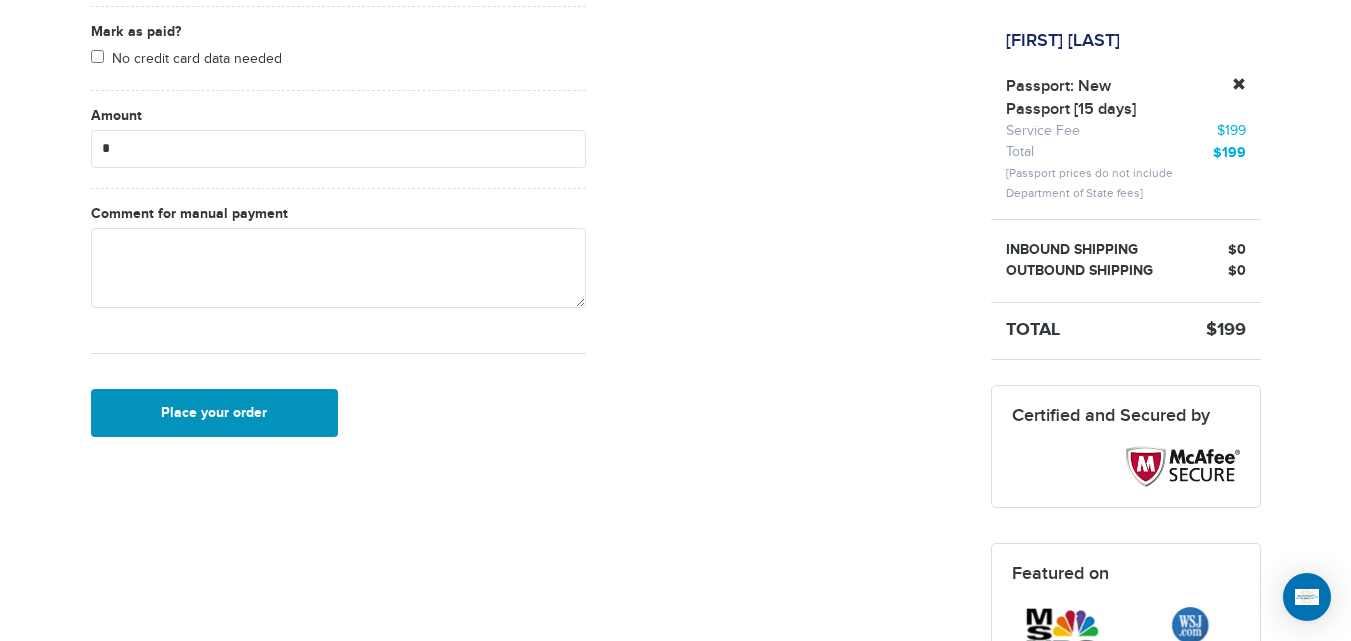 click on "Place your order" at bounding box center [215, 413] 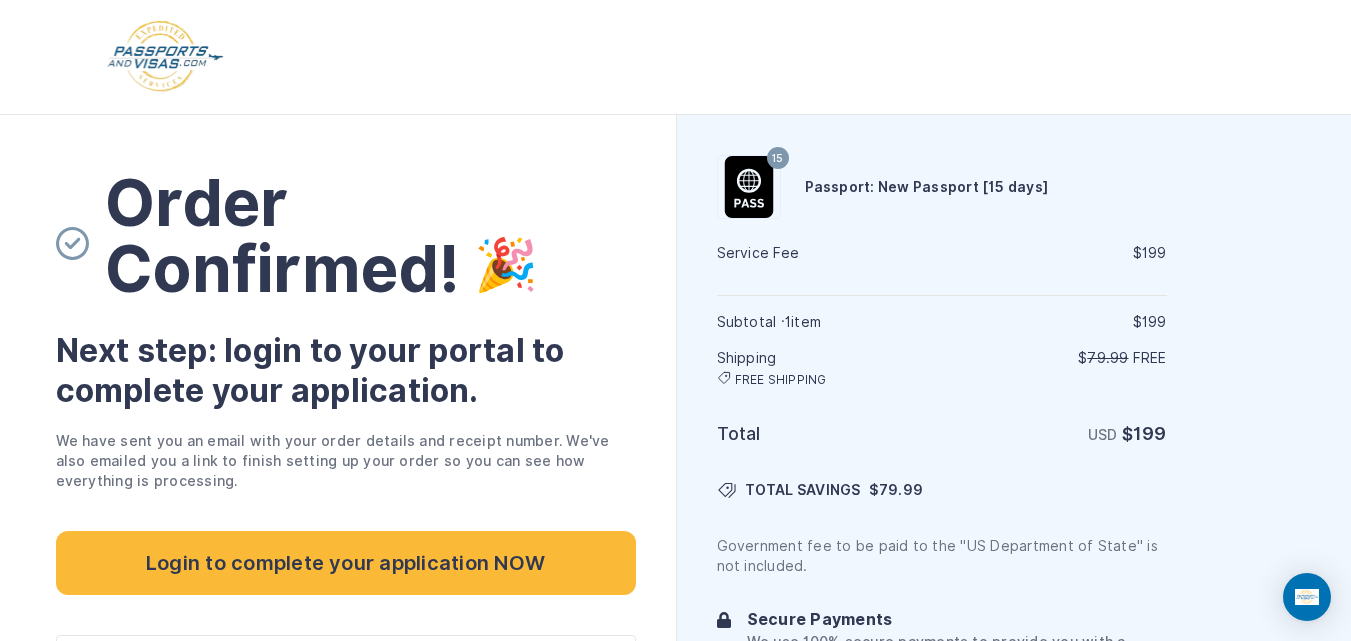 scroll, scrollTop: 0, scrollLeft: 0, axis: both 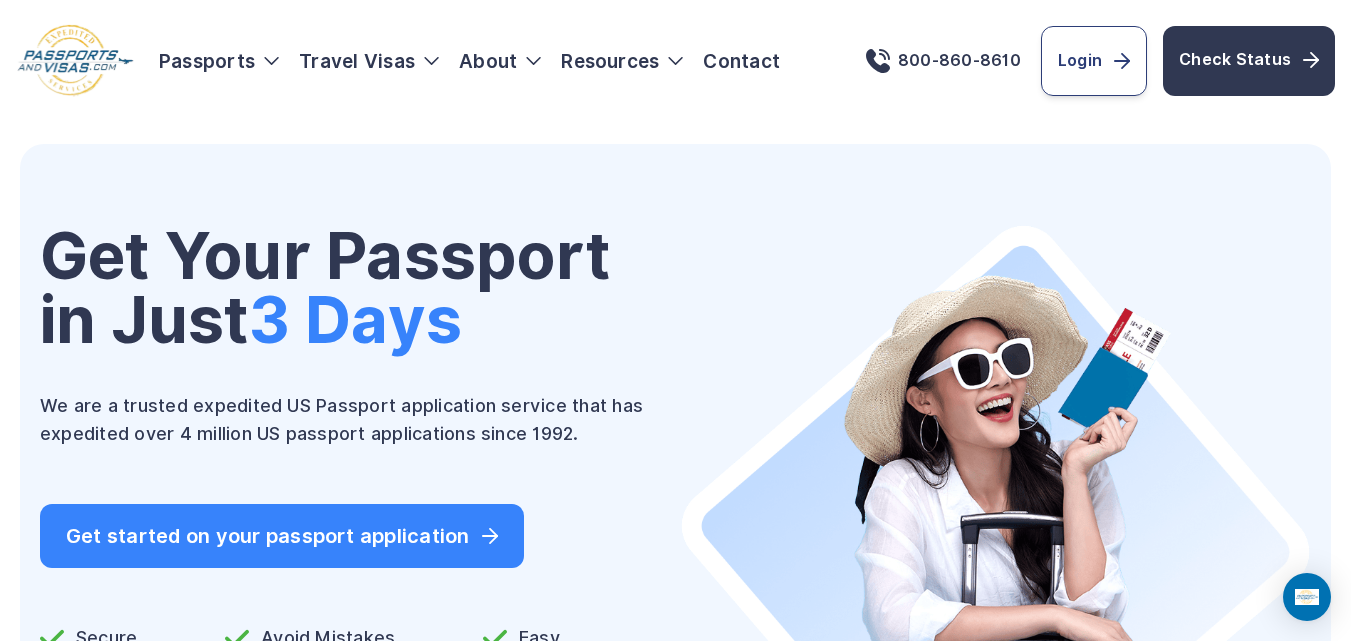 click on "Login" at bounding box center (1094, 61) 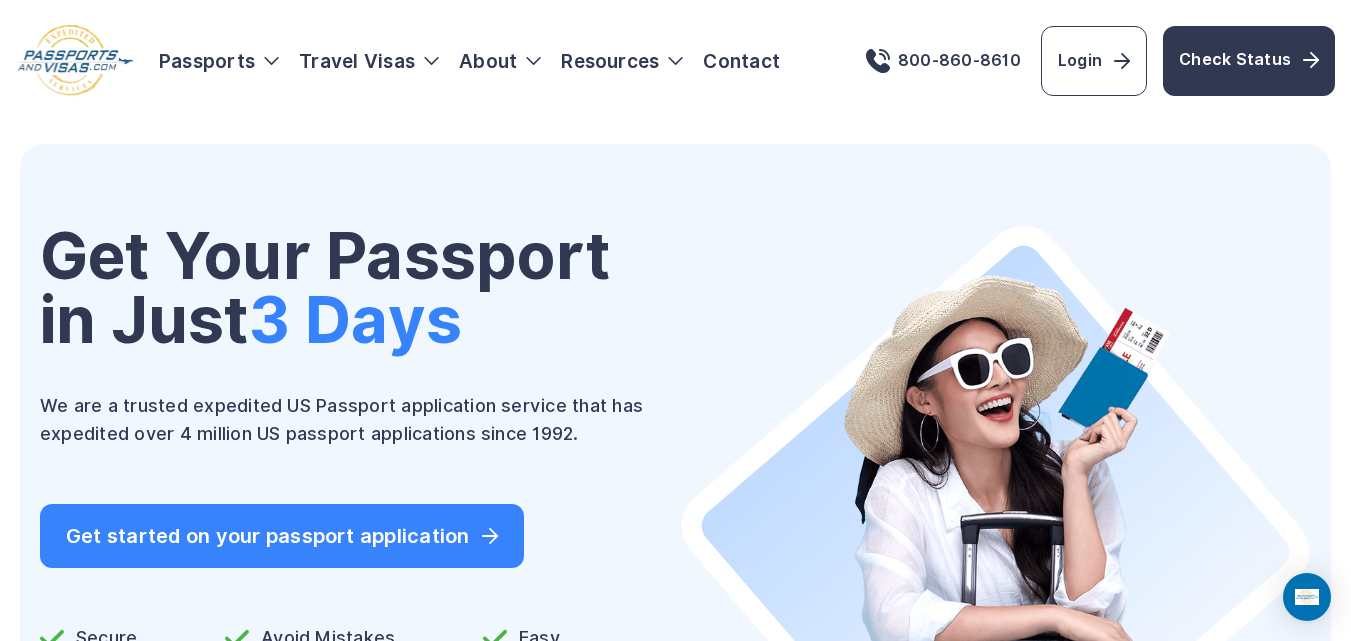 scroll, scrollTop: 0, scrollLeft: 0, axis: both 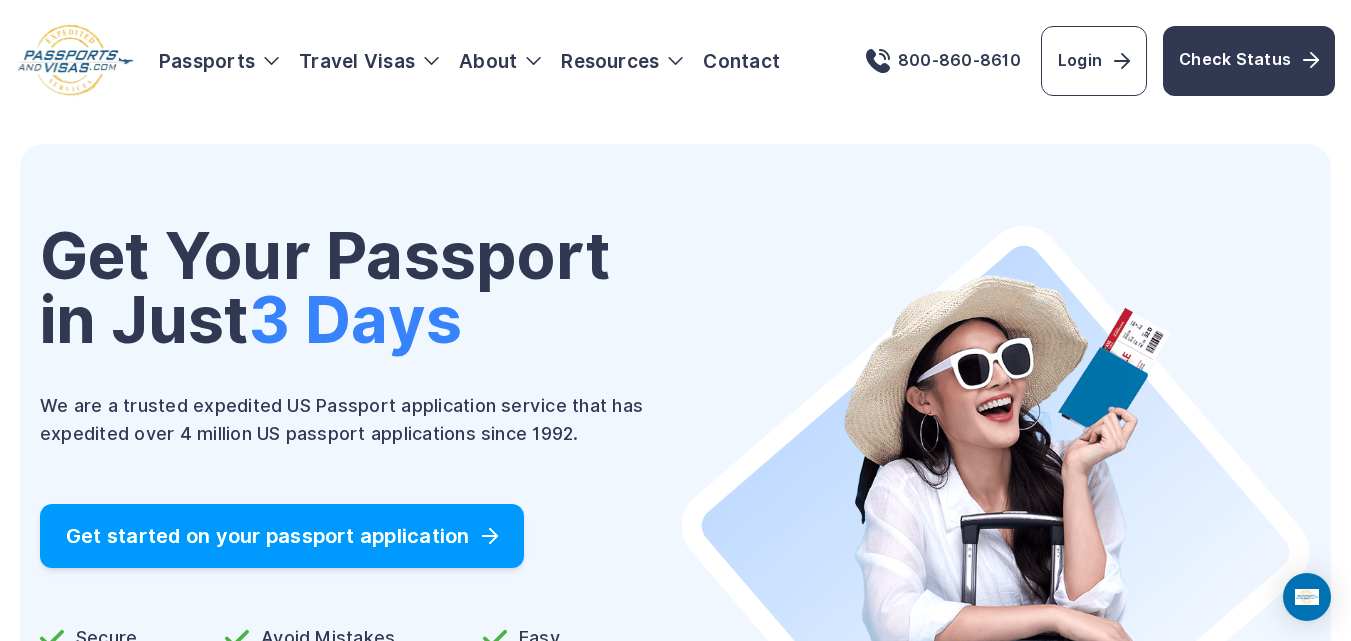 click on "Get started on your passport application" at bounding box center [282, 536] 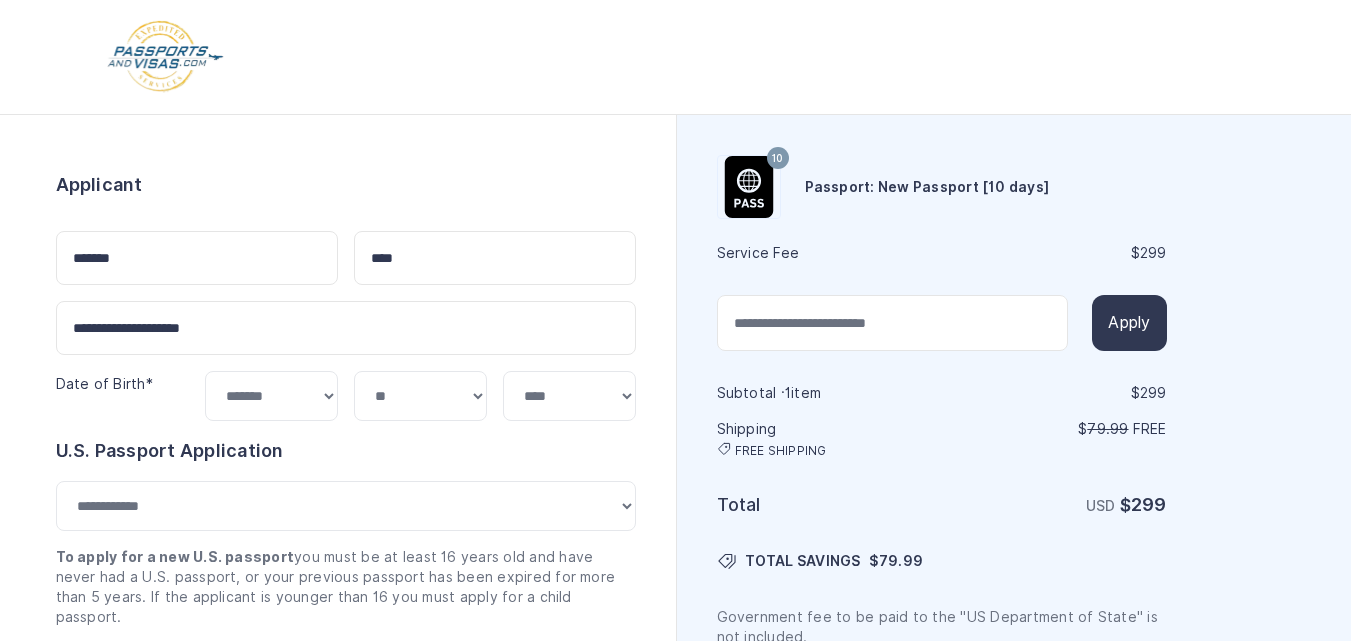 select on "*" 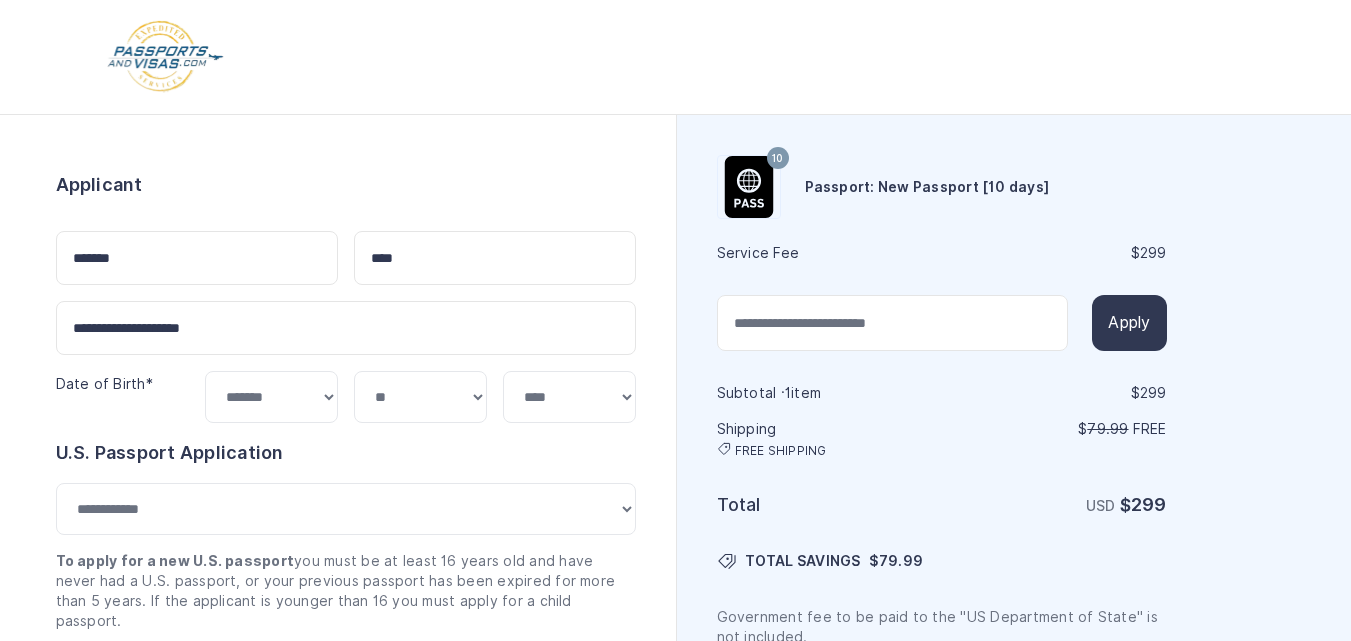 scroll, scrollTop: 0, scrollLeft: 0, axis: both 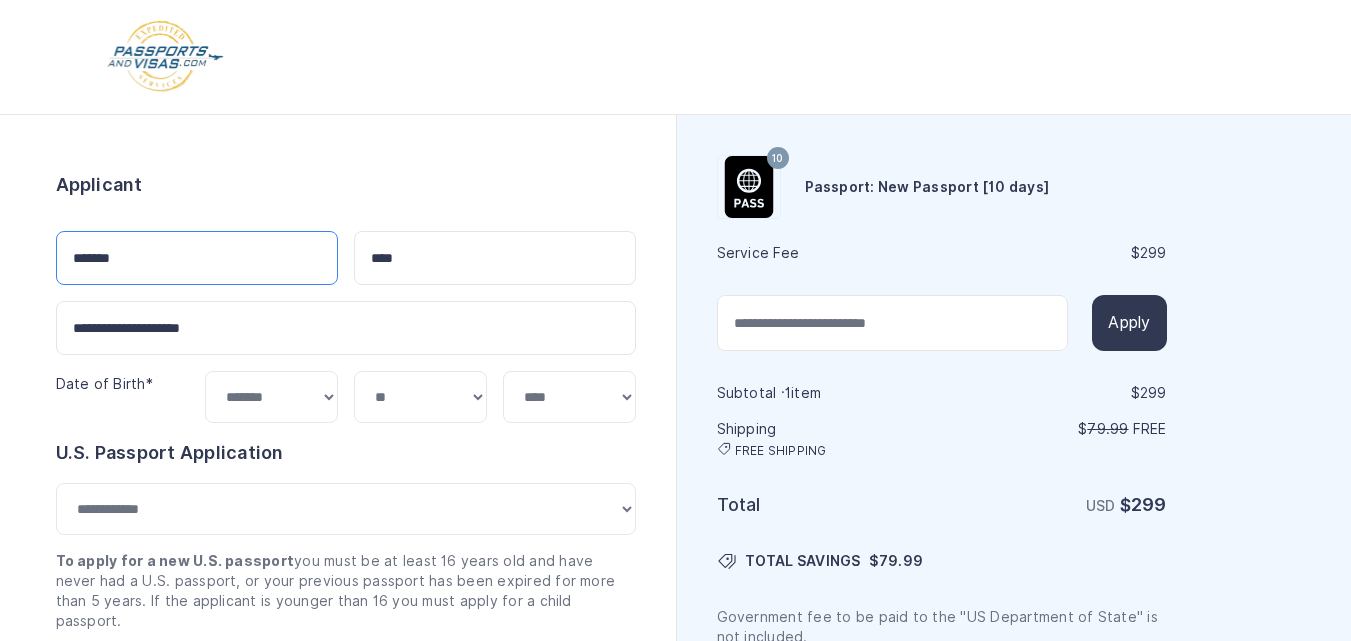 click on "*******" at bounding box center (197, 258) 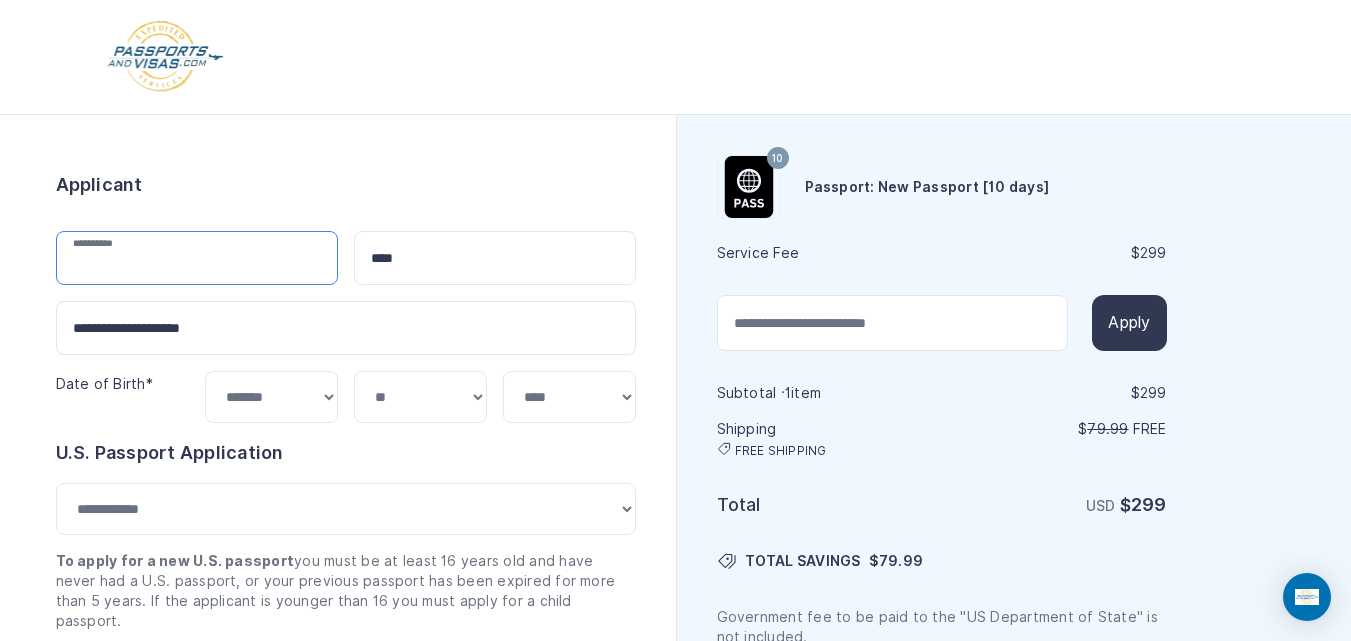 type 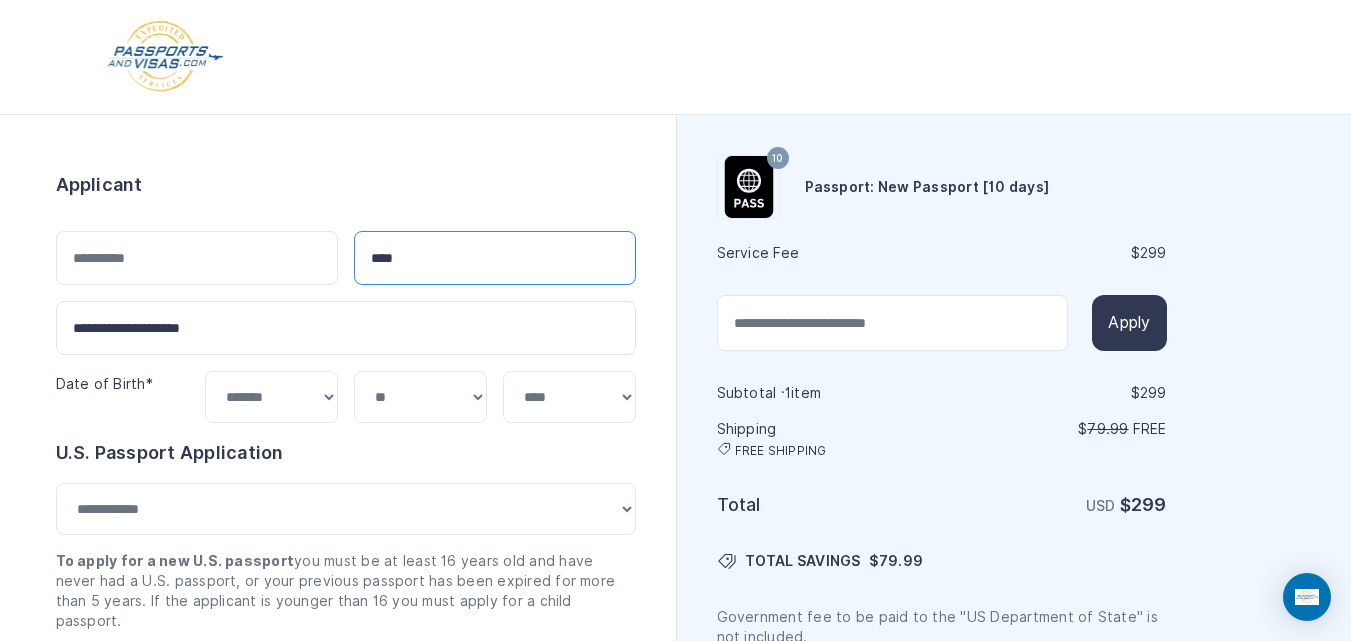 click on "****" at bounding box center [495, 258] 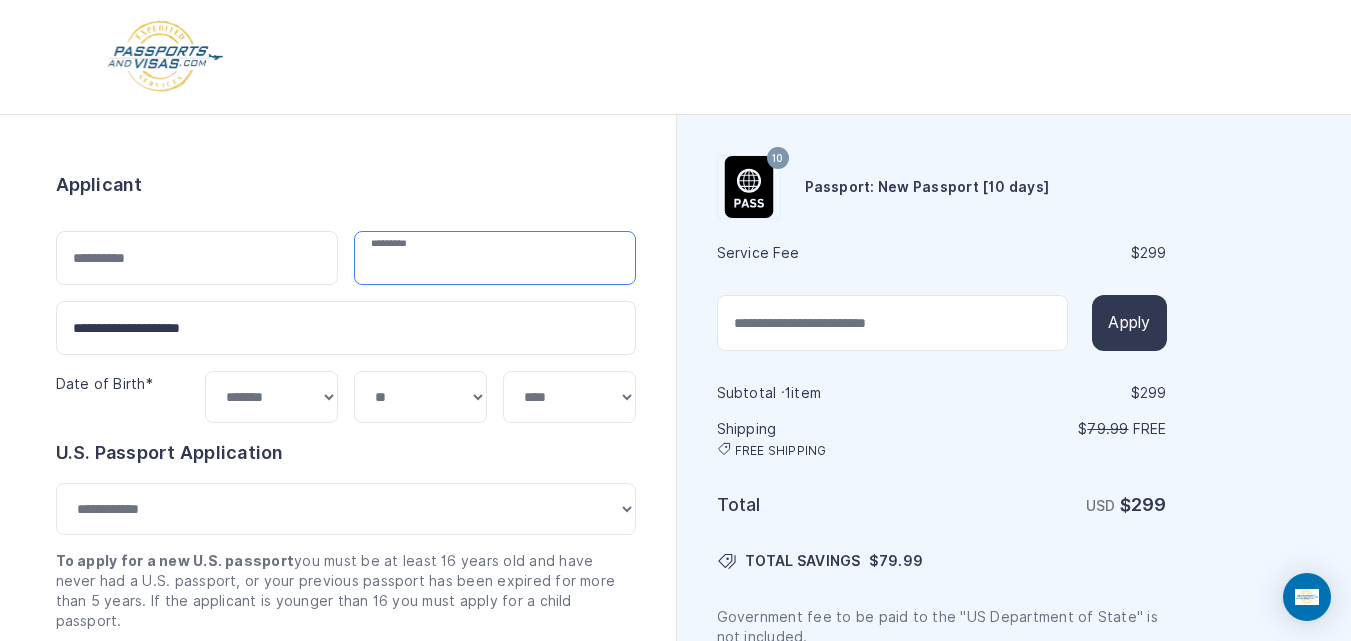type 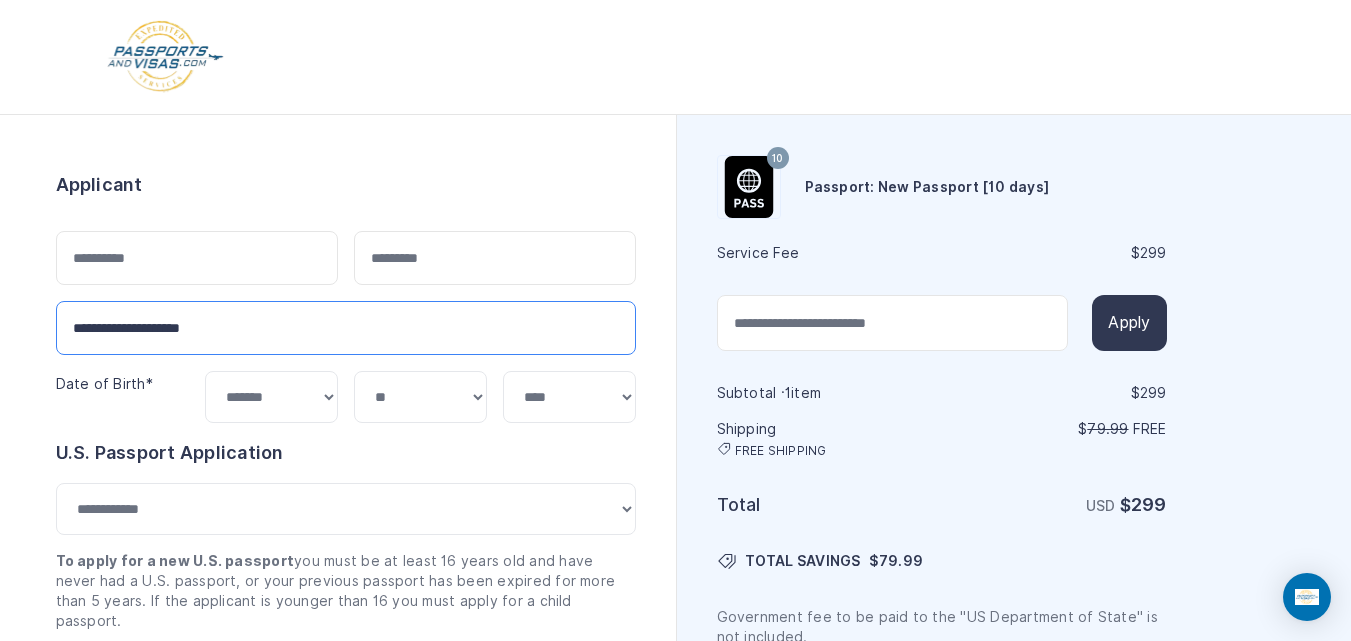 click on "**********" at bounding box center [346, 328] 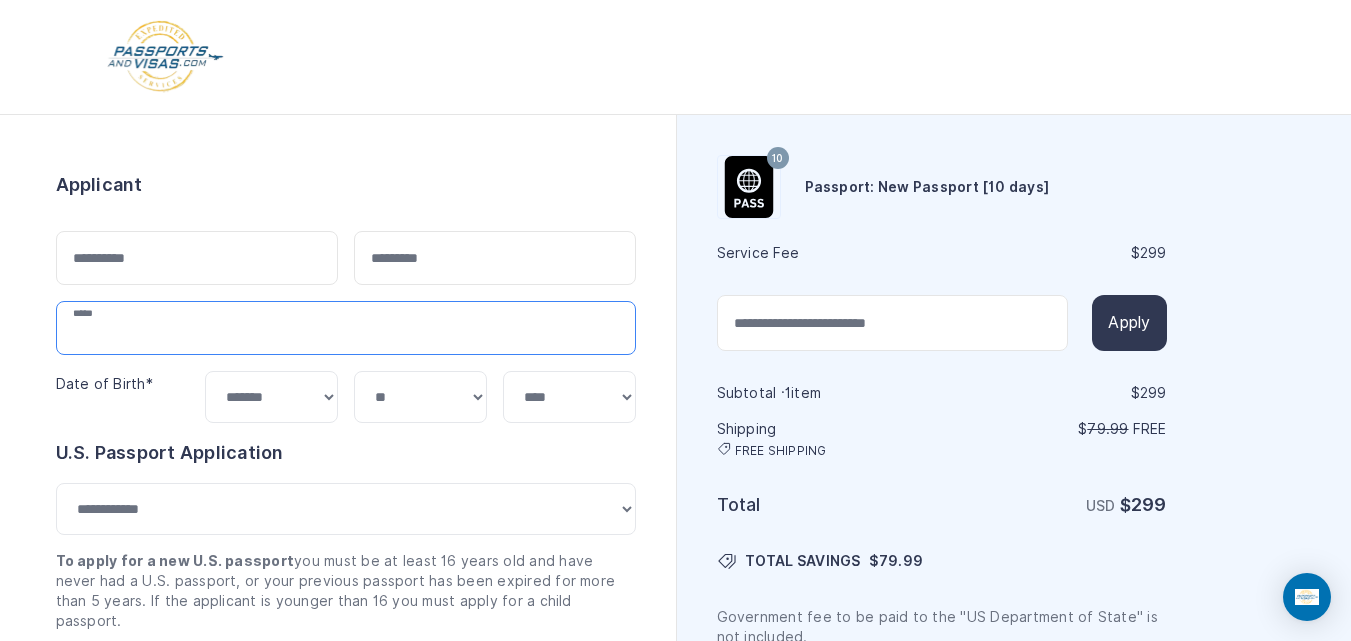 type 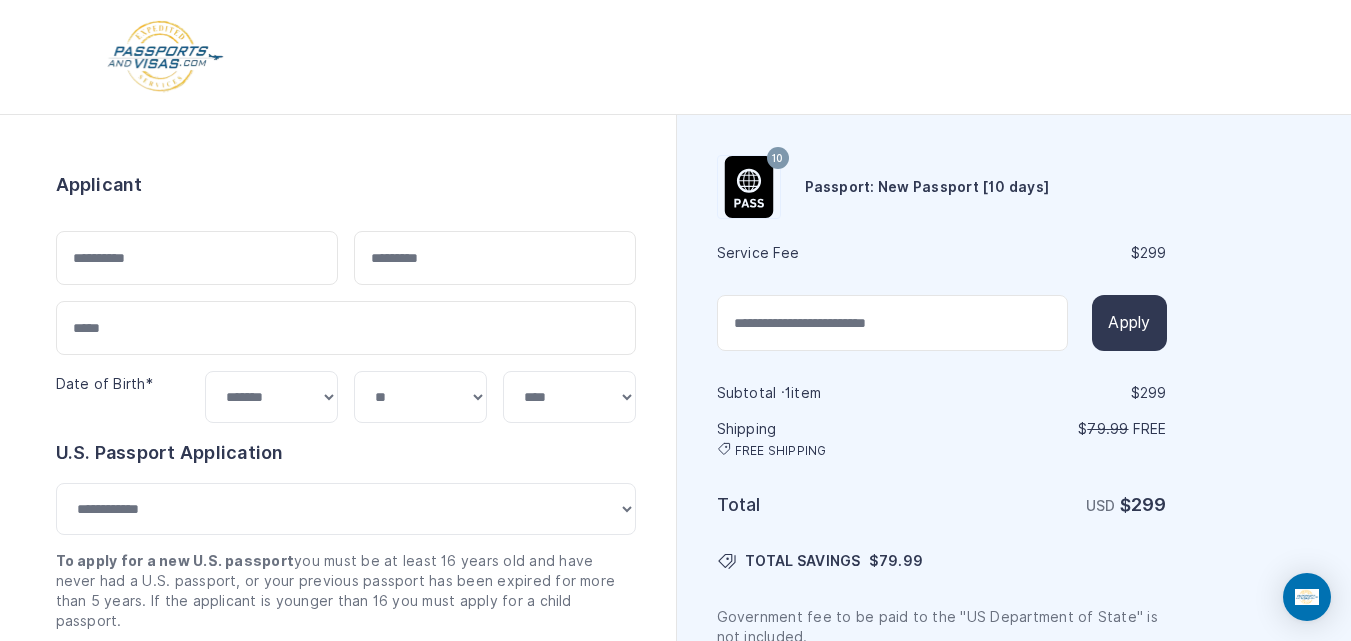 click on "Order summary
$ 299
10
299 1 $" at bounding box center [338, 1022] 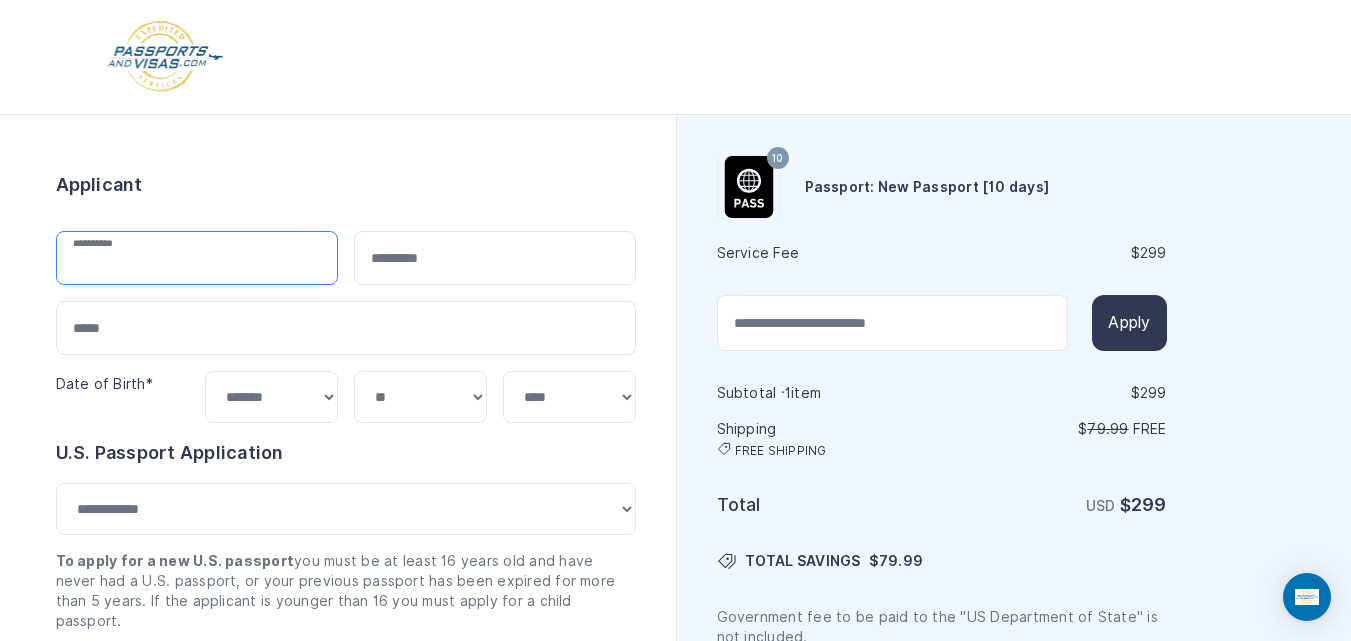 click at bounding box center [197, 258] 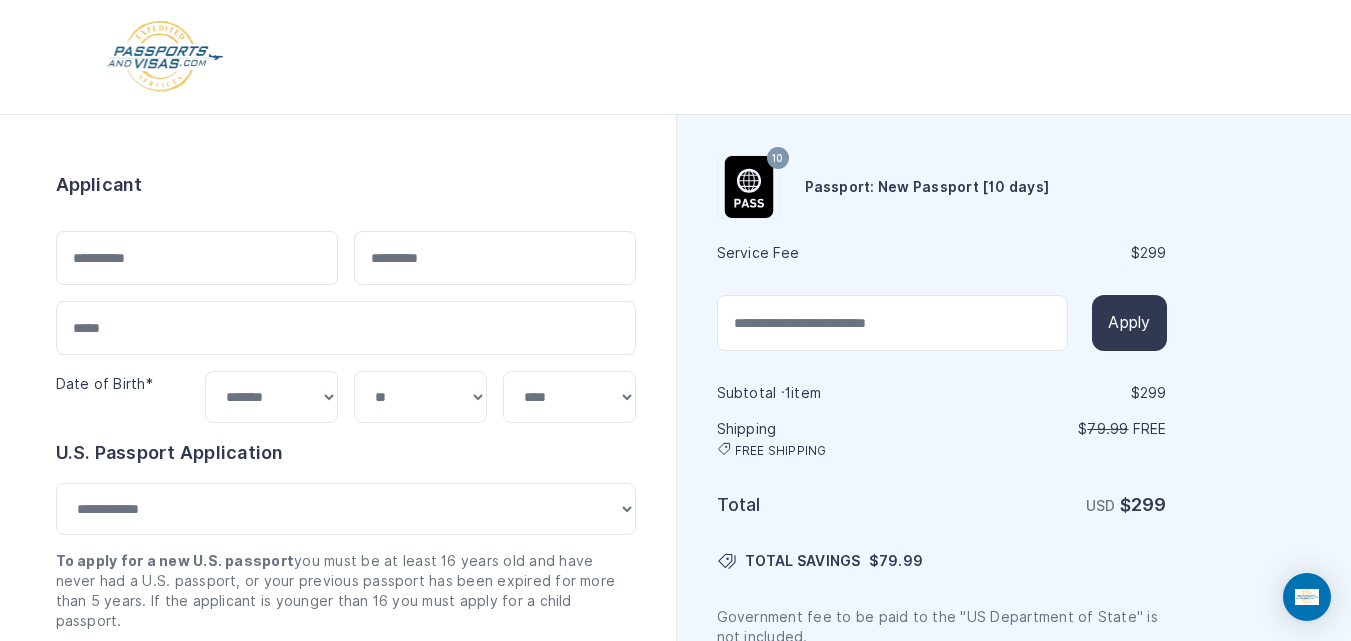 click on "Order summary
$ 299
10
299 1 299 79.99 Free $" at bounding box center [346, 1022] 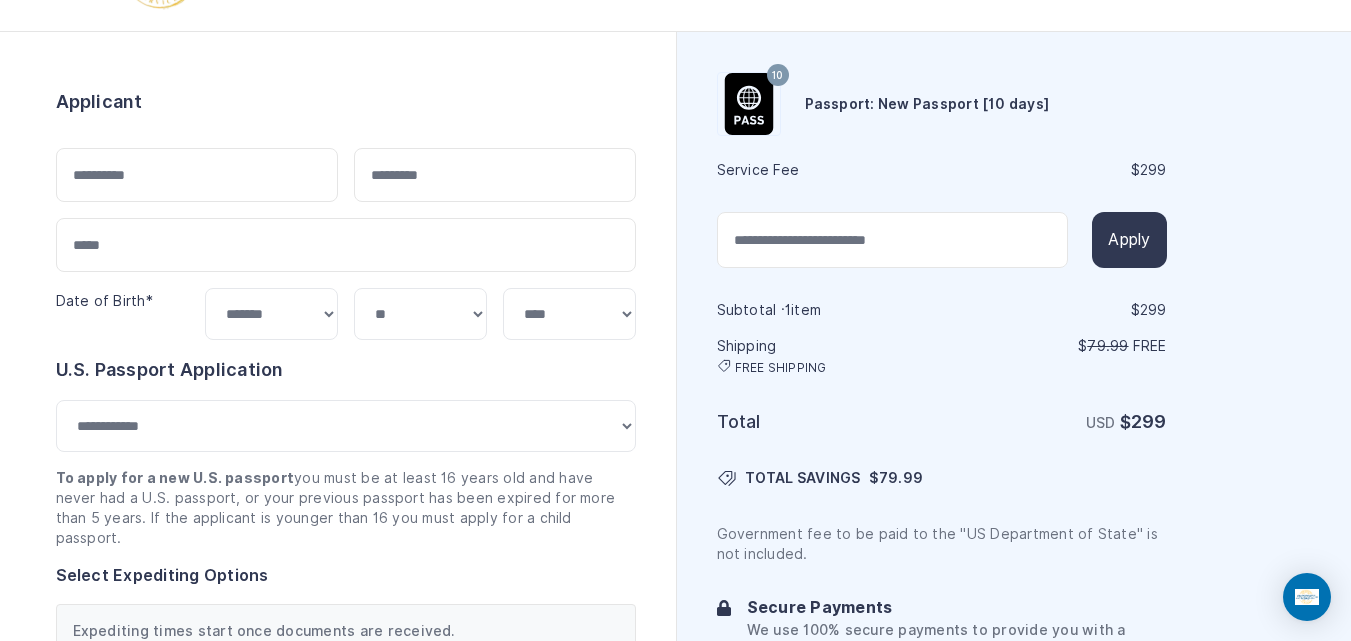scroll, scrollTop: 25, scrollLeft: 0, axis: vertical 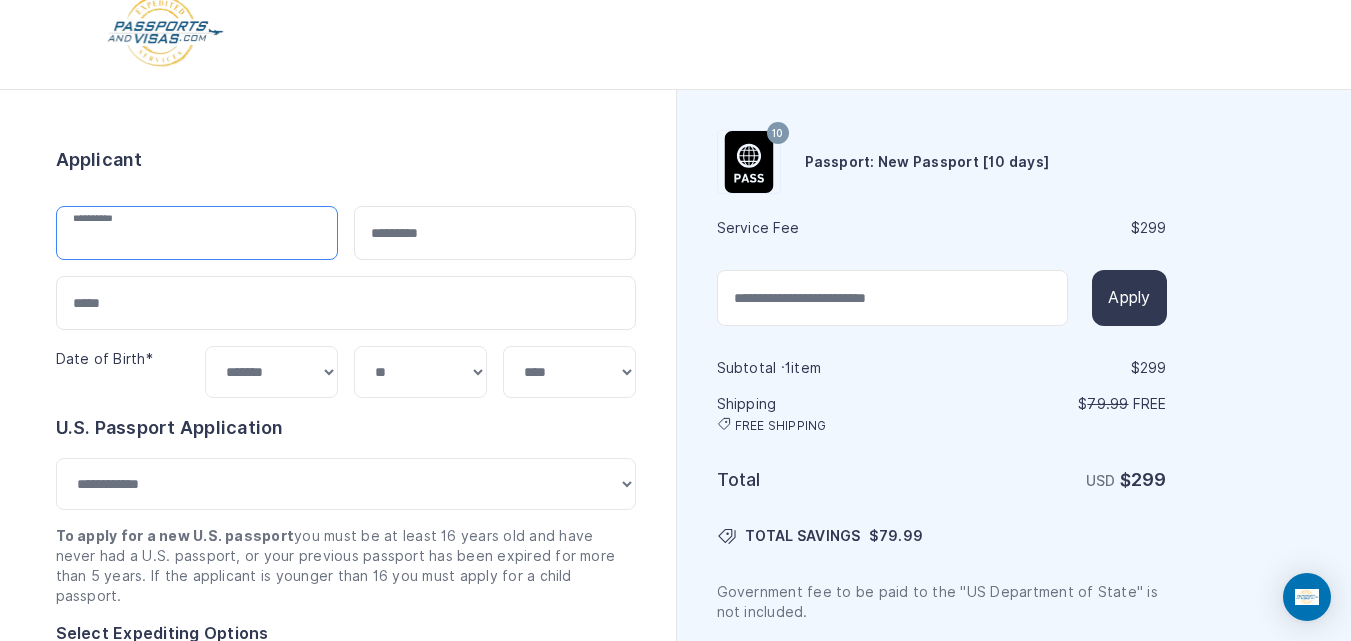 click at bounding box center (197, 233) 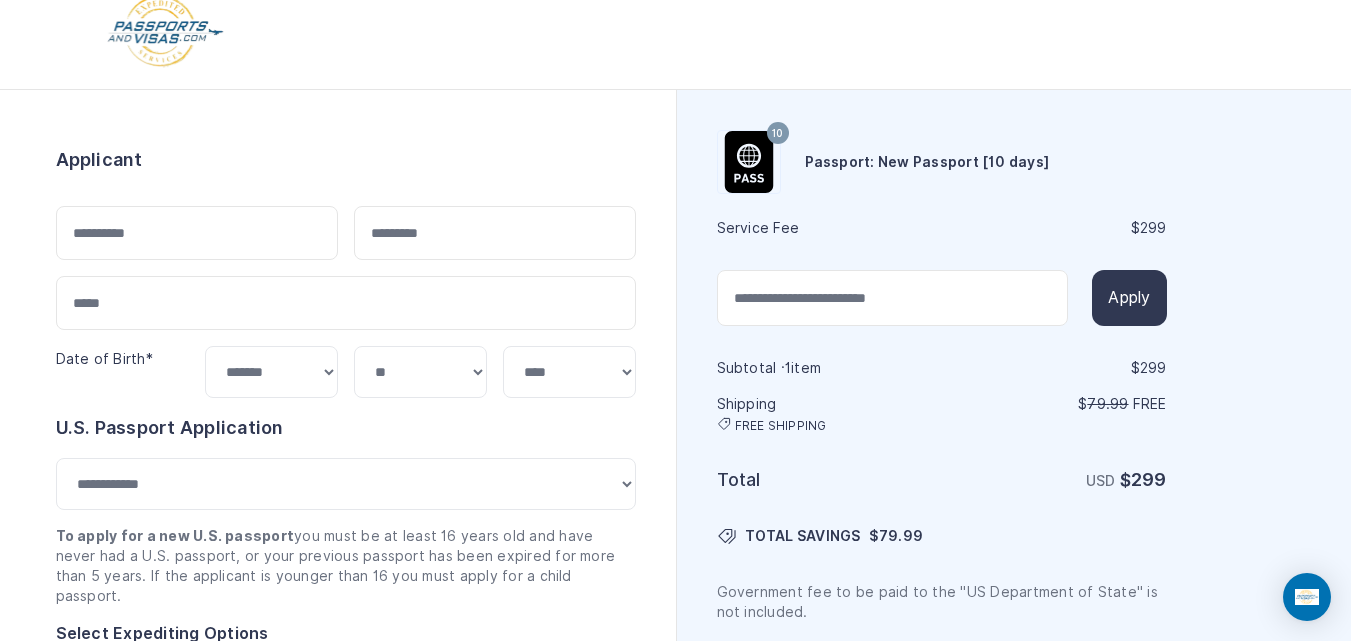 click on "Order summary
$ 299
10
299 1 299 79.99 Free $" at bounding box center (346, 997) 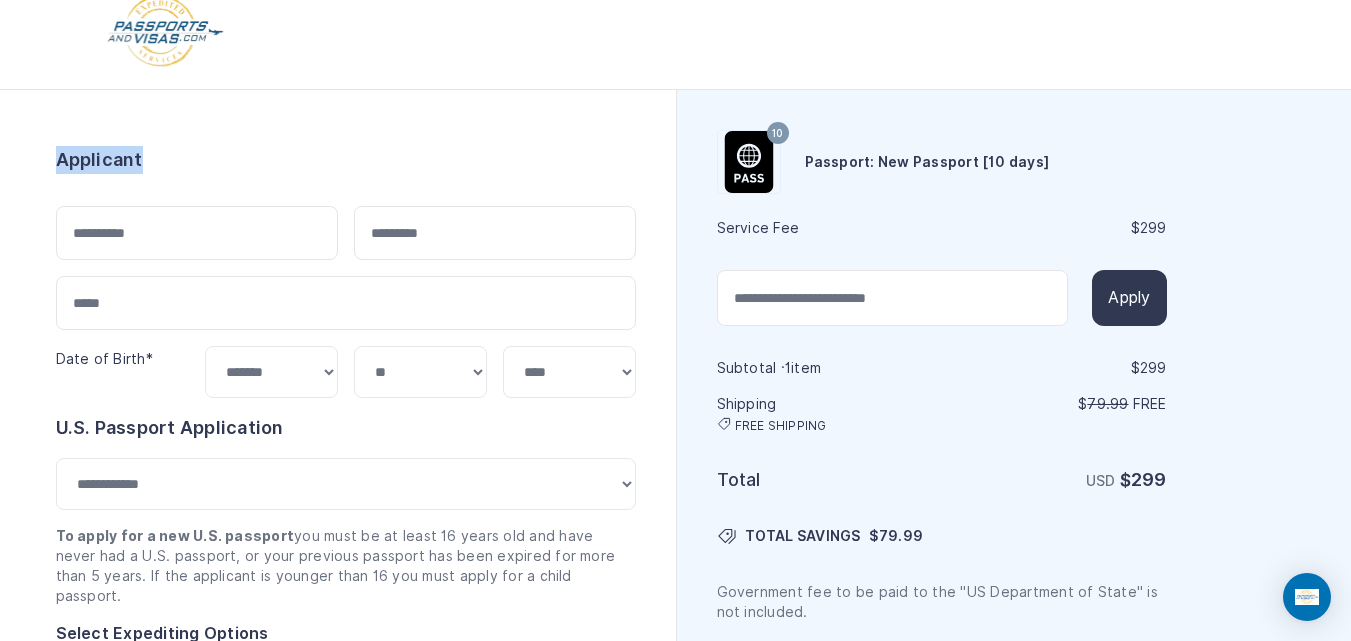 drag, startPoint x: 52, startPoint y: 164, endPoint x: 145, endPoint y: 181, distance: 94.54099 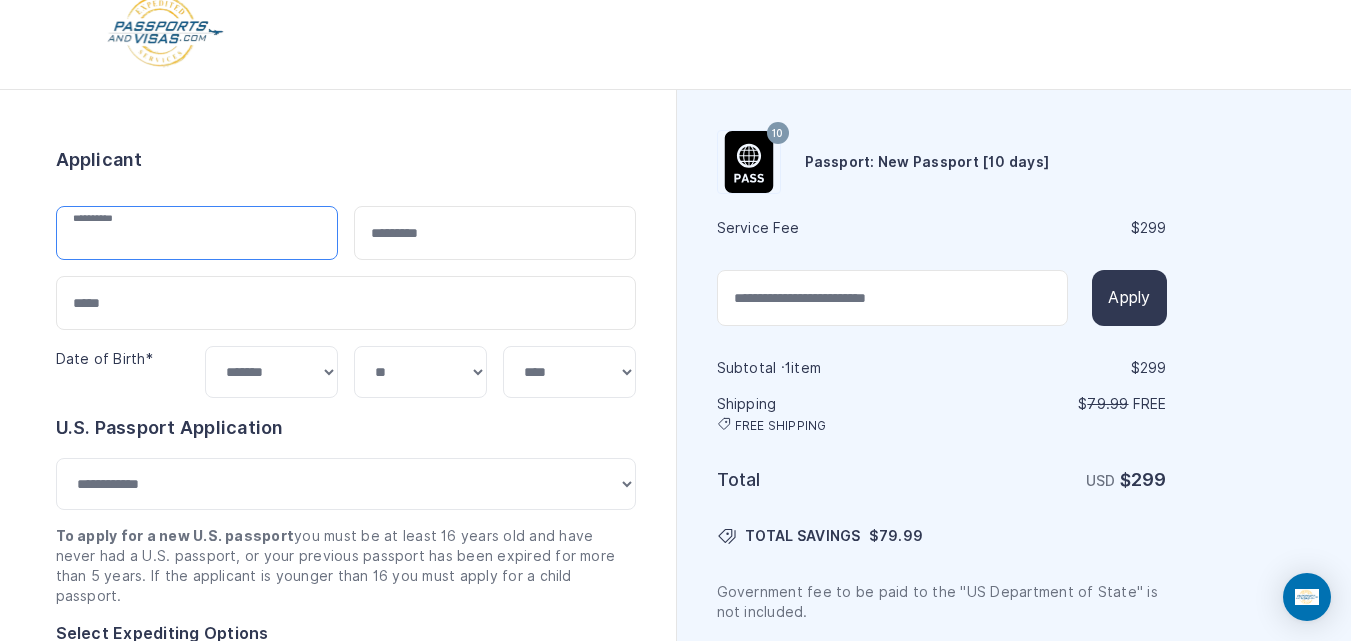 click at bounding box center (197, 233) 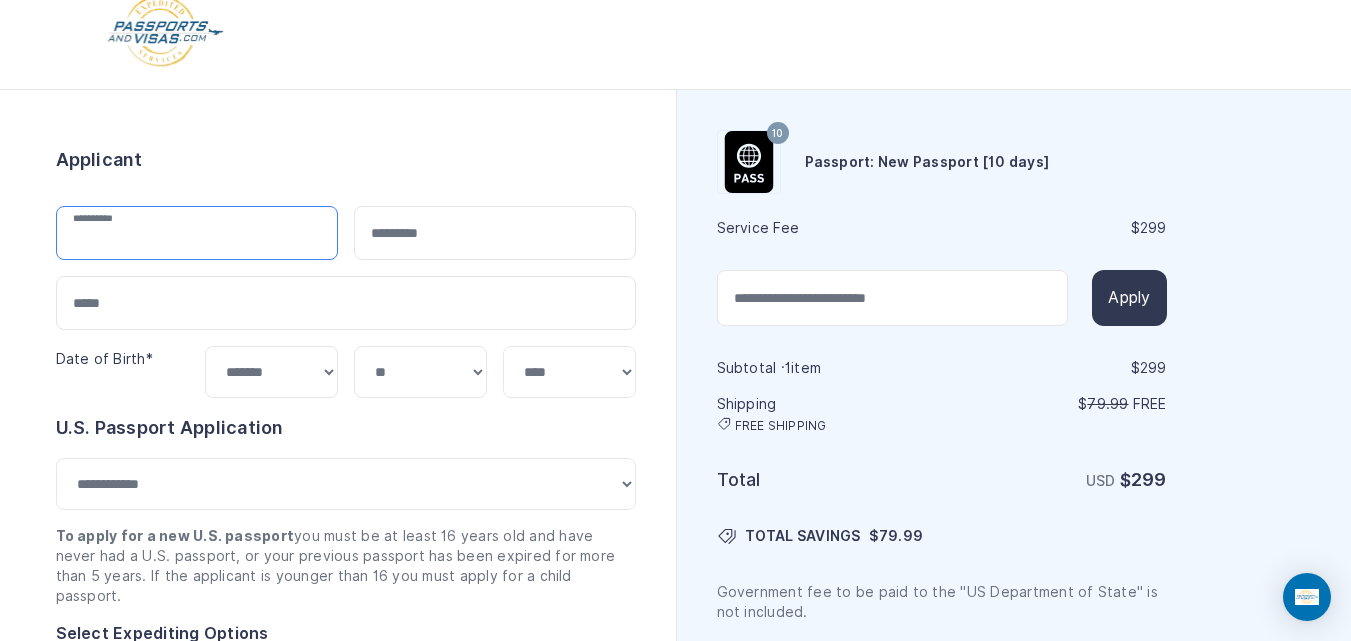 click at bounding box center [197, 233] 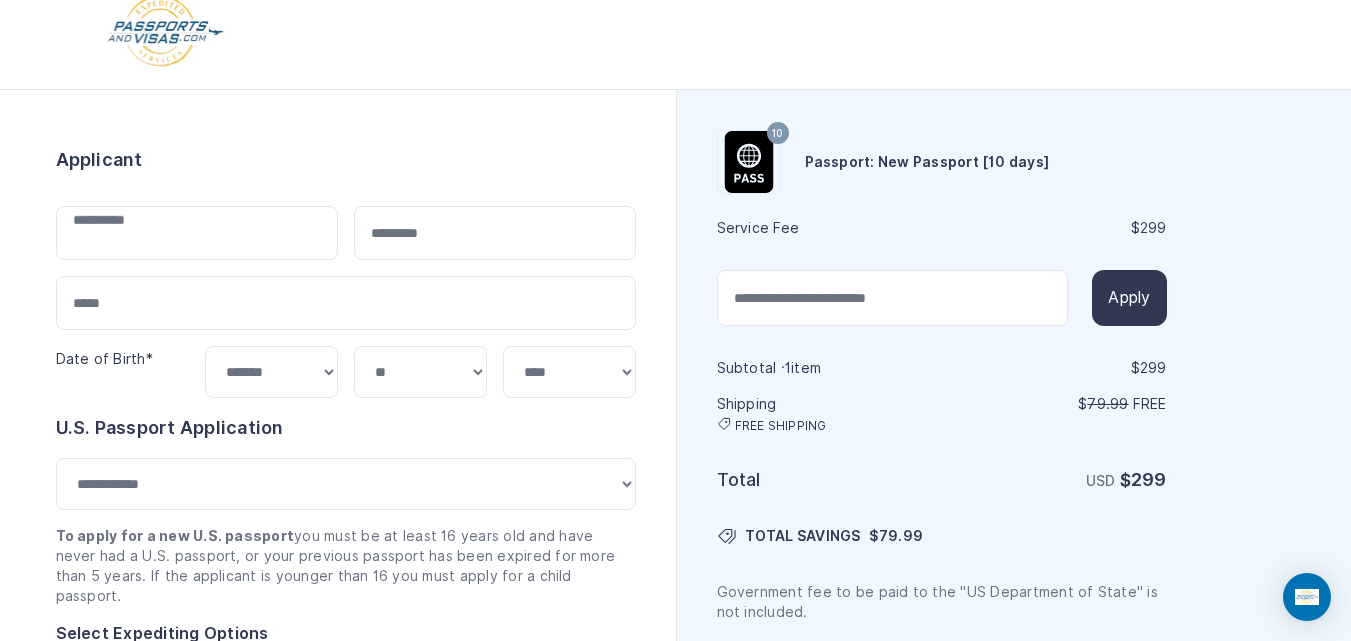 click on "Order summary
$ 299
10
299 1 299 79.99 Free $" at bounding box center [346, 997] 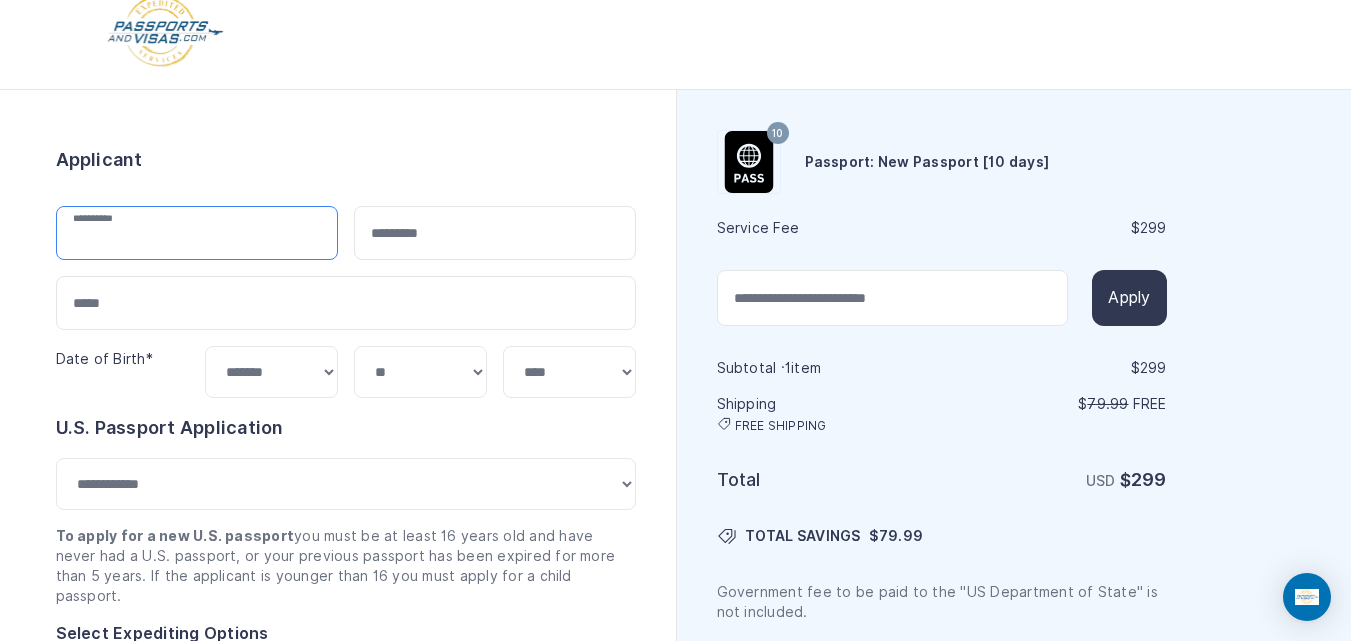 click at bounding box center (197, 233) 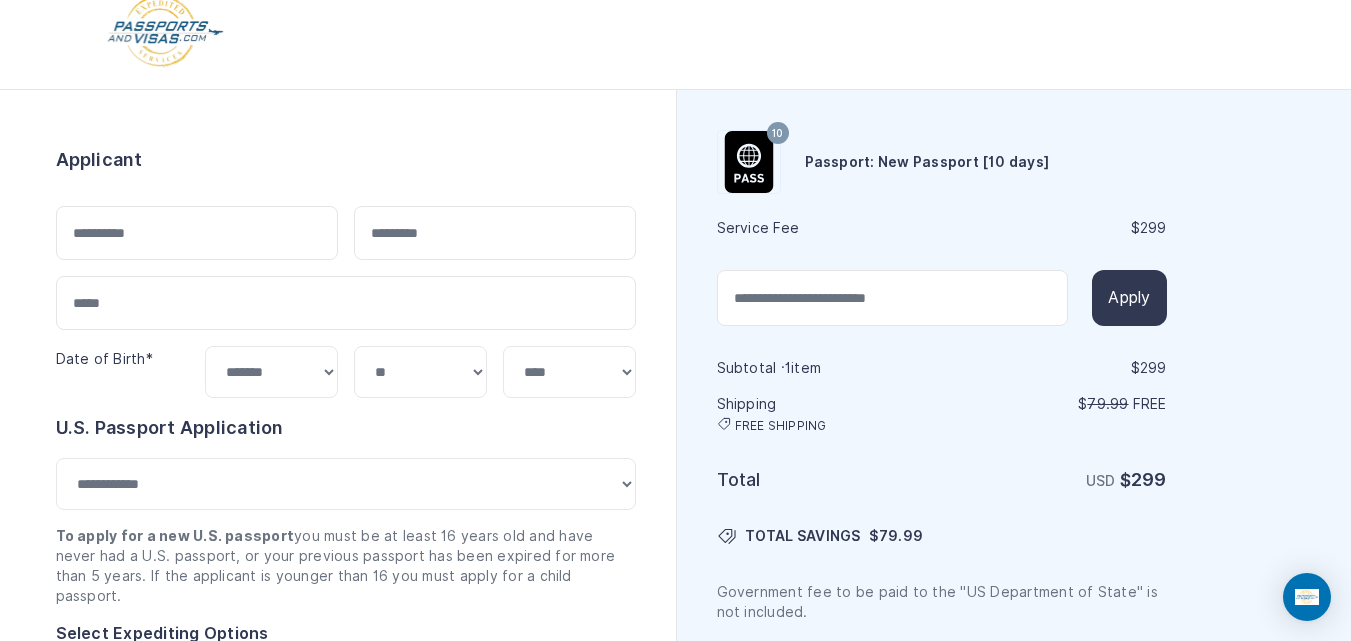 click on "Order summary
$ 299
10
299 1 299 79.99 Free $" at bounding box center [346, 997] 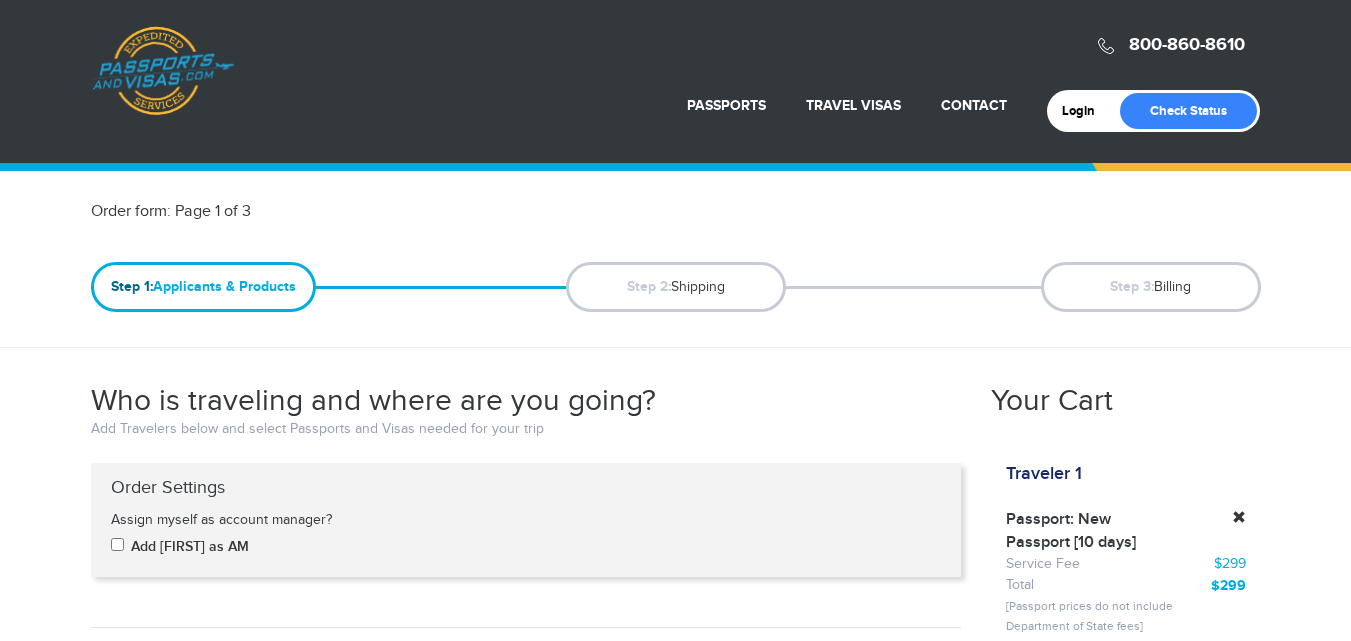 scroll, scrollTop: 0, scrollLeft: 0, axis: both 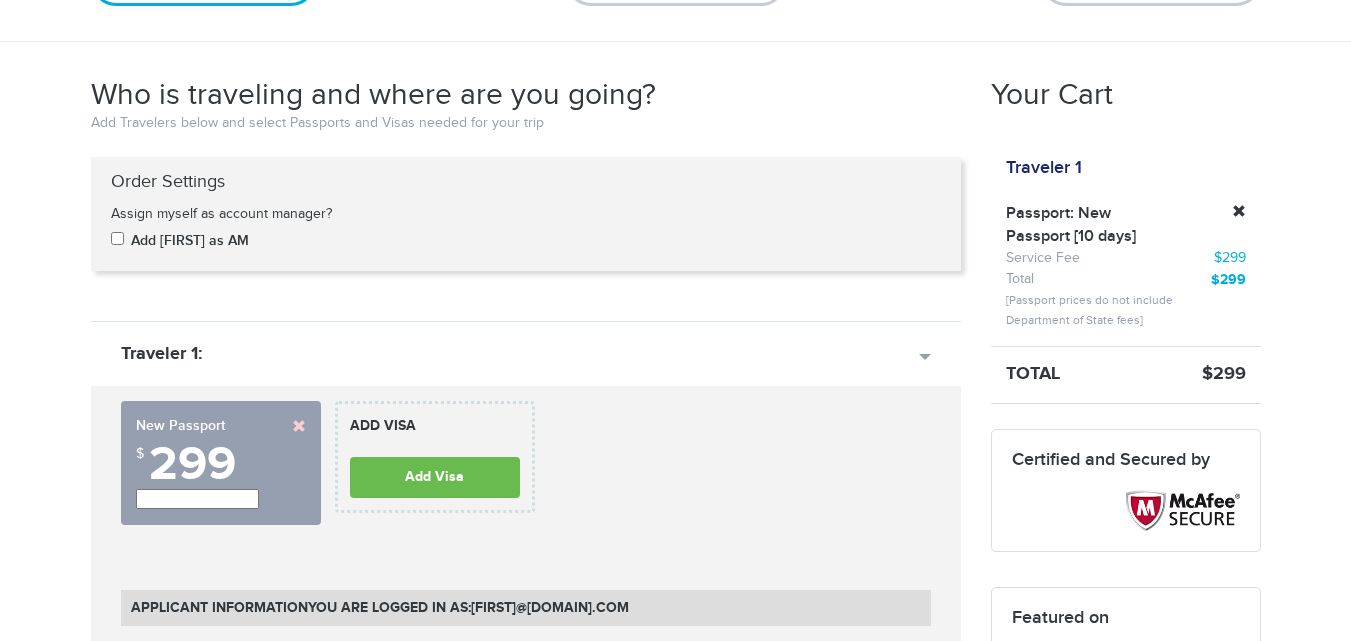 click on "**********" at bounding box center (197, 499) 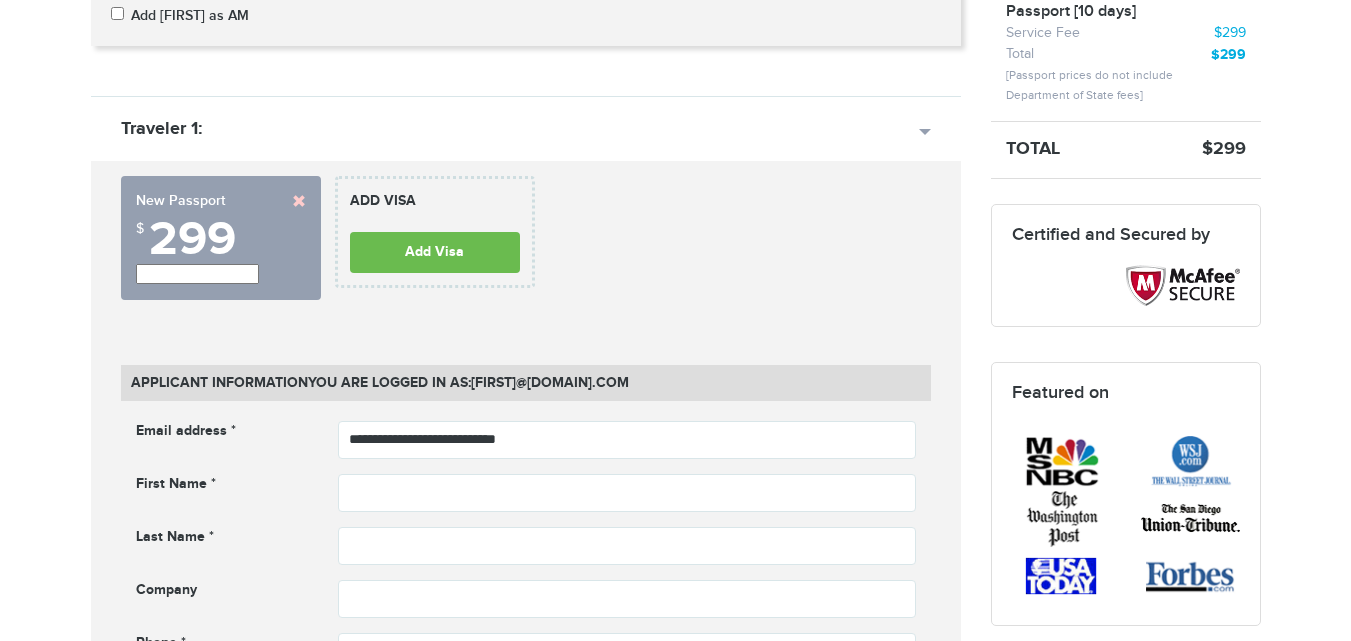 scroll, scrollTop: 537, scrollLeft: 0, axis: vertical 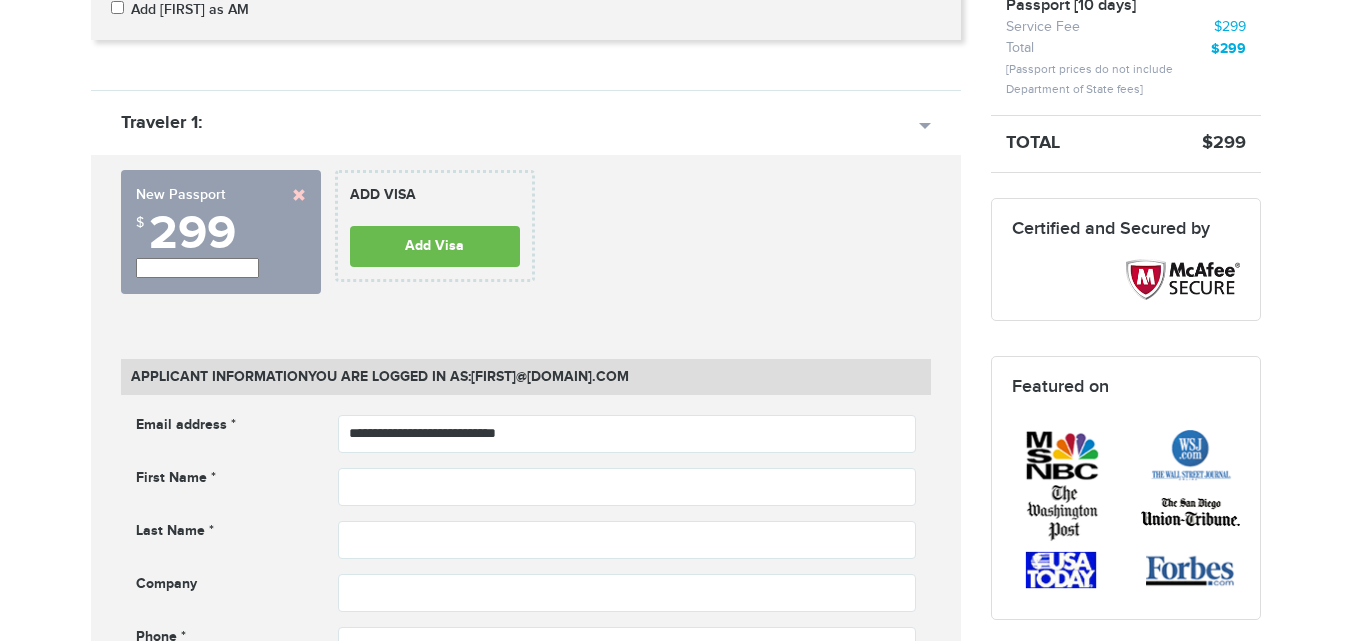 click on "**********" at bounding box center (197, 268) 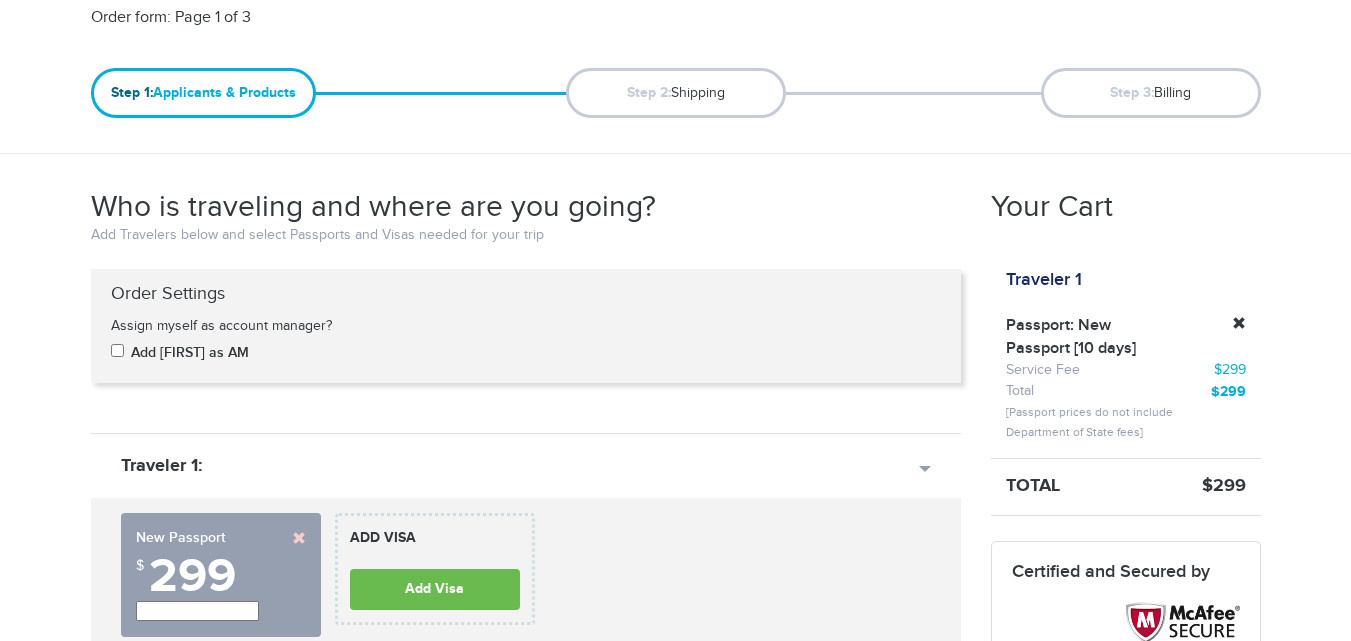 scroll, scrollTop: 0, scrollLeft: 0, axis: both 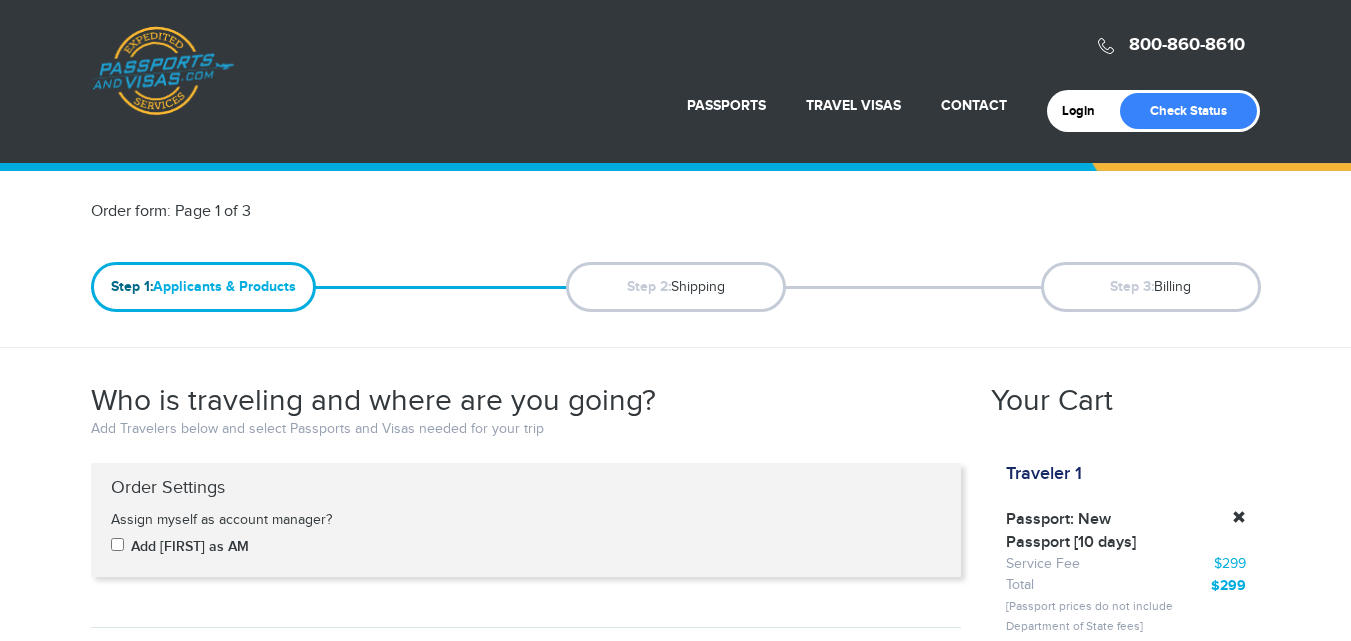 type on "**********" 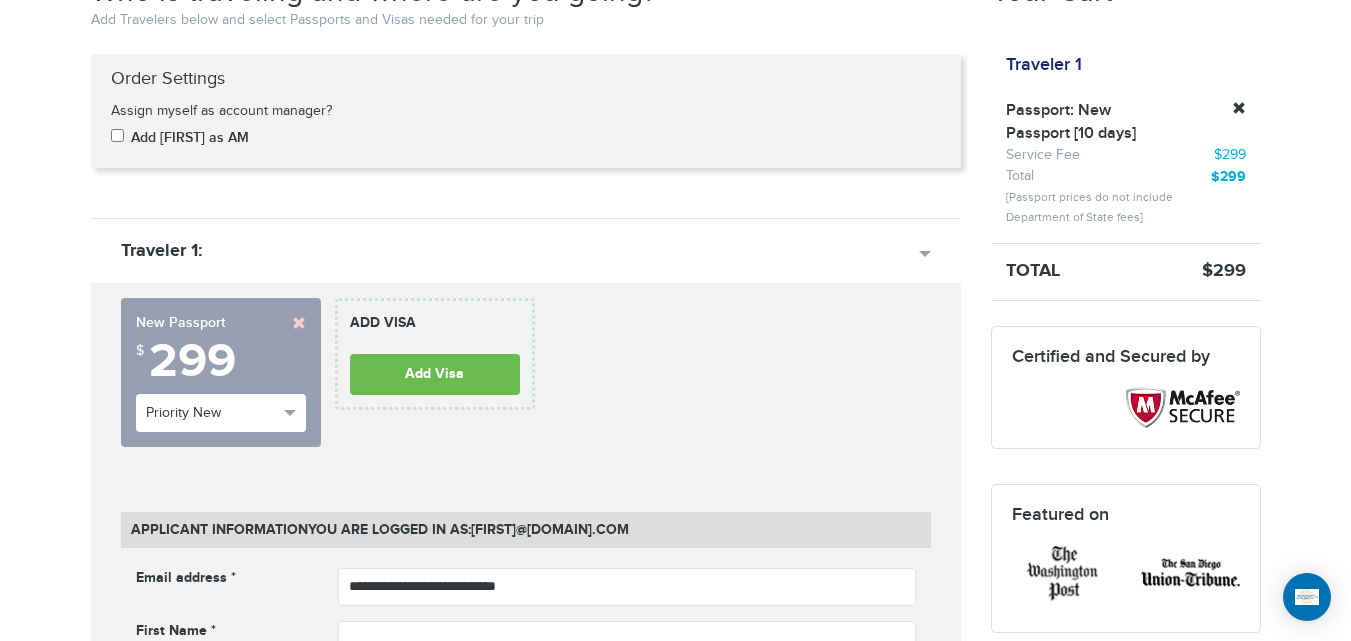 scroll, scrollTop: 420, scrollLeft: 0, axis: vertical 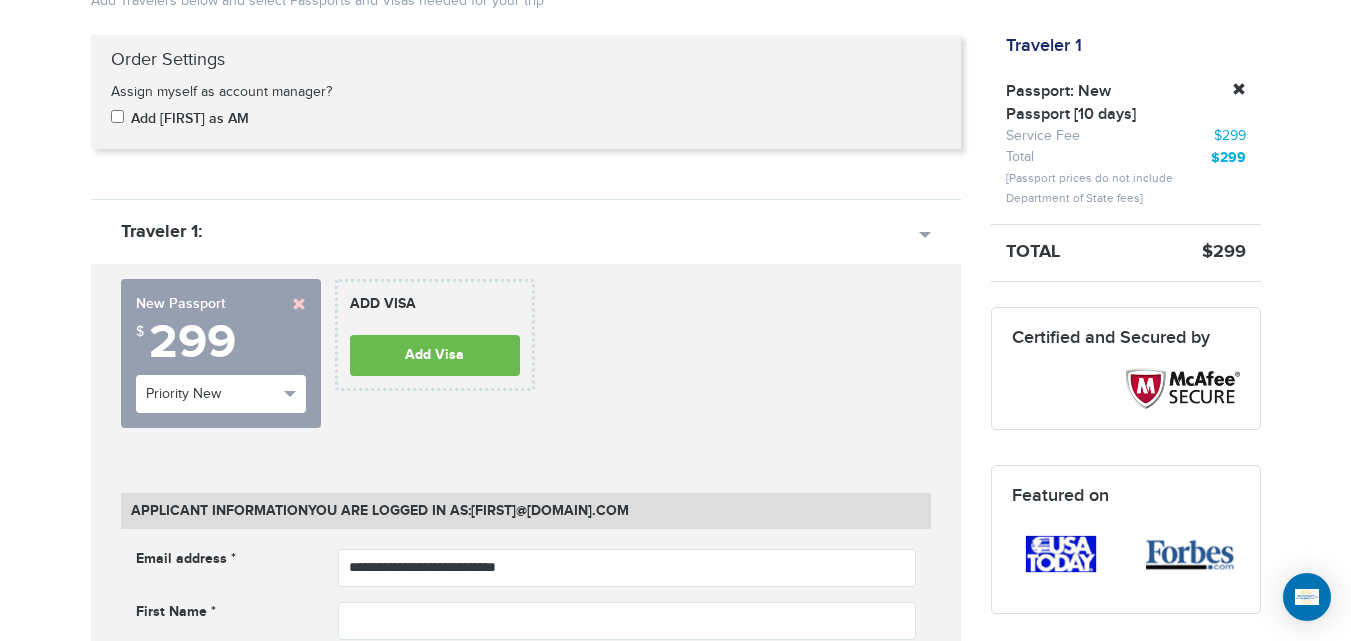 click on "[PHONE]
Passports & Visas.com
Hello, [FIRST]
Passports
Passport Renewal
New Passport
Second Passport
Passport Name Change
Lost Passport
Child Passport
Travel Visas" at bounding box center (675, 1494) 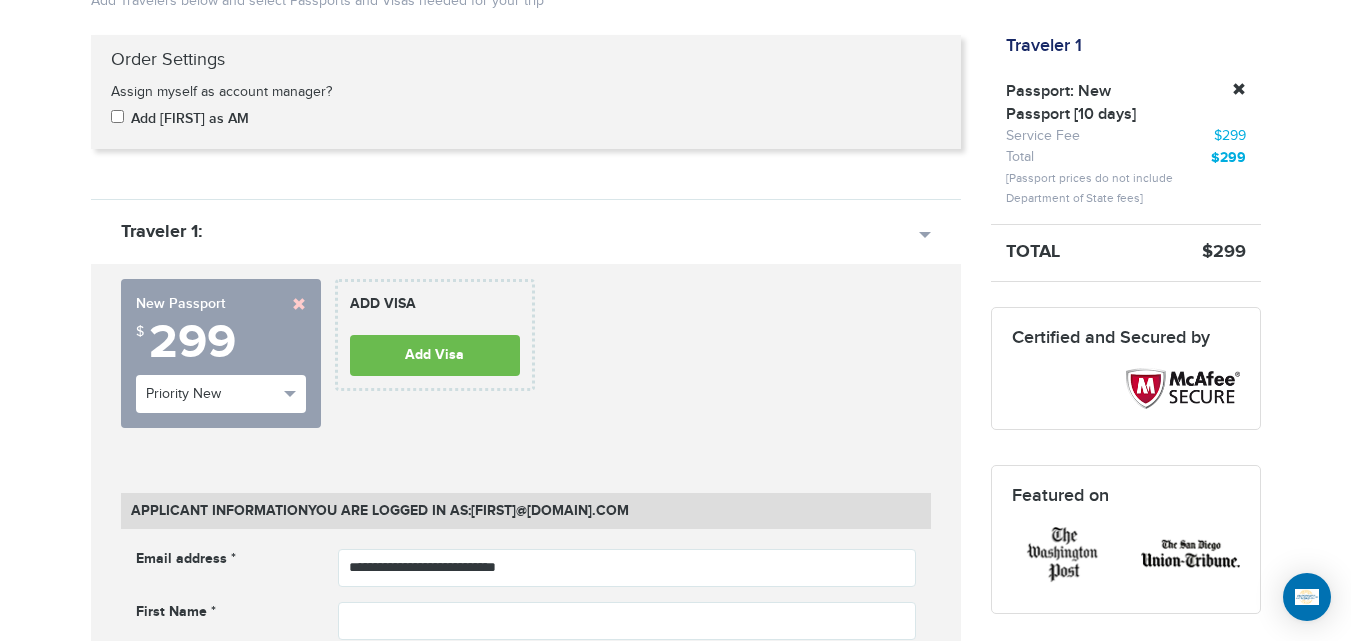 click on "[PHONE]
Passports & Visas.com
Hello, [FIRST]
Passports
Passport Renewal
New Passport
Second Passport
Passport Name Change
Lost Passport
Child Passport
Travel Visas" at bounding box center [675, 1494] 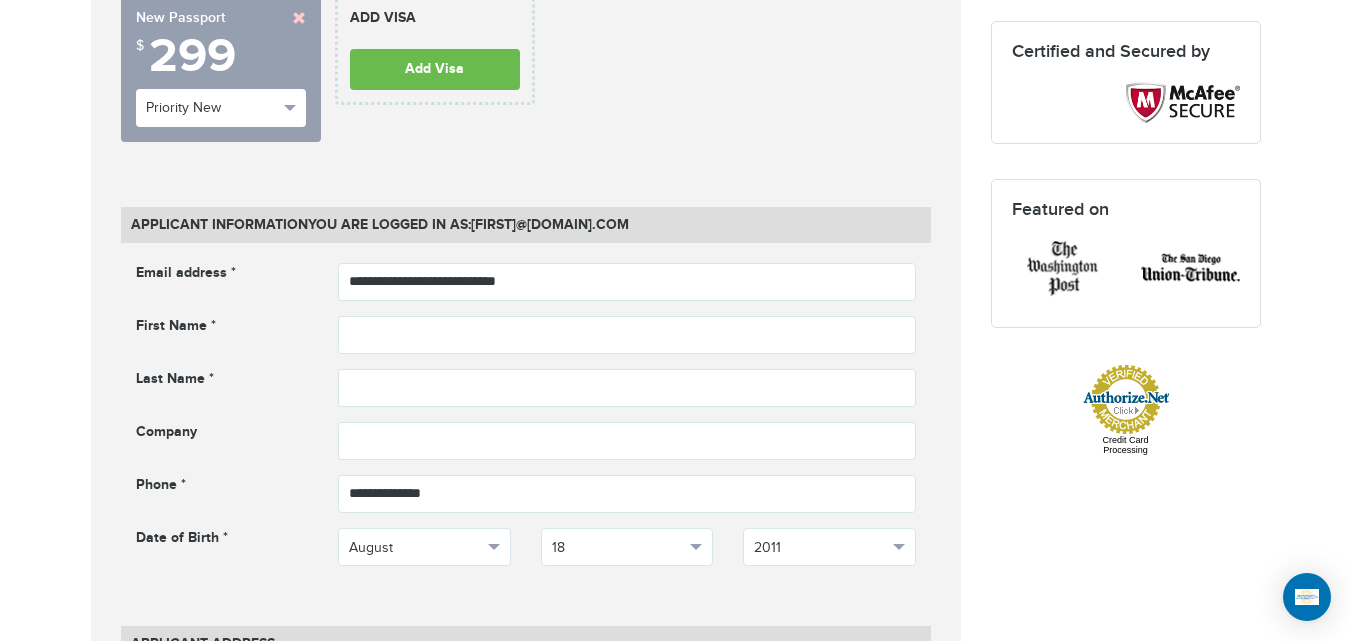 scroll, scrollTop: 630, scrollLeft: 0, axis: vertical 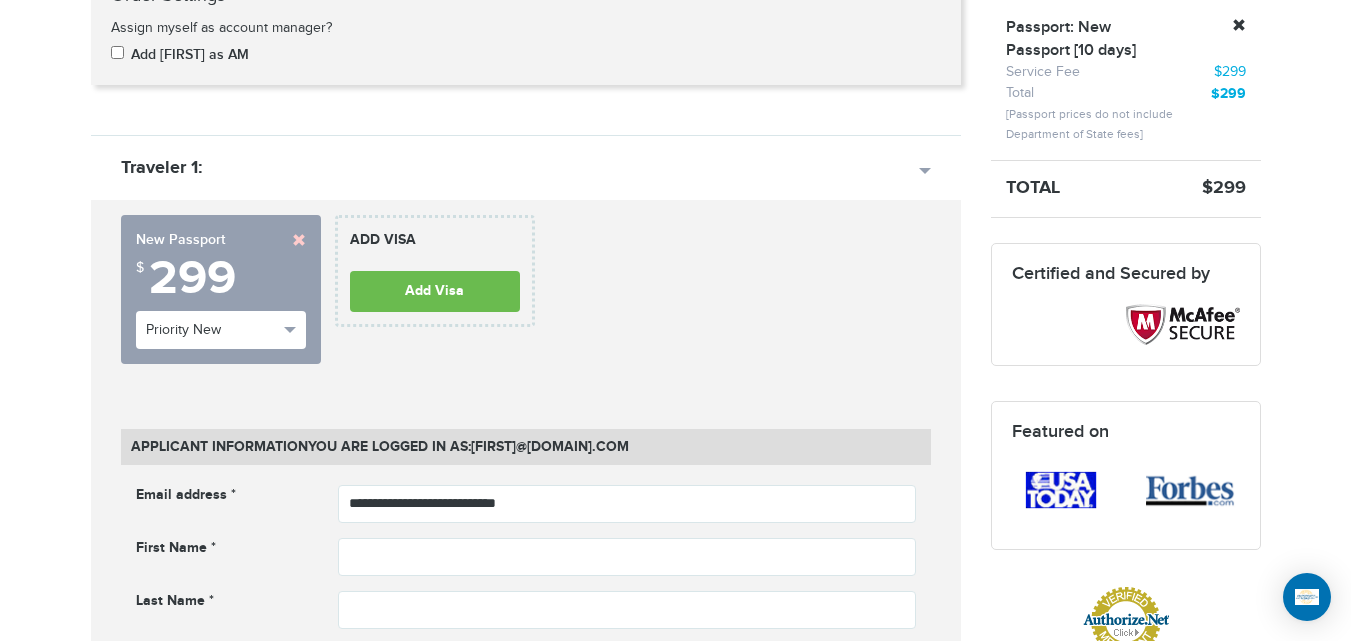 click at bounding box center [299, 240] 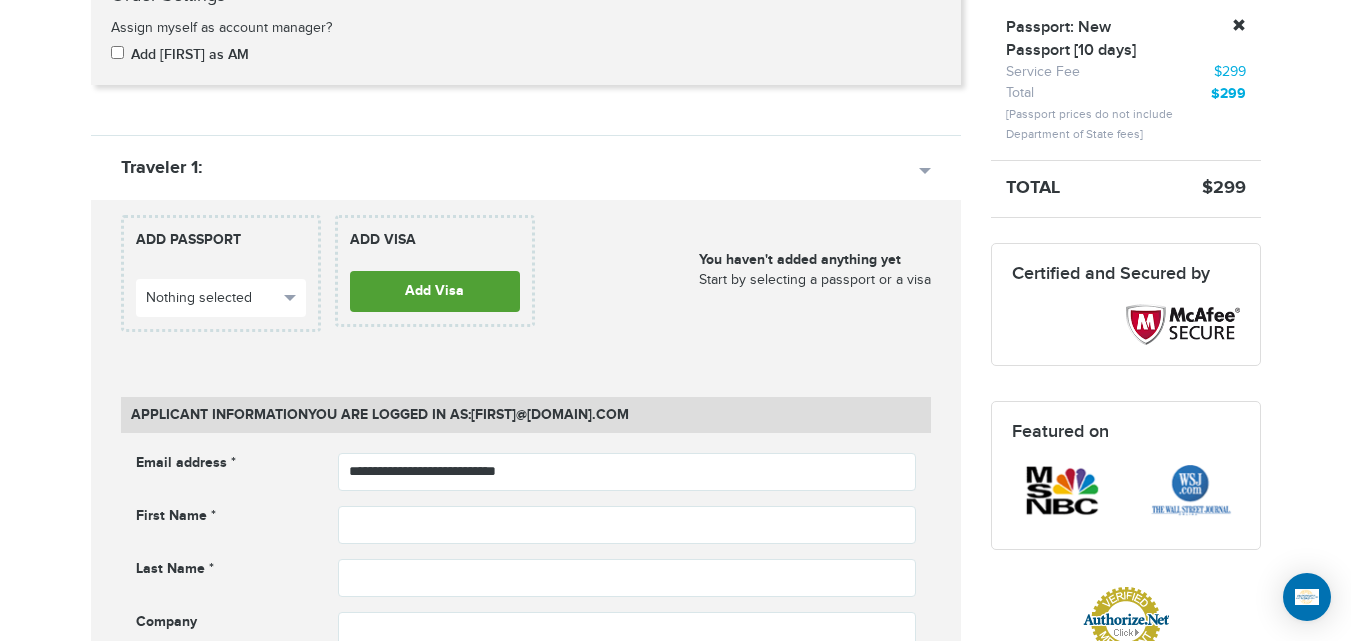 click on "Add Visa" at bounding box center [435, 291] 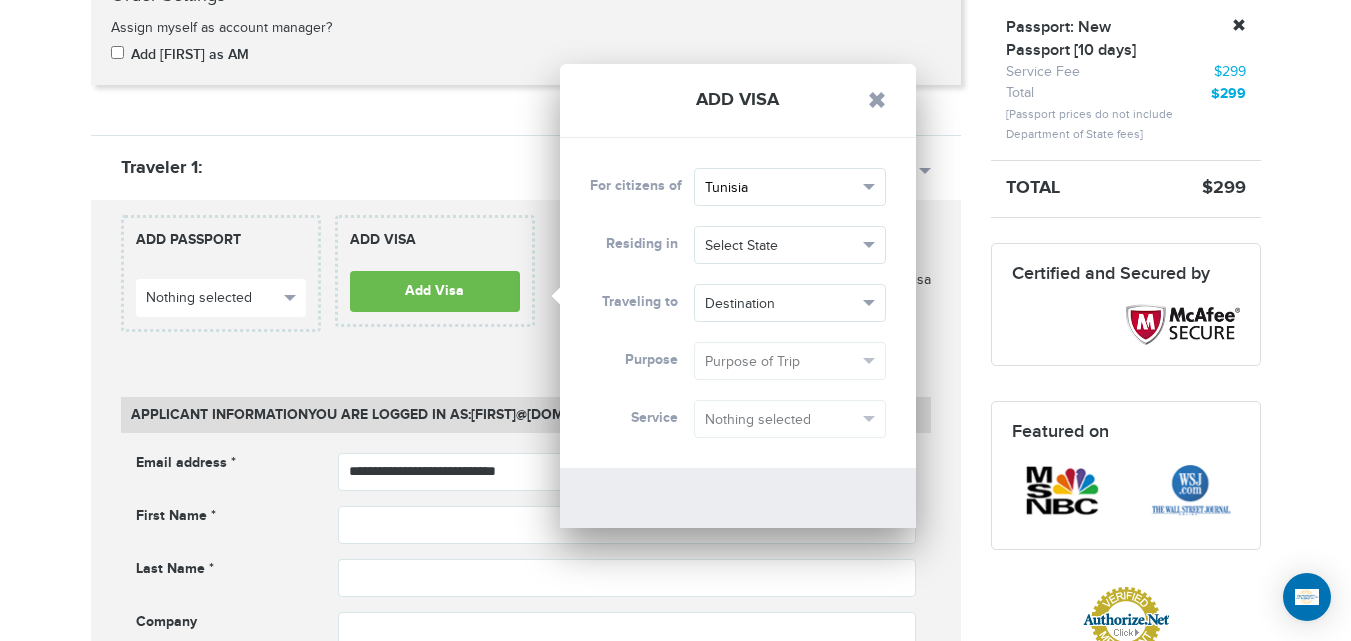 click on "Tunisia" at bounding box center (781, 188) 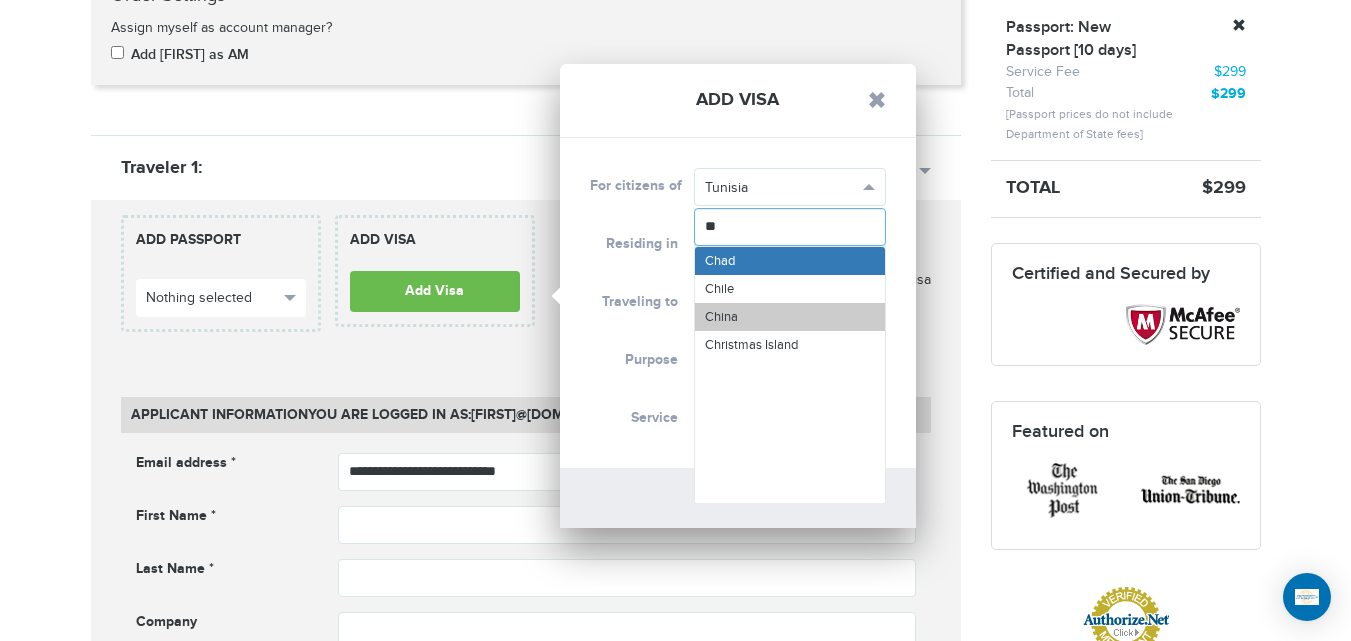 type on "***" 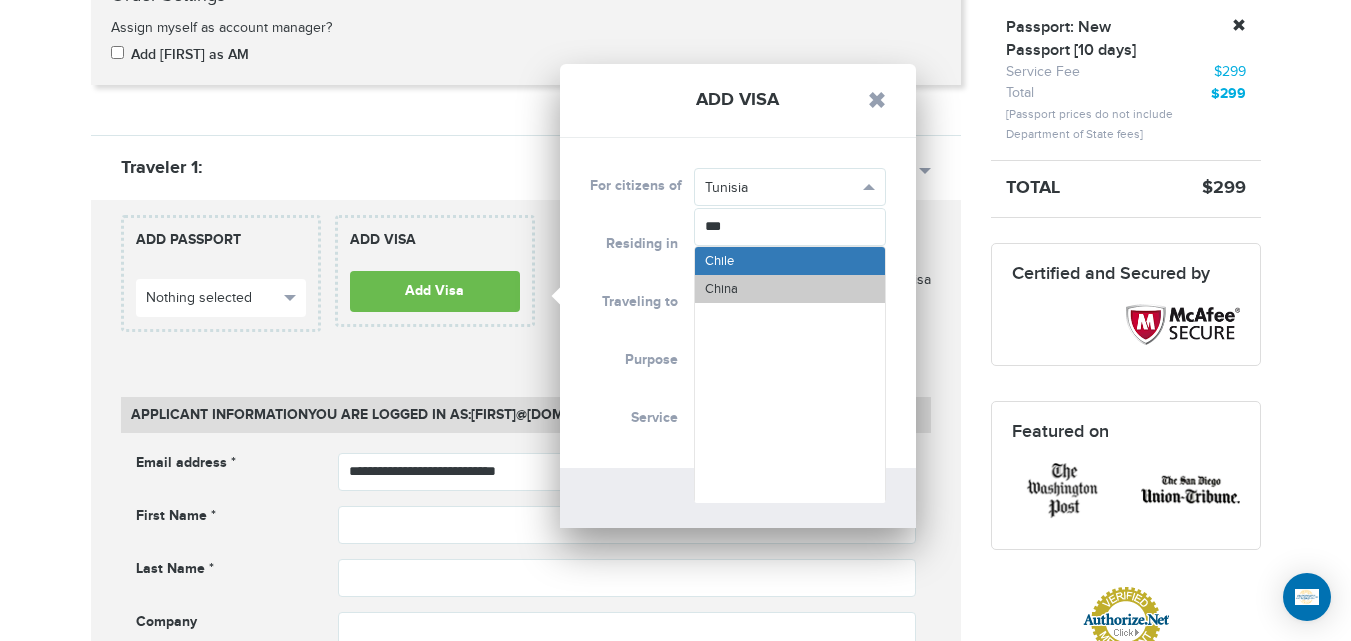 click on "China" at bounding box center (790, 289) 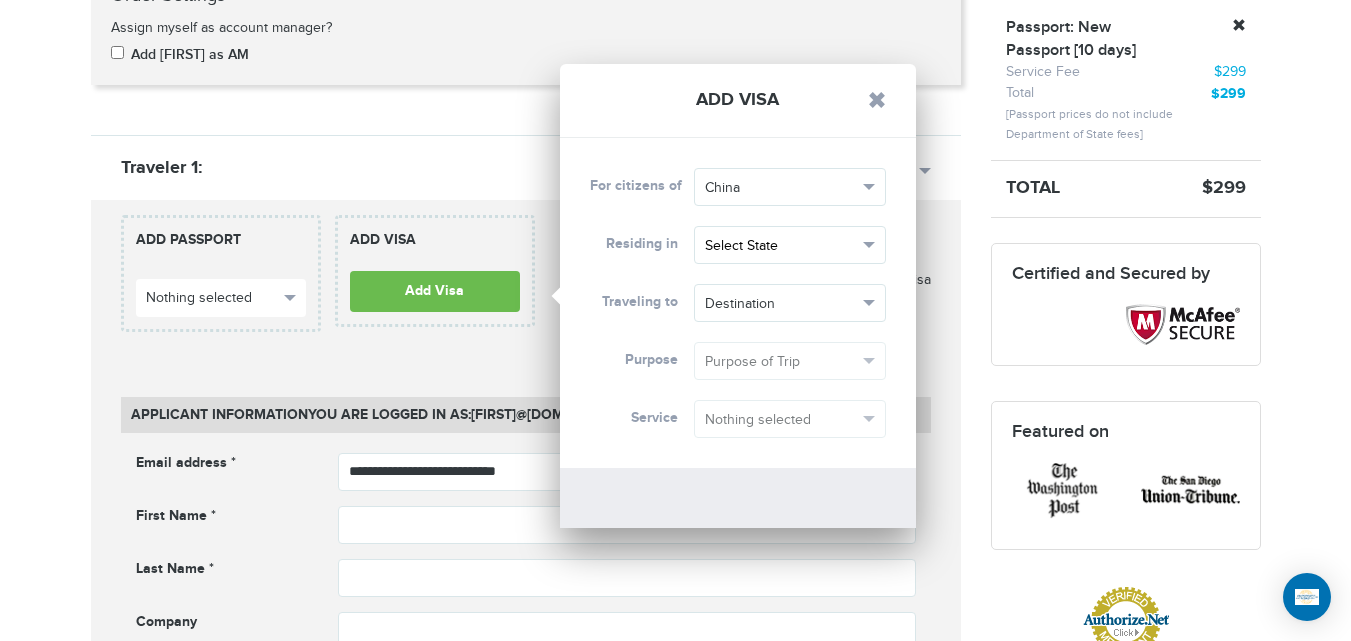 click on "Select State" at bounding box center (781, 246) 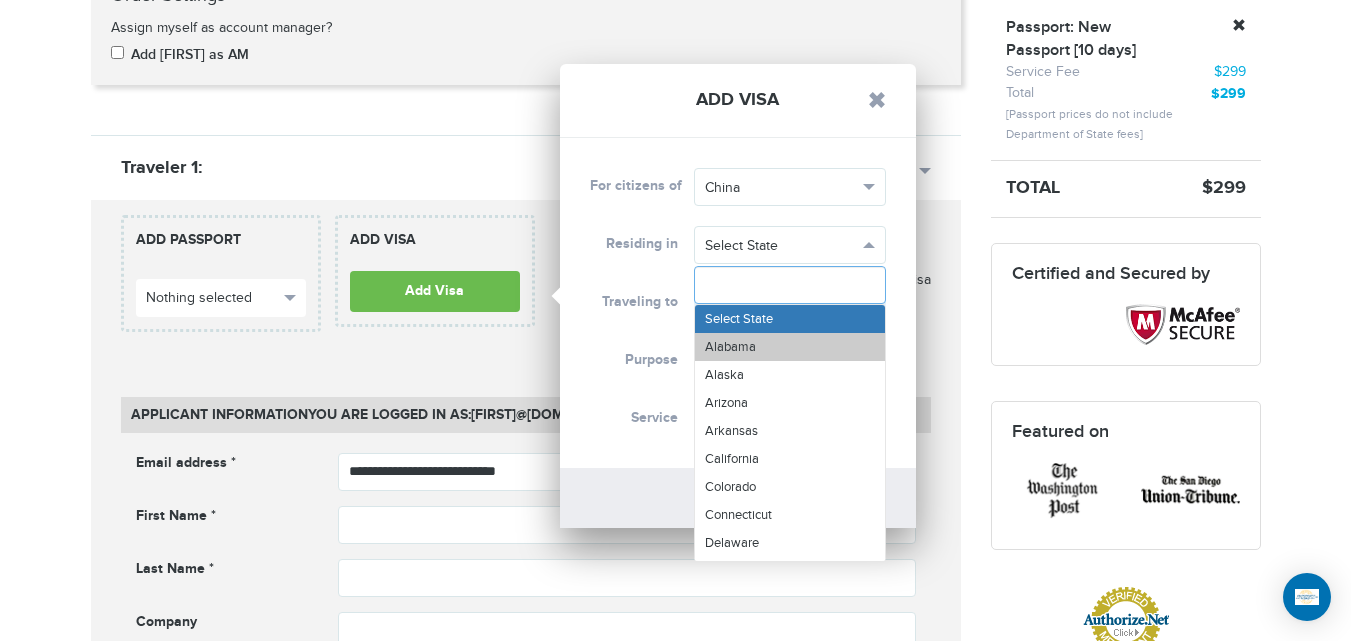 type on "*" 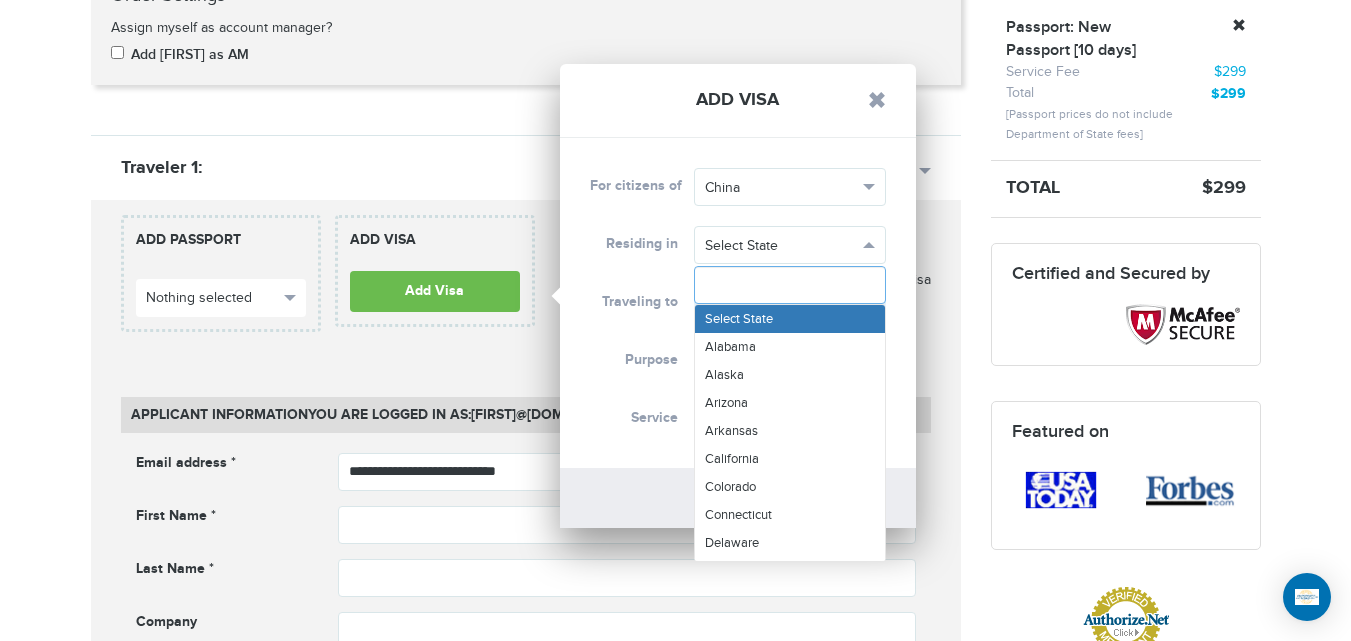type on "*" 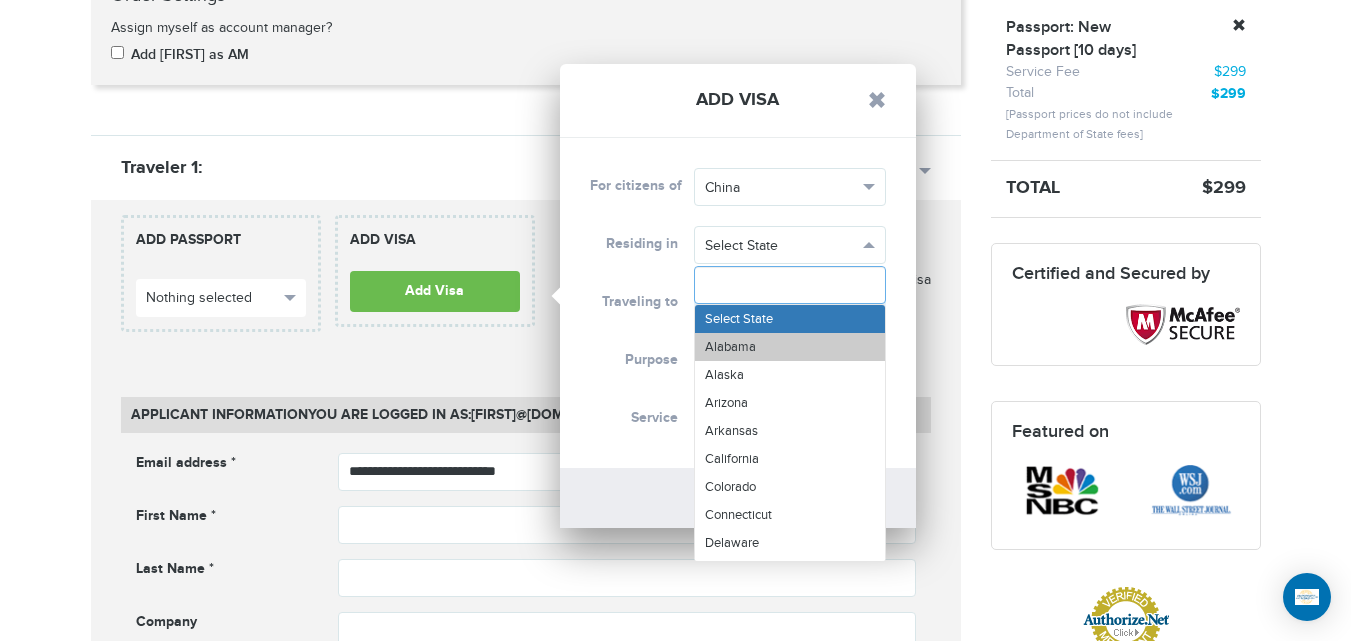 type on "*" 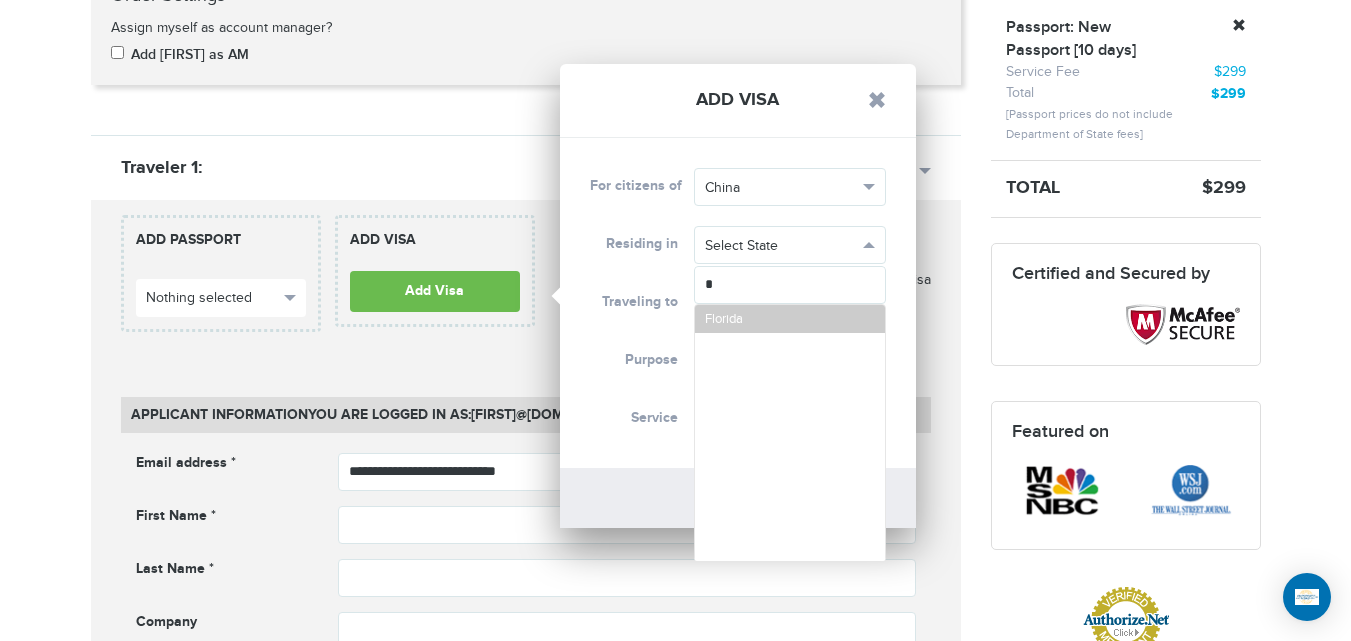 click on "Florida" at bounding box center (790, 319) 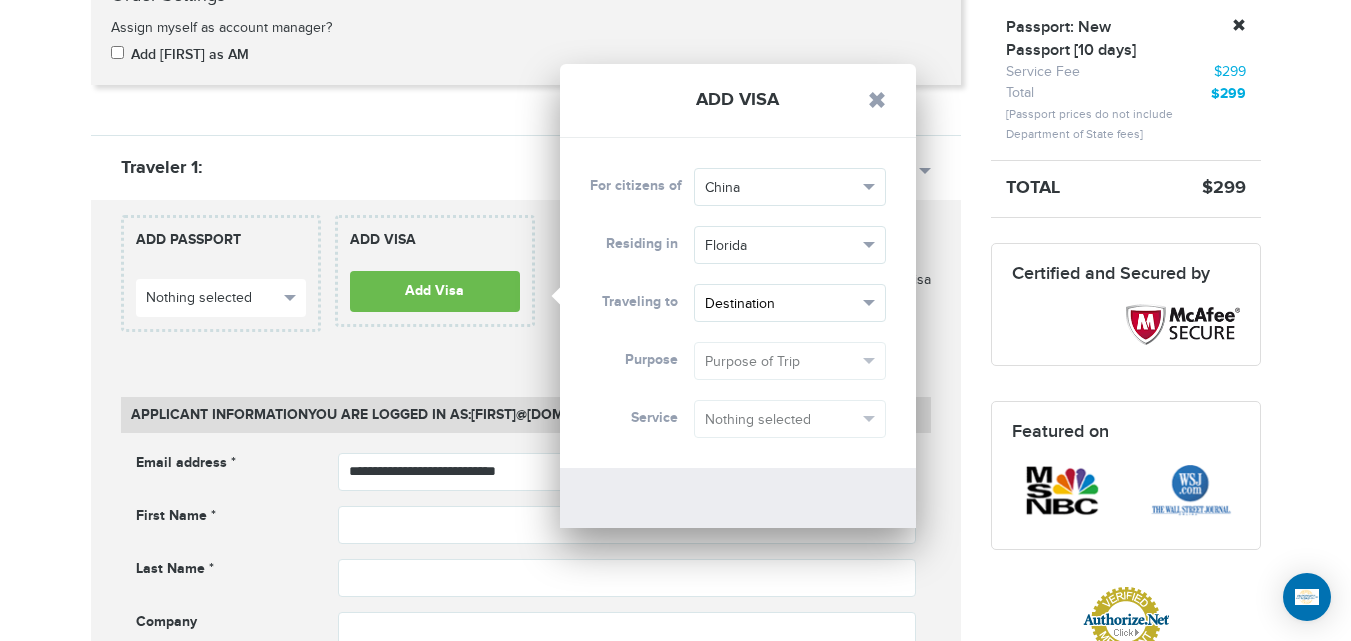 click on "Destination" at bounding box center [781, 304] 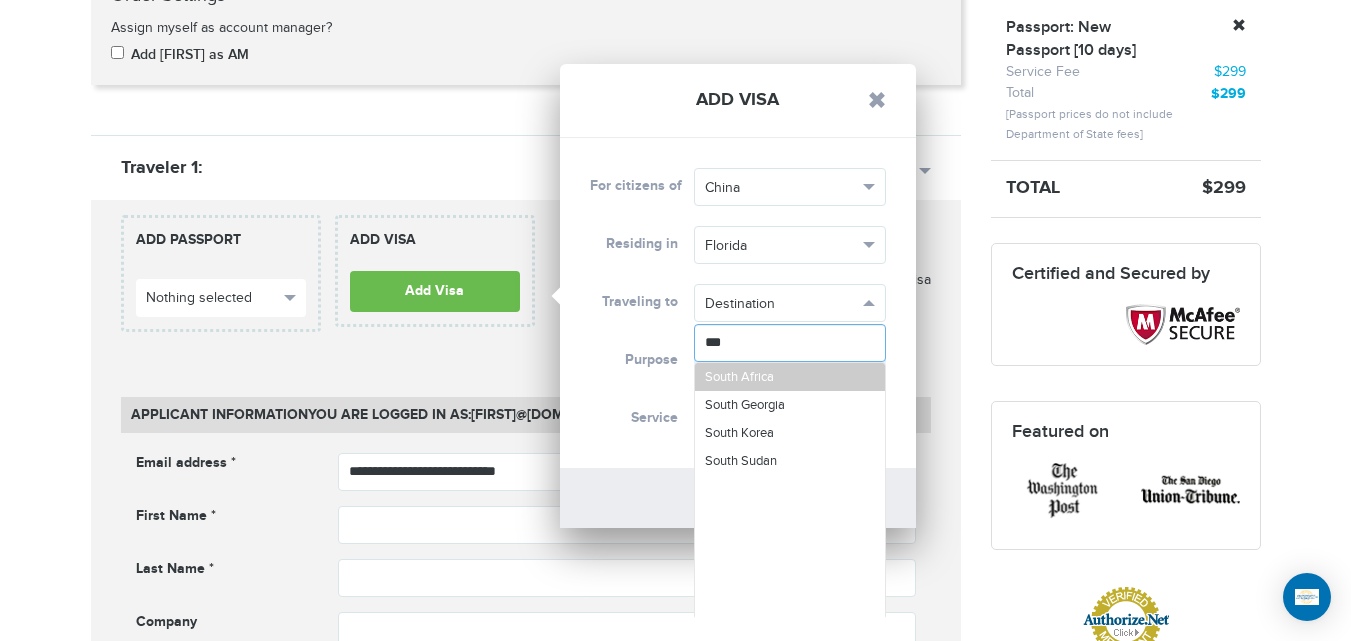 type on "****" 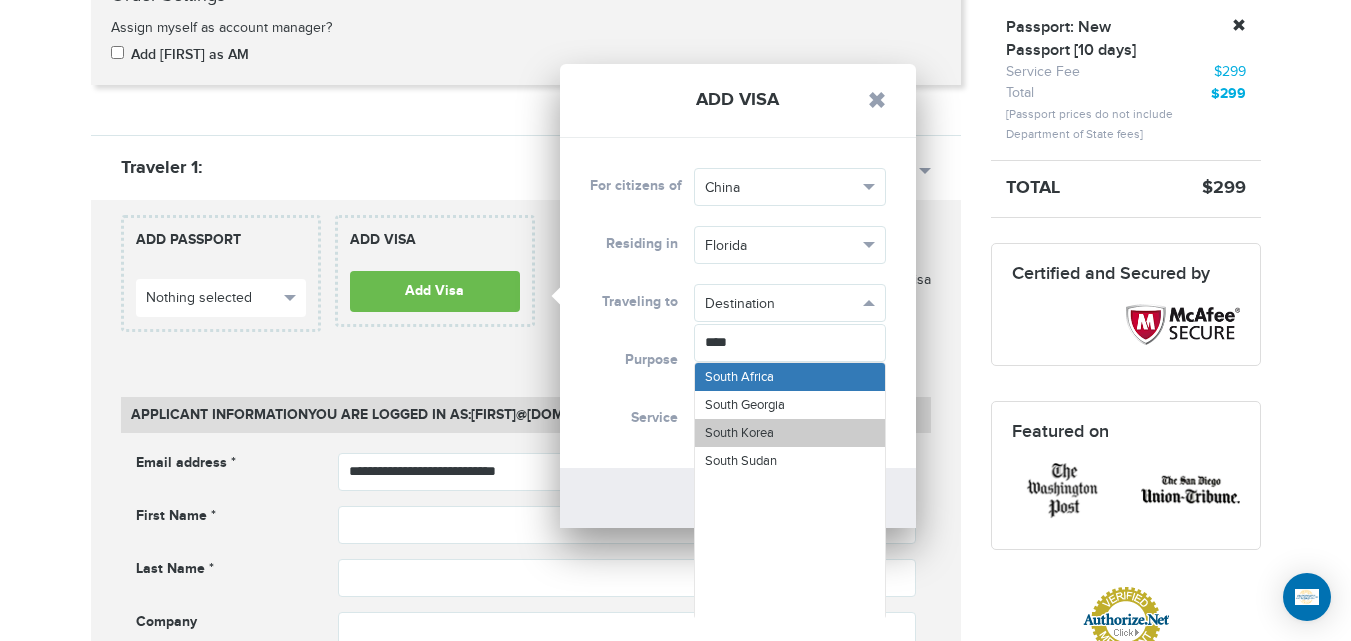 click on "South Korea" at bounding box center (790, 433) 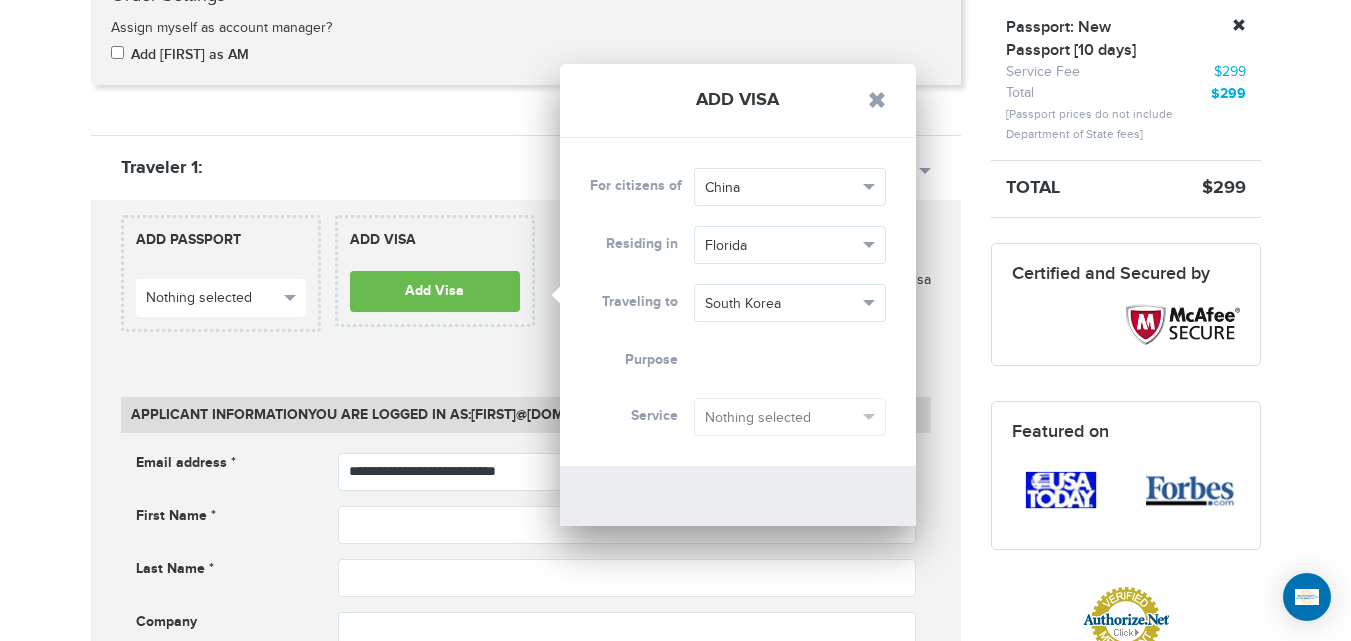 click on "Purpose
Purpose of Trip   Purpose of Trip" at bounding box center [738, 360] 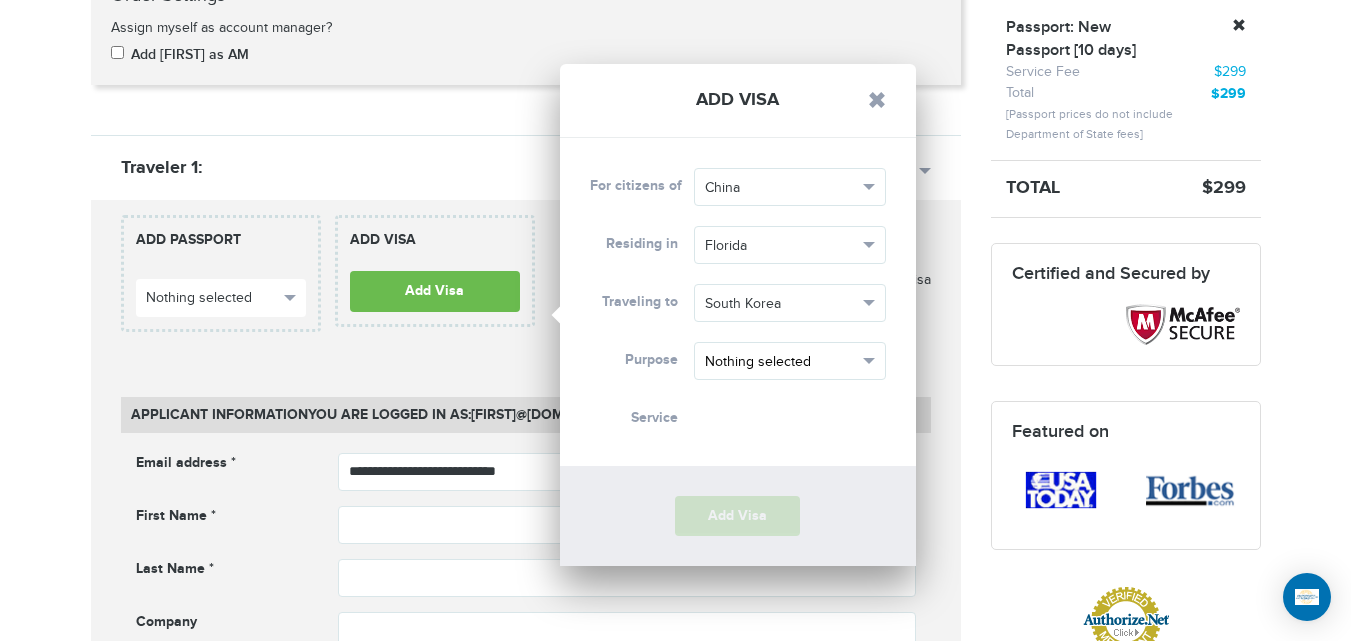 click on "Nothing selected" at bounding box center [790, 361] 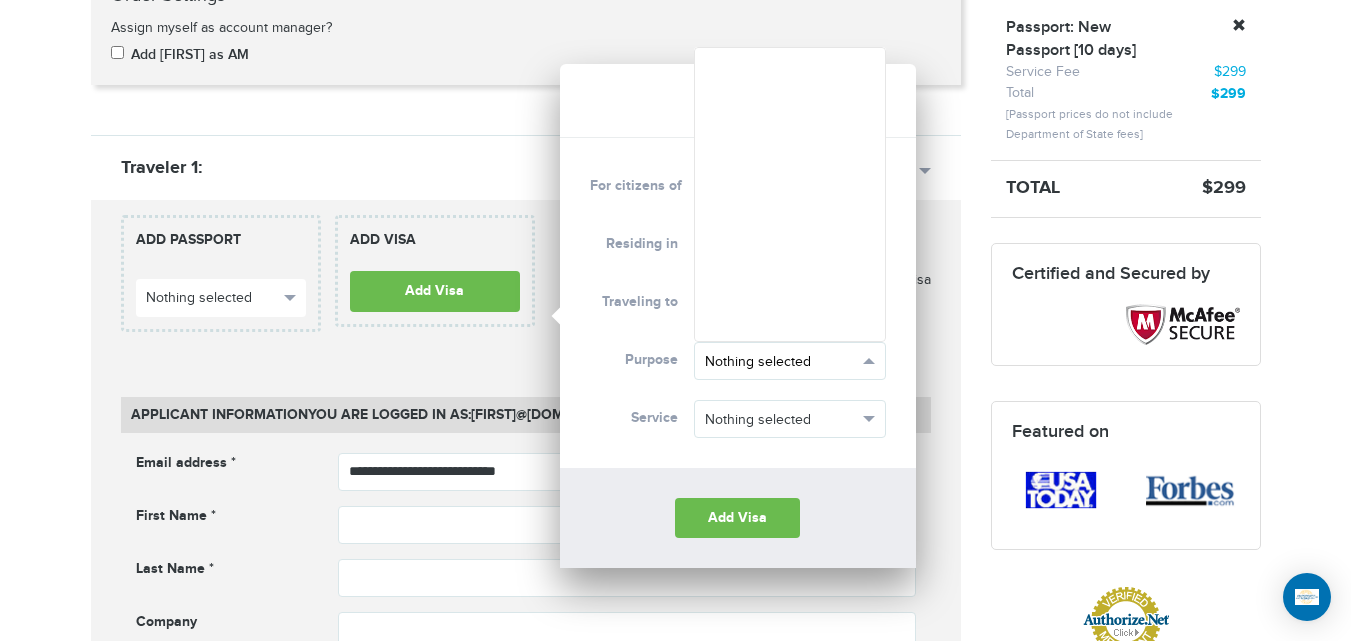 scroll, scrollTop: 654, scrollLeft: 0, axis: vertical 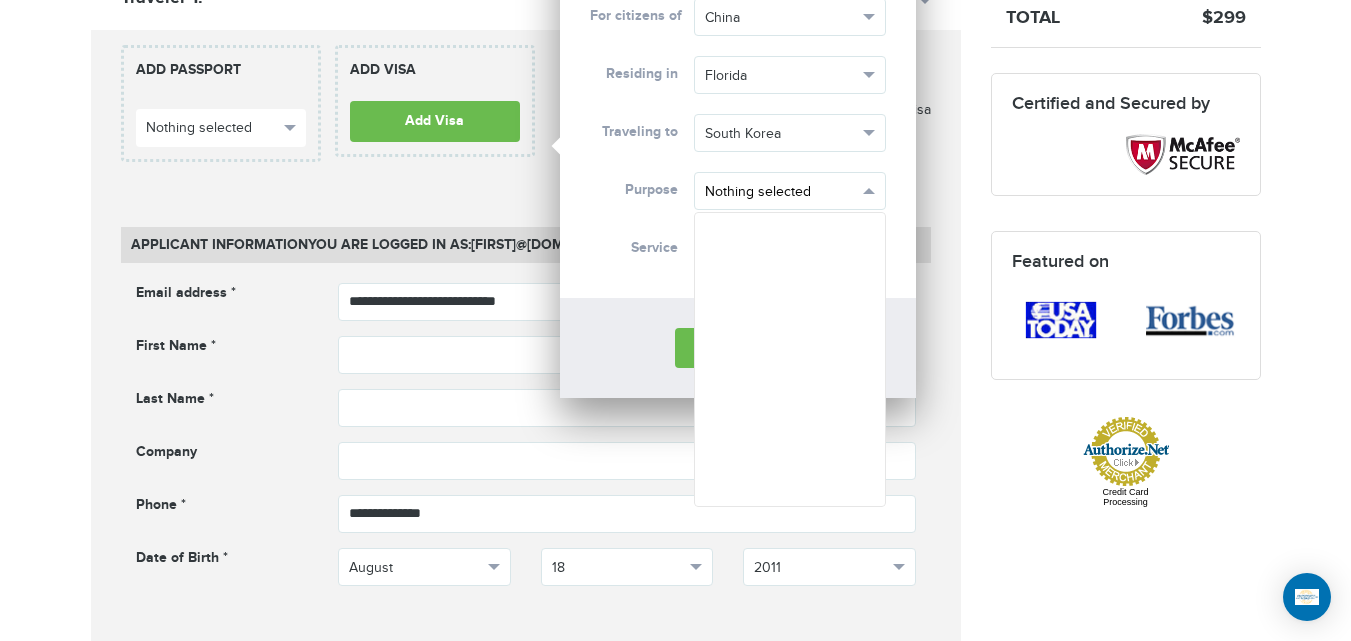 click on "Nothing selected" at bounding box center [781, 192] 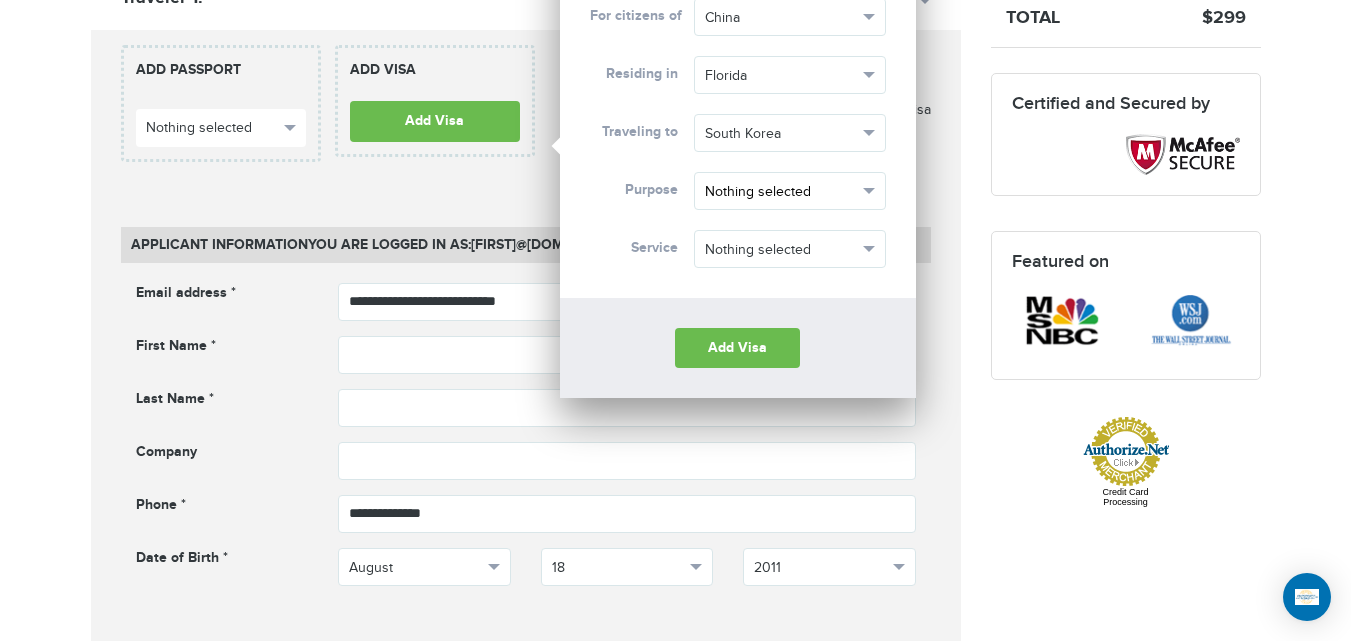 click on "Nothing selected" at bounding box center [781, 192] 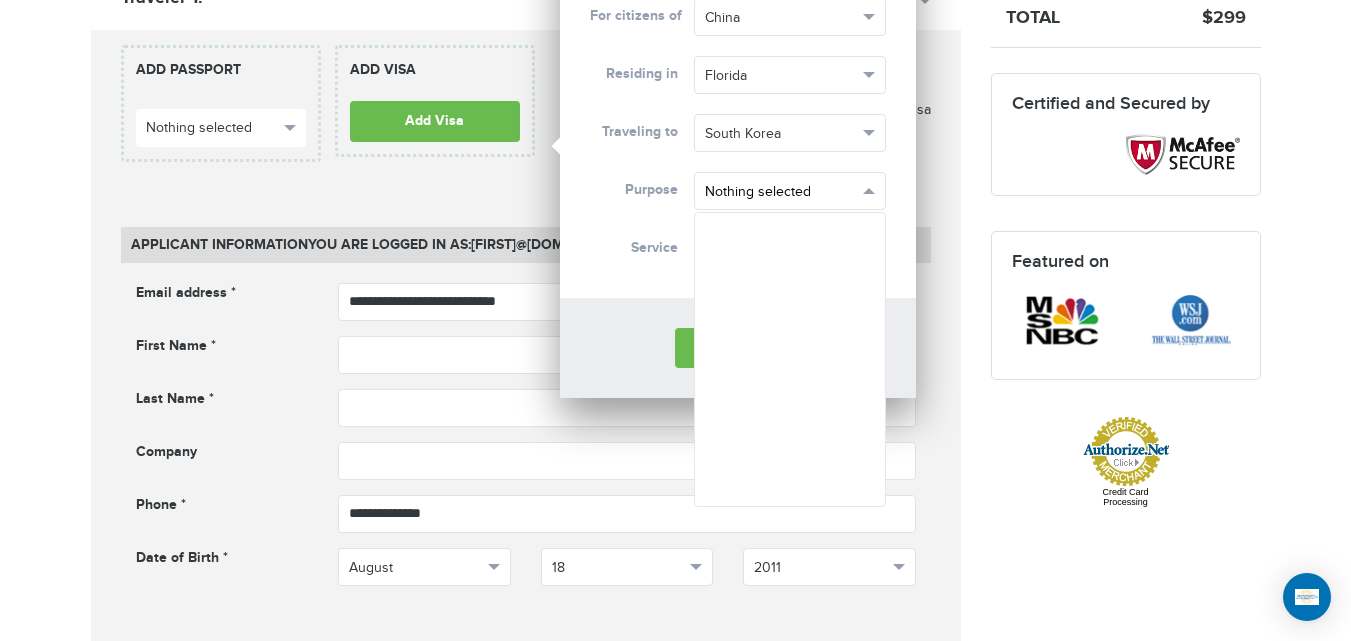 click on "Nothing selected" at bounding box center [790, 191] 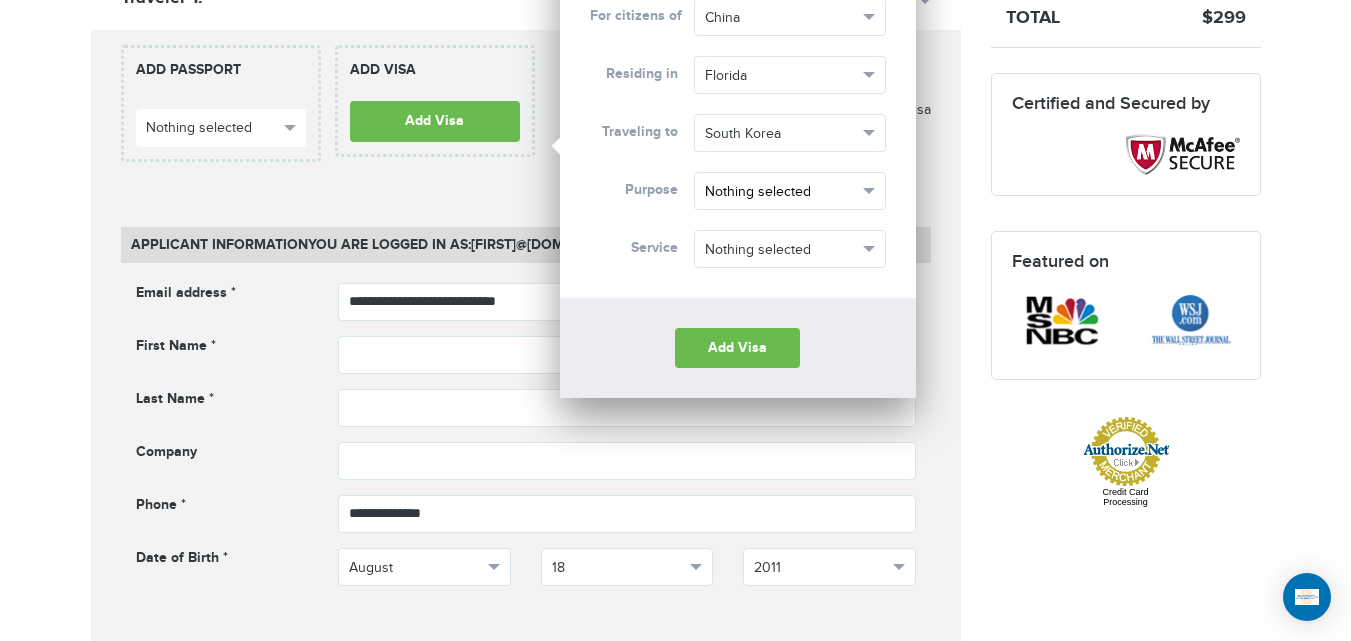 click on "Nothing selected" at bounding box center (790, 191) 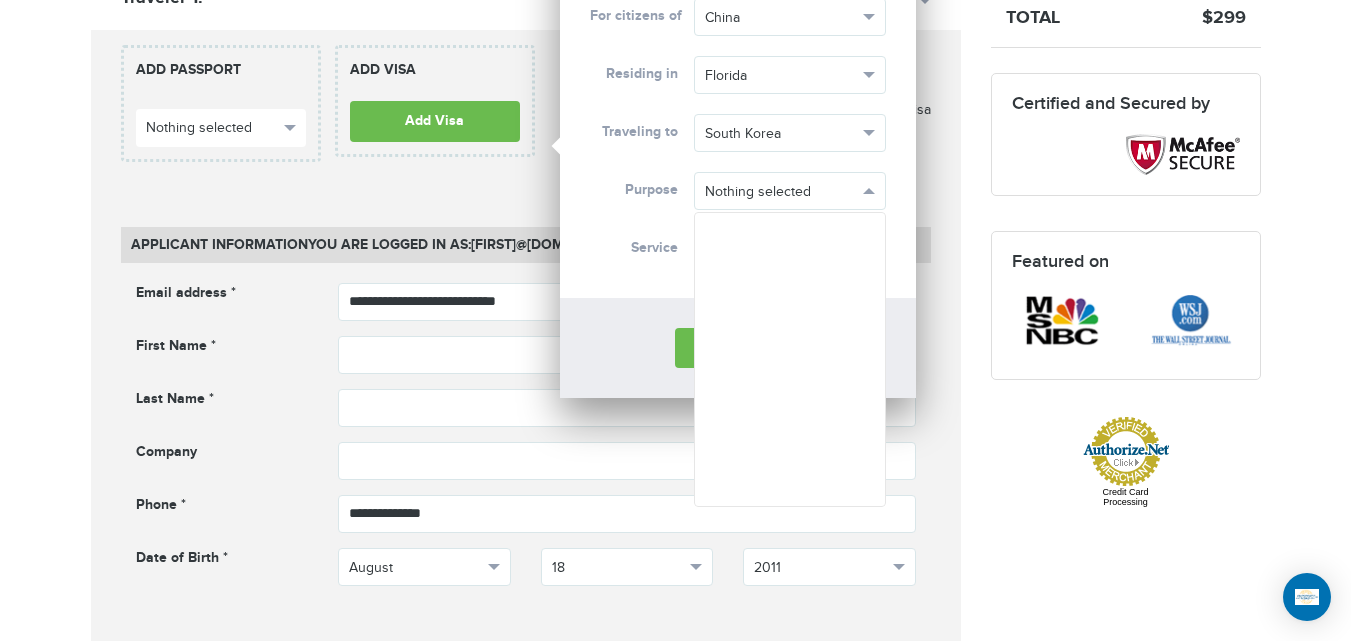 click at bounding box center (790, 359) 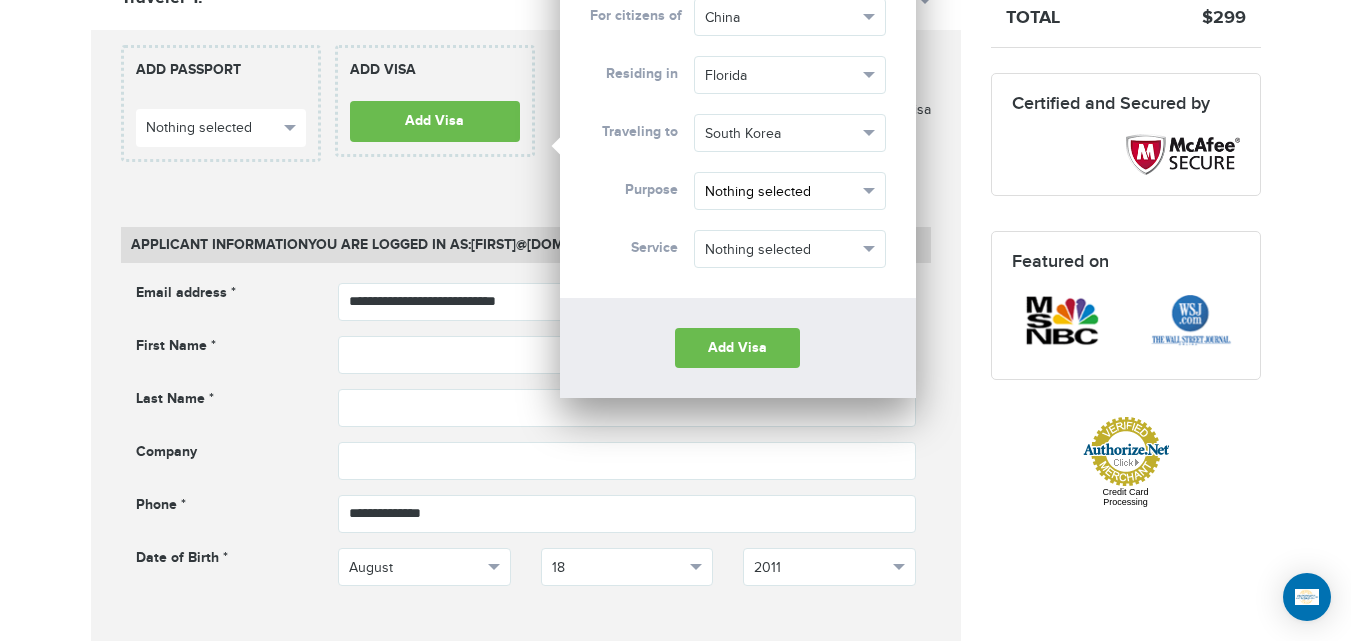 click on "Nothing selected" at bounding box center (781, 192) 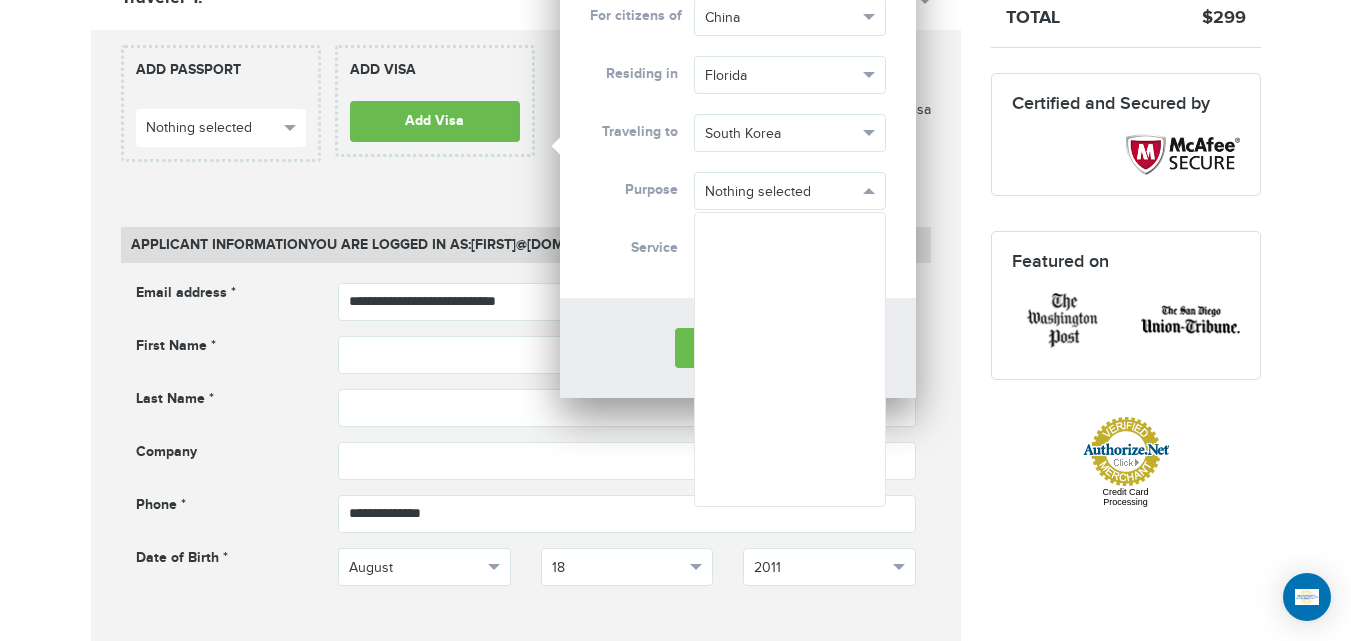 click on "**********" at bounding box center (738, 133) 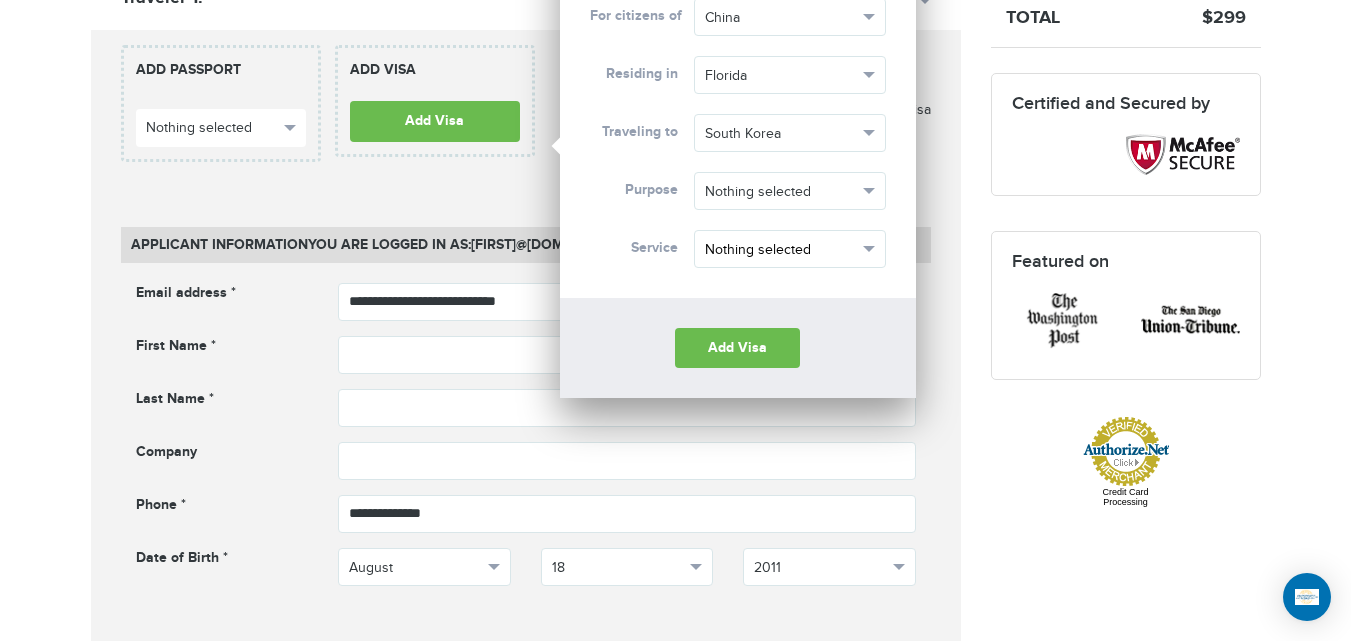 click on "Nothing selected" at bounding box center (781, 250) 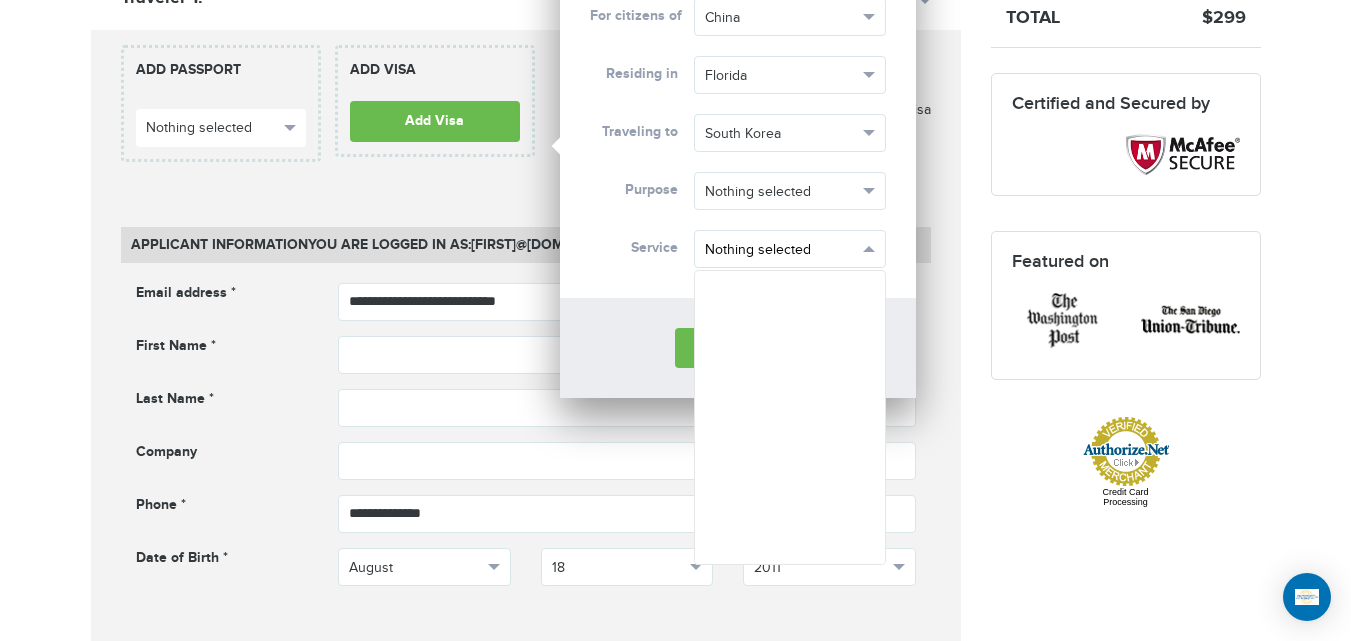click on "Nothing selected" at bounding box center (781, 250) 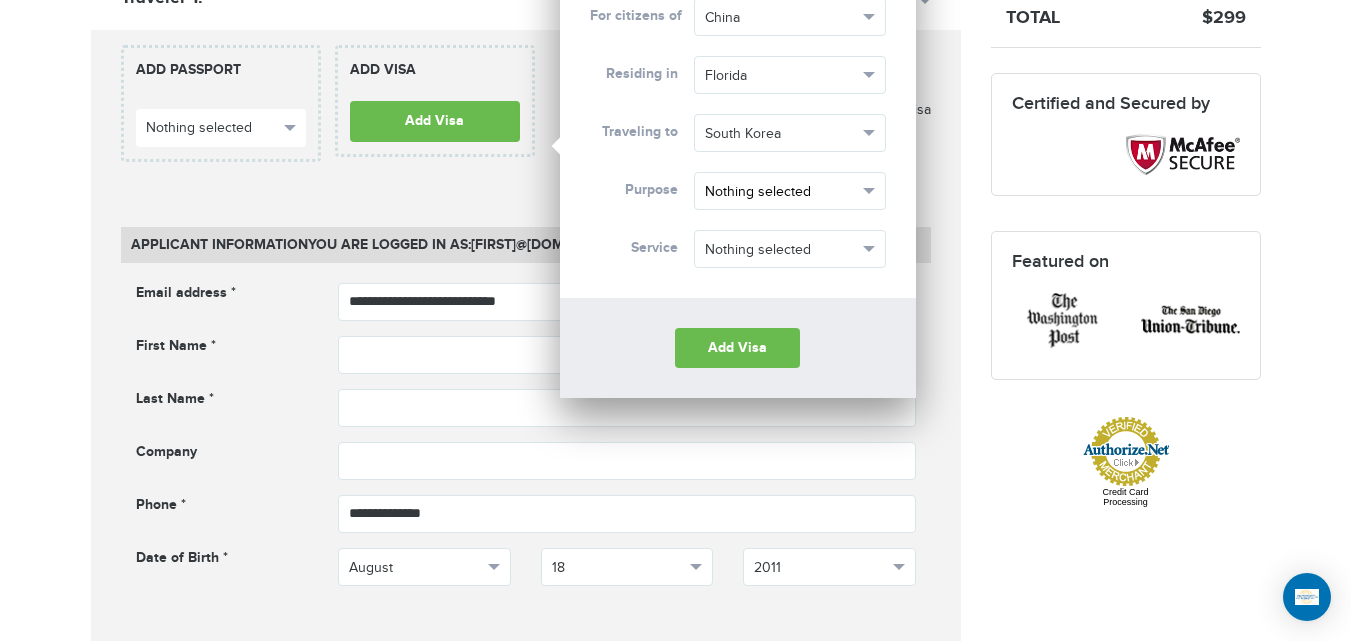 click on "Nothing selected" at bounding box center (781, 192) 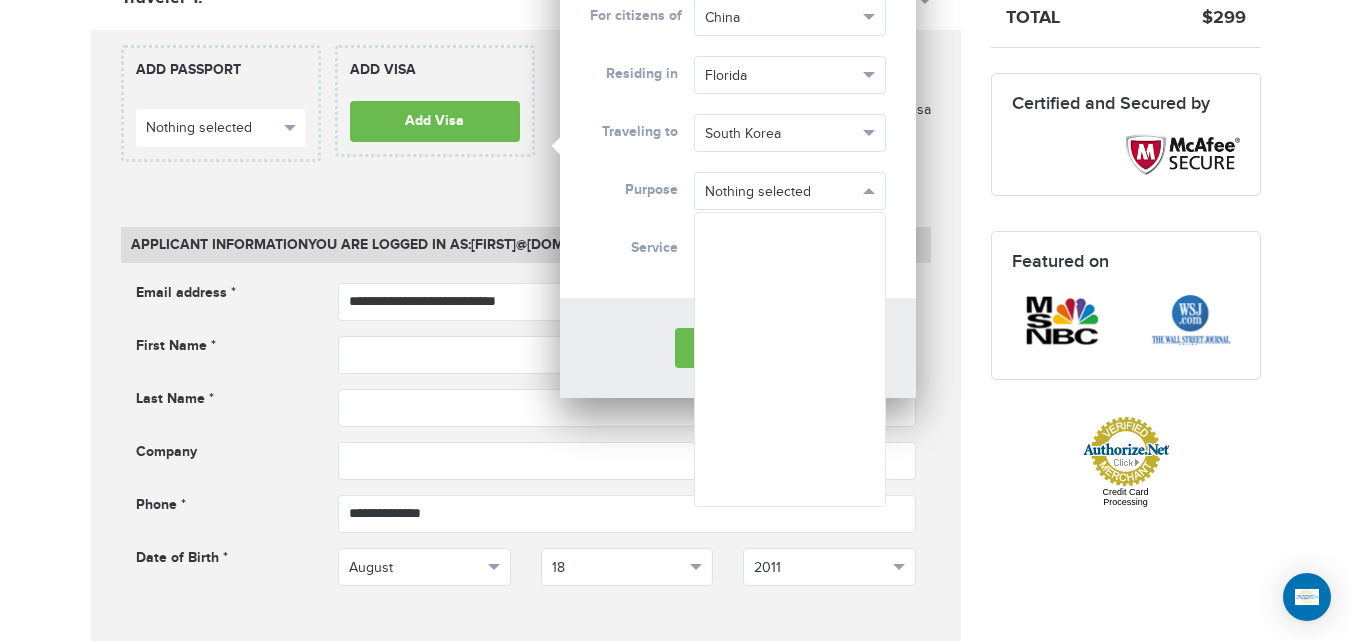click on "Purpose" at bounding box center (634, 190) 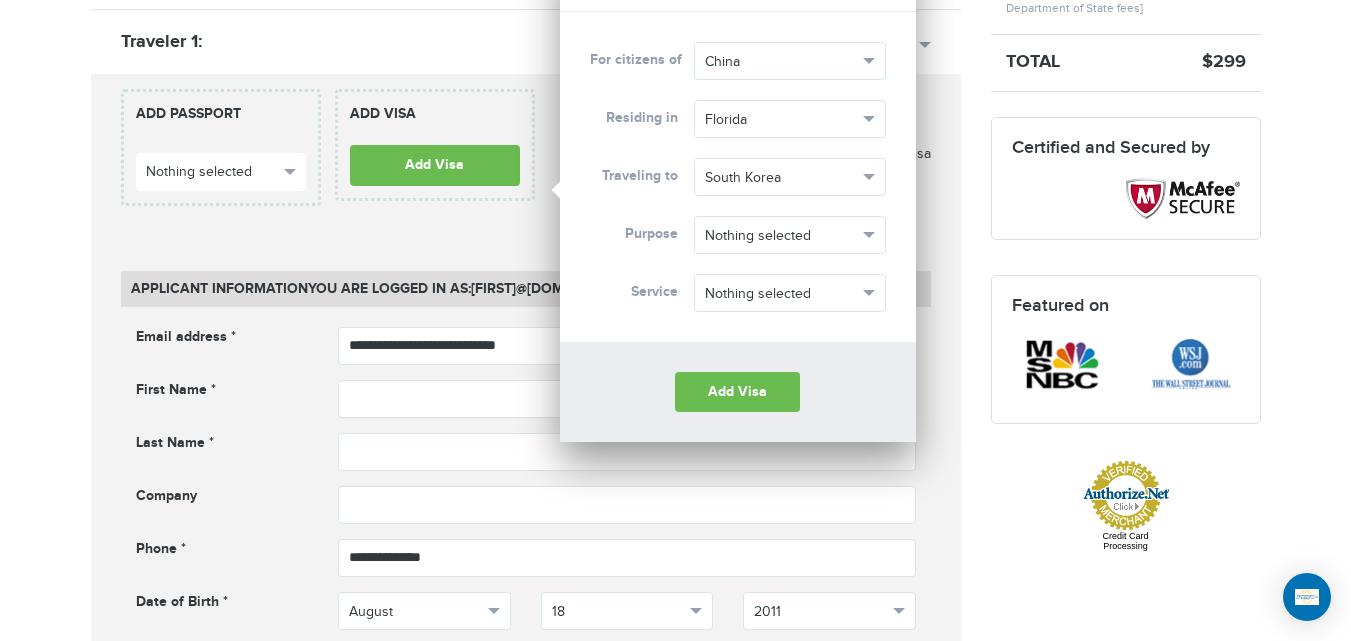 scroll, scrollTop: 553, scrollLeft: 0, axis: vertical 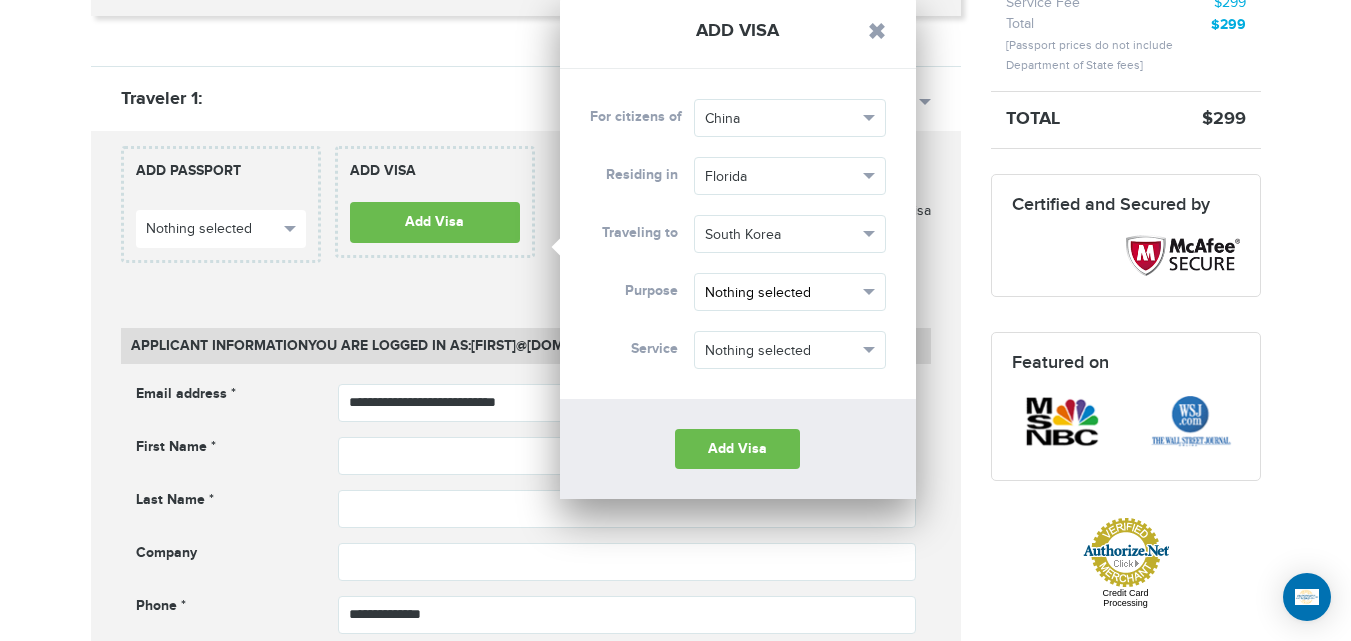 click at bounding box center [869, 292] 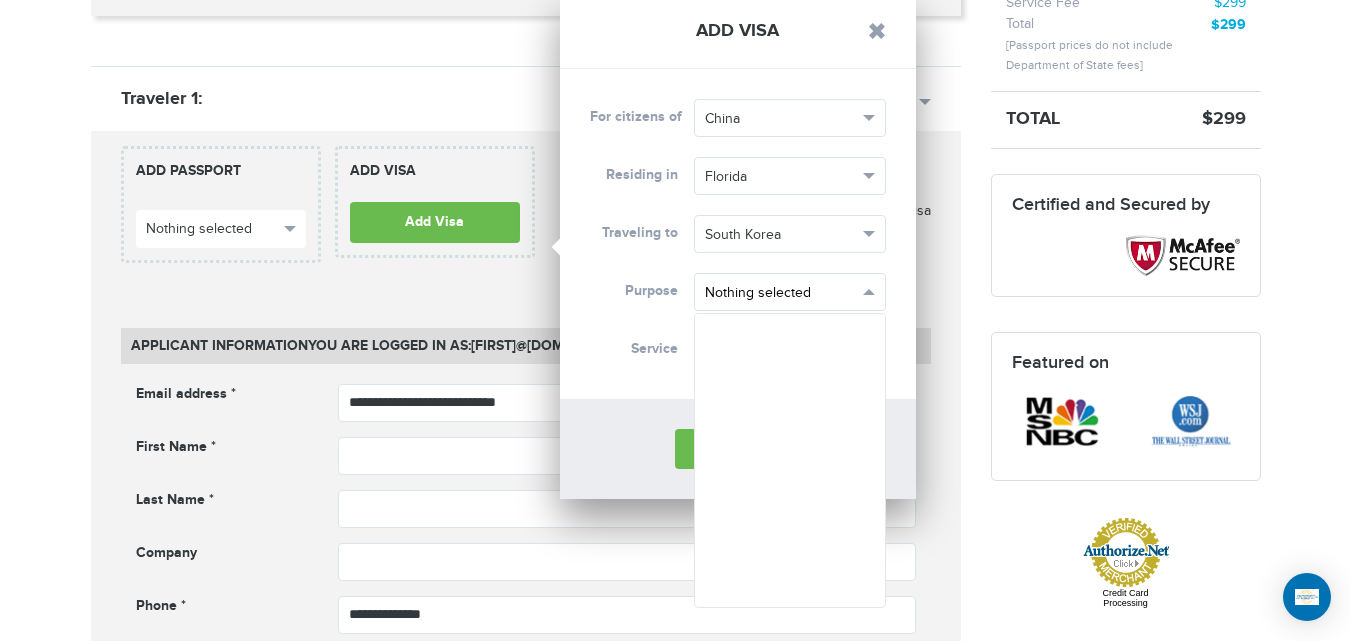 click at bounding box center (869, 292) 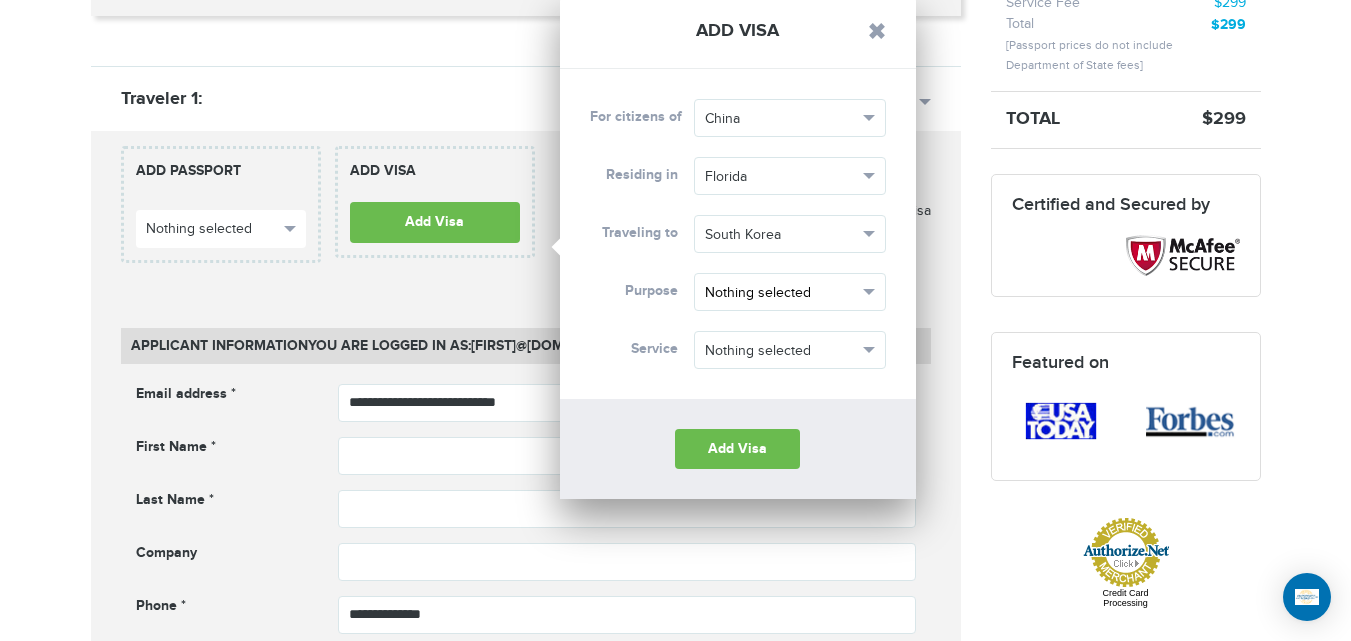 click on "Nothing selected" at bounding box center [781, 293] 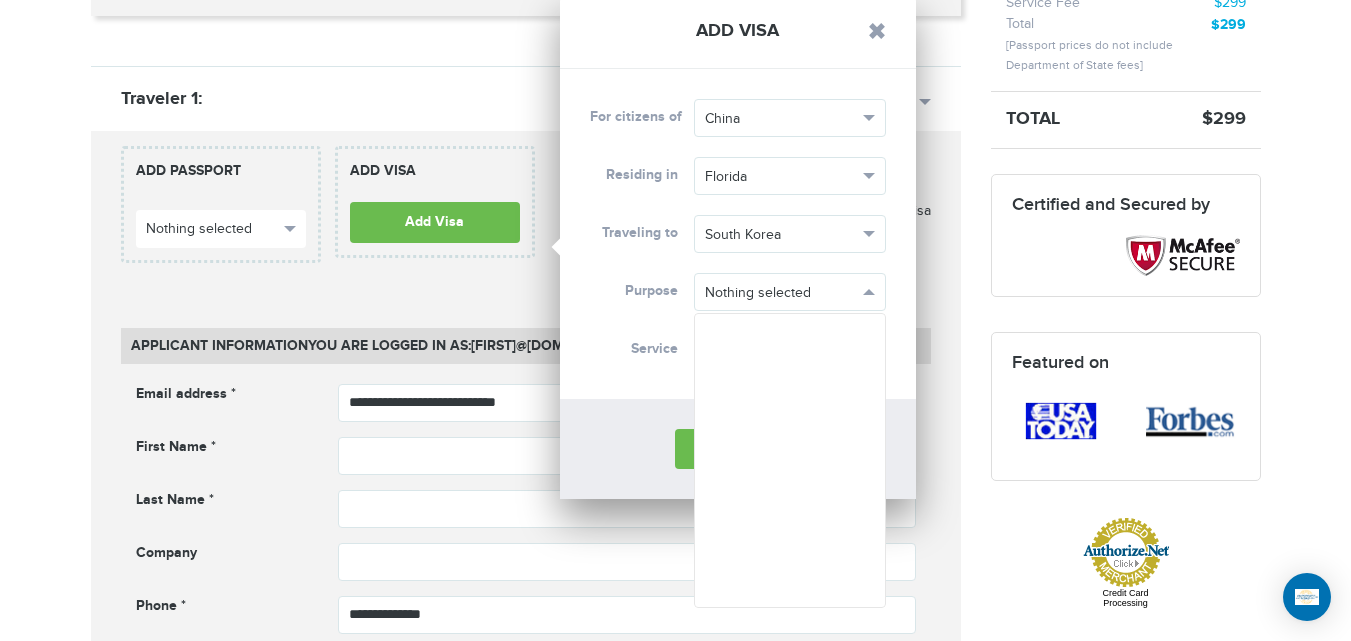 click at bounding box center [790, 460] 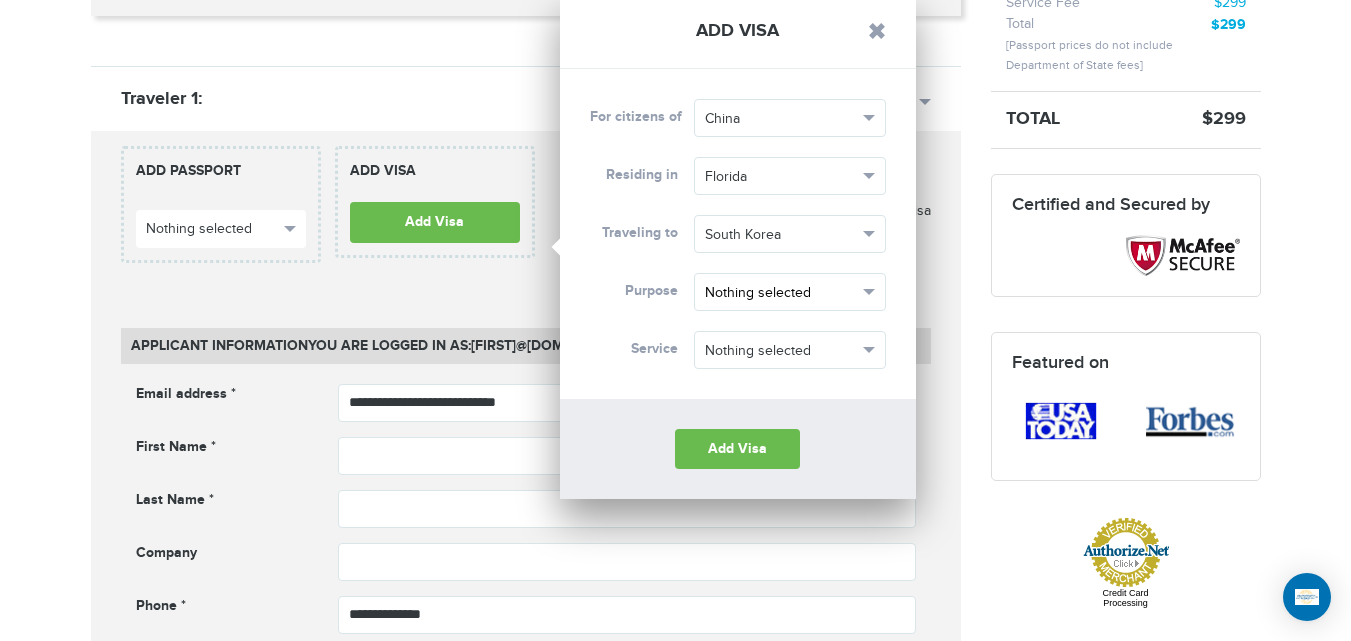 click on "Nothing selected" at bounding box center (781, 293) 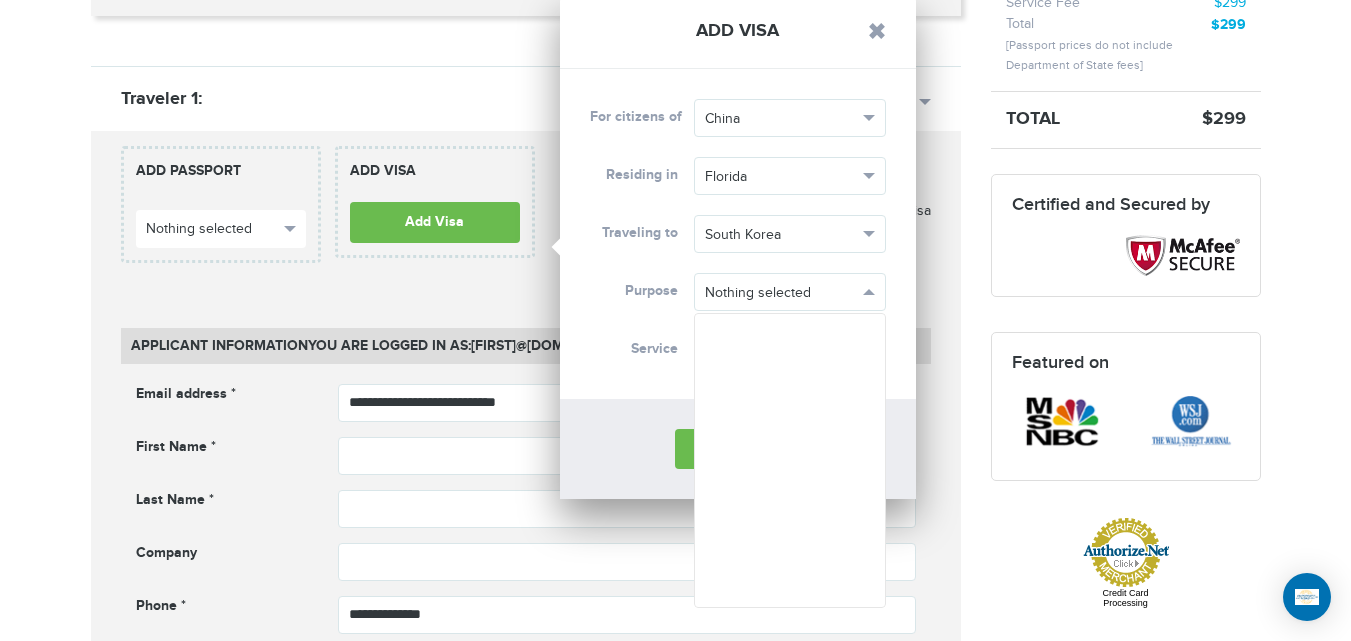 click at bounding box center [790, 460] 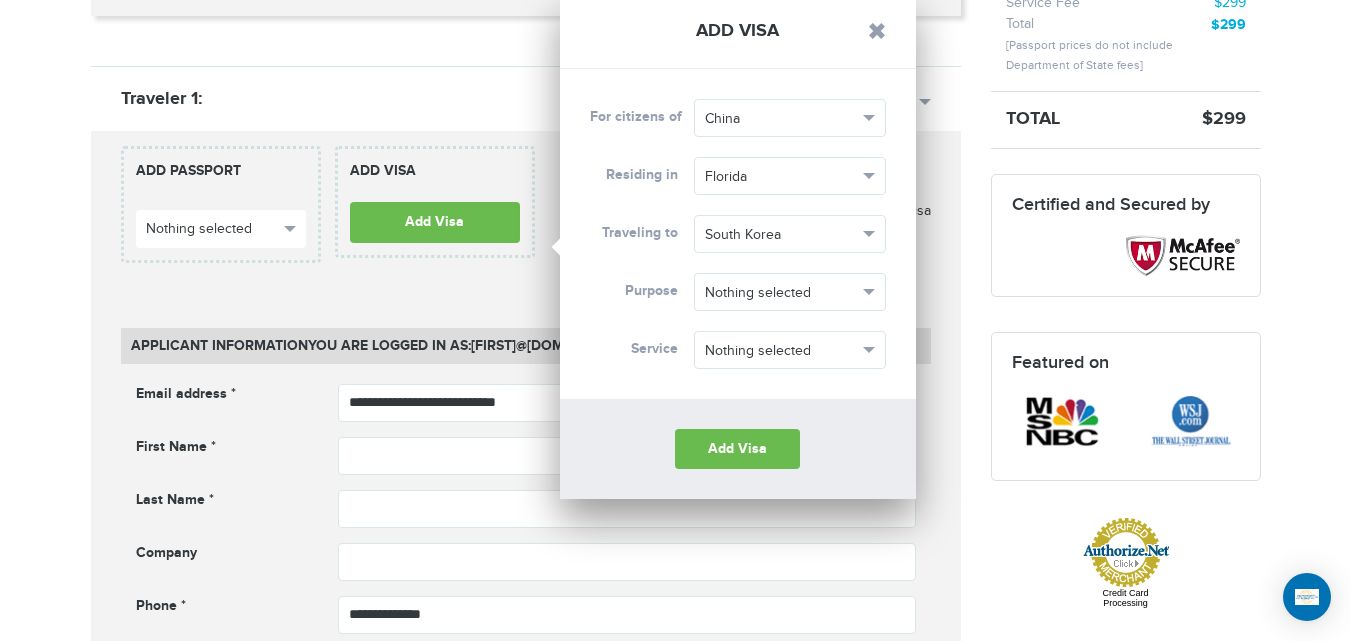 click on "720-790-6494
Passports & Visas.com
Hello, houcine
Passports
Passport Renewal
New Passport
Second Passport
Passport Name Change
Lost Passport
Child Passport
Travel Visas" at bounding box center [675, 1345] 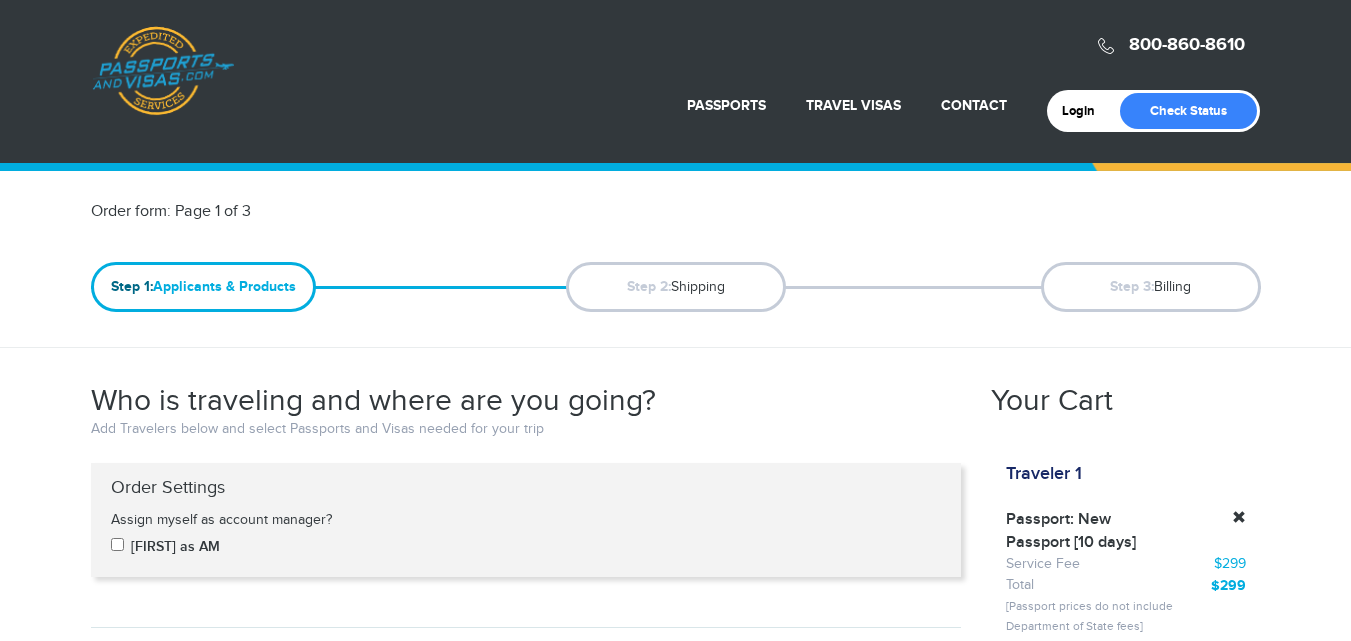 scroll, scrollTop: 0, scrollLeft: 0, axis: both 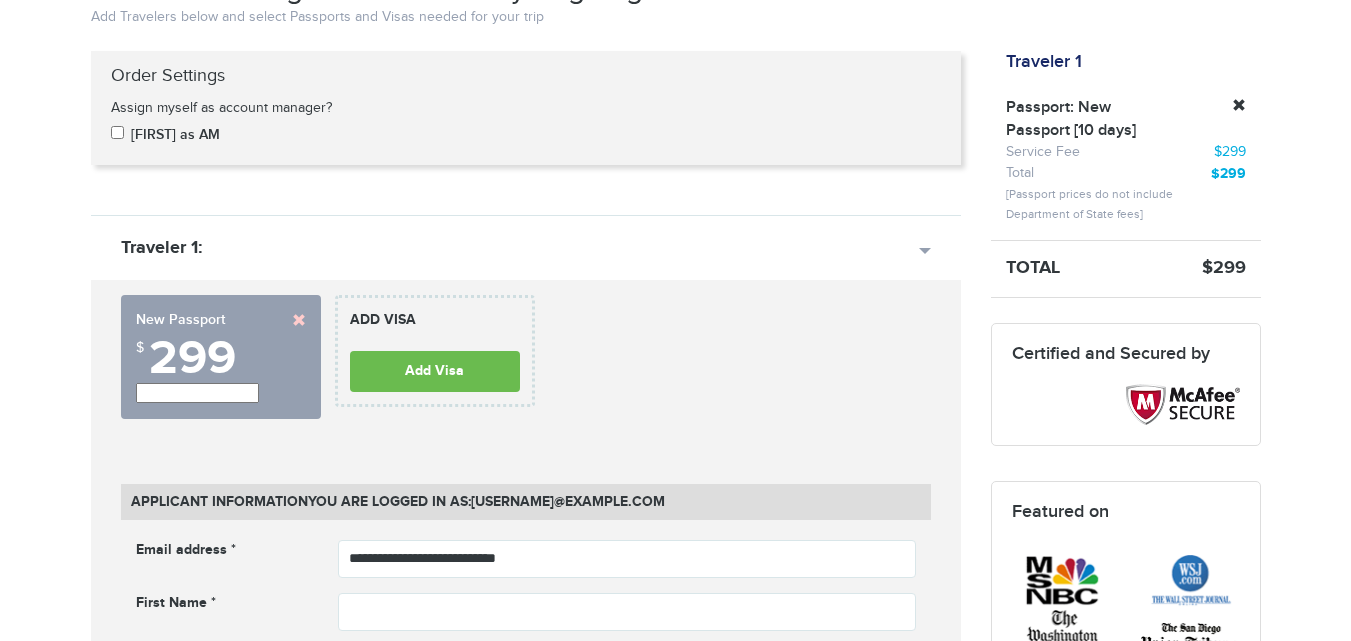 click at bounding box center [299, 320] 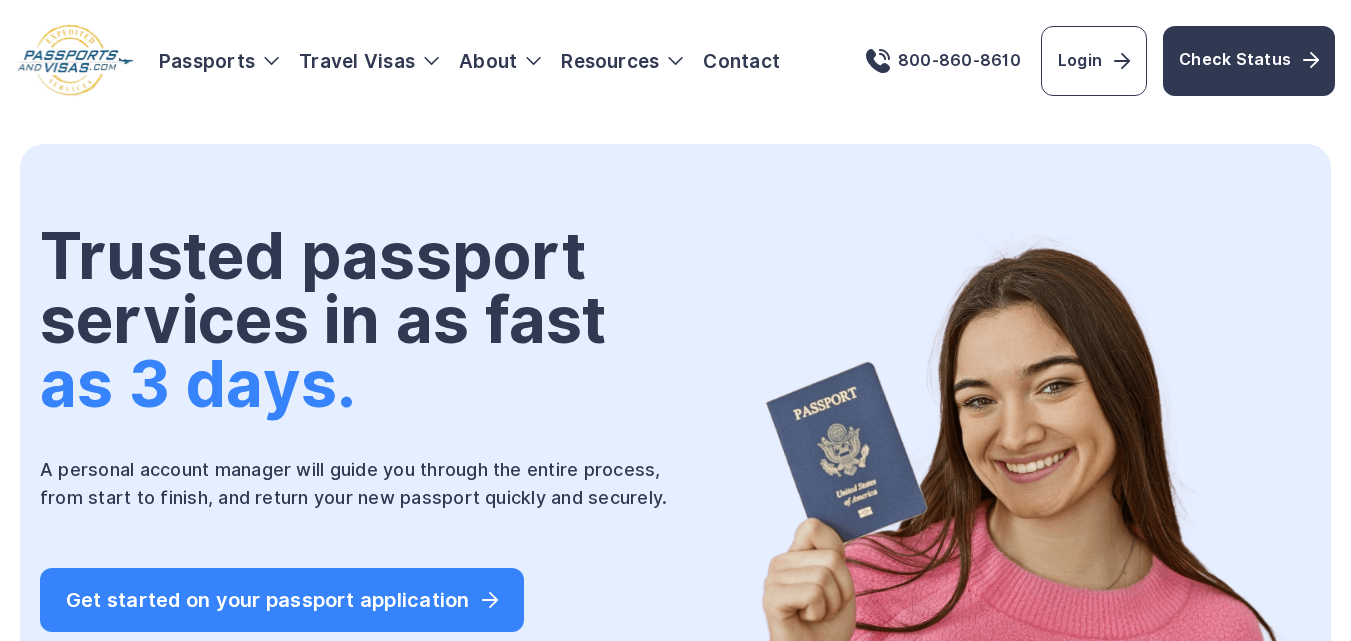 scroll, scrollTop: 0, scrollLeft: 0, axis: both 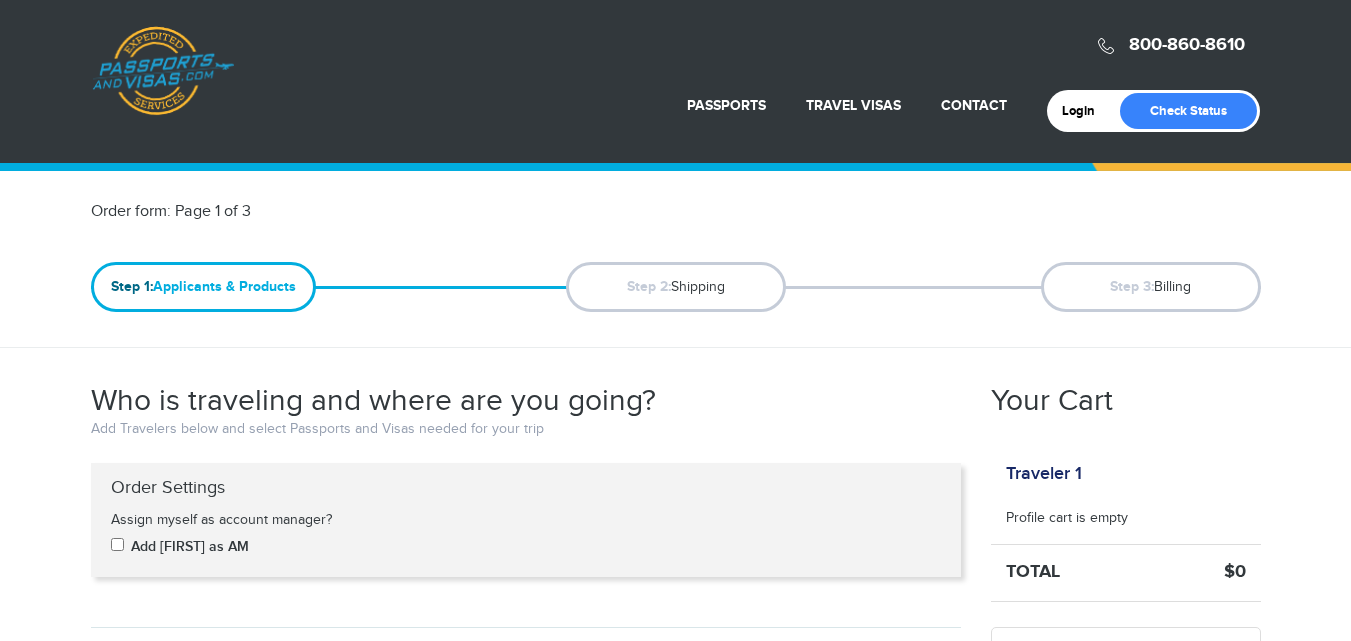 select on "*" 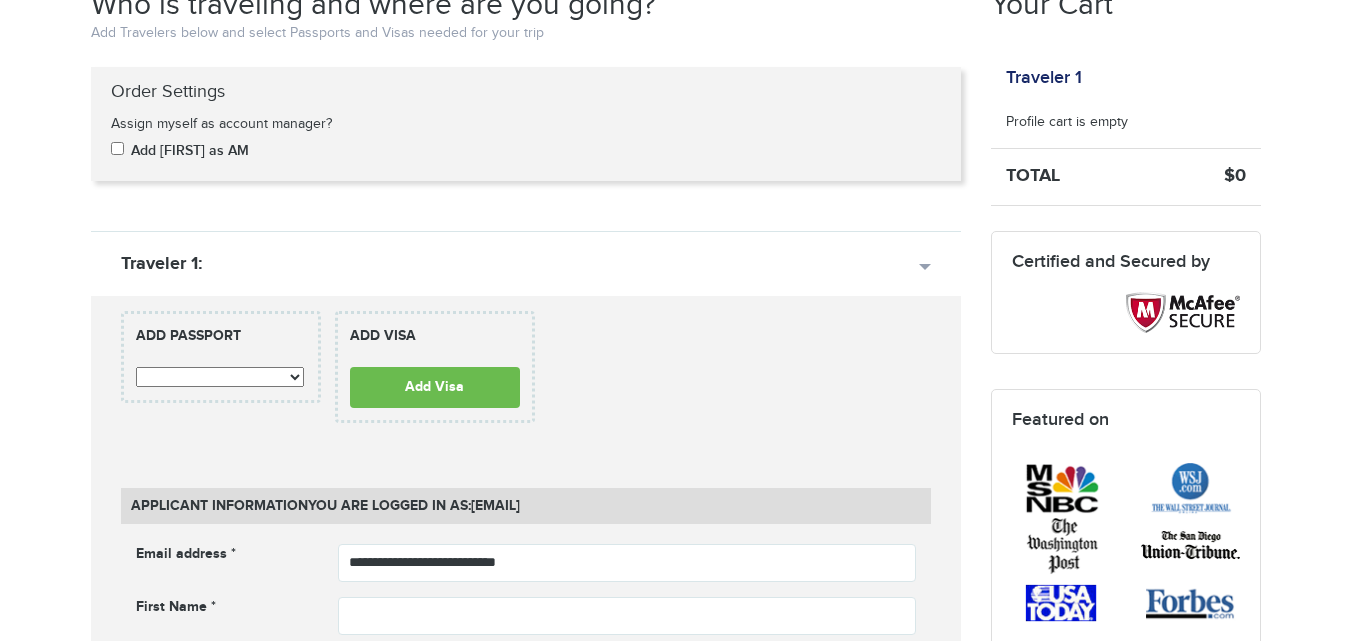 scroll, scrollTop: 396, scrollLeft: 0, axis: vertical 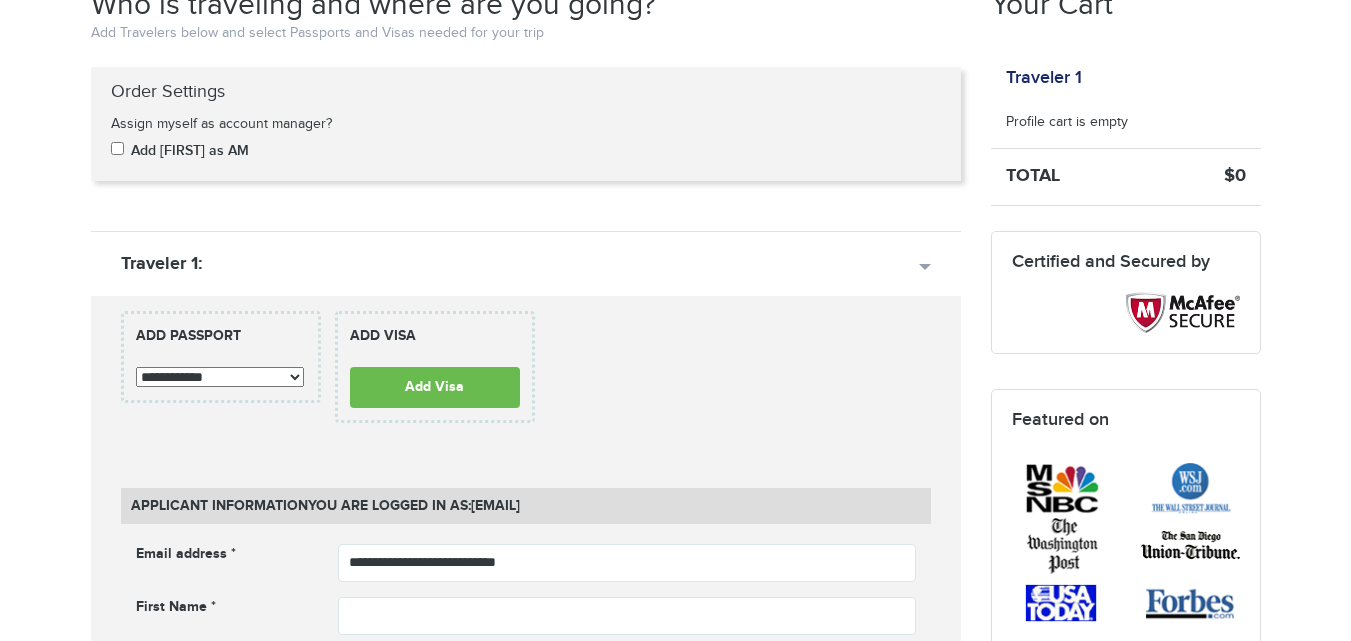 click on "**********" at bounding box center [220, 377] 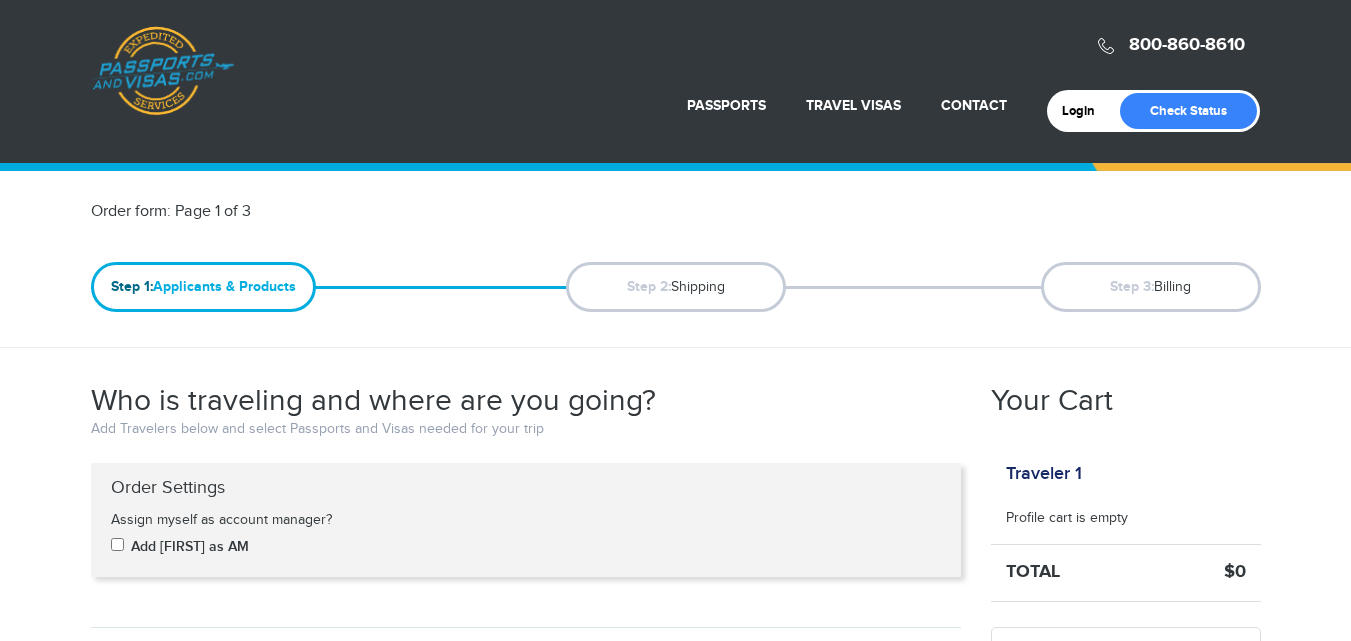 scroll, scrollTop: 178, scrollLeft: 0, axis: vertical 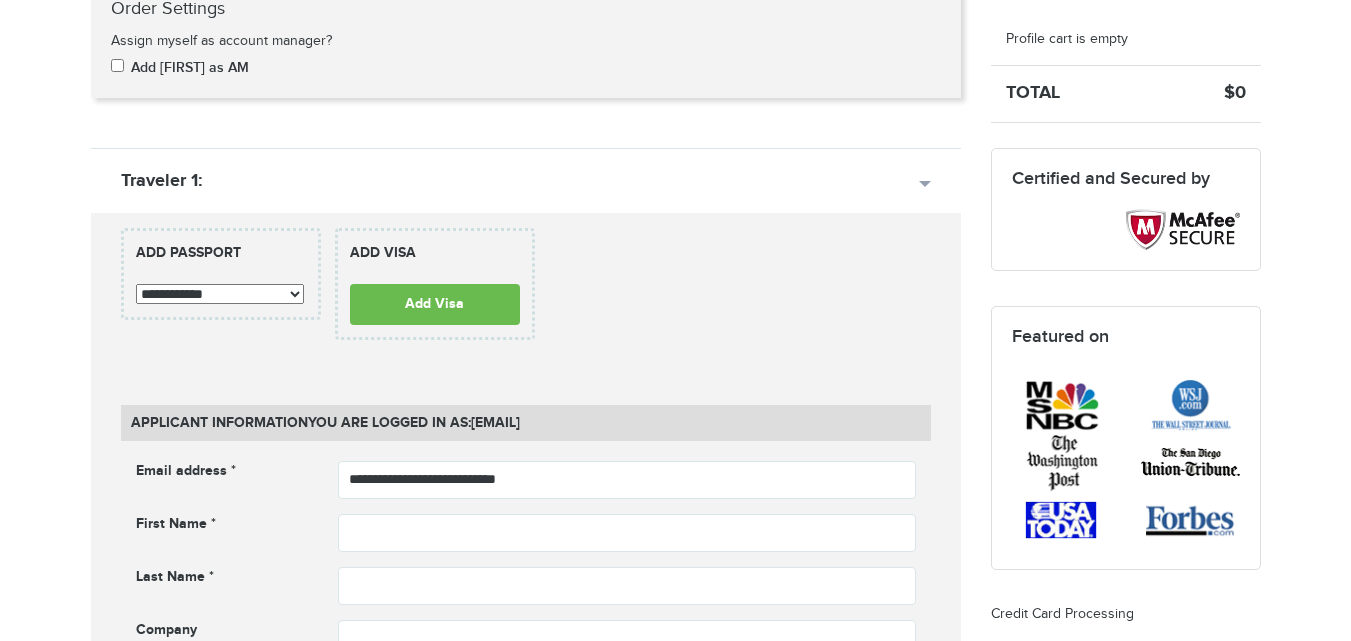 click on "**********" at bounding box center (220, 294) 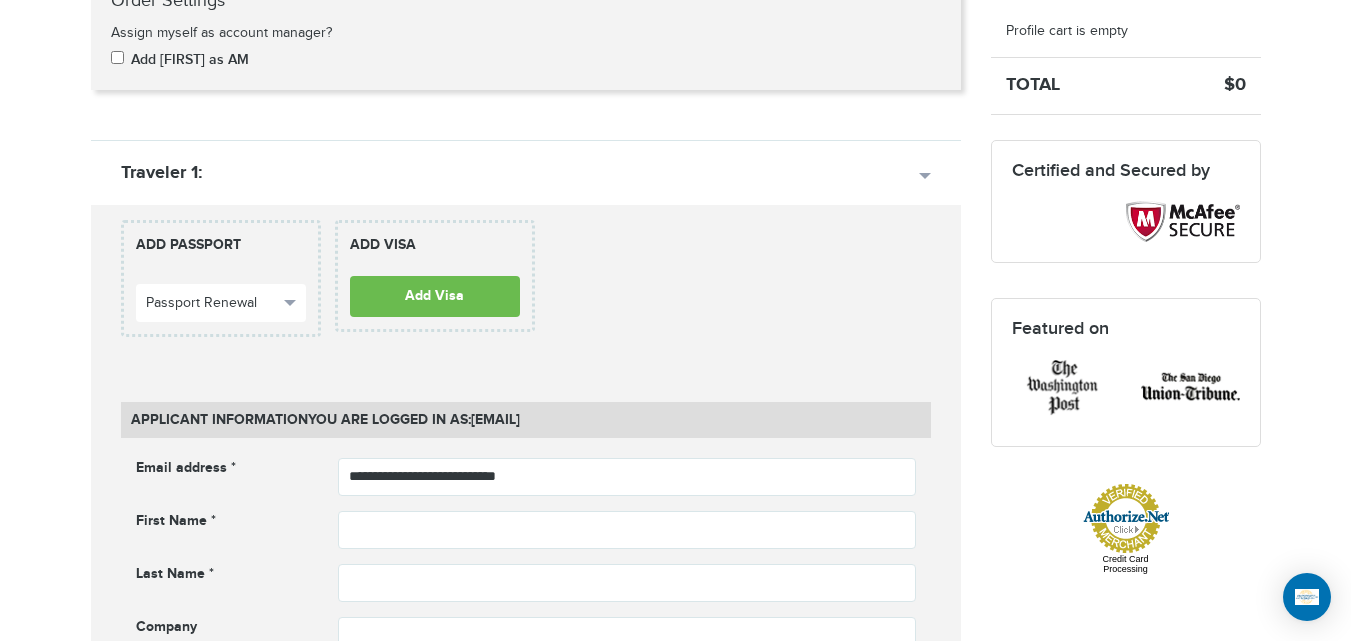 scroll, scrollTop: 0, scrollLeft: 0, axis: both 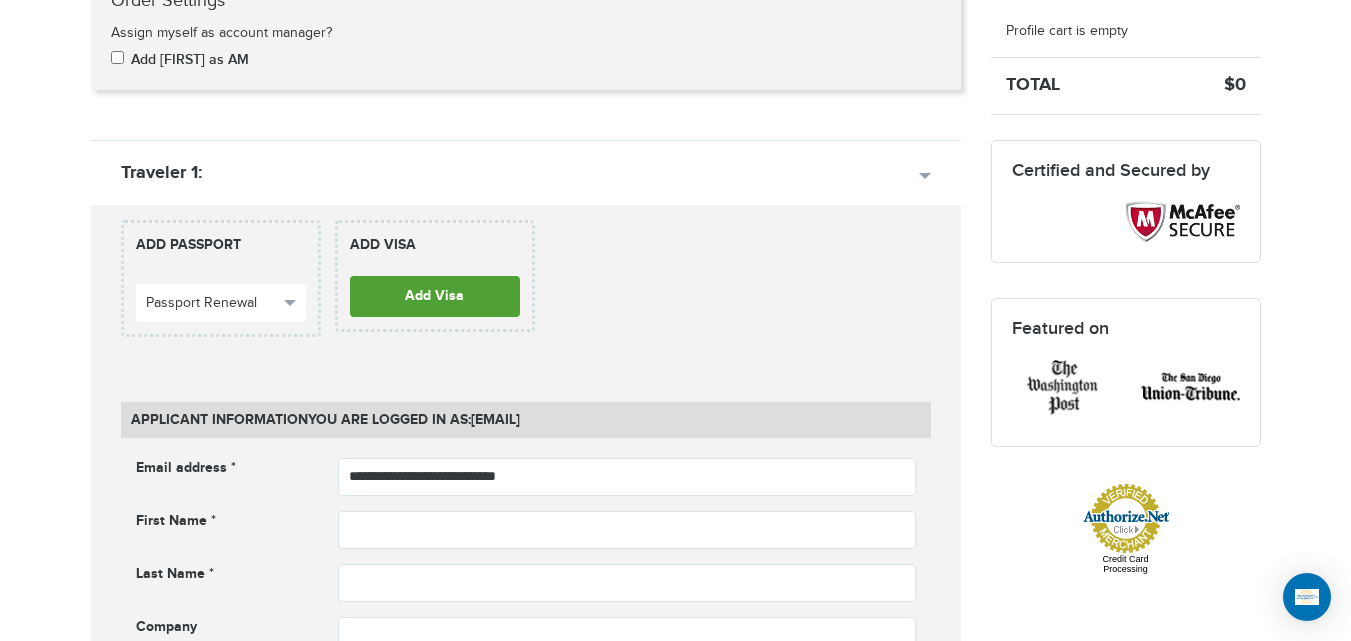 click on "Add Visa" at bounding box center [435, 296] 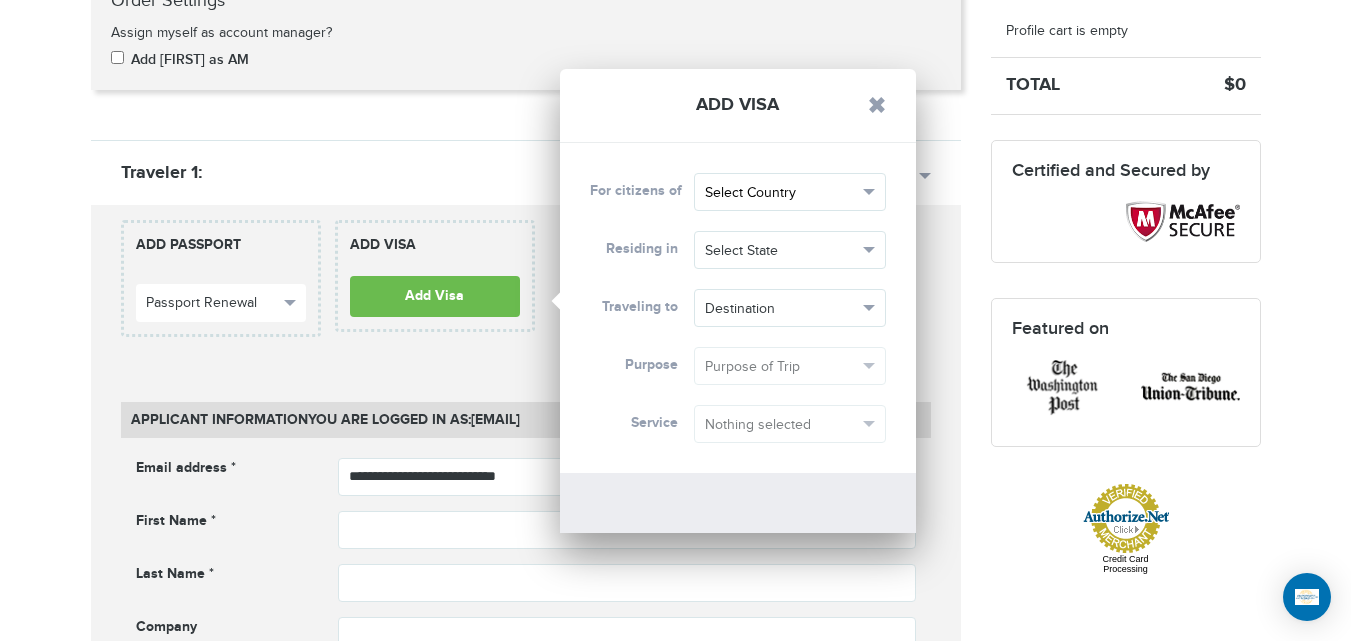 click on "Select Country" at bounding box center [781, 193] 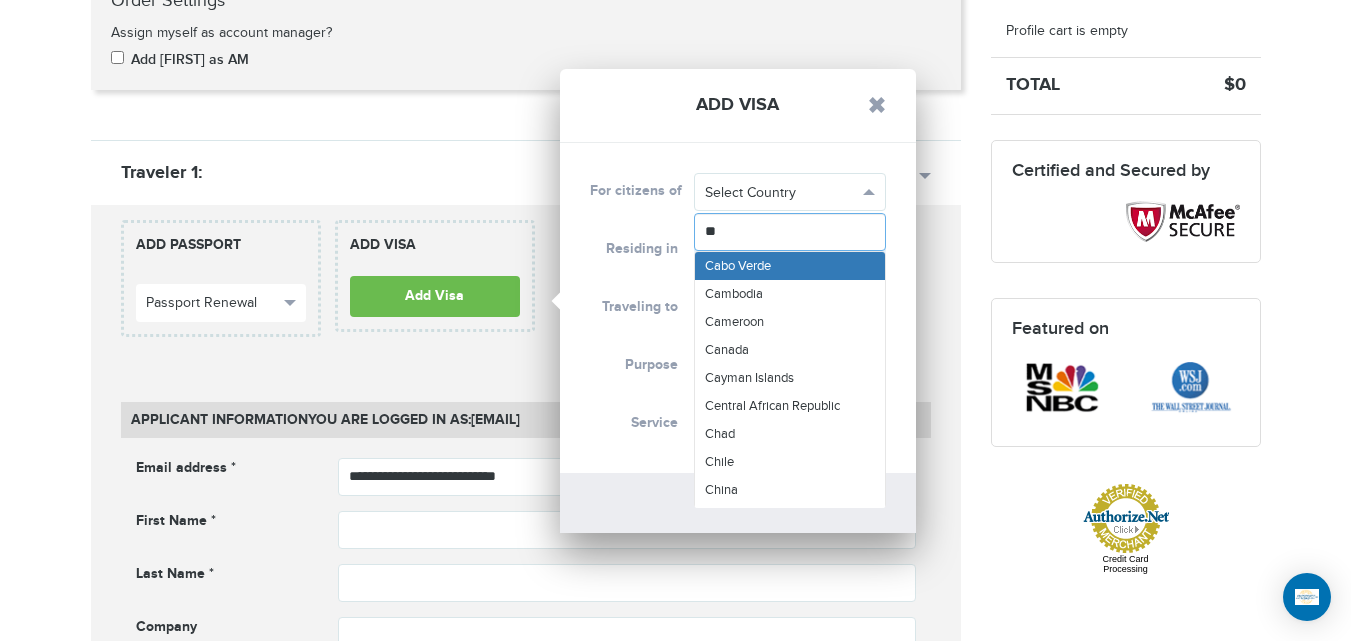 type on "***" 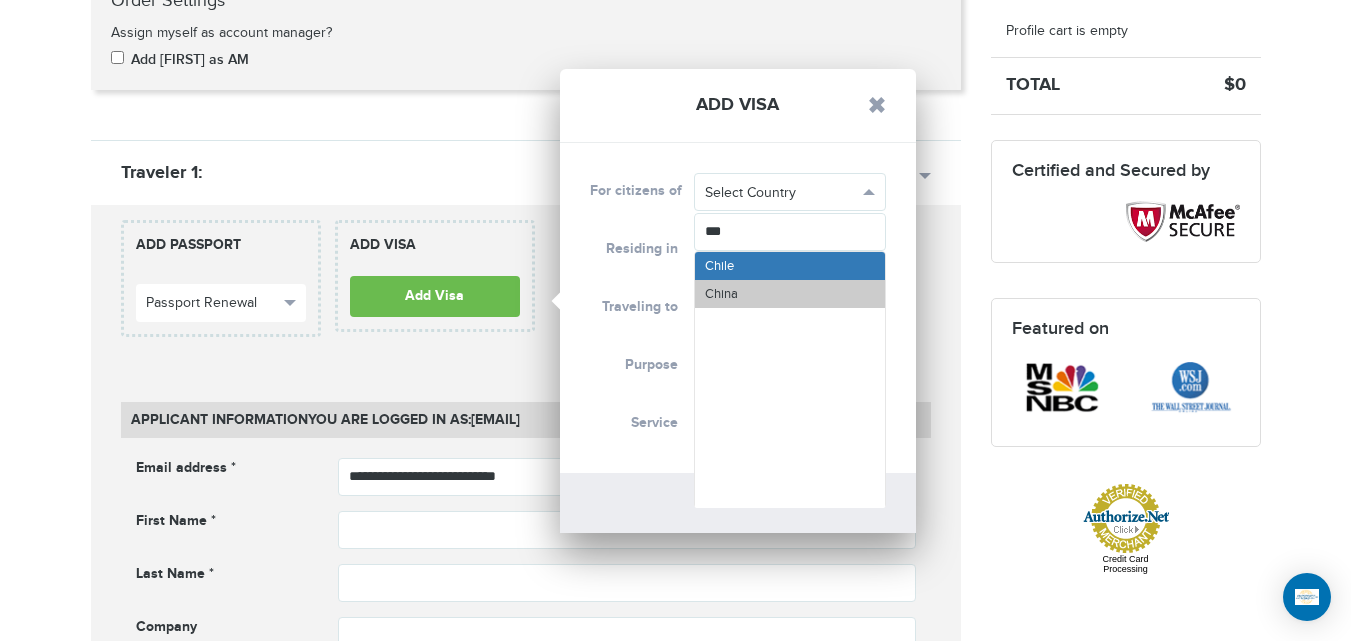 click on "China" at bounding box center (790, 294) 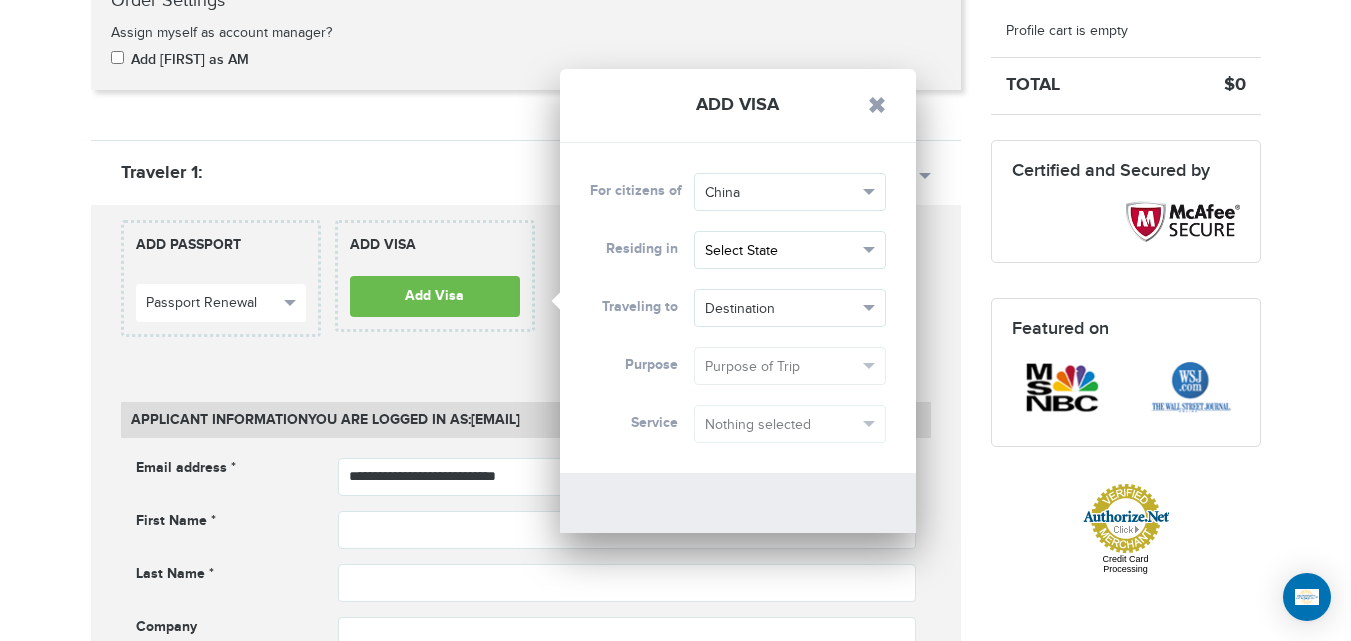click on "Select State" at bounding box center (781, 251) 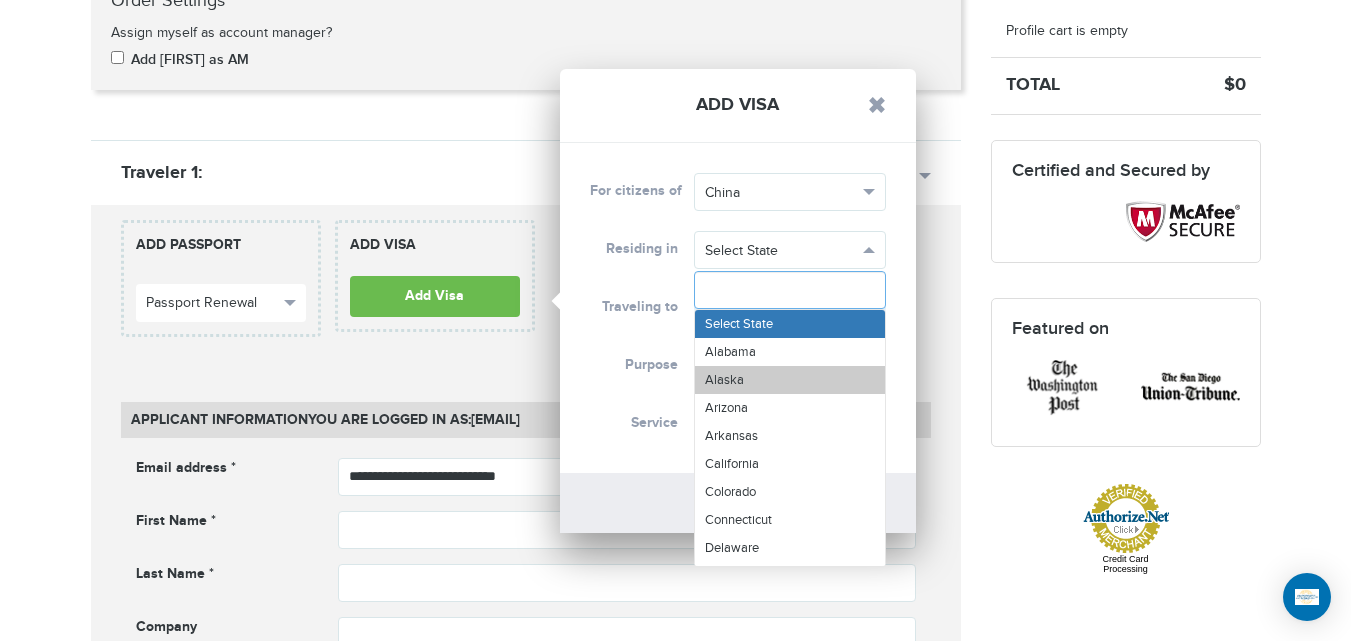 type on "*" 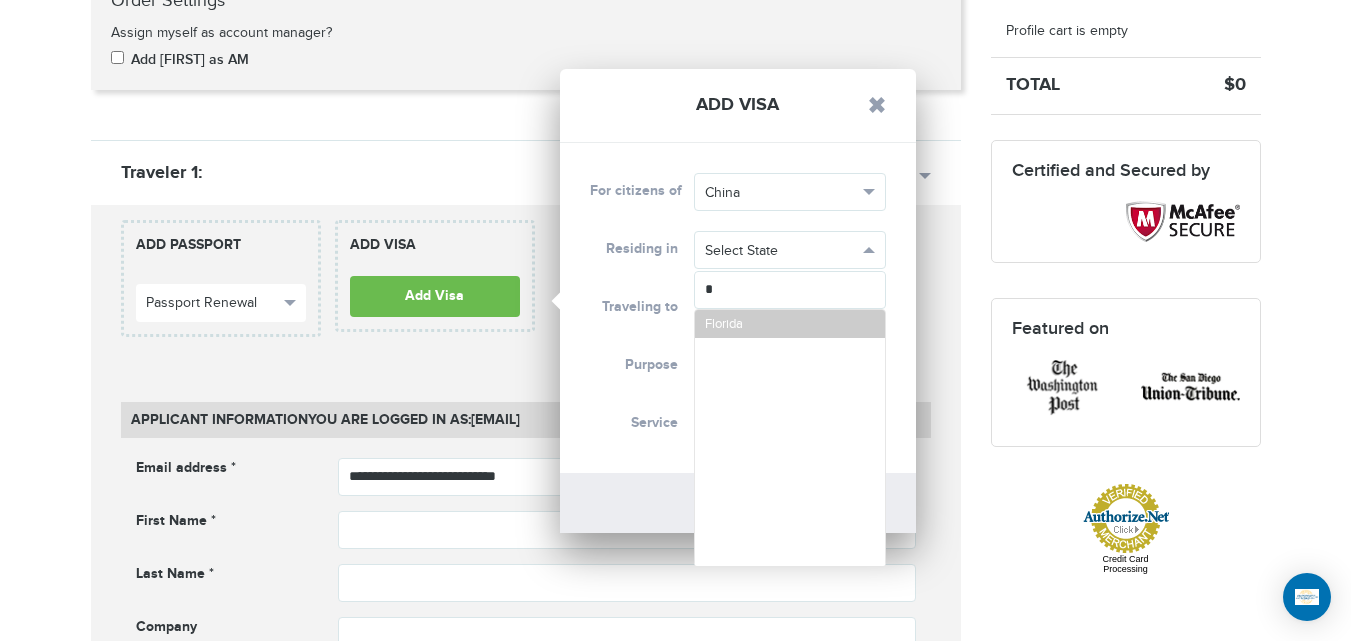 click on "Florida" at bounding box center [790, 324] 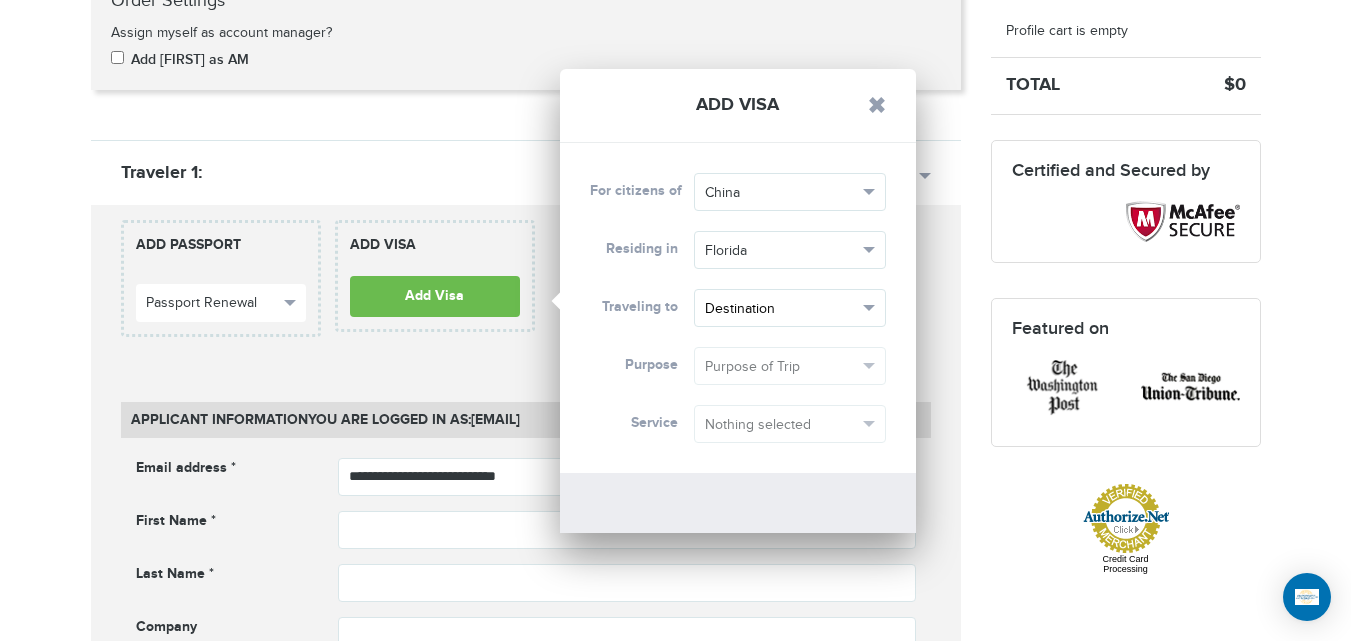 click on "Destination" at bounding box center (781, 309) 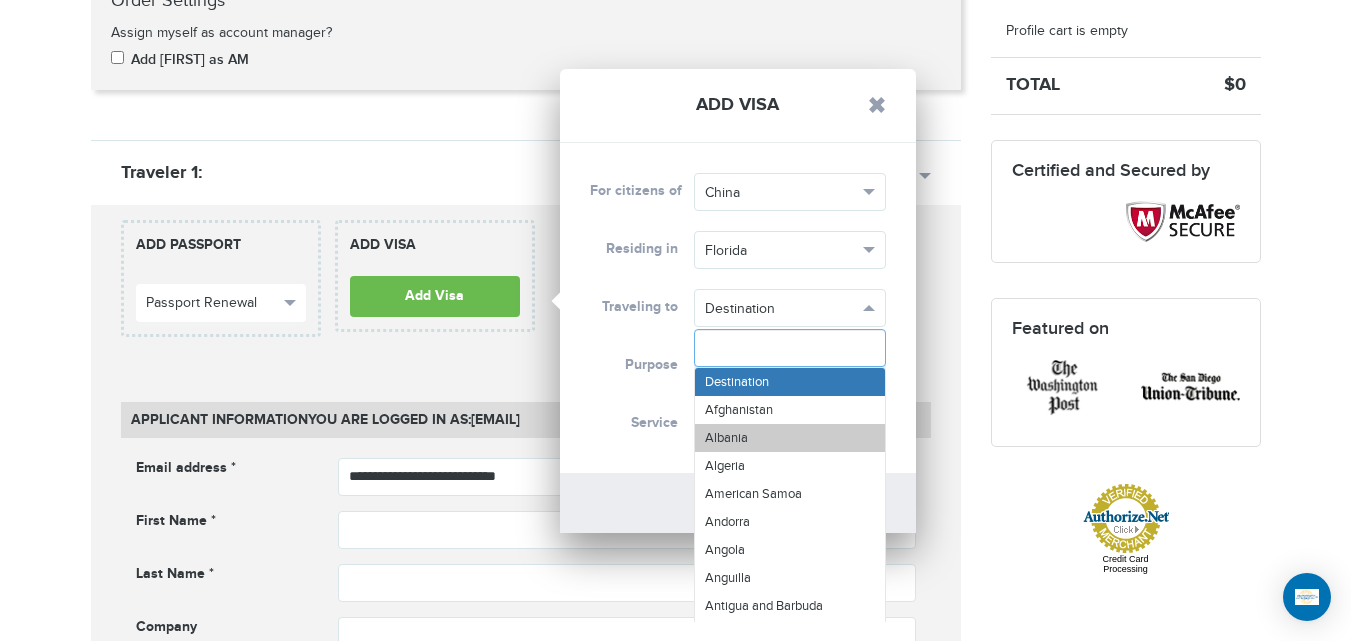 type on "*" 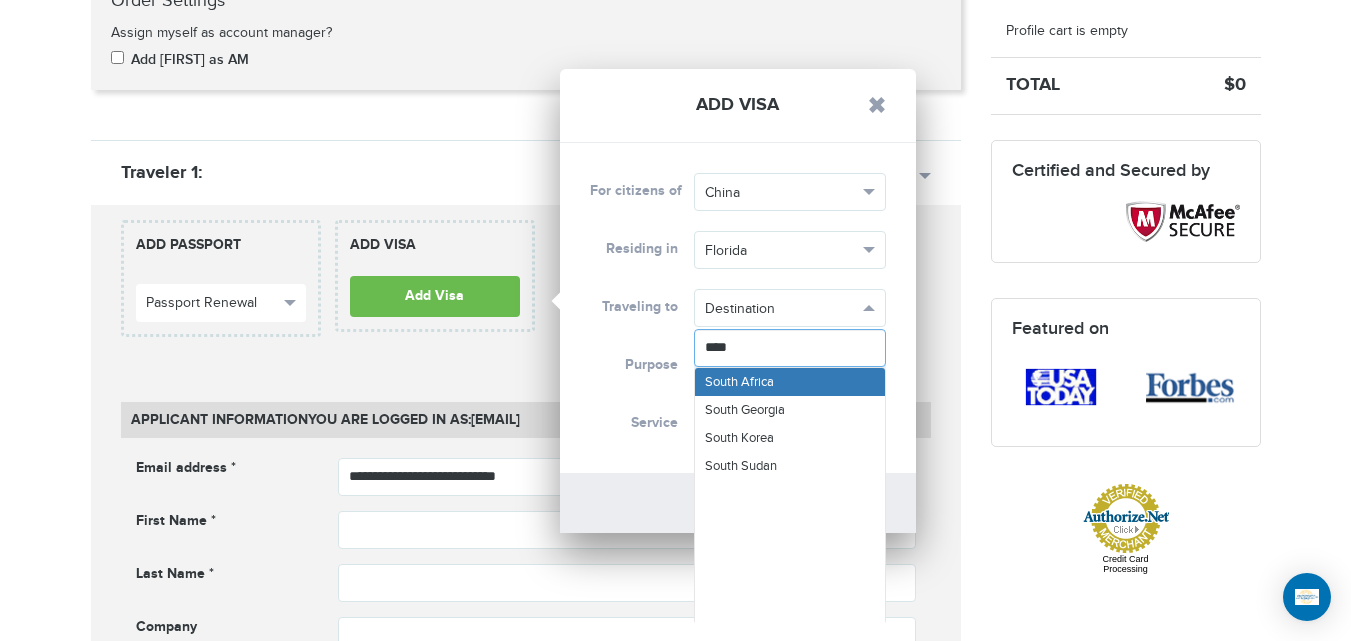 type on "*****" 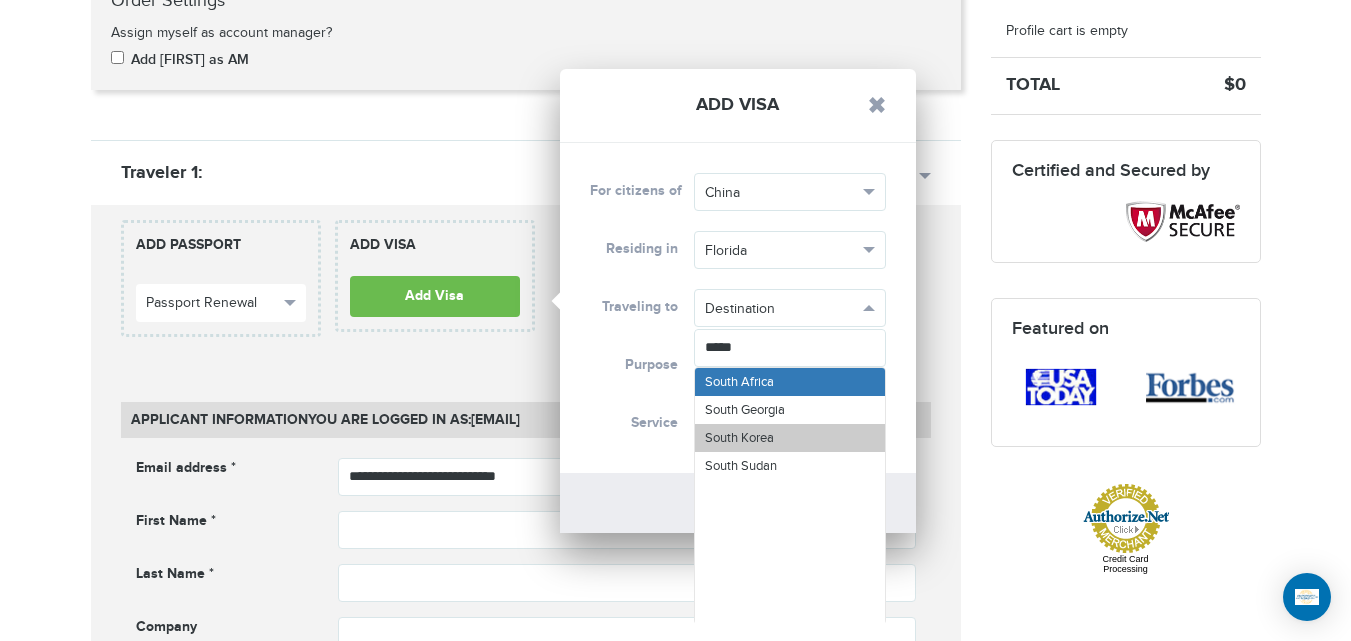 click on "South Korea" at bounding box center (790, 438) 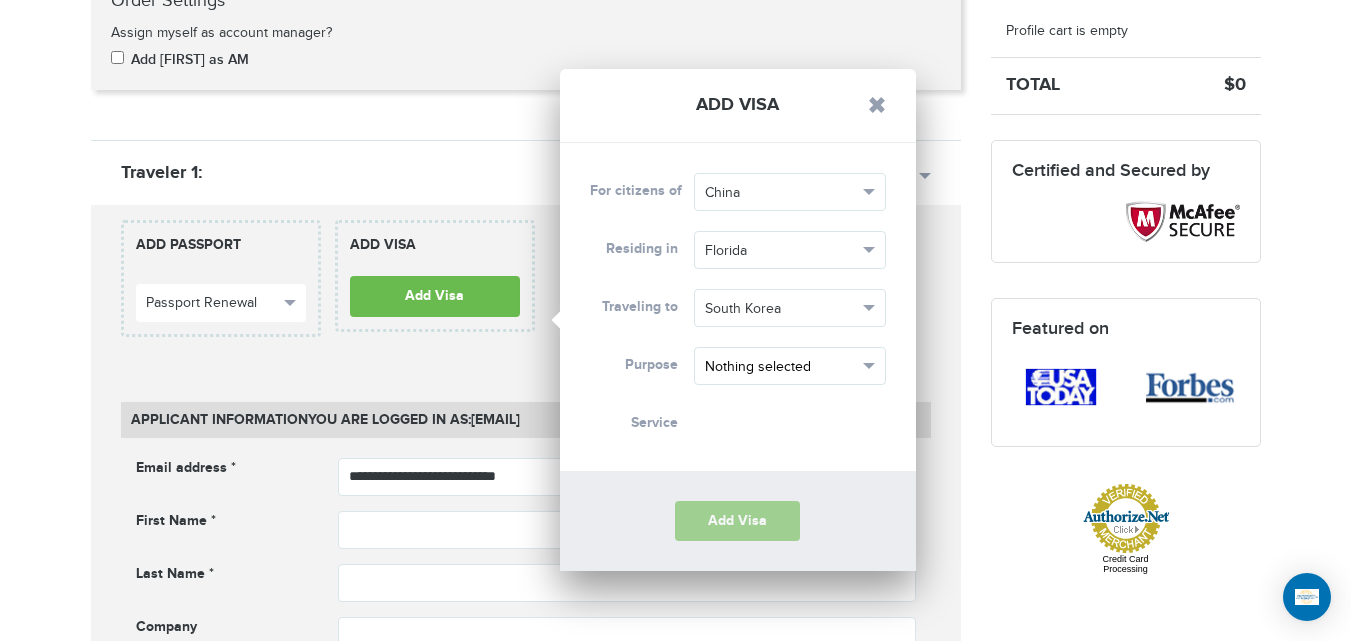 click on "Nothing selected" at bounding box center (781, 367) 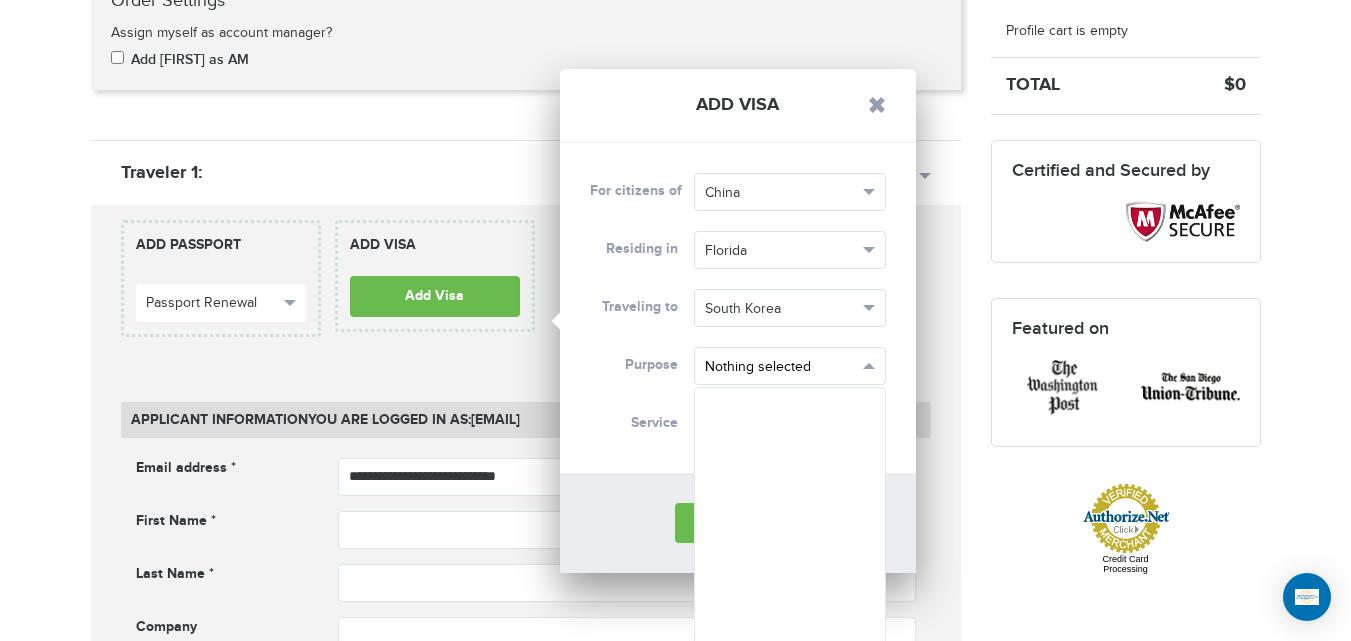 click on "Nothing selected" at bounding box center (781, 367) 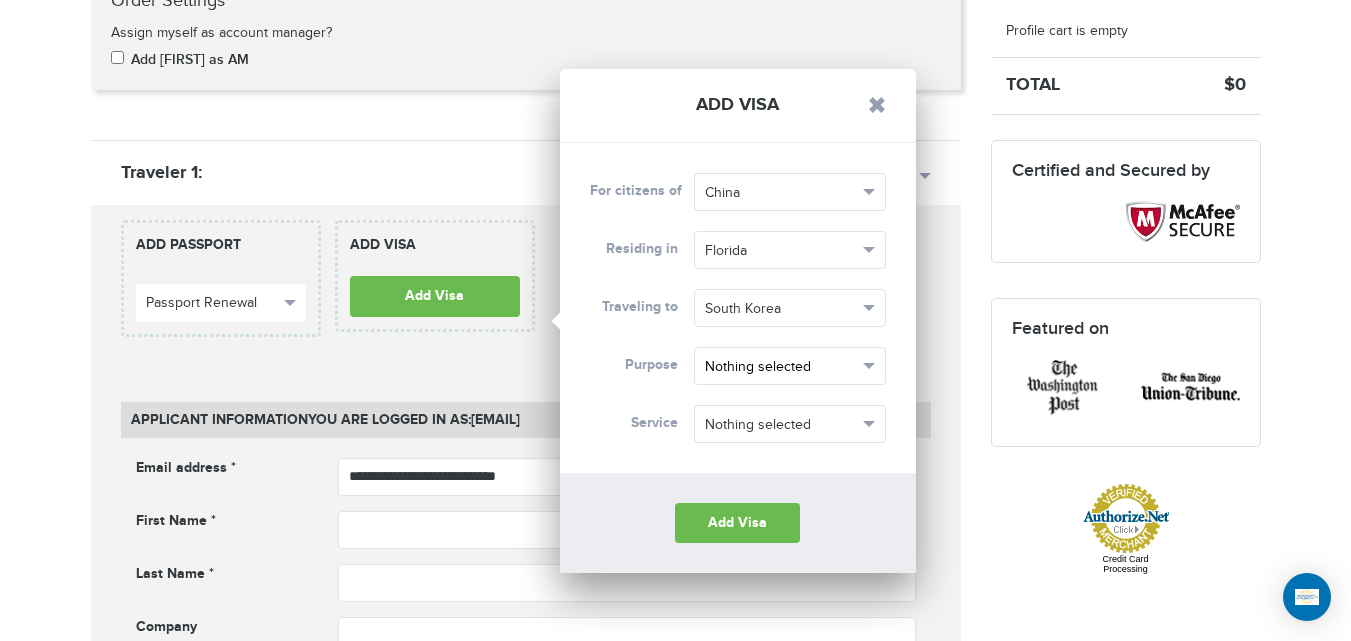 click on "Nothing selected" at bounding box center (781, 367) 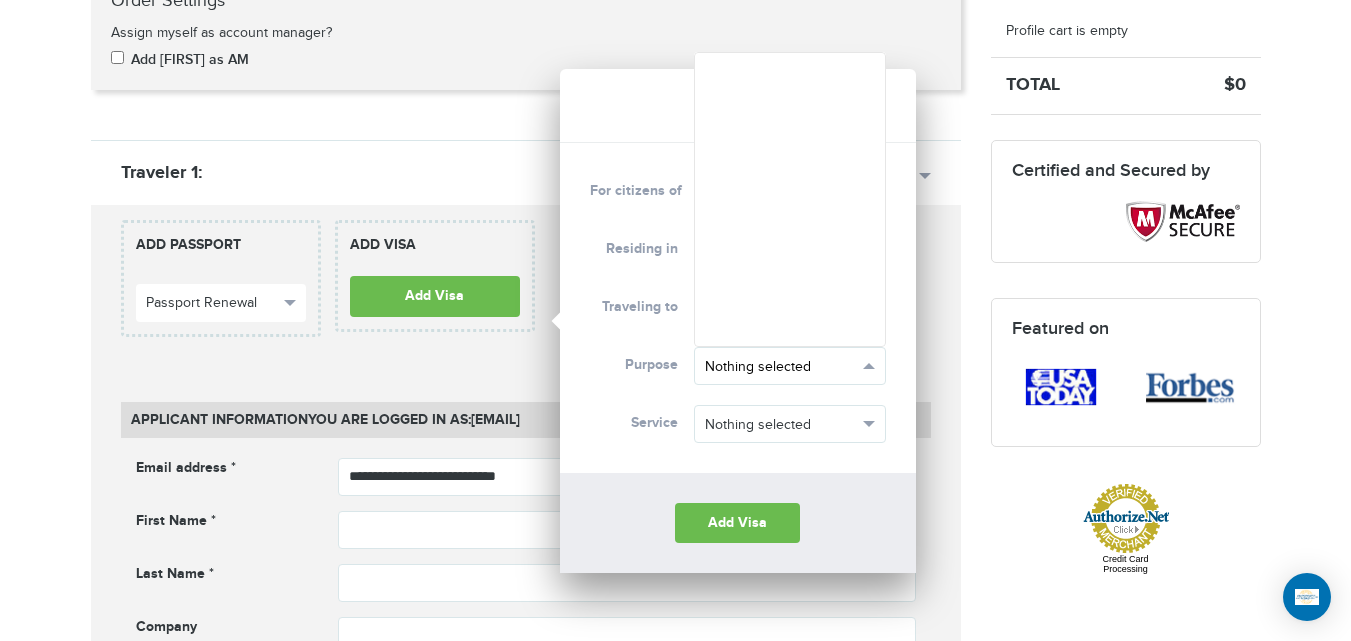 click on "Nothing selected" at bounding box center [790, 366] 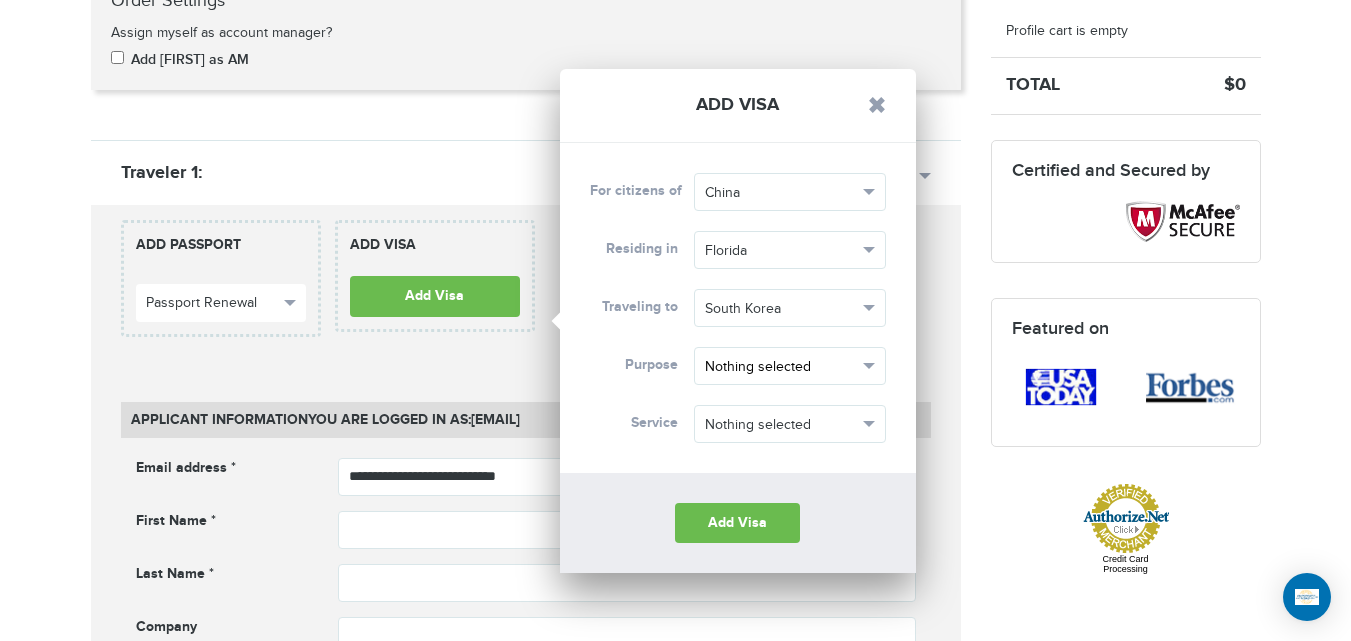 click on "Nothing selected" at bounding box center [790, 366] 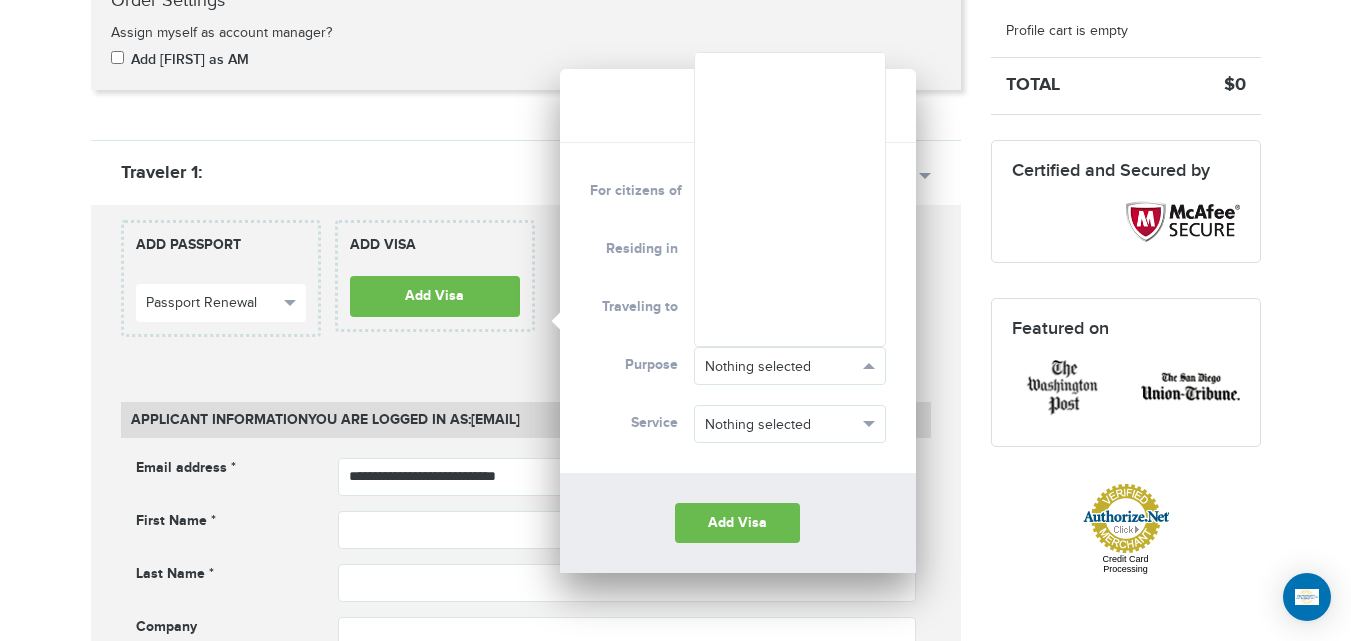 drag, startPoint x: 814, startPoint y: 397, endPoint x: 778, endPoint y: 457, distance: 69.97142 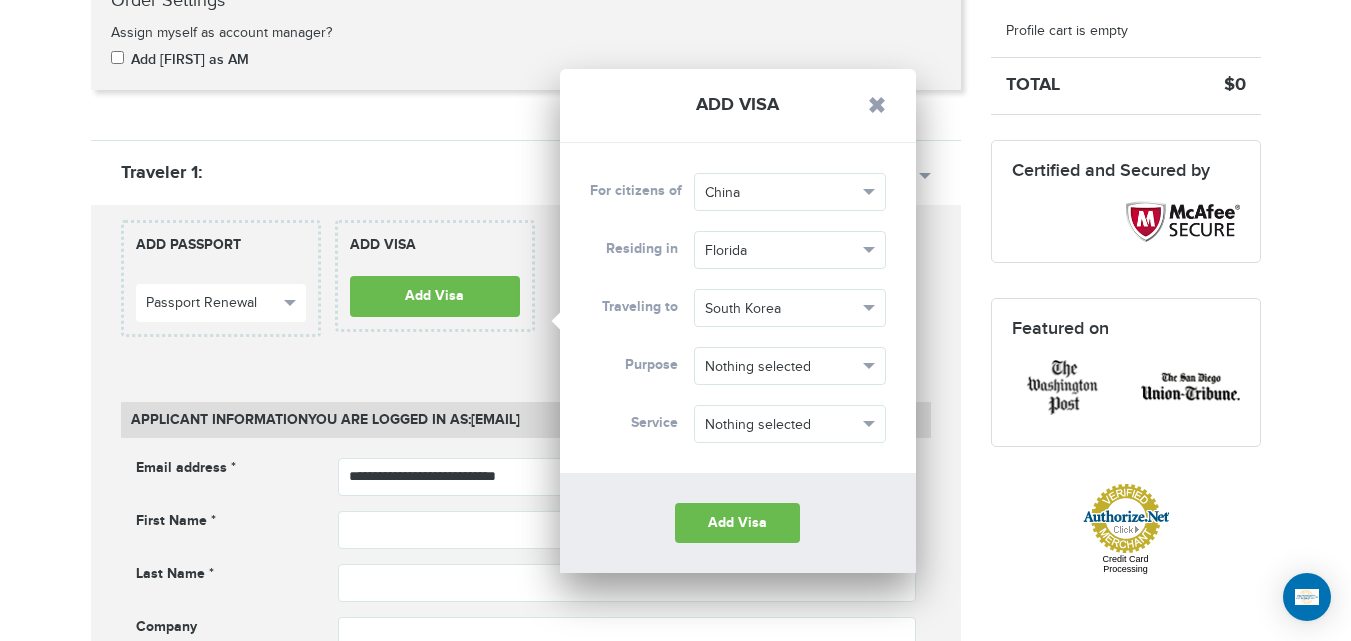 click on "**********" at bounding box center (738, 308) 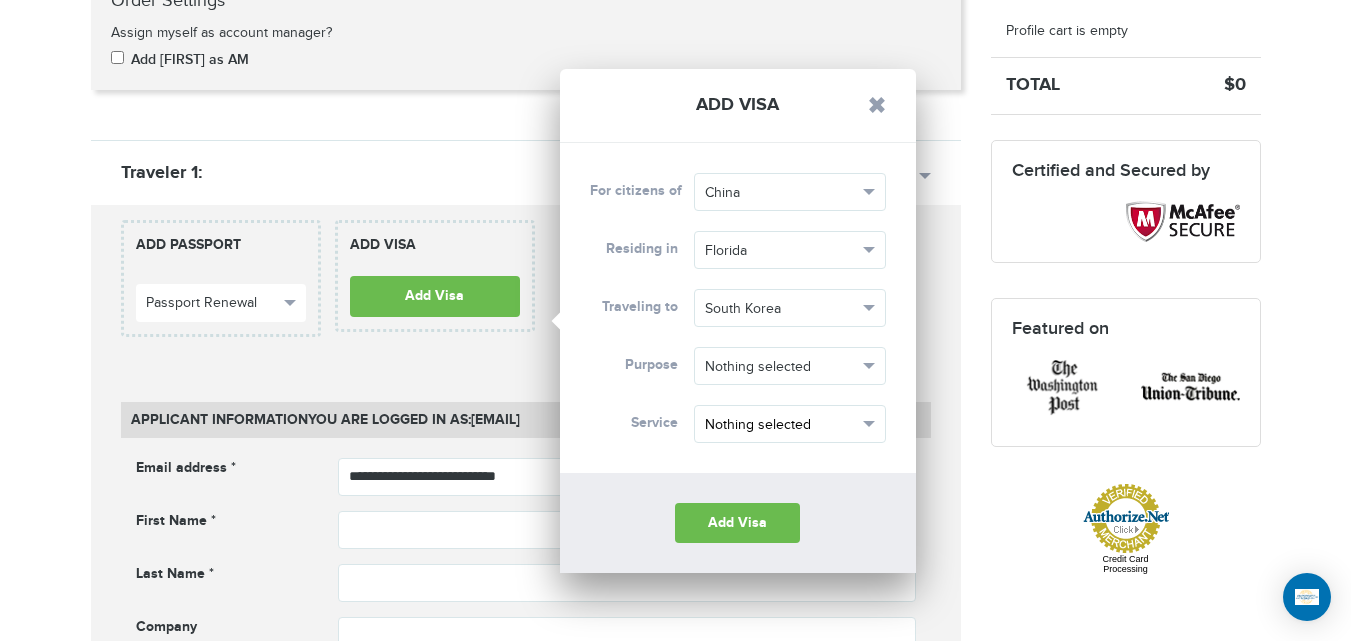click on "Nothing selected" at bounding box center [781, 425] 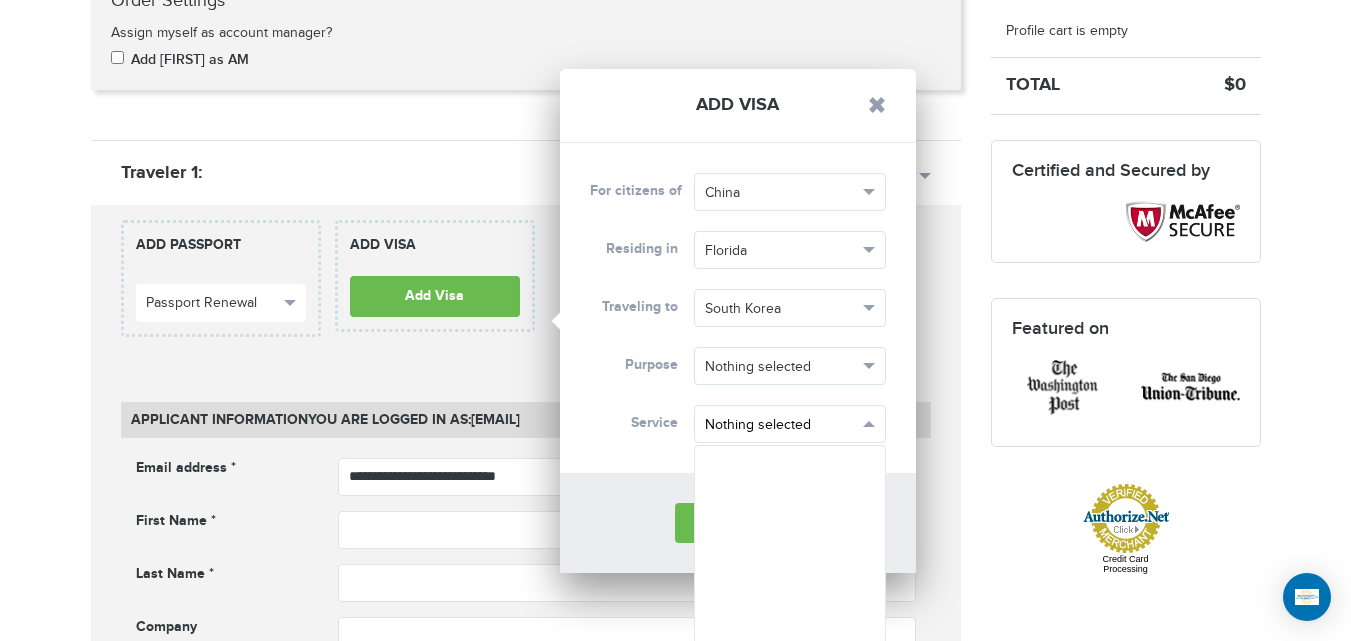 click on "Nothing selected" at bounding box center (781, 425) 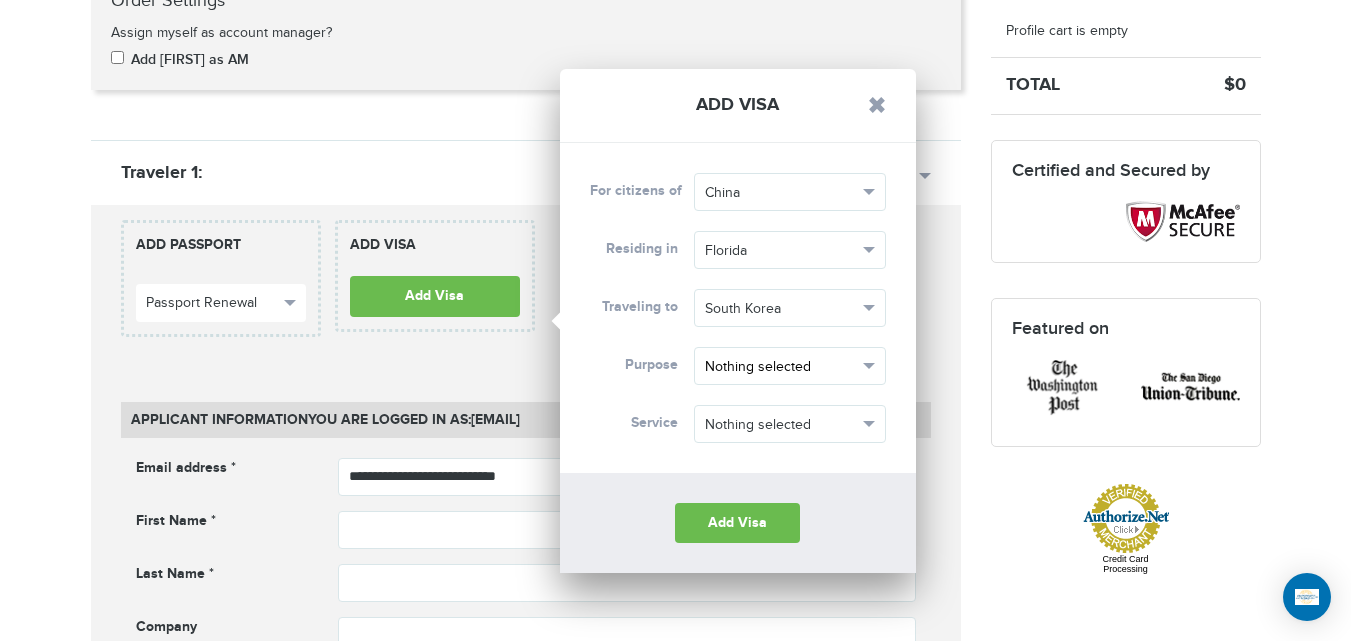 click on "Nothing selected" at bounding box center (781, 367) 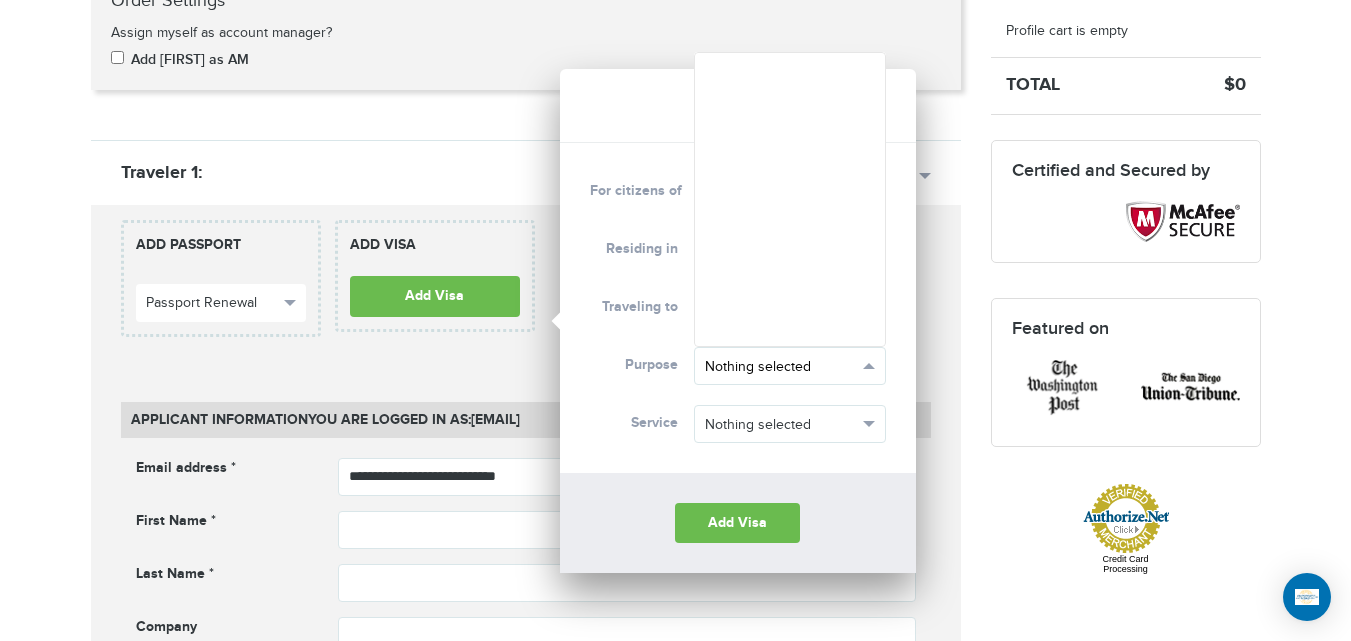 click on "Nothing selected" at bounding box center [781, 367] 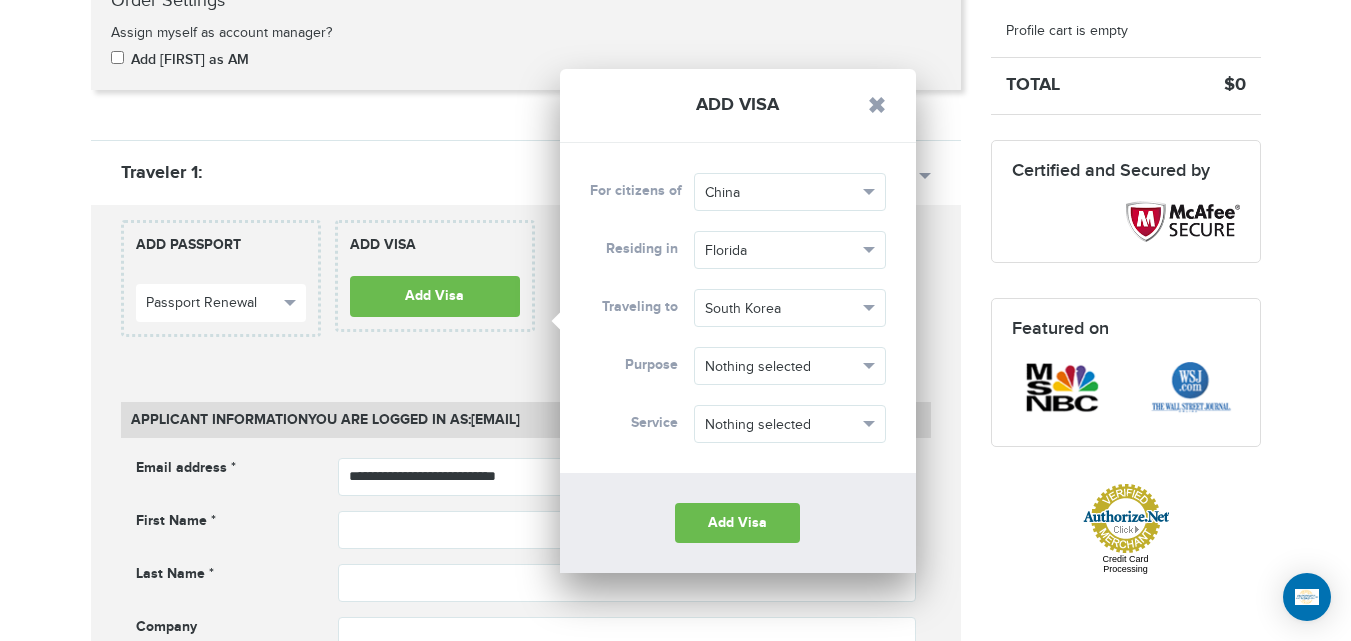 click on "720-790-6494
Passports & Visas.com
Hello, houcine
Passports
Passport Renewal
New Passport
Second Passport
Passport Name Change
Lost Passport
Child Passport
Travel Visas" at bounding box center [675, 939] 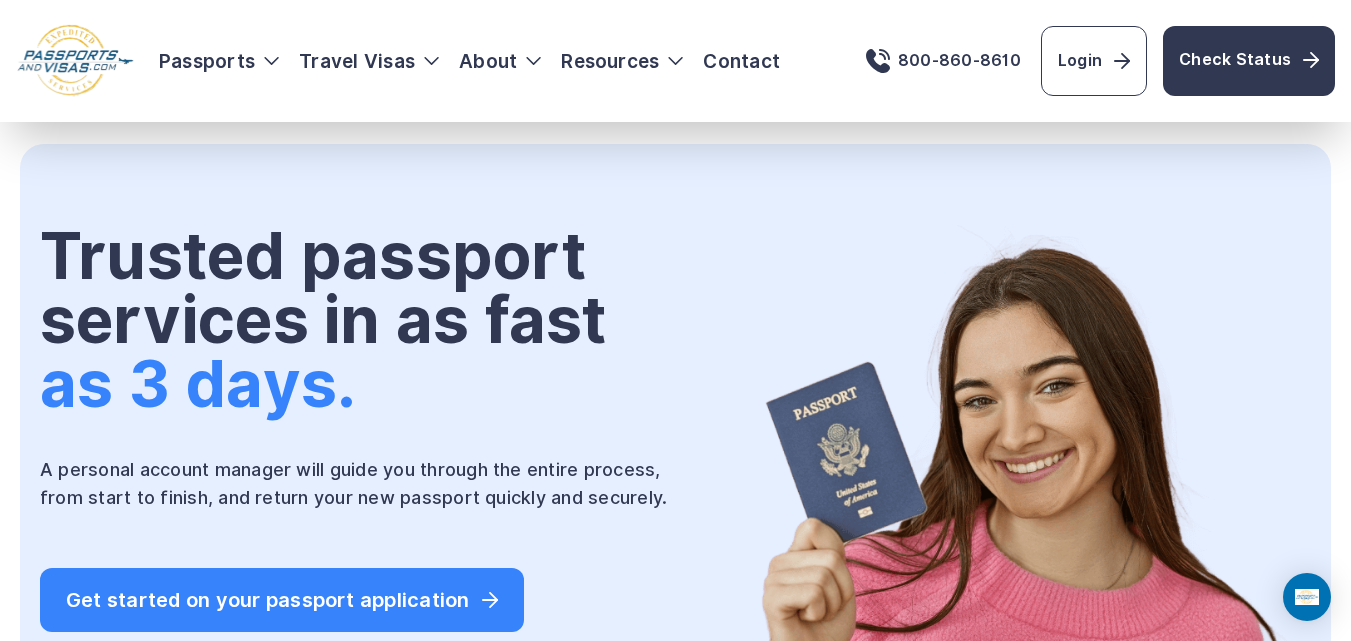 scroll, scrollTop: 2056, scrollLeft: 0, axis: vertical 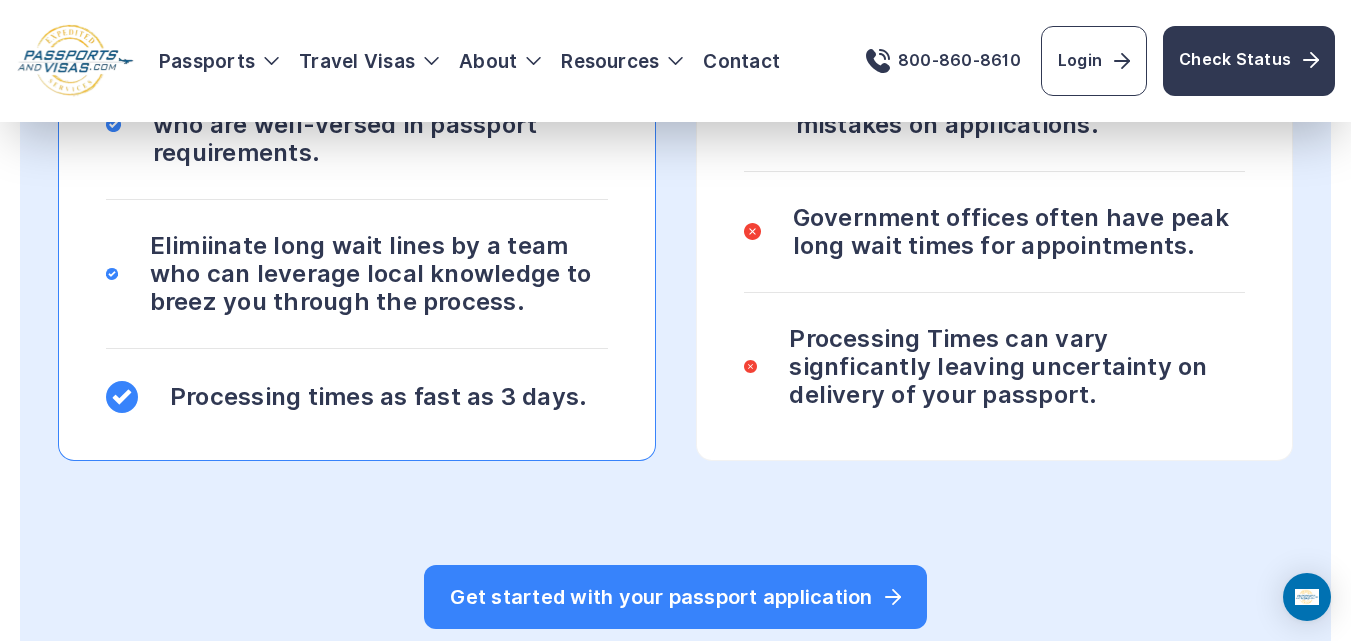 click on "Passports
Passport
Get started
Passport Renewal" at bounding box center [675, 5031] 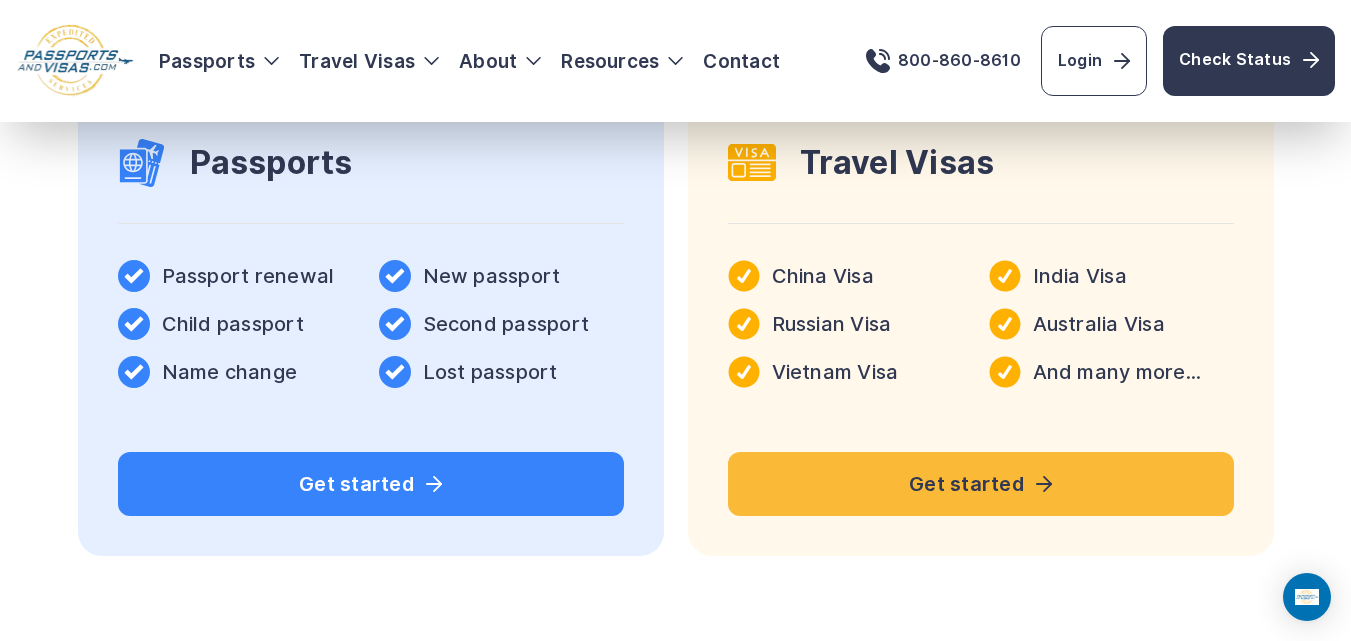 scroll, scrollTop: 4207, scrollLeft: 0, axis: vertical 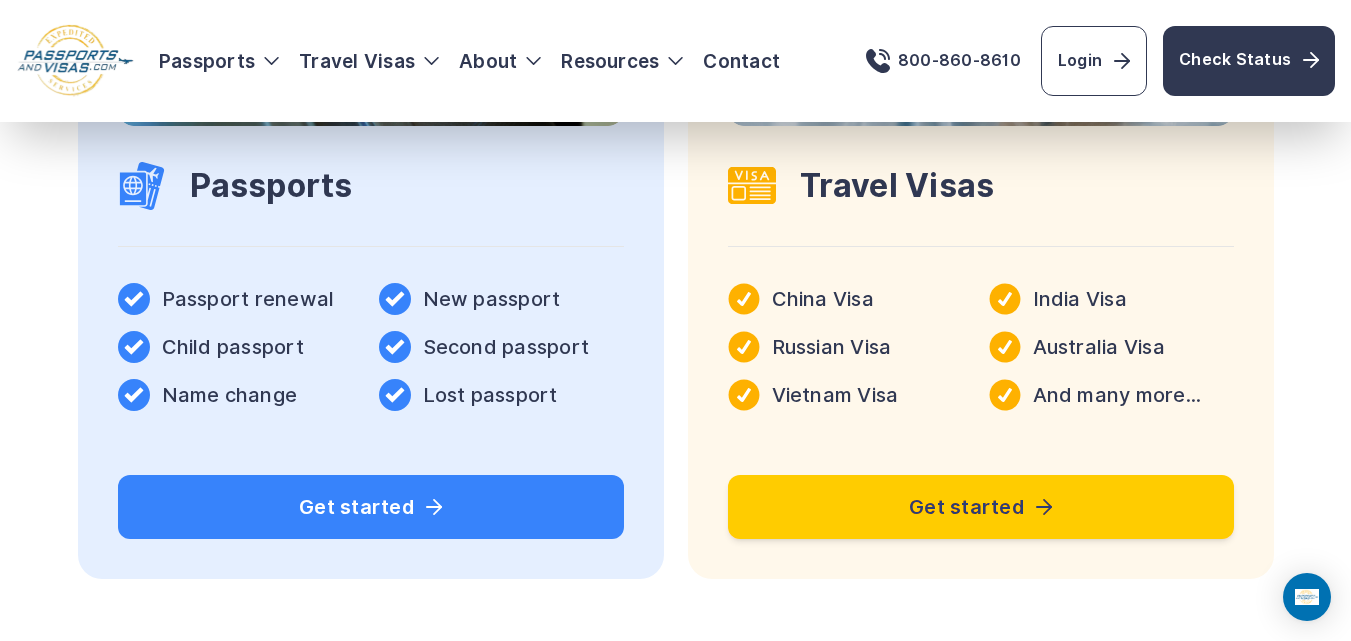 click on "Get started" at bounding box center (981, 507) 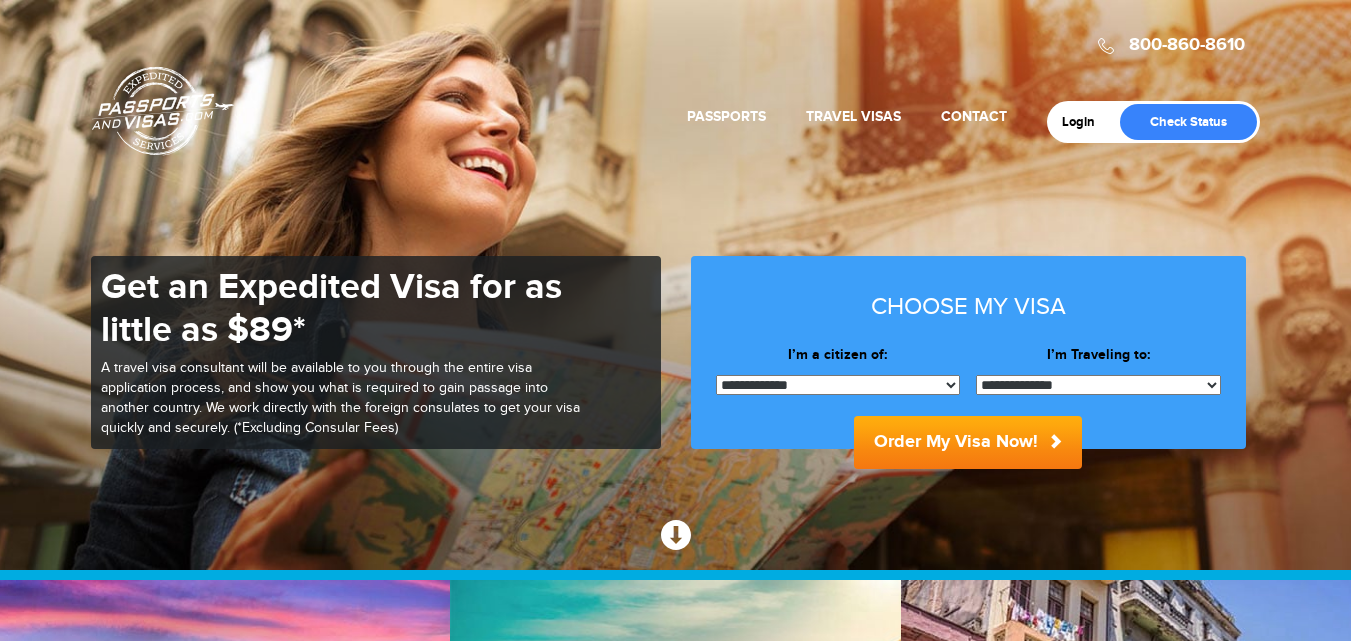 scroll, scrollTop: 0, scrollLeft: 0, axis: both 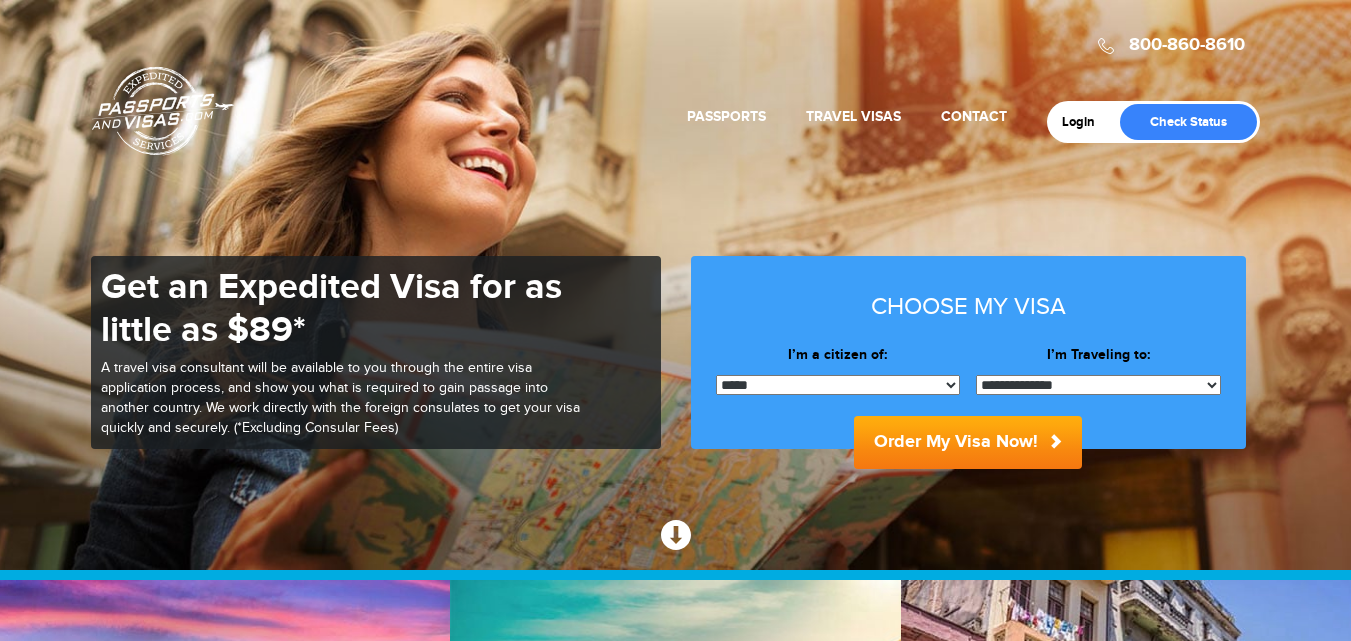 click on "**********" at bounding box center [838, 385] 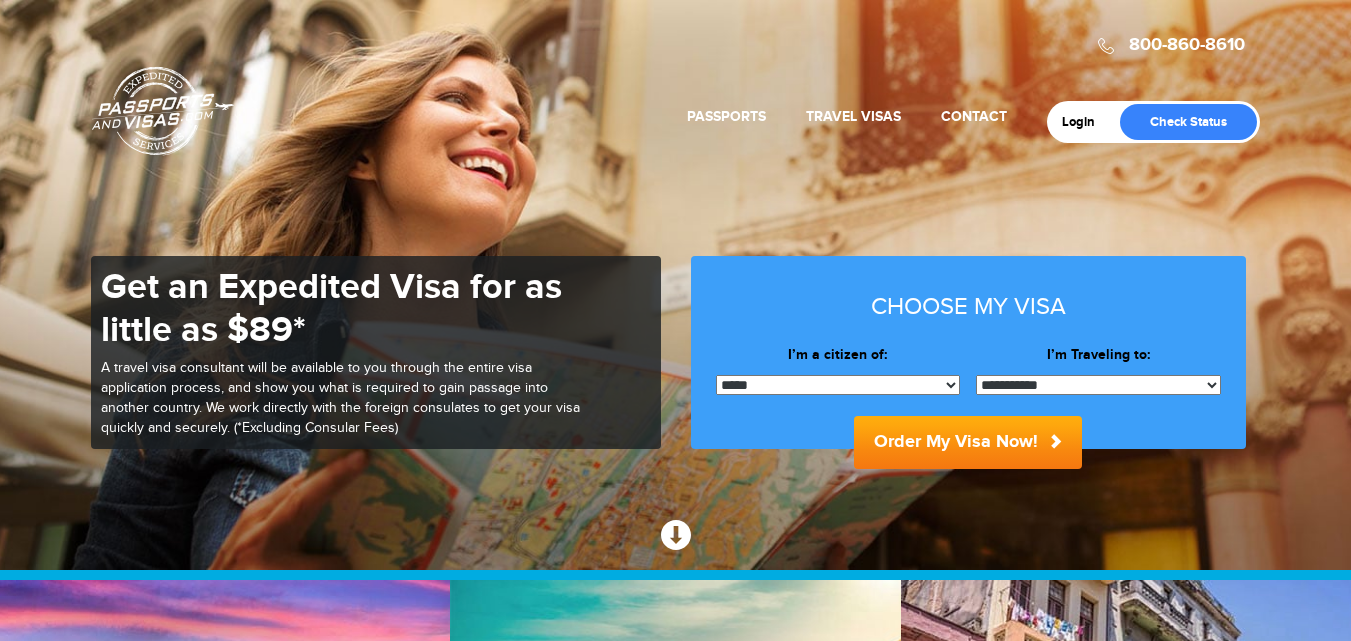 click on "**********" at bounding box center [1098, 385] 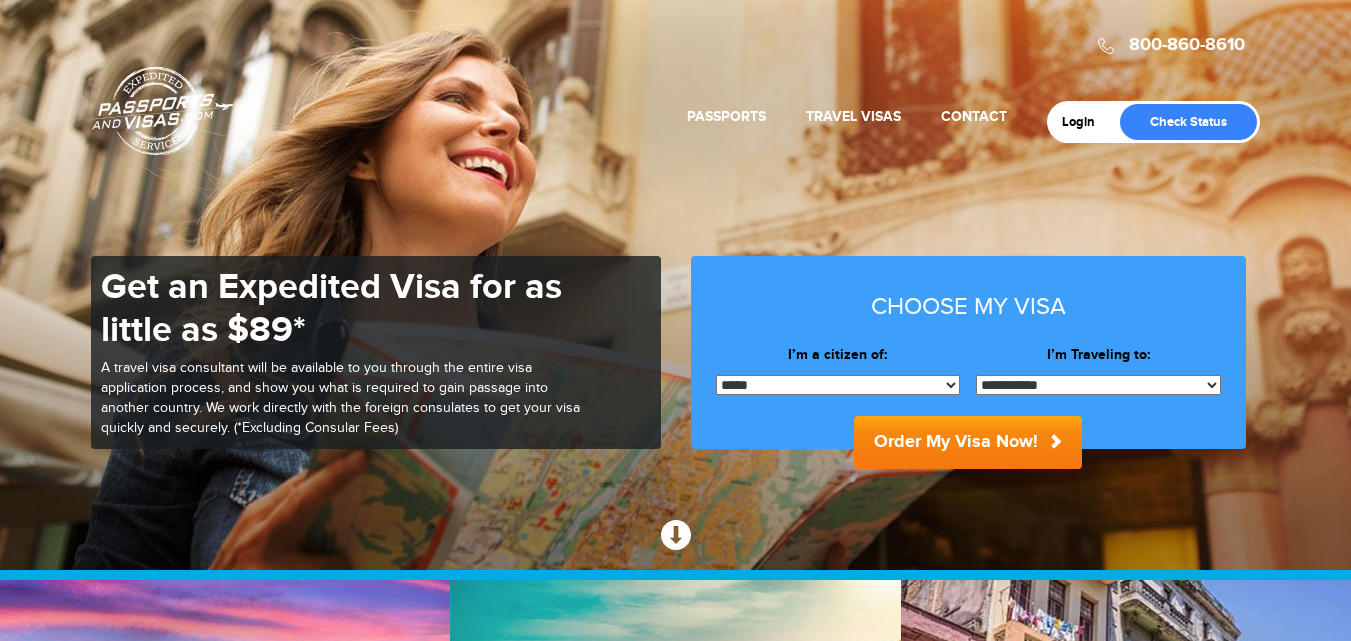 click on "Order My Visa Now!" at bounding box center (968, 442) 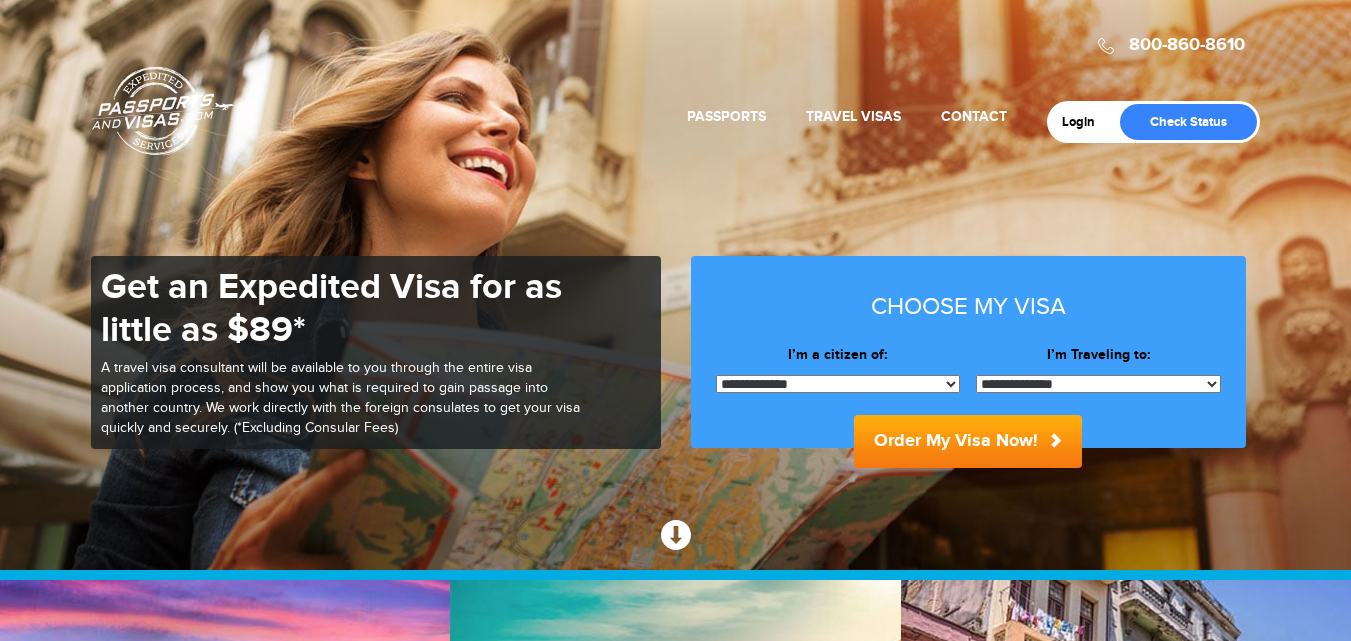 scroll, scrollTop: 0, scrollLeft: 0, axis: both 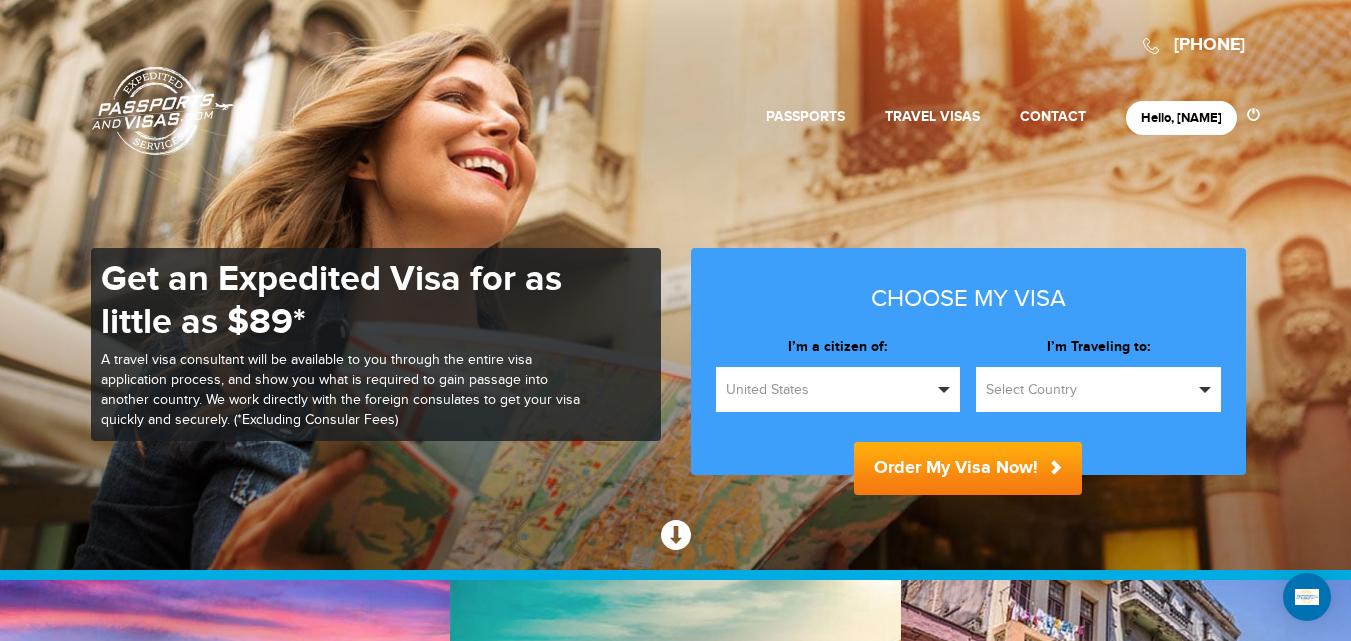 click on "United States" at bounding box center [838, 389] 